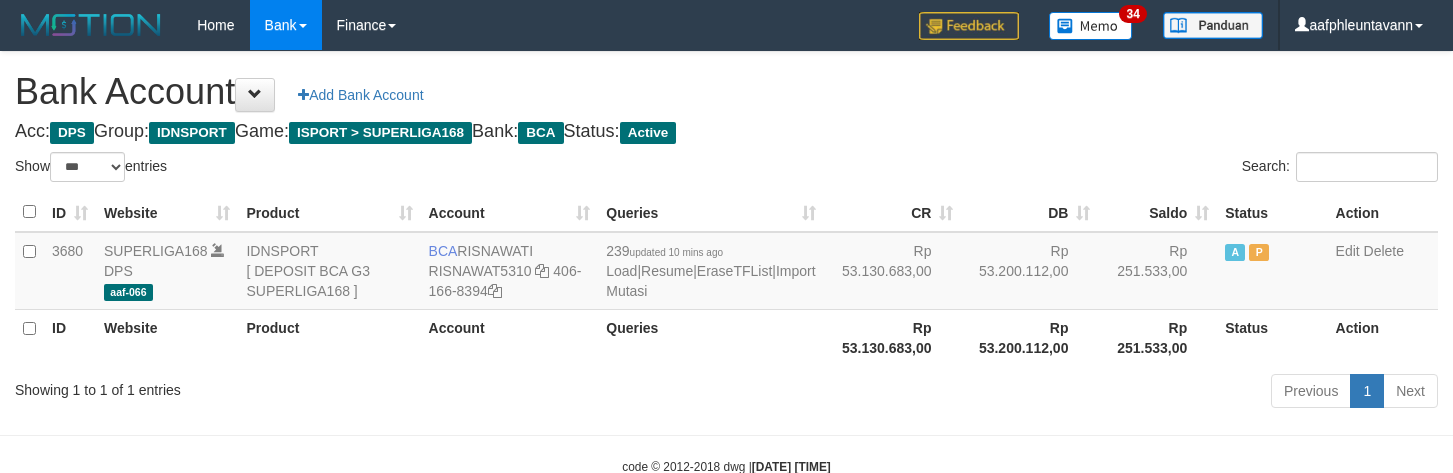select on "***" 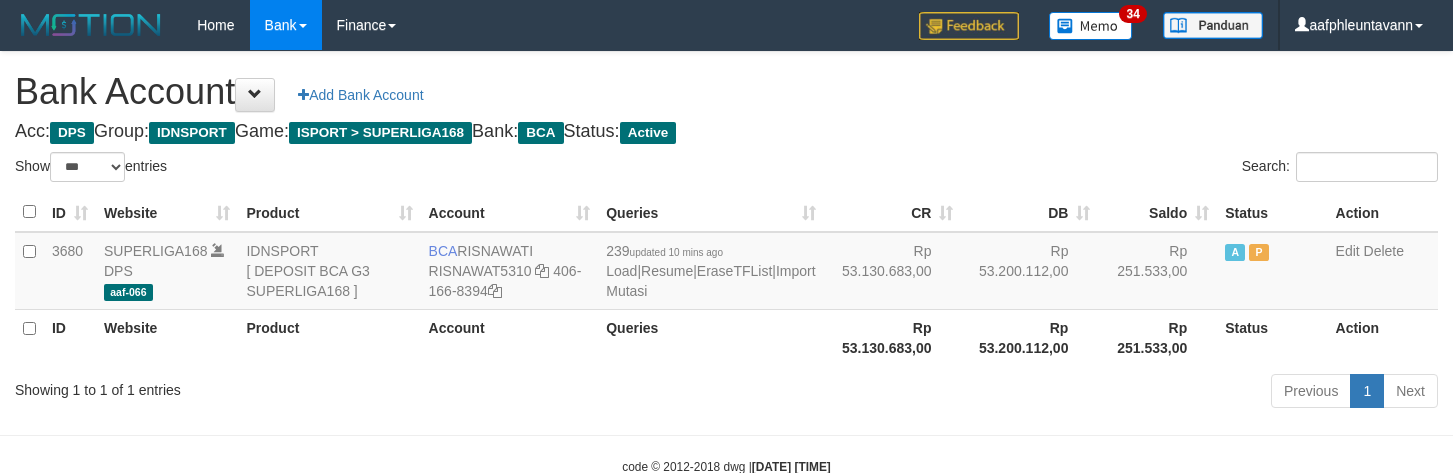 scroll, scrollTop: 0, scrollLeft: 0, axis: both 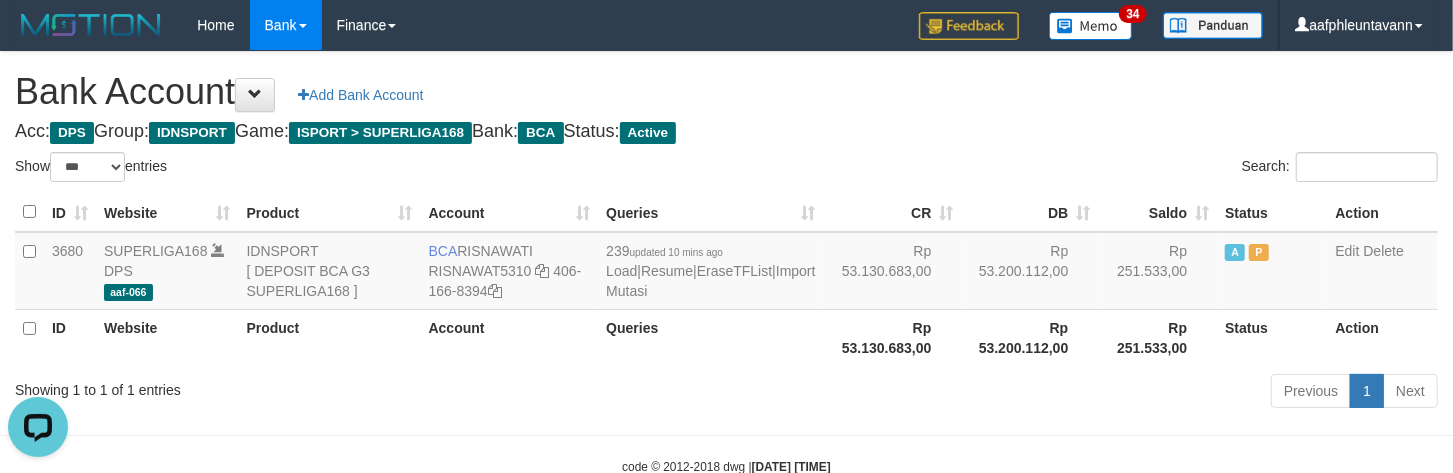 click on "Acc: 										 DPS
Group:   IDNSPORT    		Game:   ISPORT > SUPERLIGA168    		Bank:   BCA    		Status:  Active" at bounding box center (726, 132) 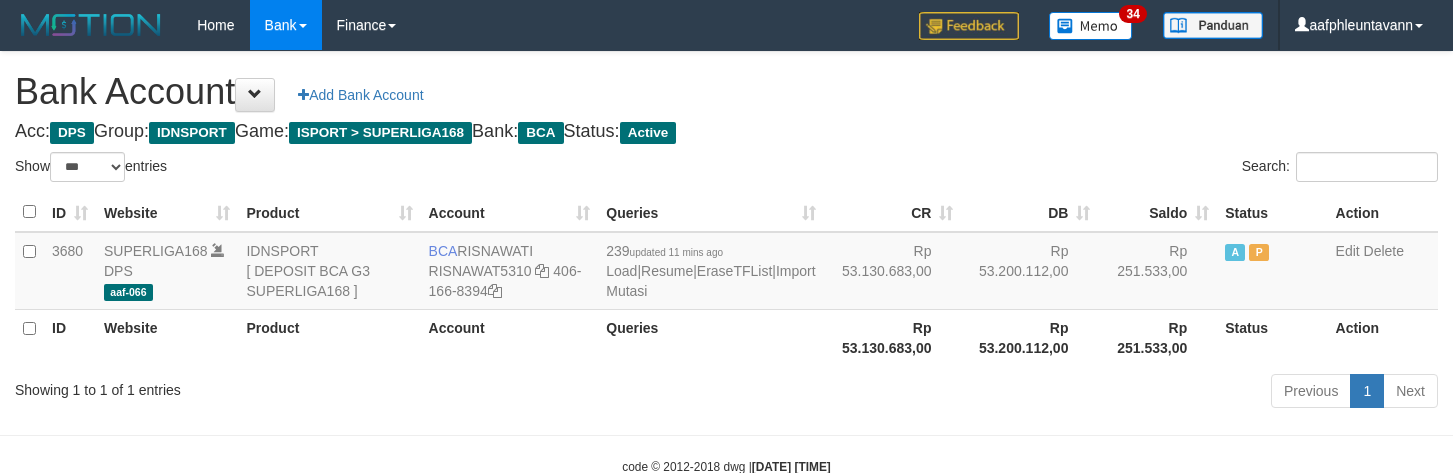 select on "***" 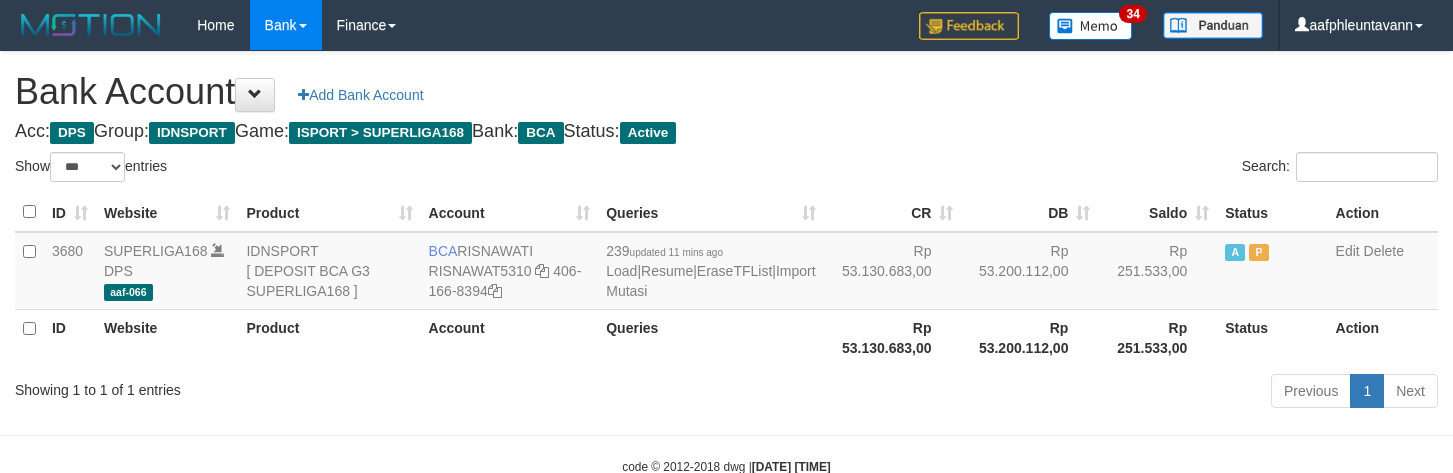 scroll, scrollTop: 0, scrollLeft: 0, axis: both 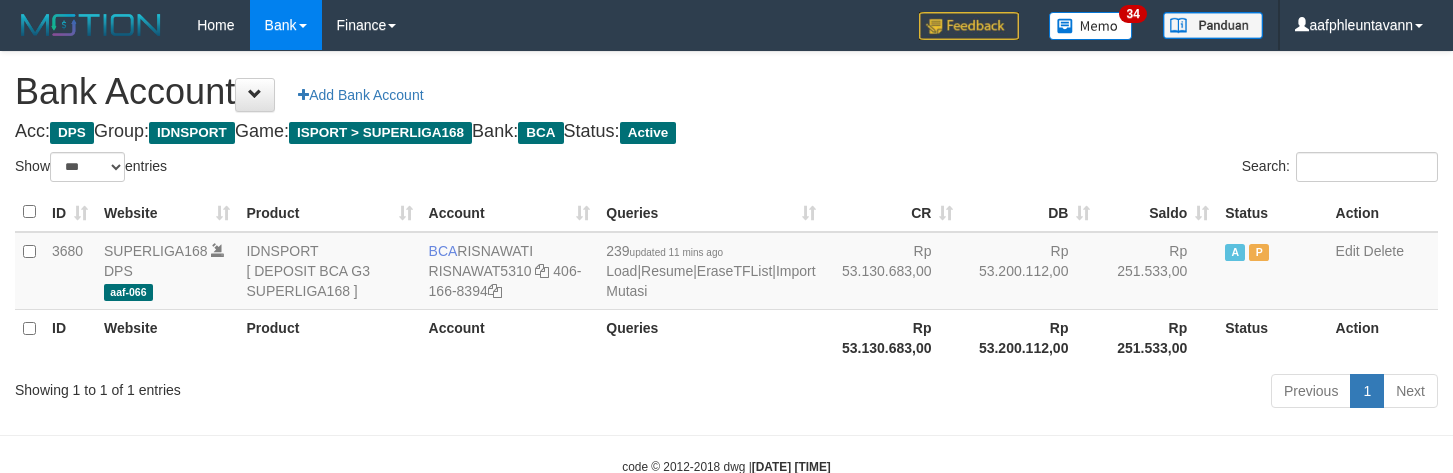 select on "***" 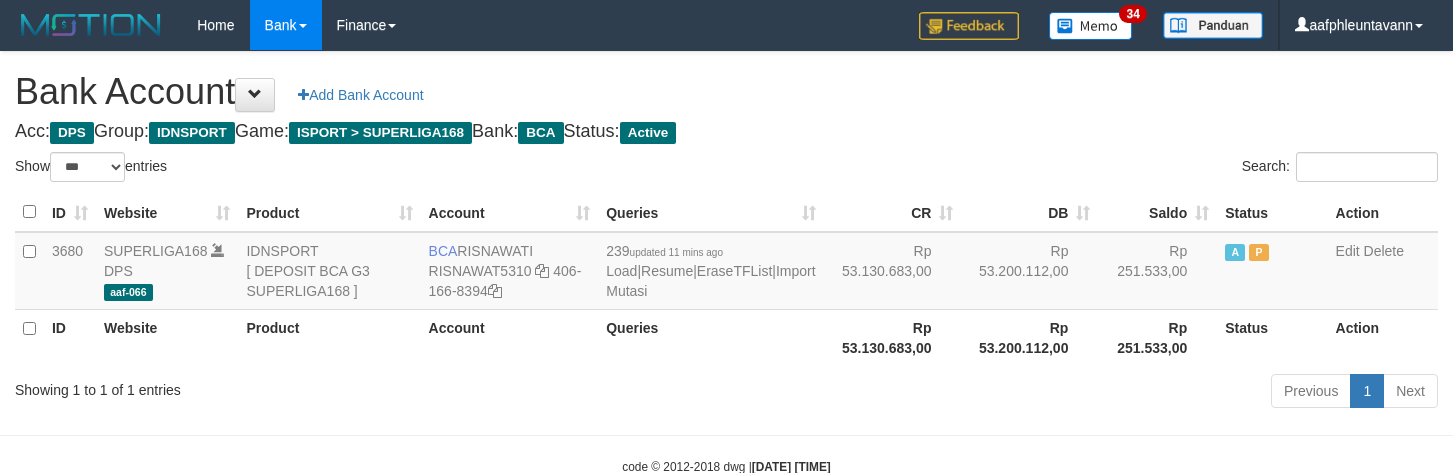 scroll, scrollTop: 0, scrollLeft: 0, axis: both 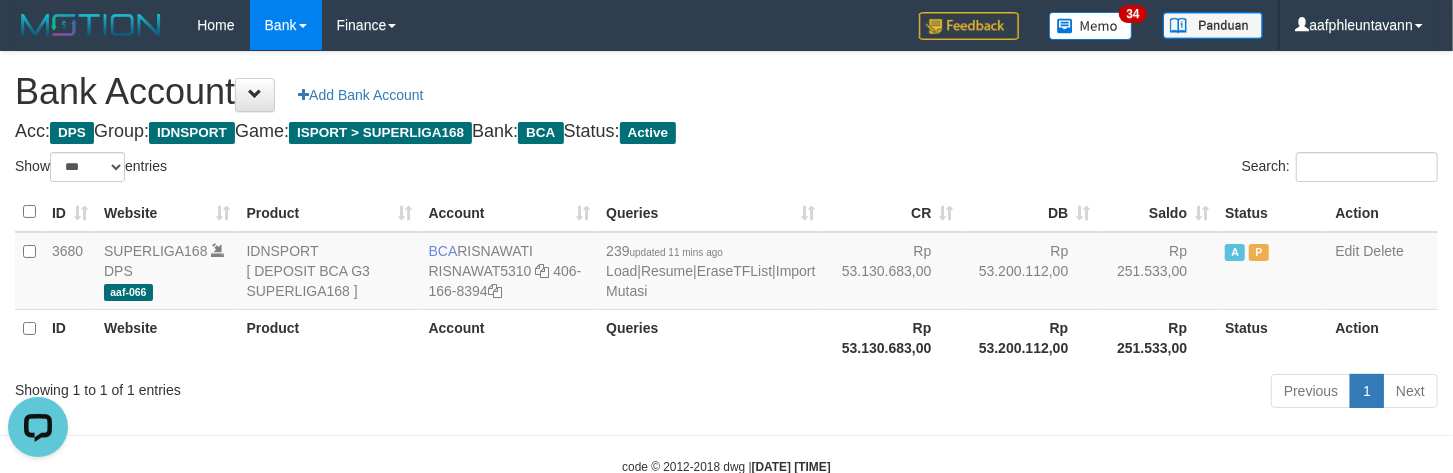 click on "Acc: 										 DPS
Group:   IDNSPORT    		Game:   ISPORT > SUPERLIGA168    		Bank:   BCA    		Status:  Active" at bounding box center [726, 132] 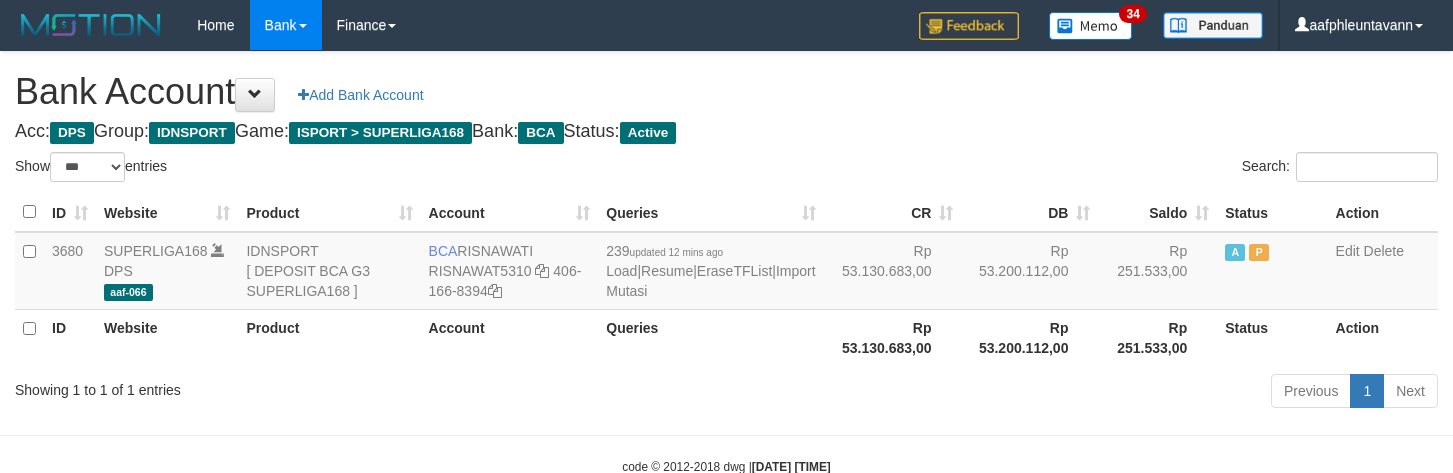select on "***" 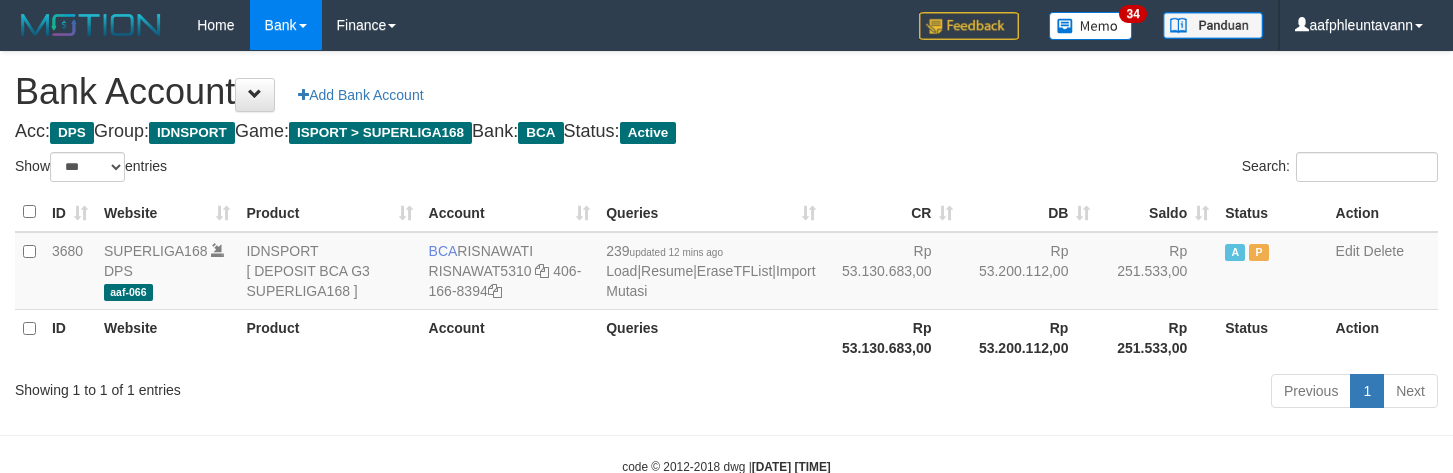 scroll, scrollTop: 0, scrollLeft: 0, axis: both 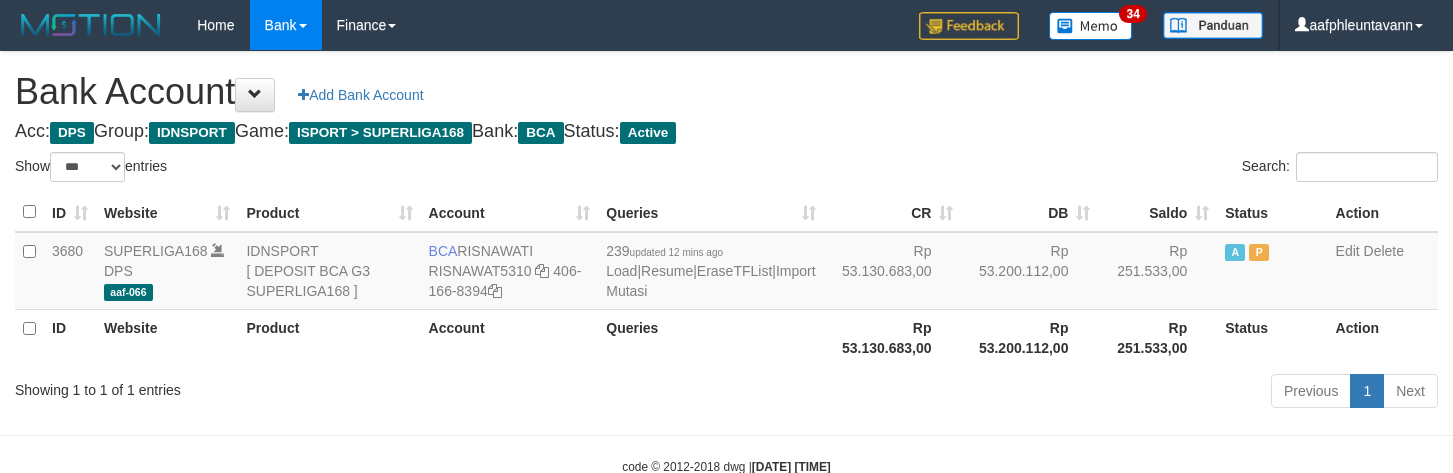 select on "***" 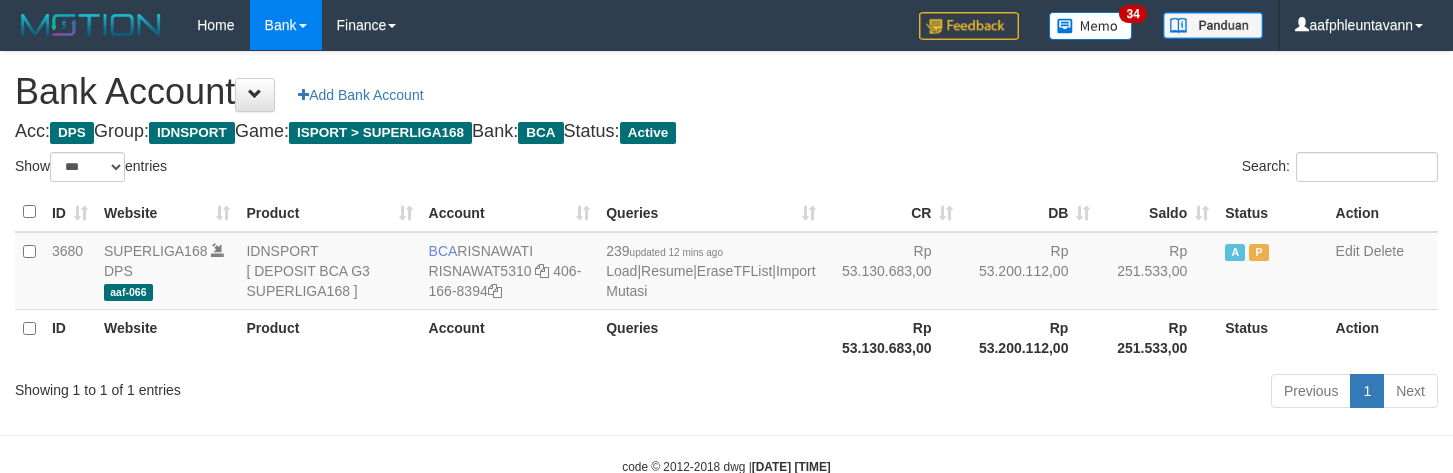 scroll, scrollTop: 0, scrollLeft: 0, axis: both 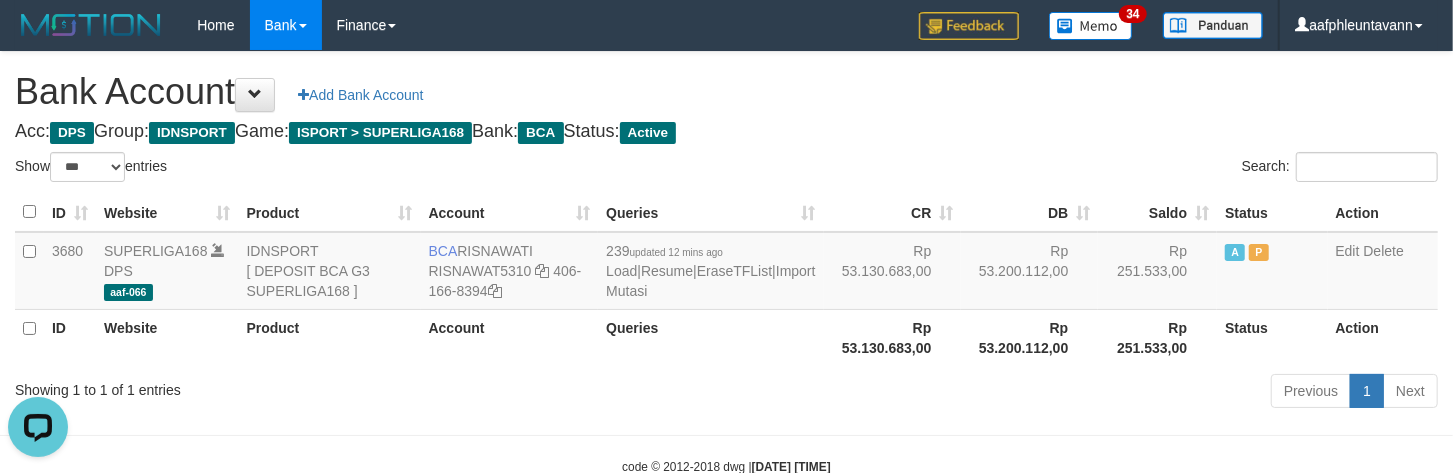 click on "Bank Account
Add Bank Account
Acc: 										 DPS
Group:   IDNSPORT    		Game:   ISPORT > SUPERLIGA168    		Bank:   BCA    		Status:  Active
Filter Account Type
*******
***
**
***
DPS
SELECT ALL  SELECT TYPE  - ALL -
DPS
WD
TMP
Filter Product
*******
******
********
********
*******
********
IDNSPORT
SELECT ALL  SELECT GROUP  - ALL -
BETHUB
IDNPOKER
IDNSPORT
IDNTOTO
LOADONLY
Filter Website
*******" at bounding box center [726, 233] 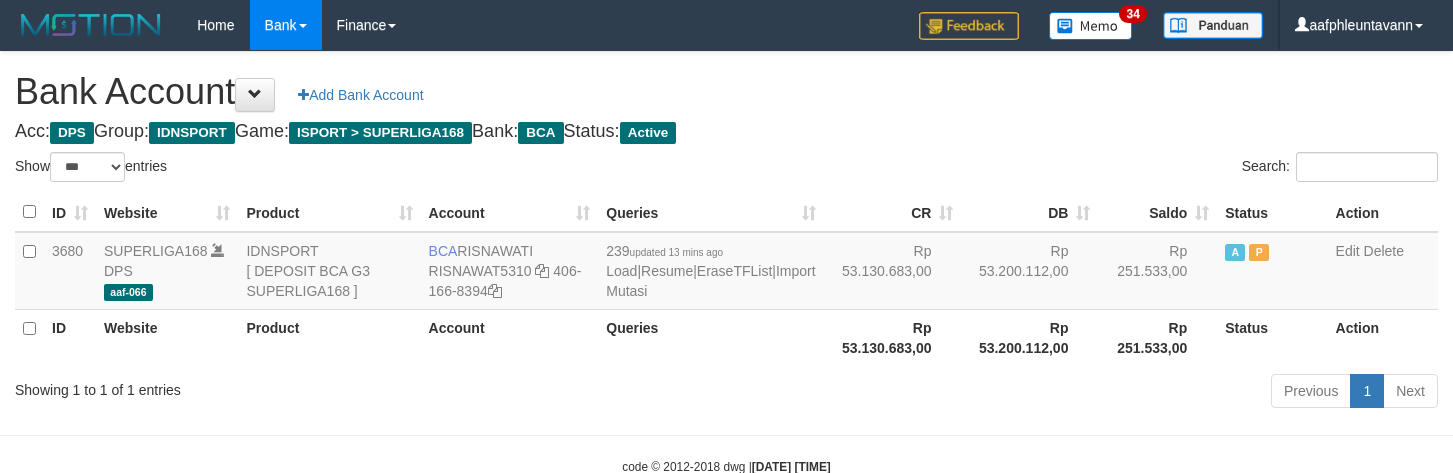 select on "***" 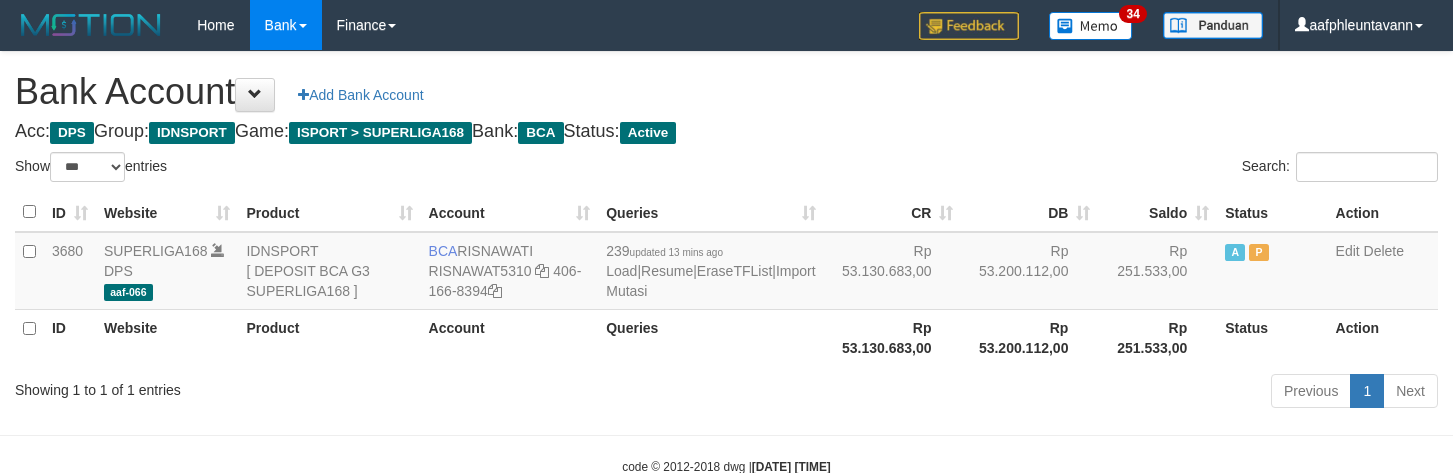 scroll, scrollTop: 0, scrollLeft: 0, axis: both 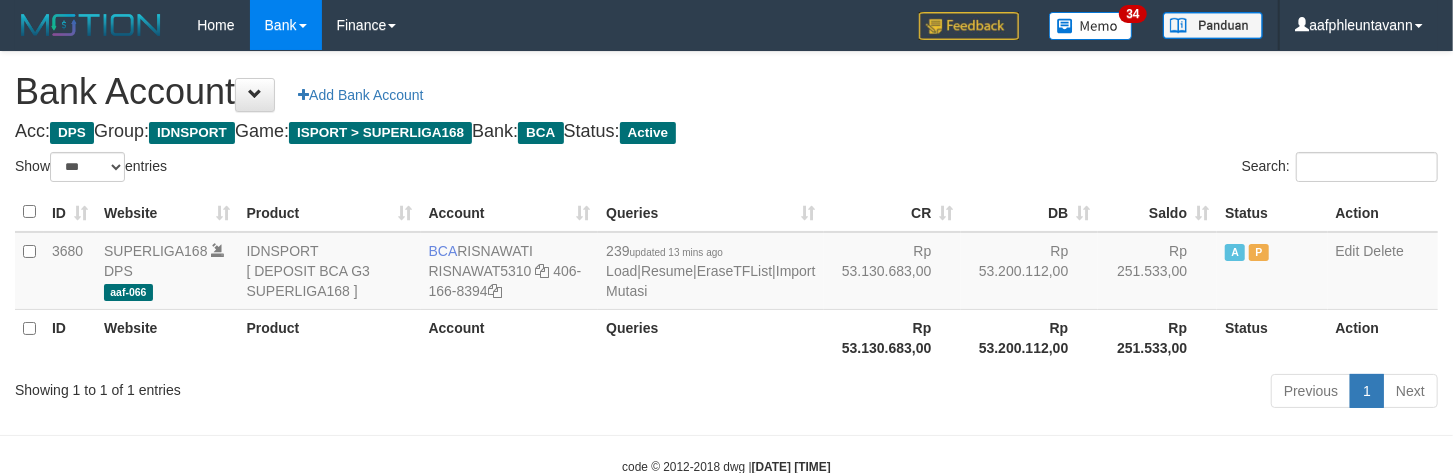 click on "Bank Account
Add Bank Account" at bounding box center [726, 92] 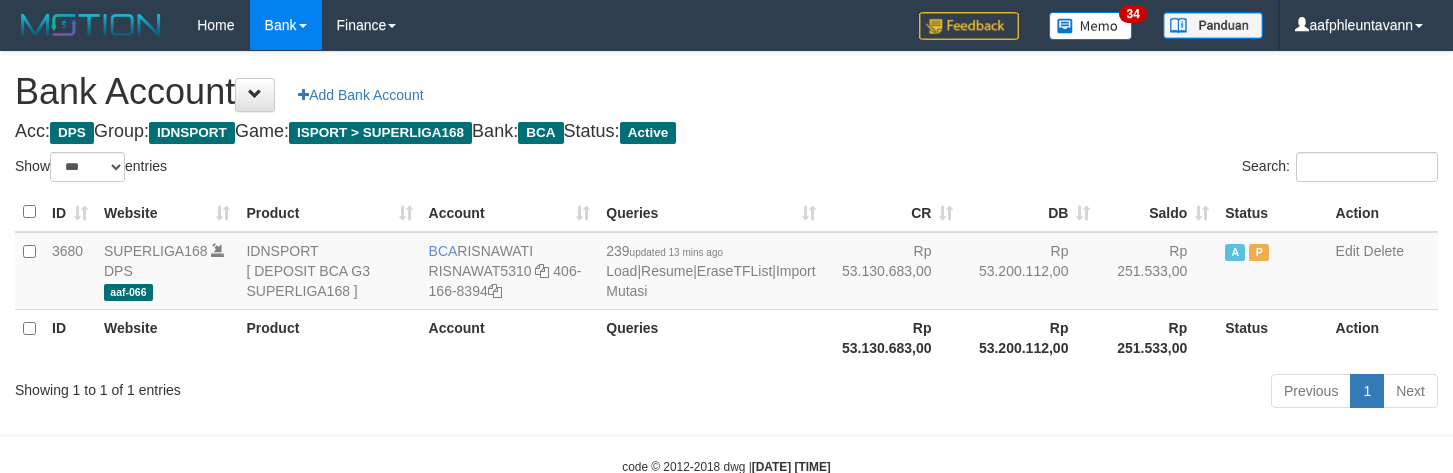 select on "***" 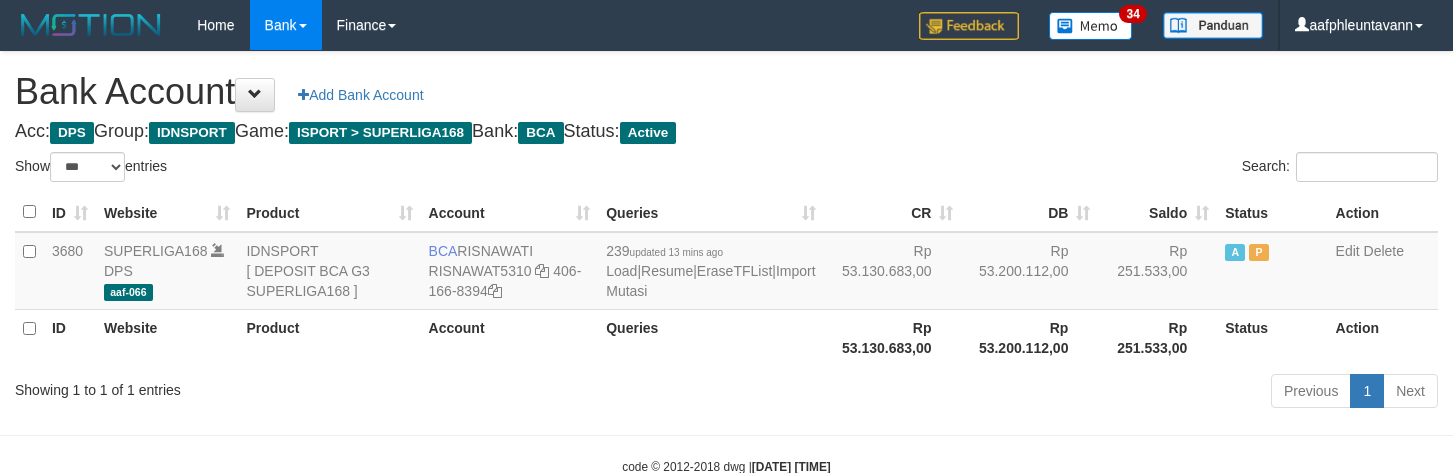 scroll, scrollTop: 0, scrollLeft: 0, axis: both 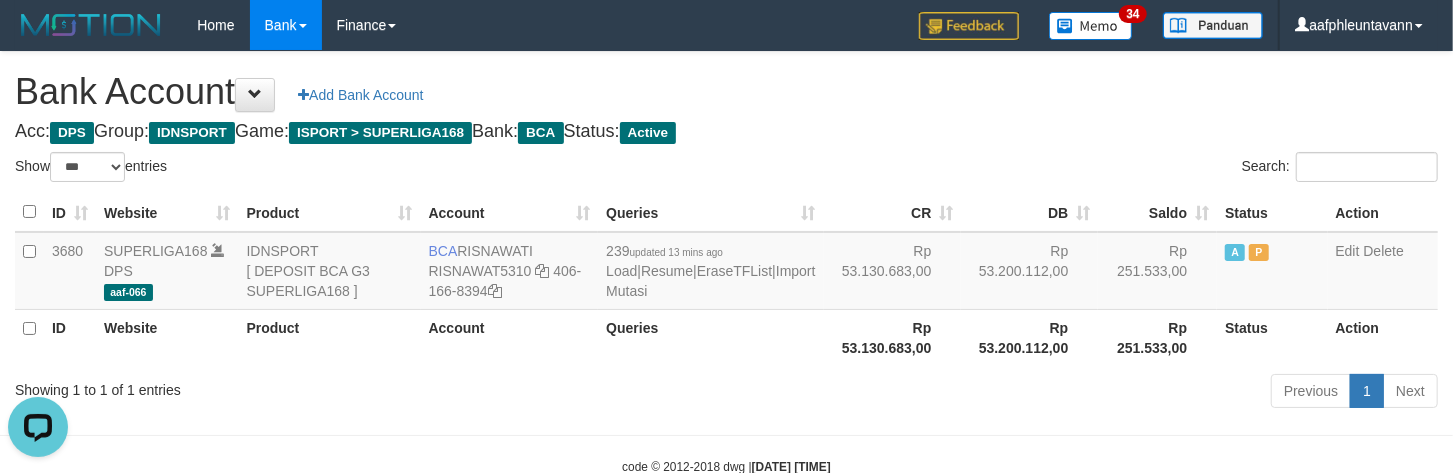 click on "Acc: 										 DPS
Group:   IDNSPORT    		Game:   ISPORT > SUPERLIGA168    		Bank:   BCA    		Status:  Active" at bounding box center [726, 132] 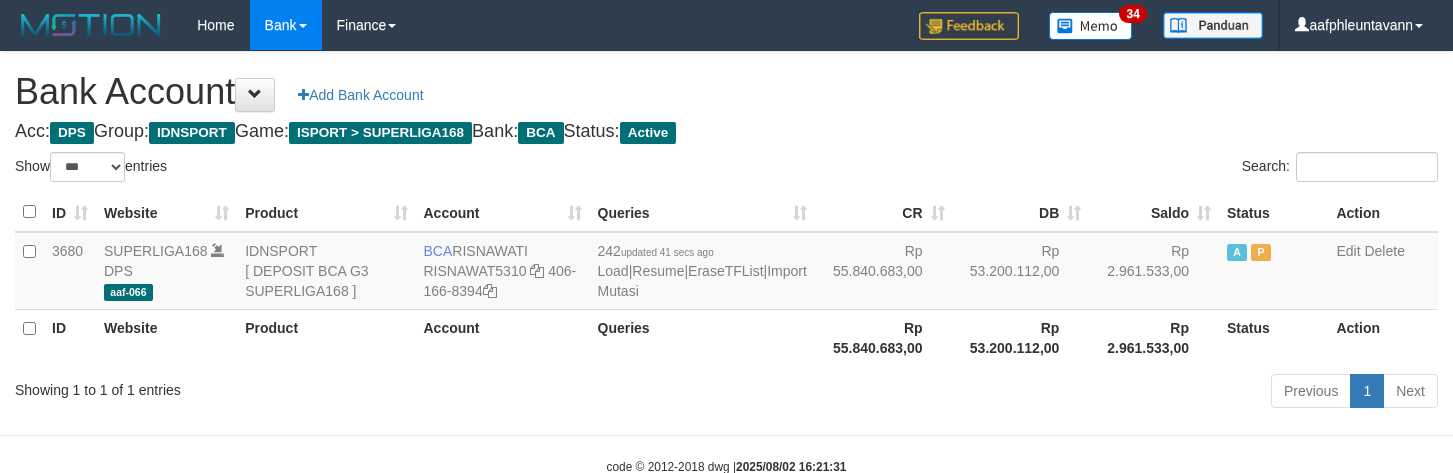 select on "***" 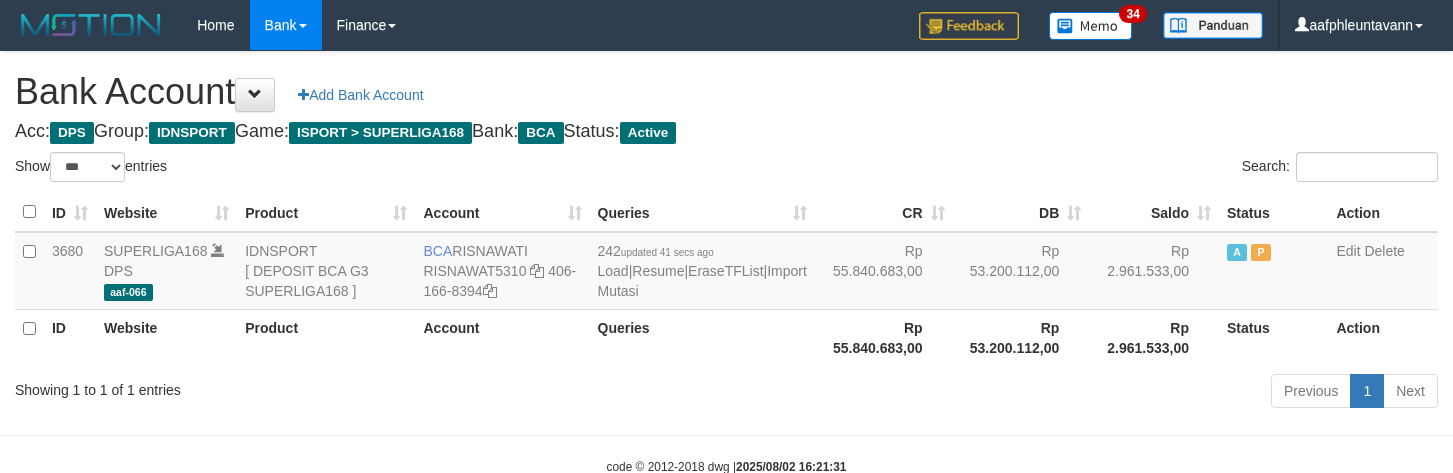 scroll, scrollTop: 0, scrollLeft: 0, axis: both 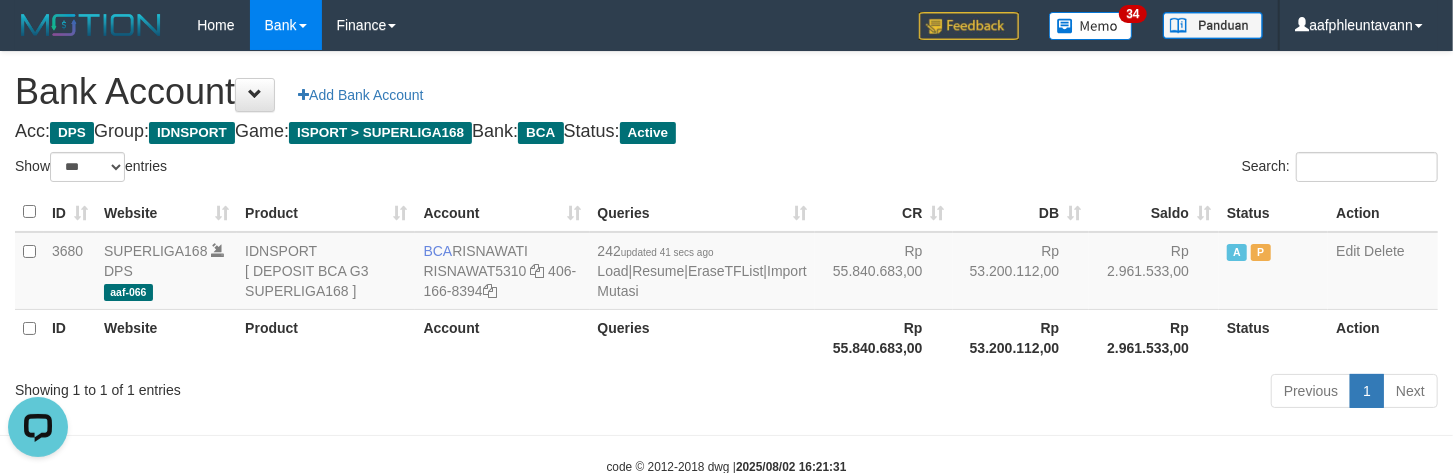 click on "Search:" at bounding box center [1090, 169] 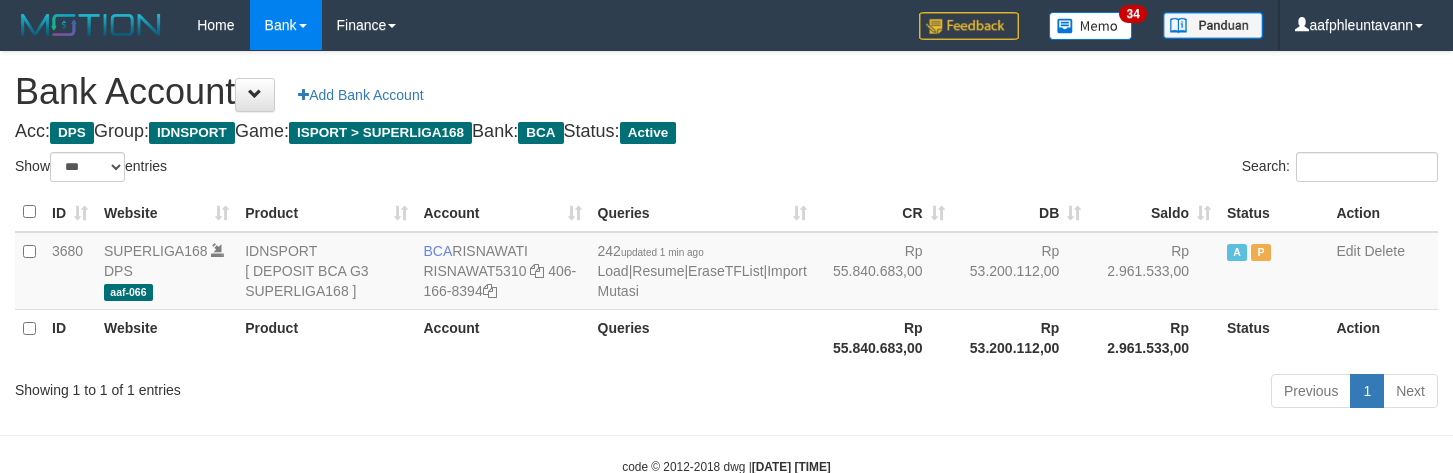 select on "***" 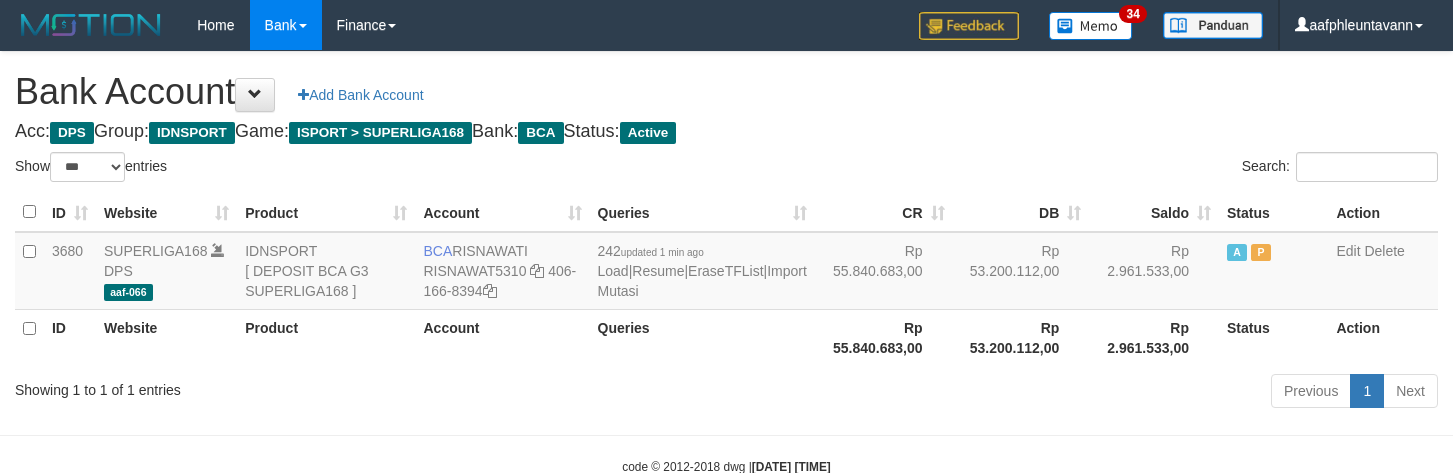 scroll, scrollTop: 0, scrollLeft: 0, axis: both 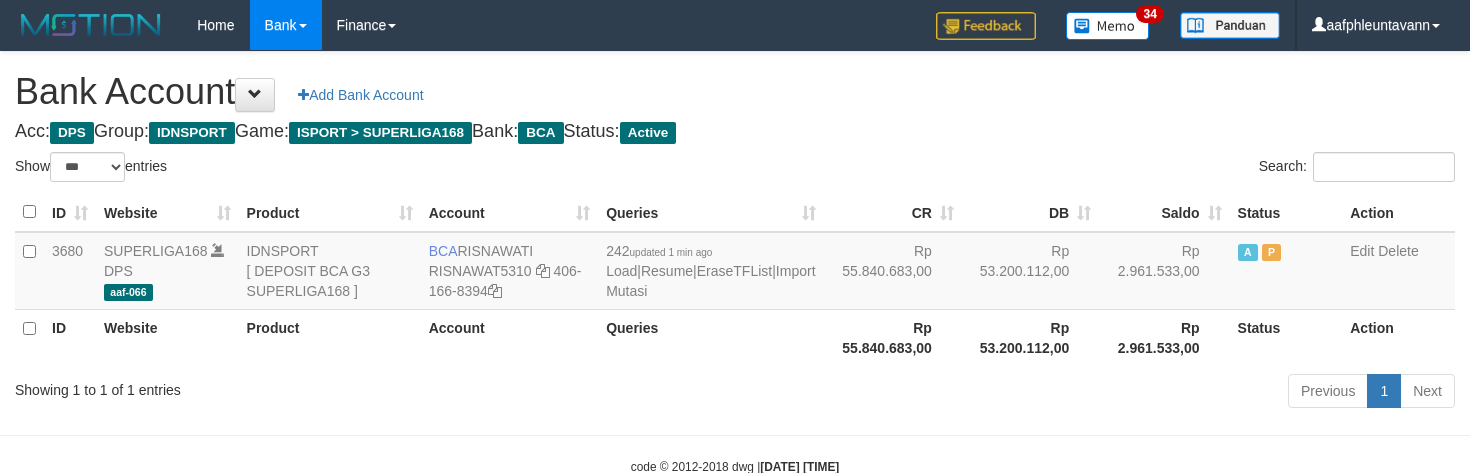 select on "***" 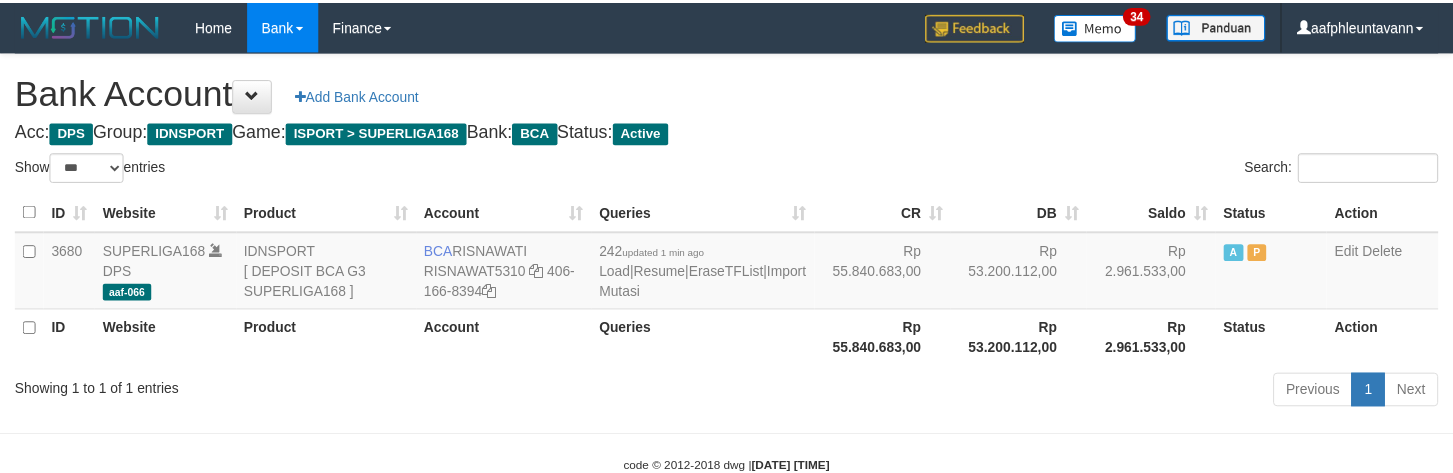 scroll, scrollTop: 0, scrollLeft: 0, axis: both 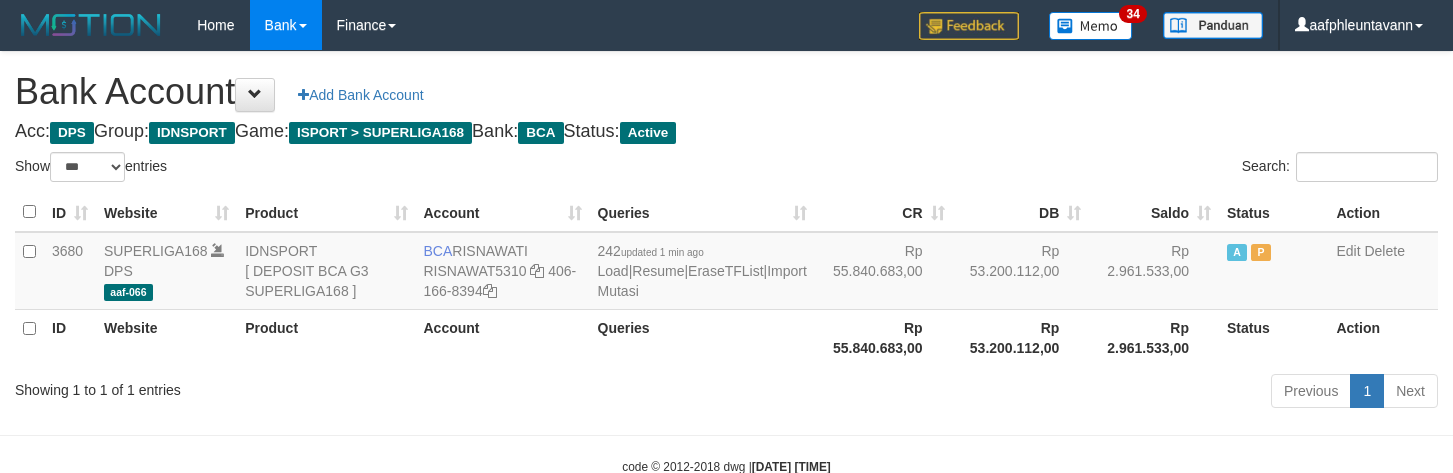 select on "***" 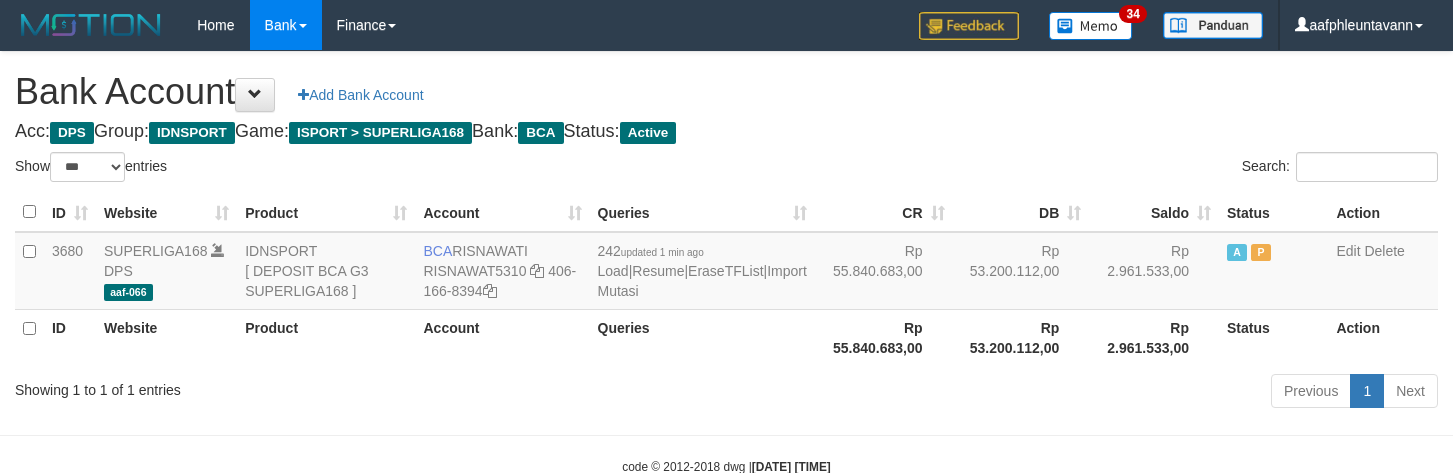 scroll, scrollTop: 0, scrollLeft: 0, axis: both 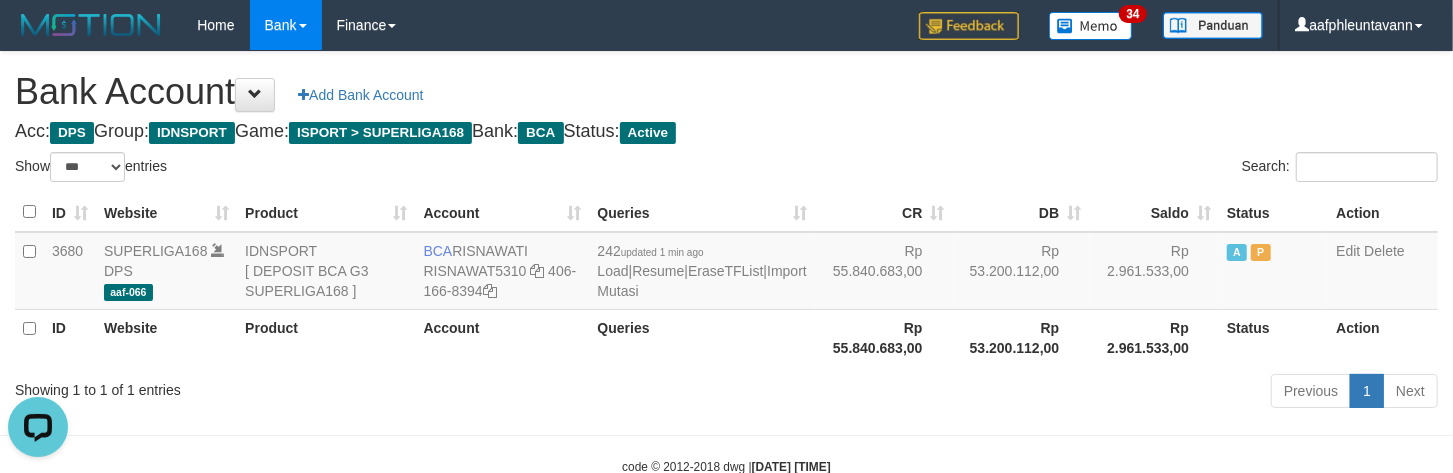 click on "Search:" at bounding box center [1090, 169] 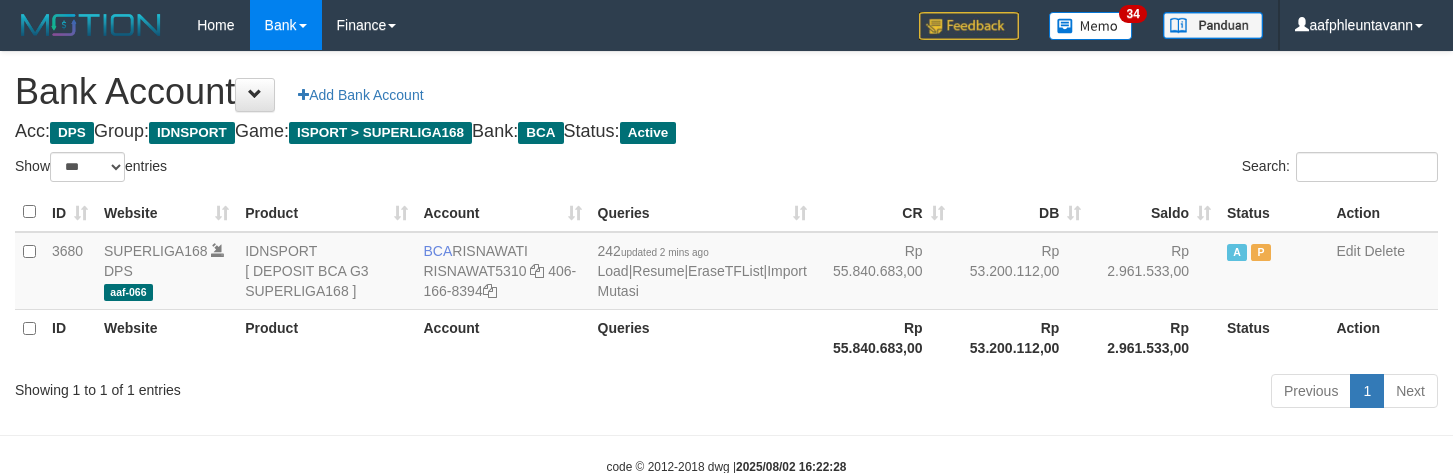 select on "***" 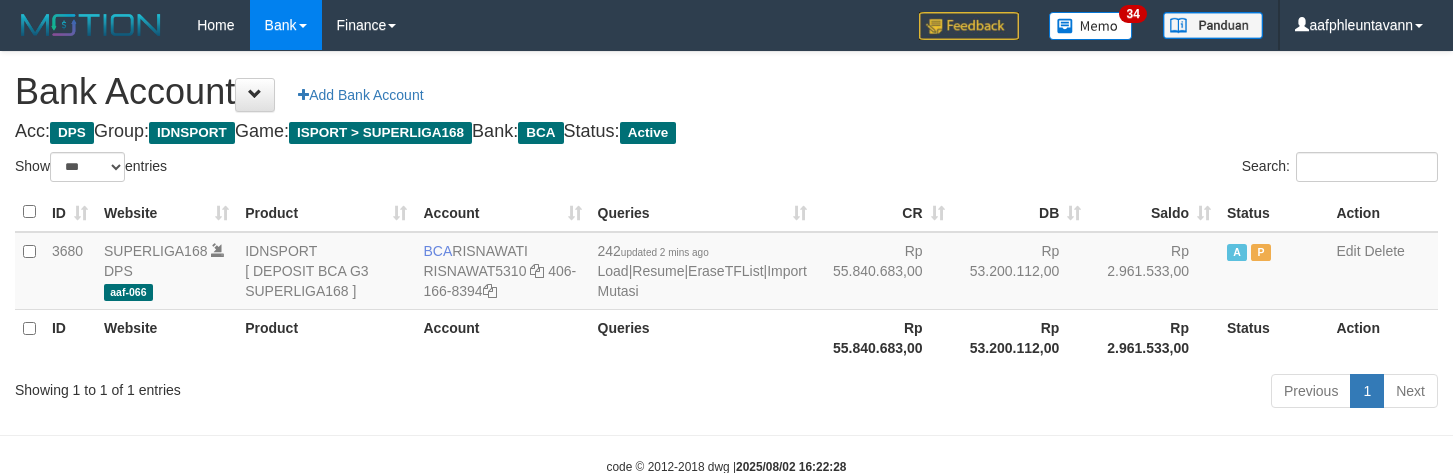 scroll, scrollTop: 0, scrollLeft: 0, axis: both 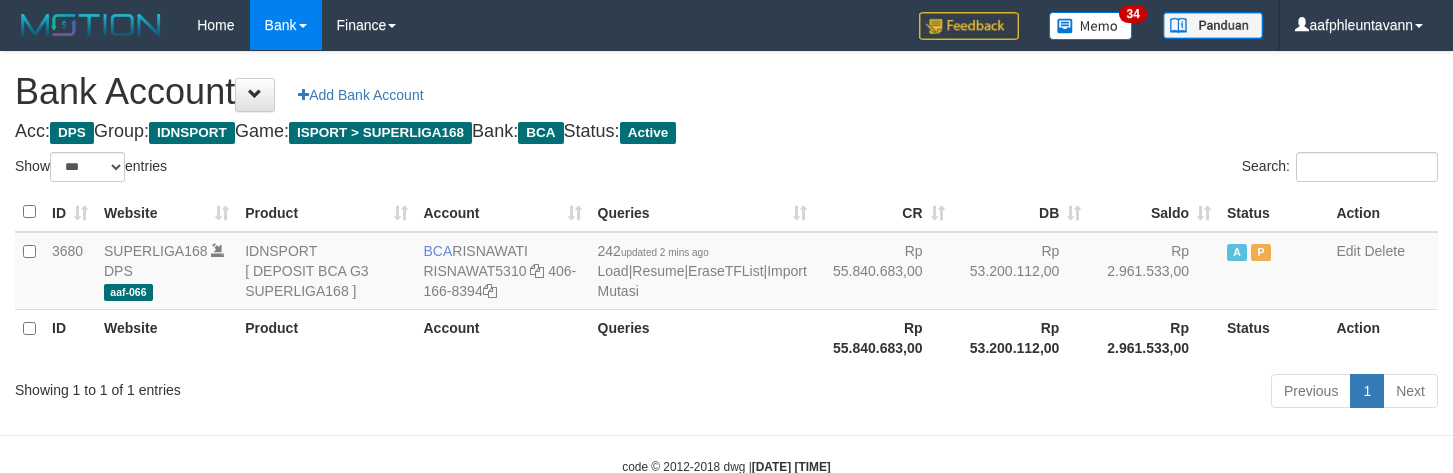 select on "***" 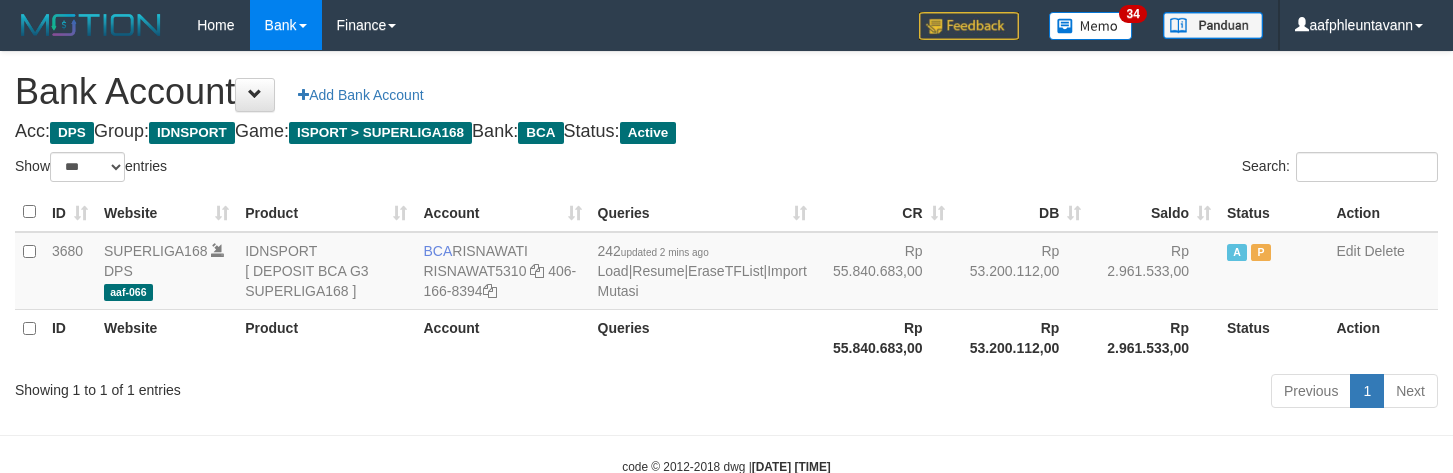 scroll, scrollTop: 0, scrollLeft: 0, axis: both 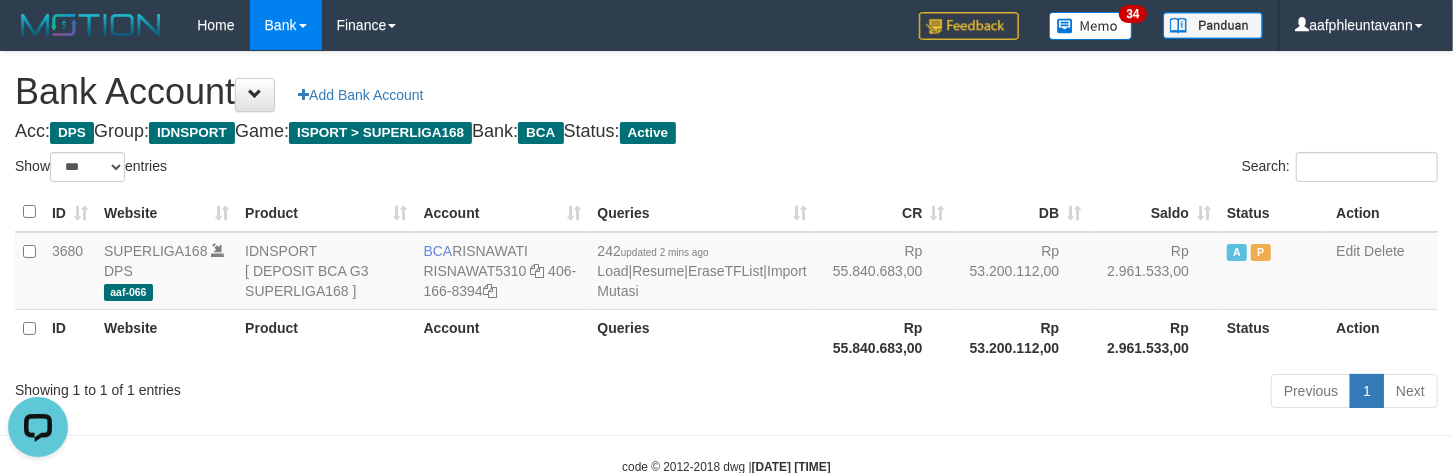 click on "Search:" at bounding box center (1090, 169) 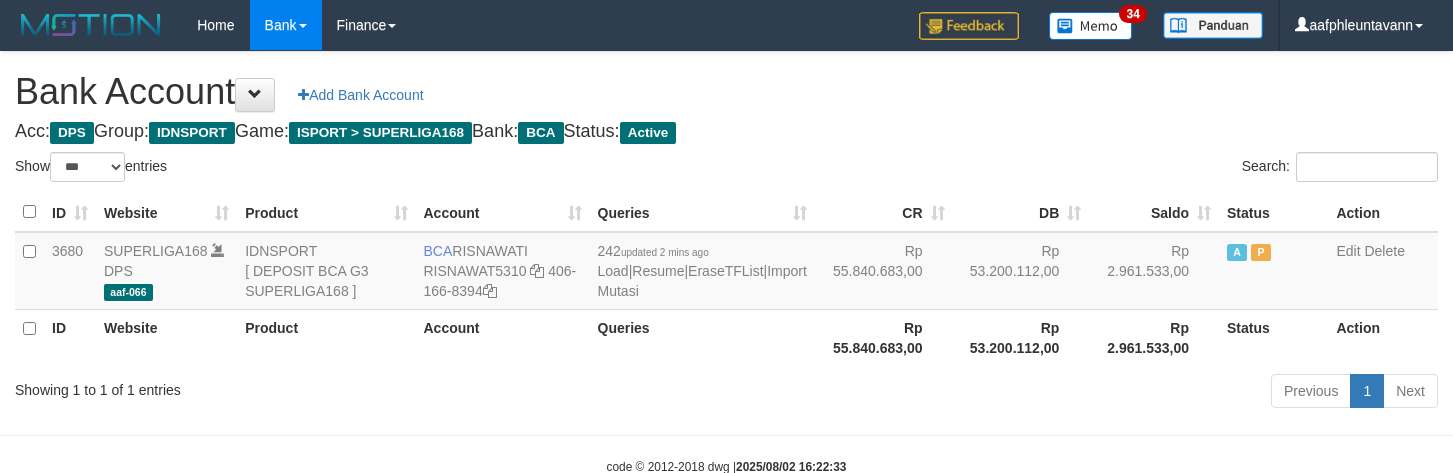 select on "***" 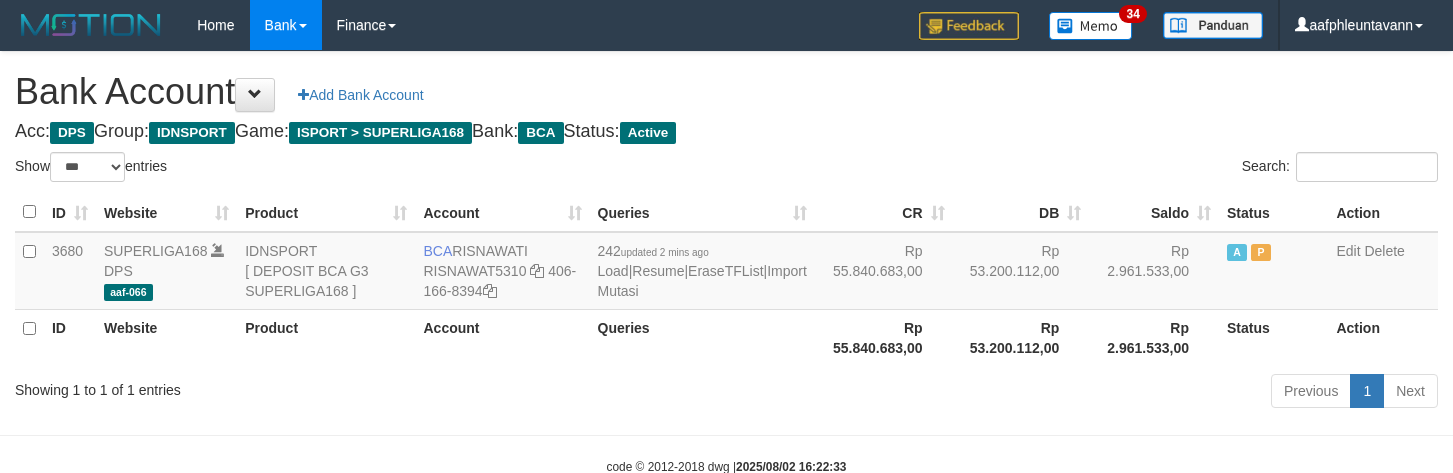 scroll, scrollTop: 0, scrollLeft: 0, axis: both 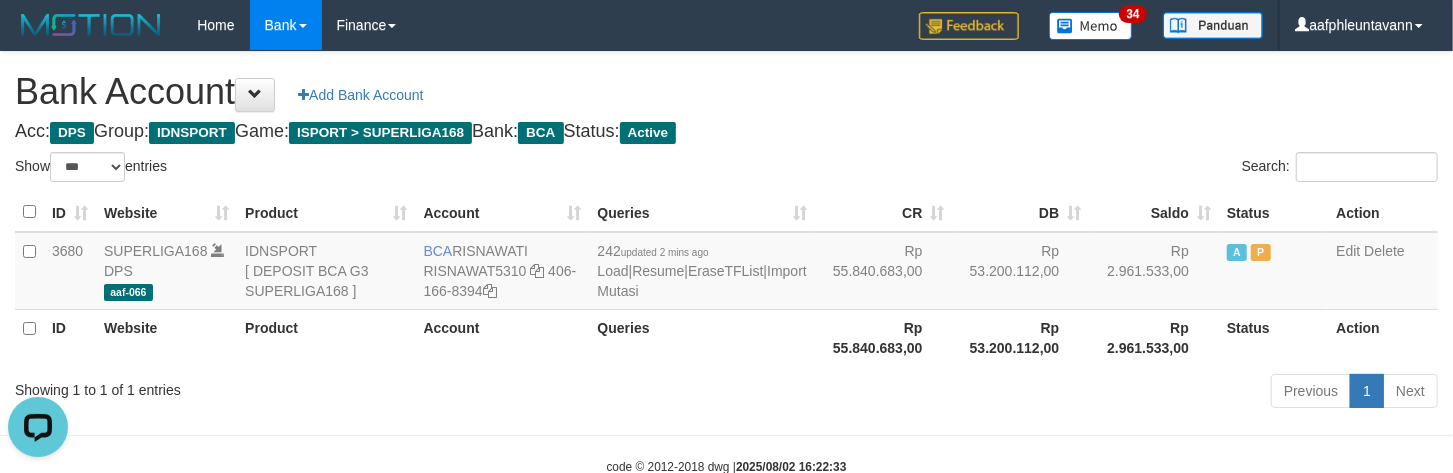 click on "Search:" at bounding box center [1090, 169] 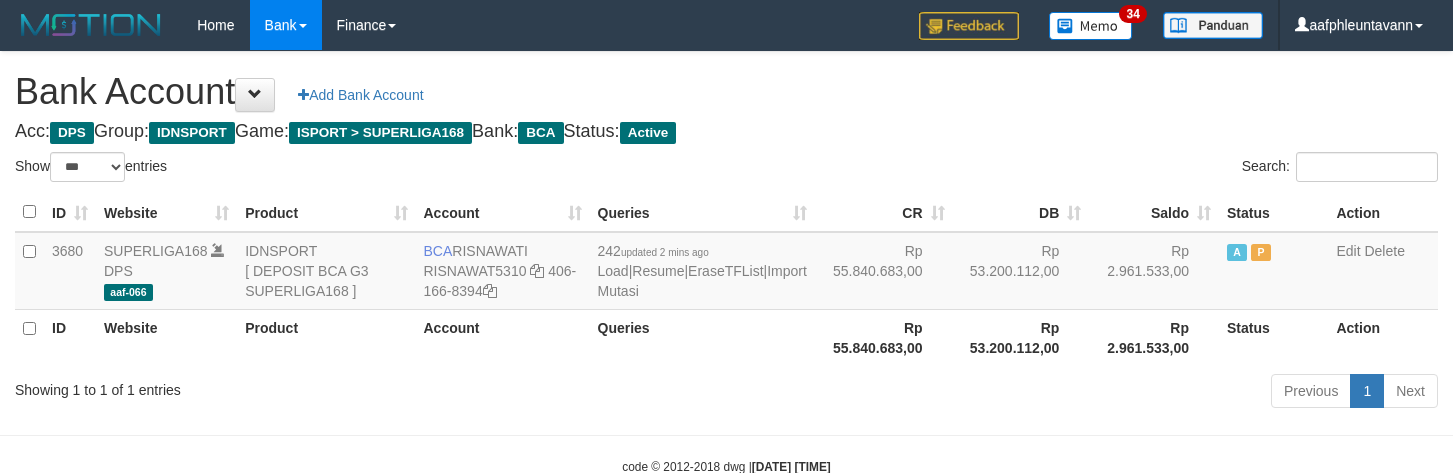 select on "***" 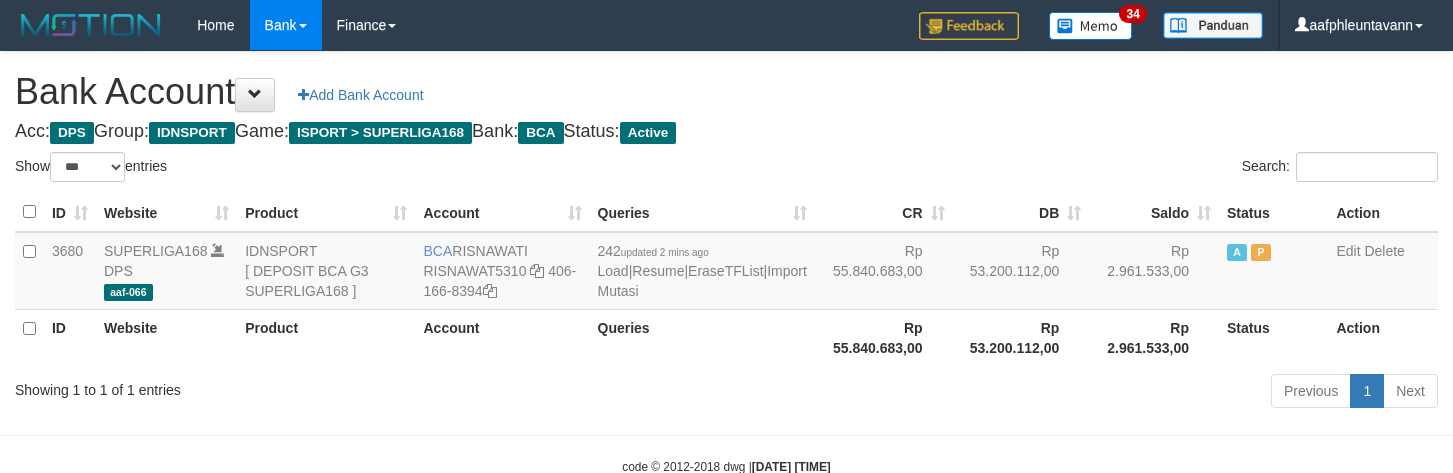 scroll, scrollTop: 0, scrollLeft: 0, axis: both 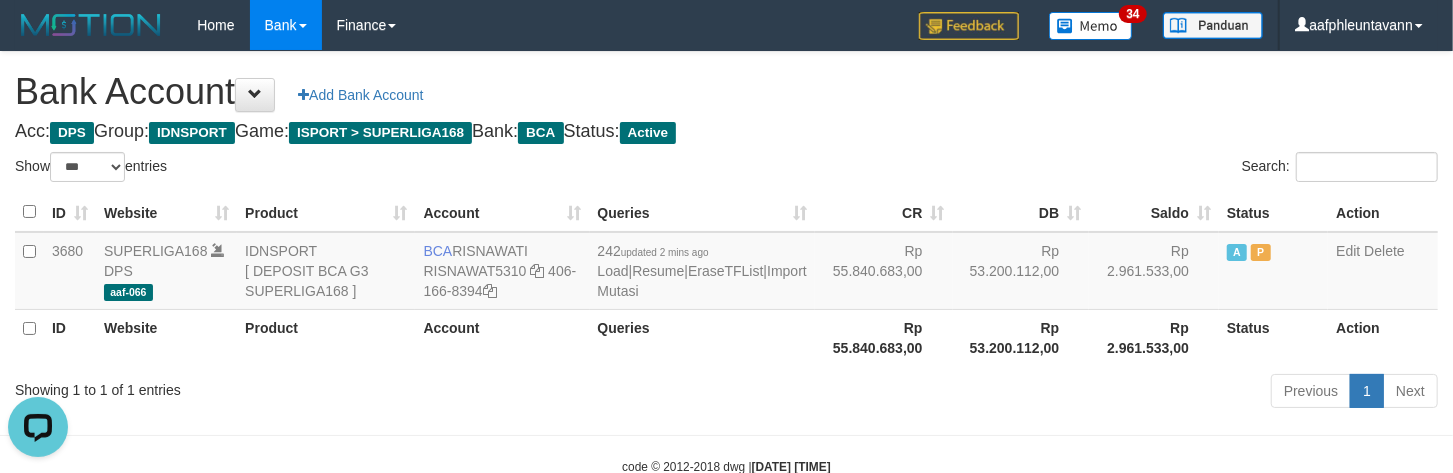 drag, startPoint x: 1037, startPoint y: 166, endPoint x: 1112, endPoint y: 143, distance: 78.44743 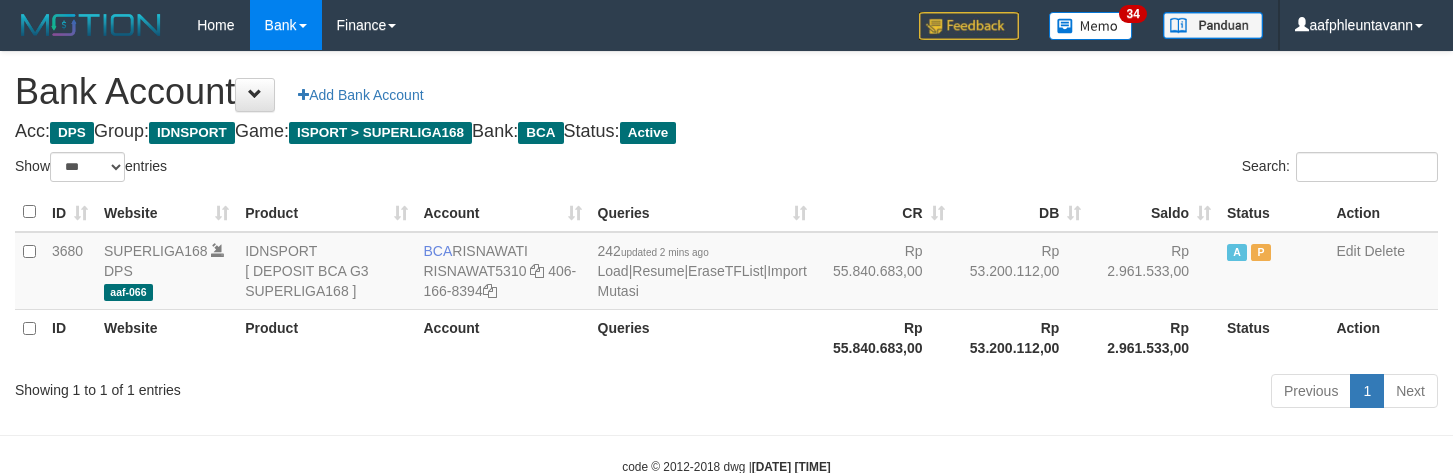 select on "***" 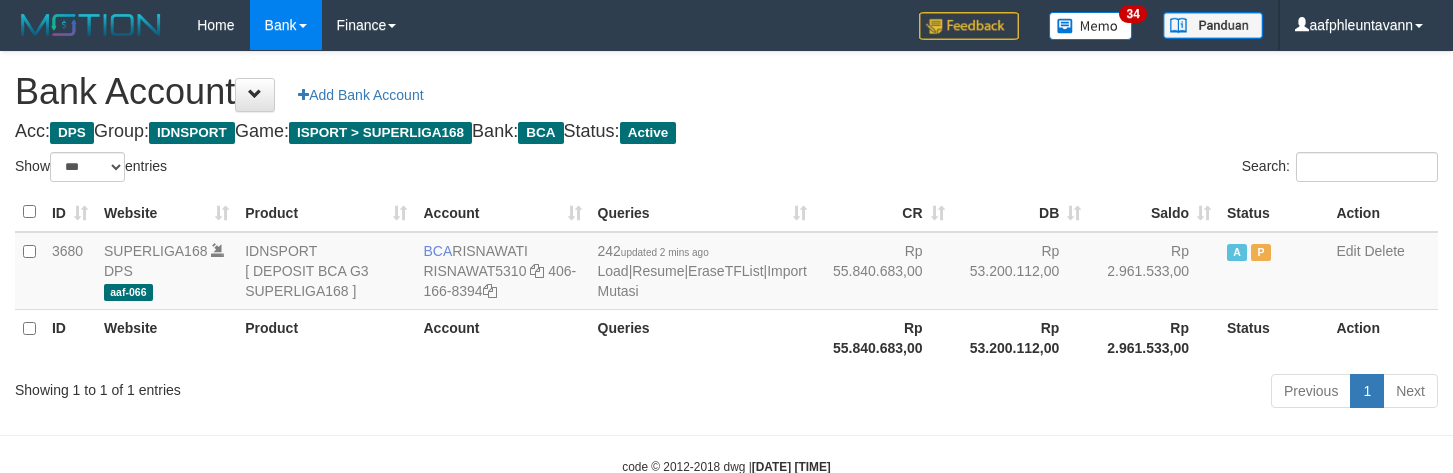 scroll, scrollTop: 0, scrollLeft: 0, axis: both 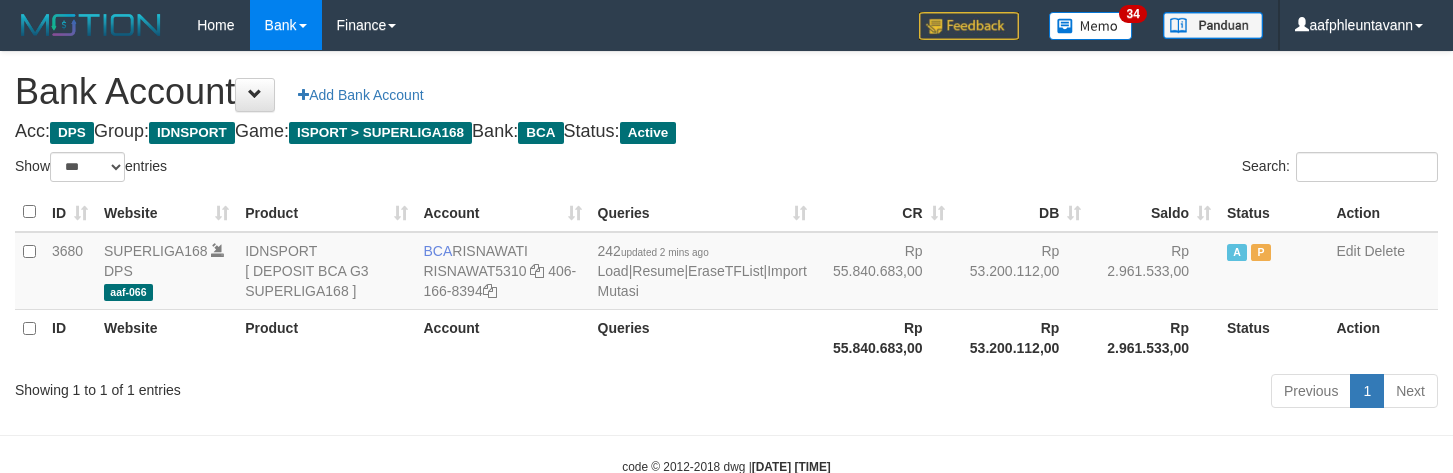 select on "***" 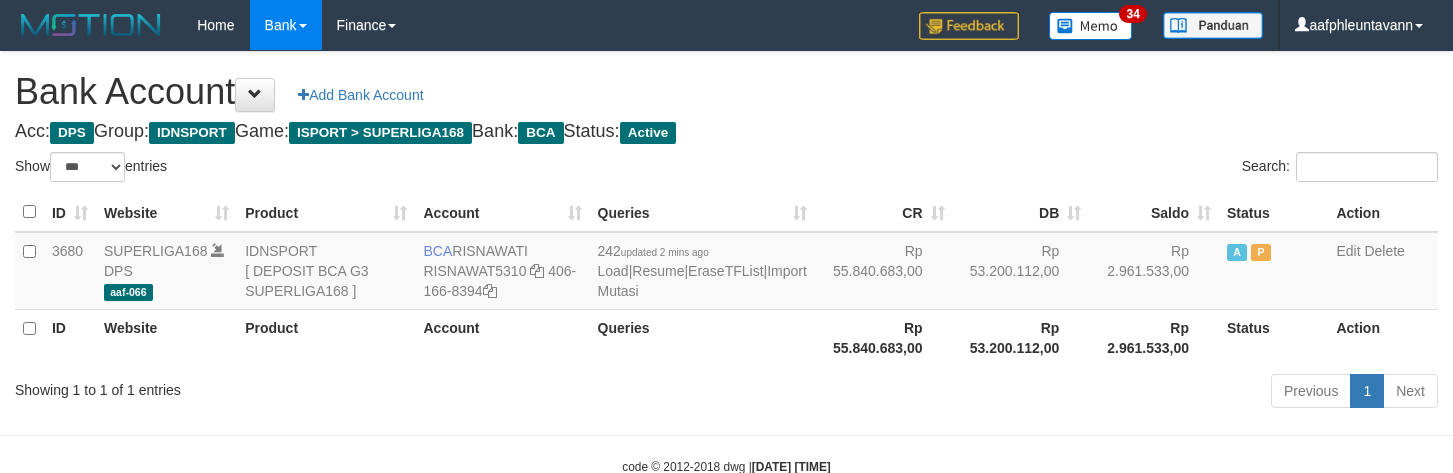 scroll, scrollTop: 0, scrollLeft: 0, axis: both 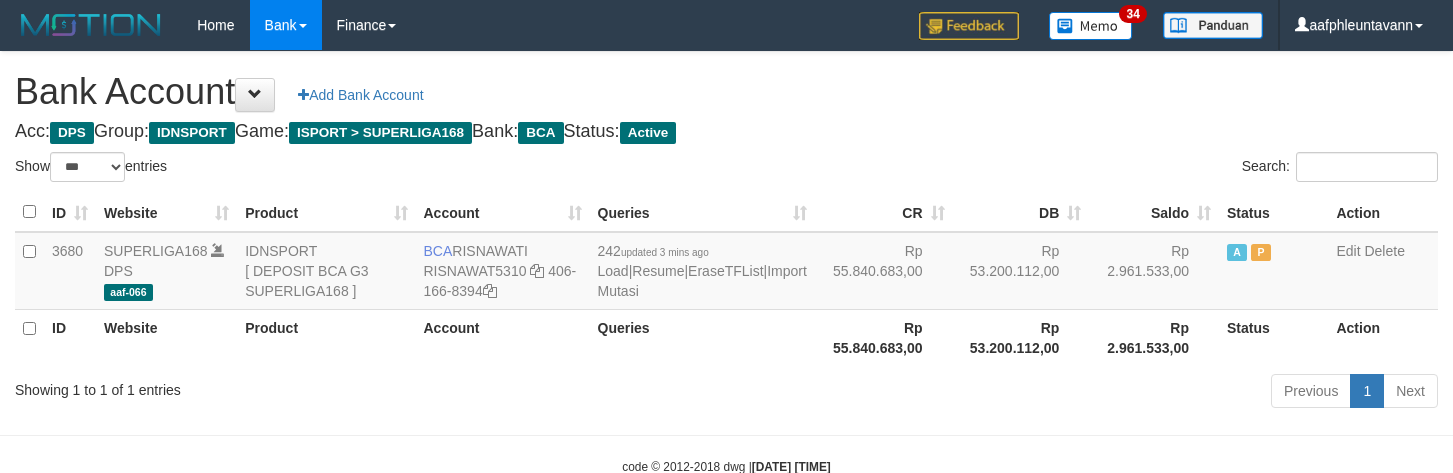 select on "***" 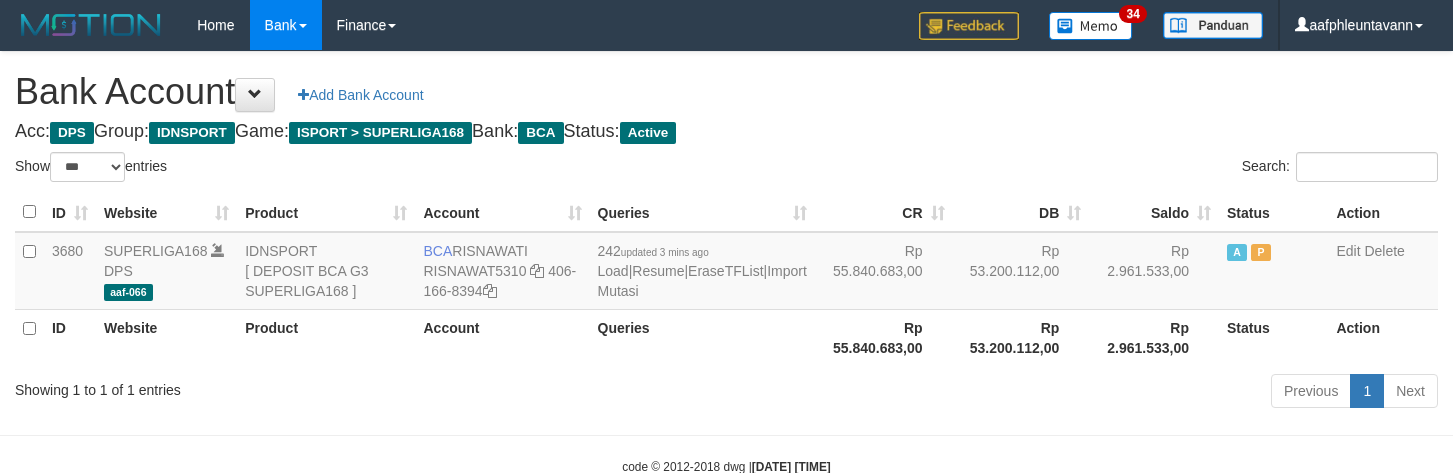 scroll, scrollTop: 0, scrollLeft: 0, axis: both 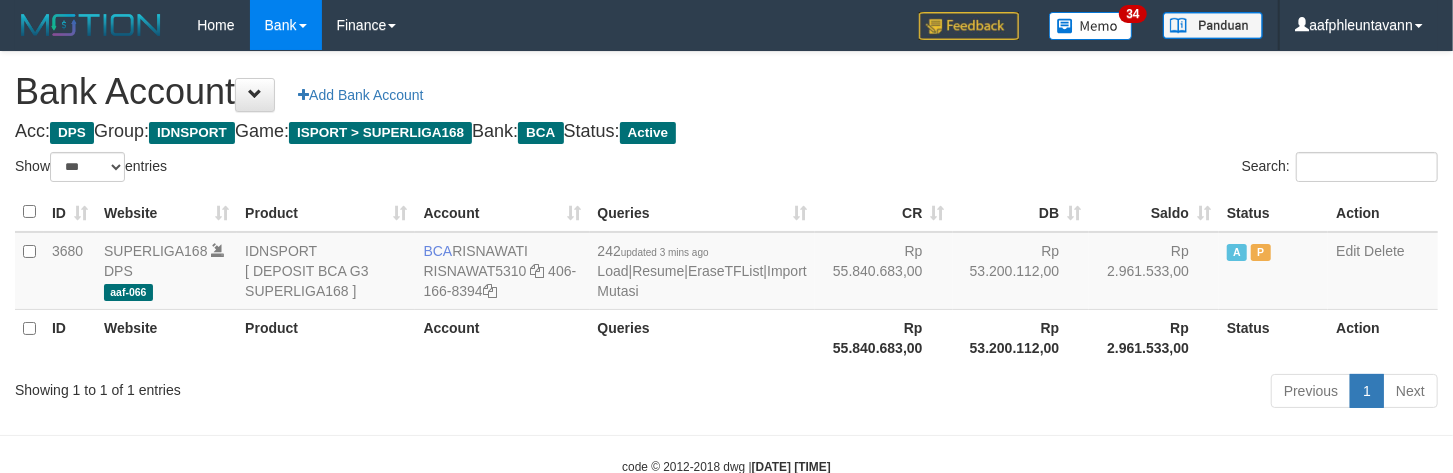 click on "Bank Account
Add Bank Account
Acc: 										 DPS
Group:   IDNSPORT    		Game:   ISPORT > SUPERLIGA168    		Bank:   BCA    		Status:  Active
Filter Account Type
*******
***
**
***
DPS
SELECT ALL  SELECT TYPE  - ALL -
DPS
WD
TMP
Filter Product
*******
******
********
********
*******
********
IDNSPORT
SELECT ALL  SELECT GROUP  - ALL -
BETHUB
IDNPOKER
IDNSPORT
IDNTOTO
LOADONLY
Filter Website
*******" at bounding box center (726, 233) 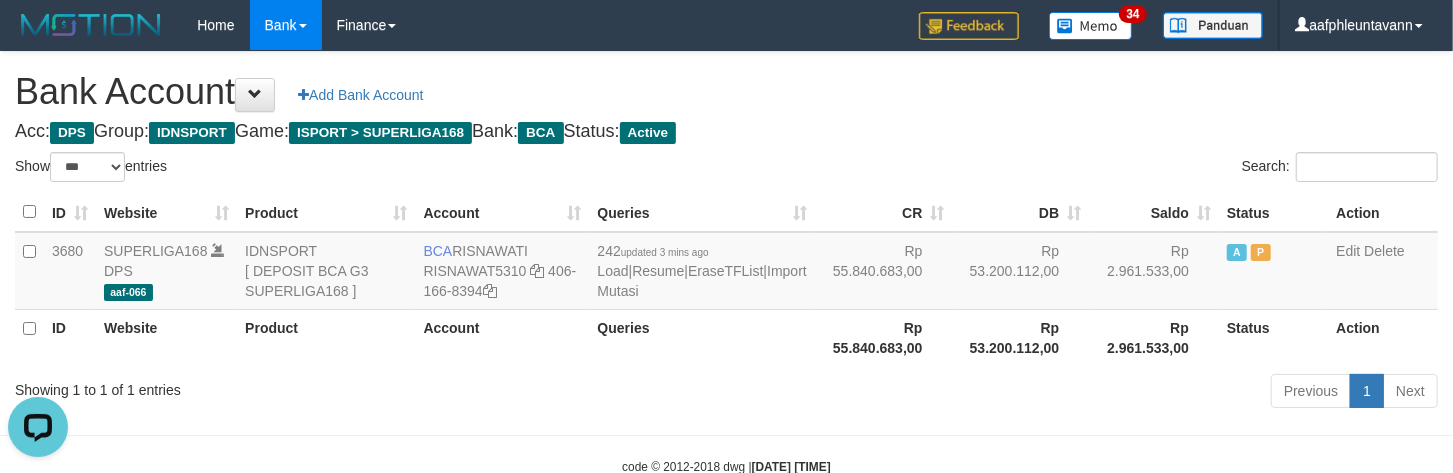 scroll, scrollTop: 0, scrollLeft: 0, axis: both 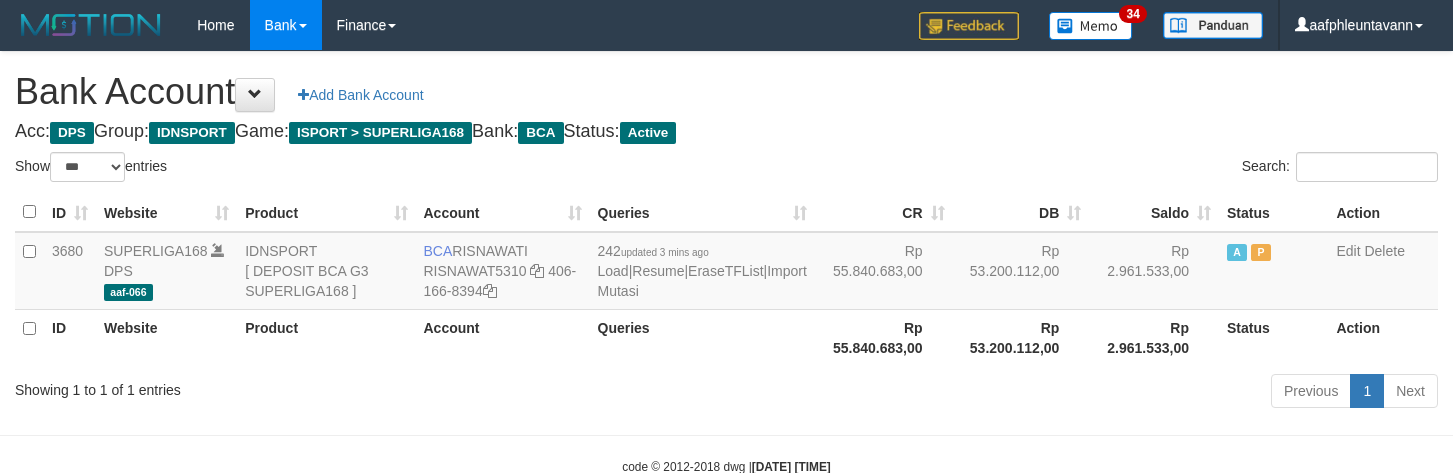 select on "***" 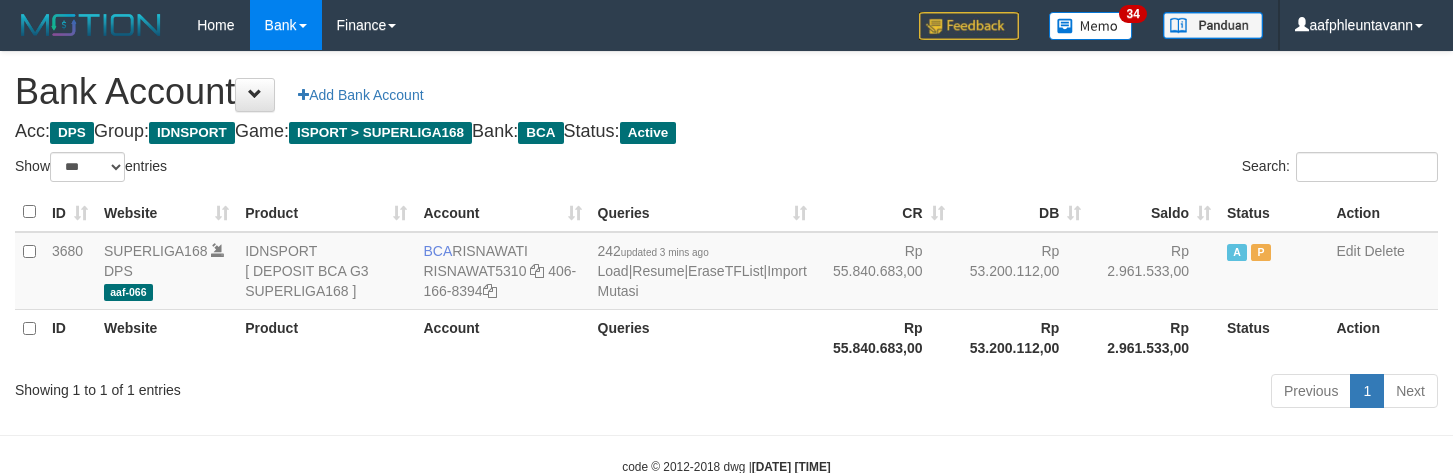 scroll, scrollTop: 0, scrollLeft: 0, axis: both 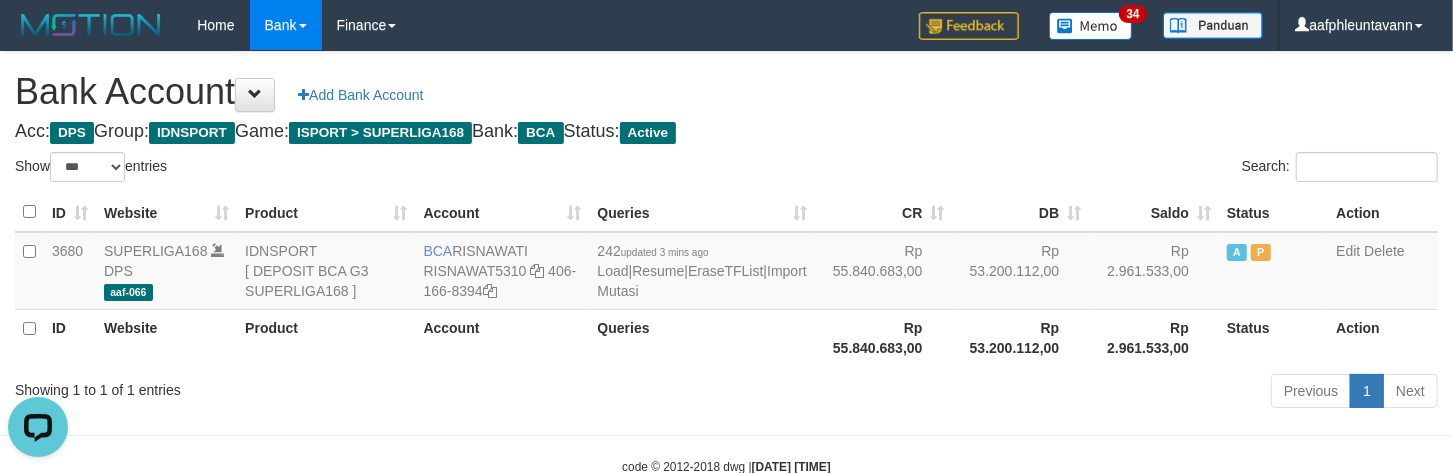 click on "Search:" at bounding box center (1090, 169) 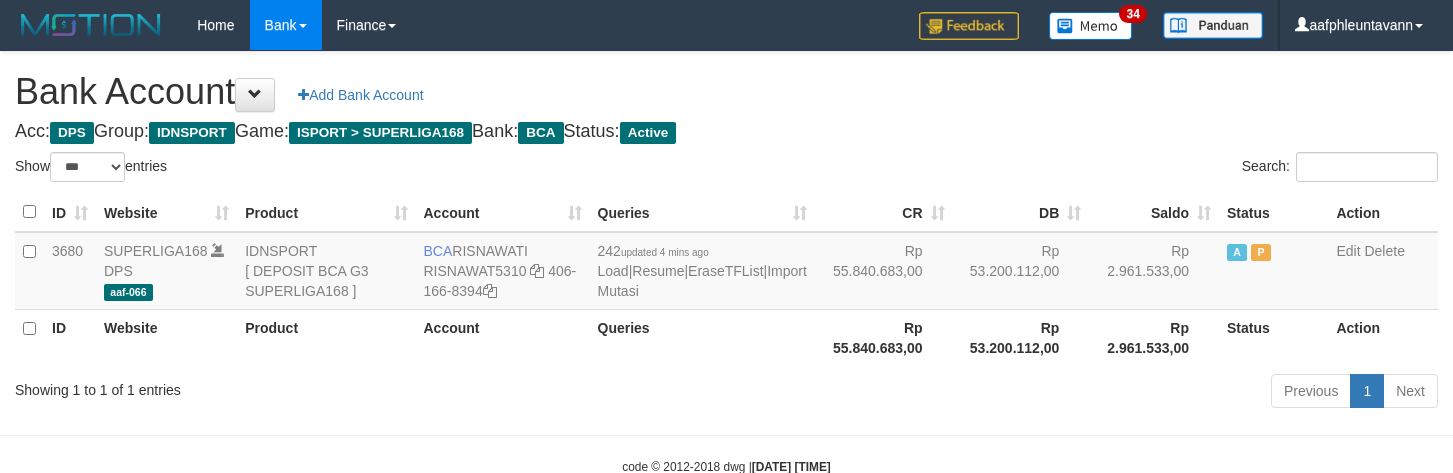 select on "***" 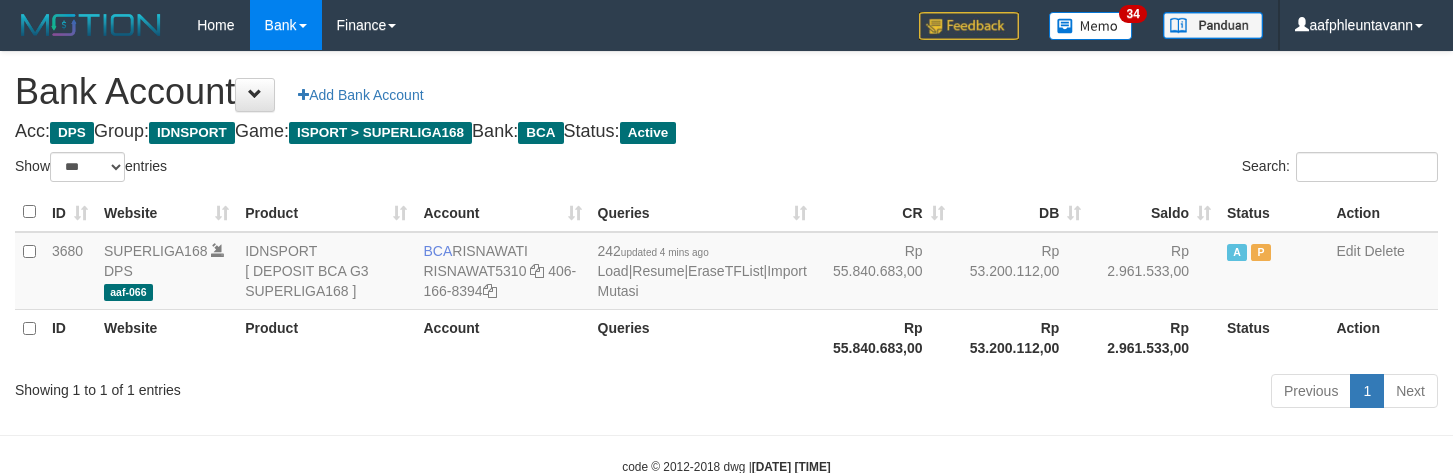 scroll, scrollTop: 0, scrollLeft: 0, axis: both 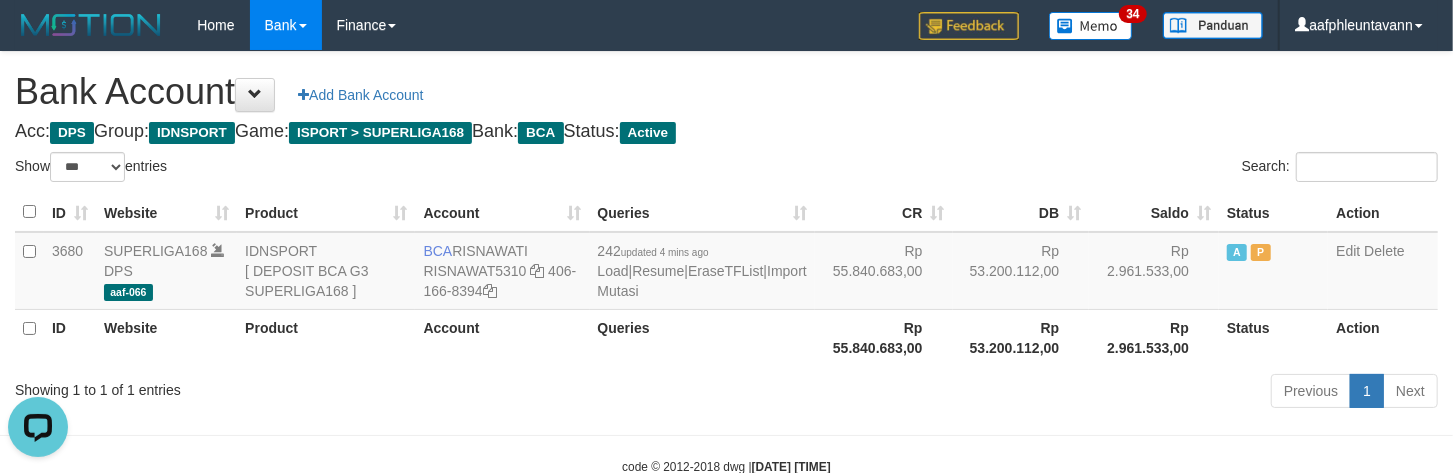 click on "Search:" at bounding box center [1090, 169] 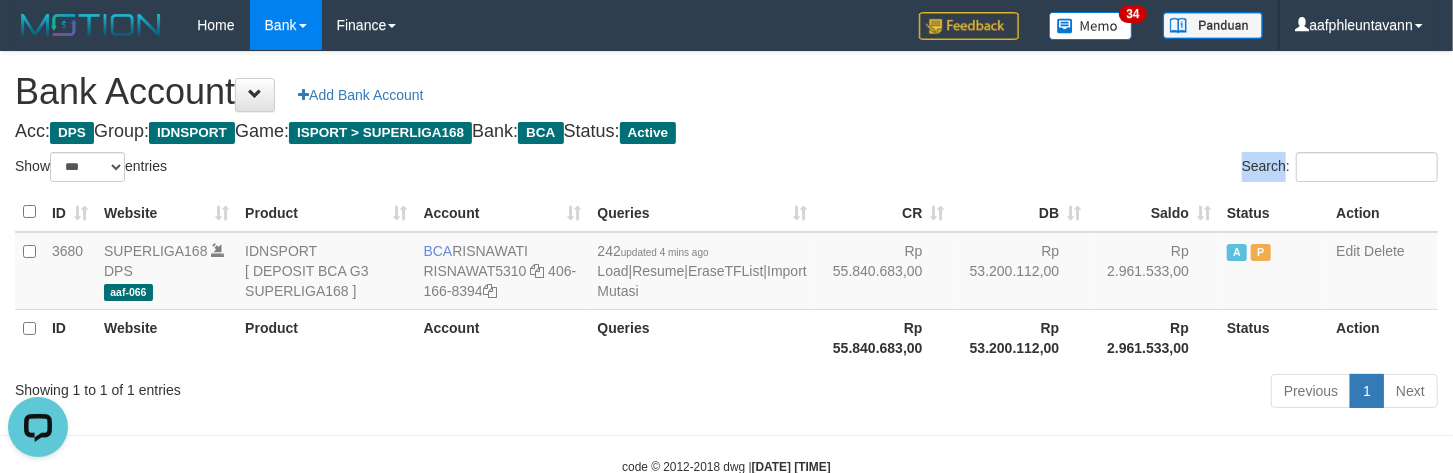 click on "Search:" at bounding box center [1090, 169] 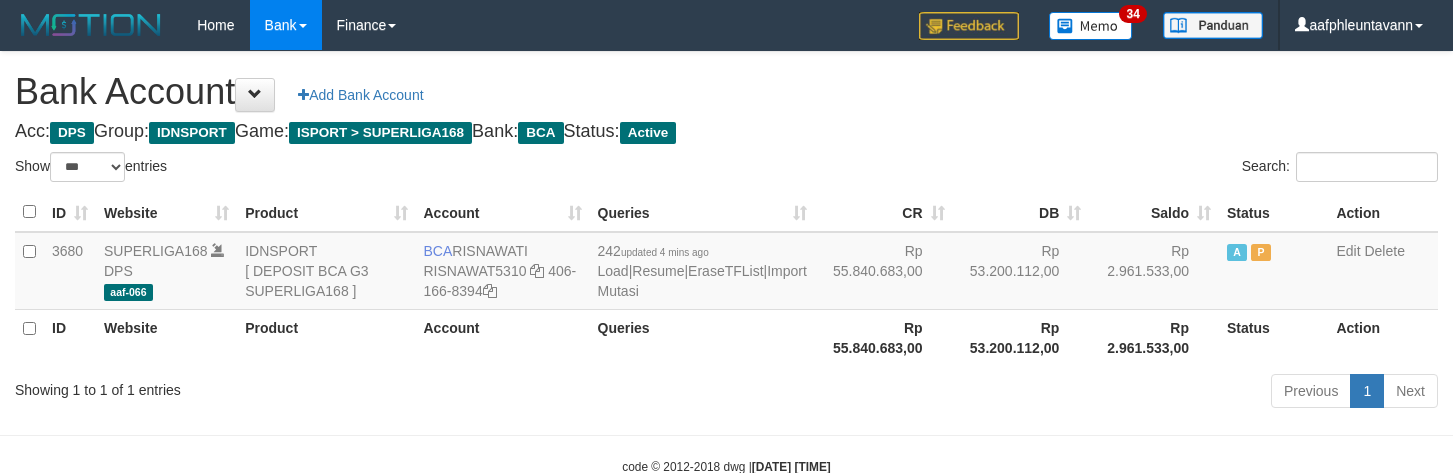 select on "***" 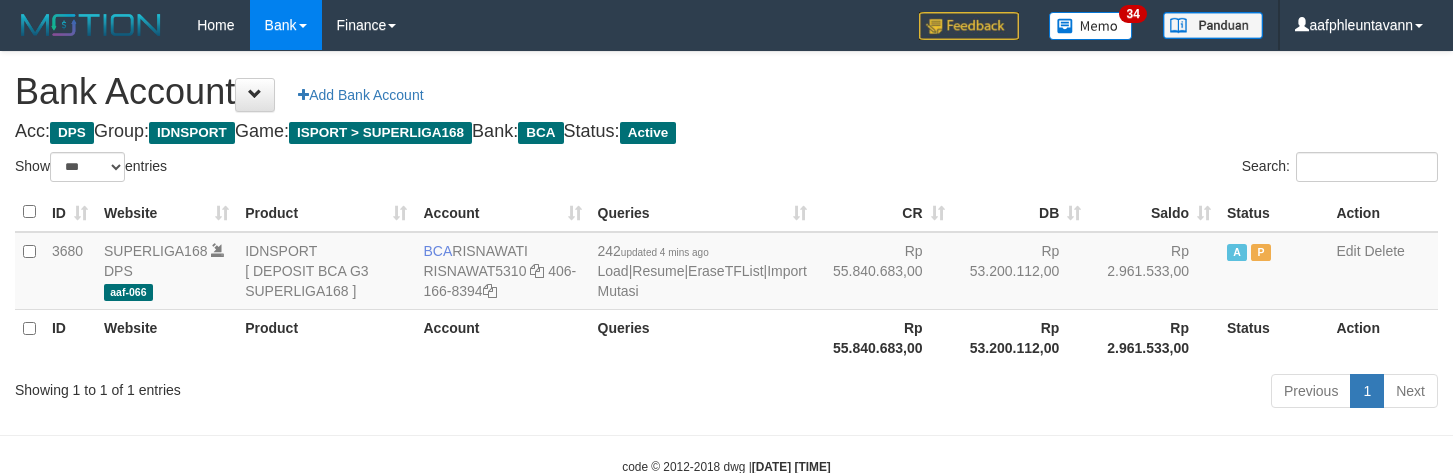 scroll, scrollTop: 0, scrollLeft: 0, axis: both 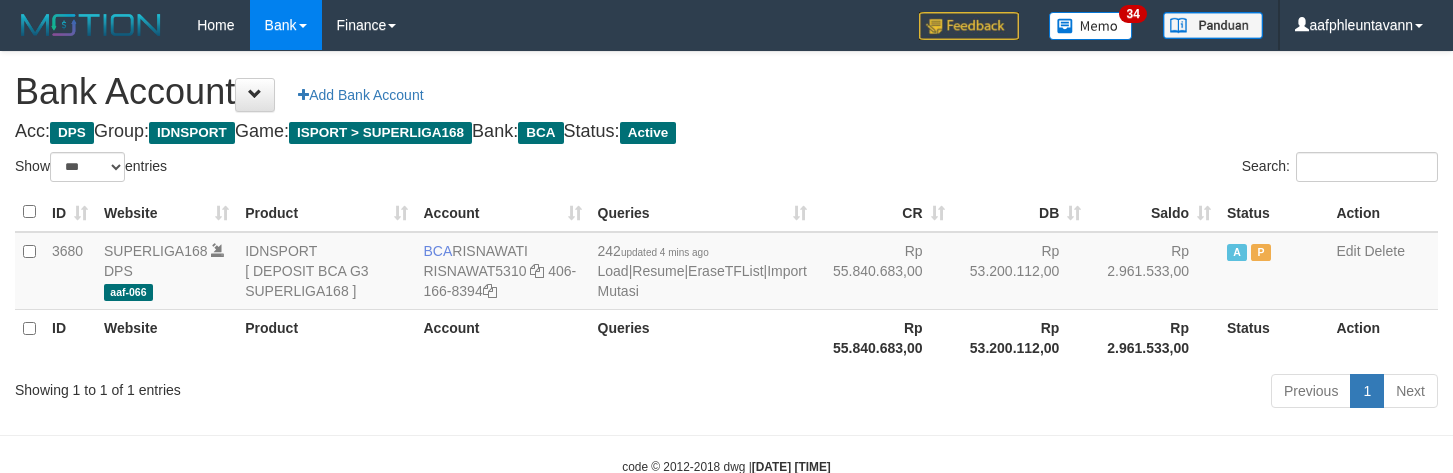 select on "***" 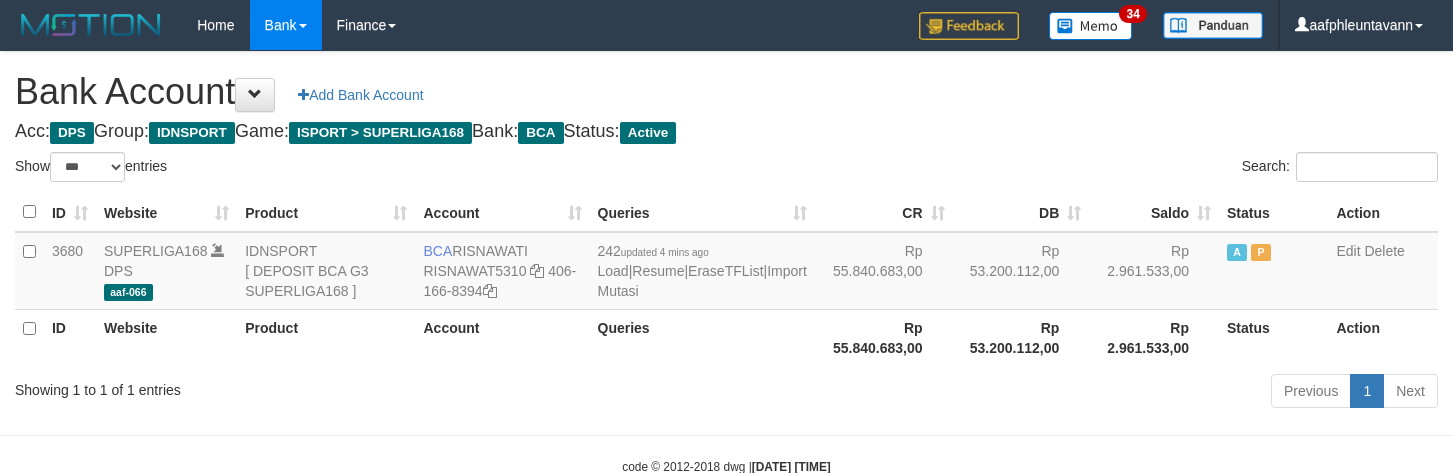 scroll, scrollTop: 0, scrollLeft: 0, axis: both 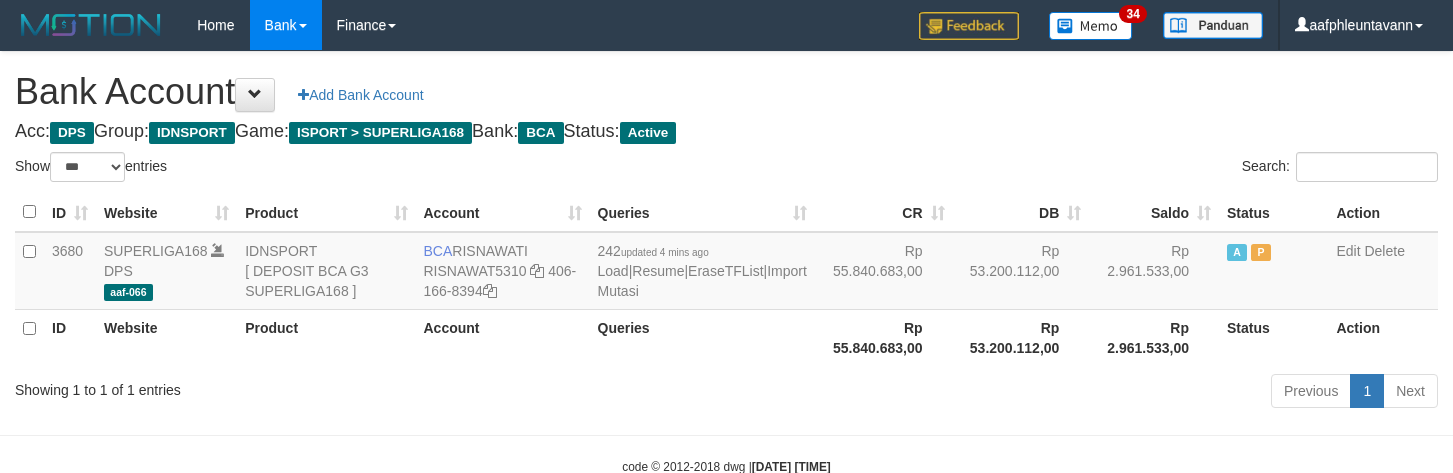 select on "***" 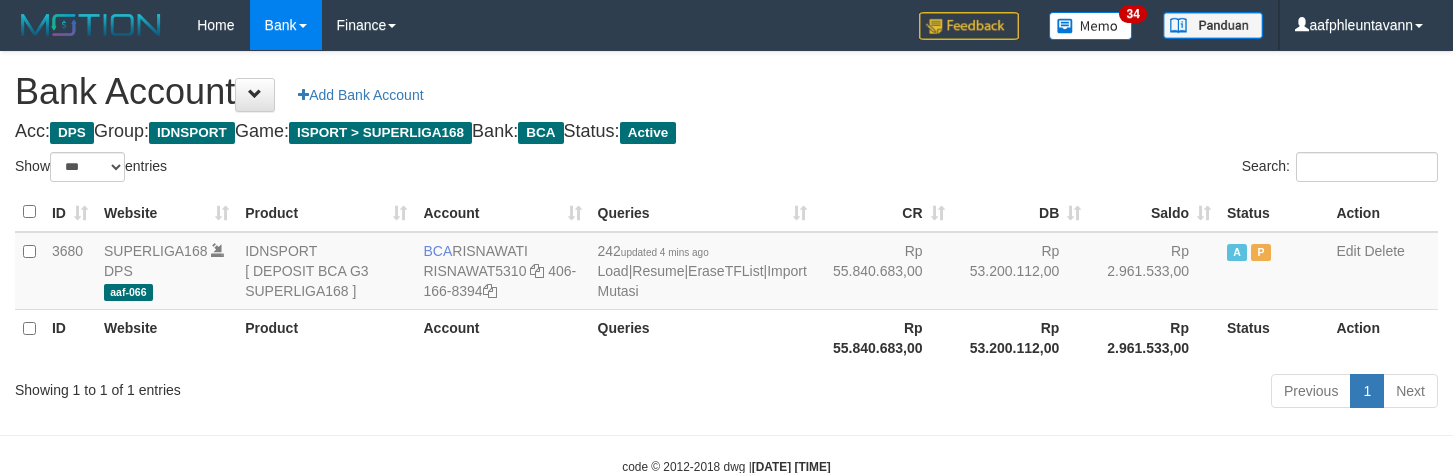 scroll, scrollTop: 0, scrollLeft: 0, axis: both 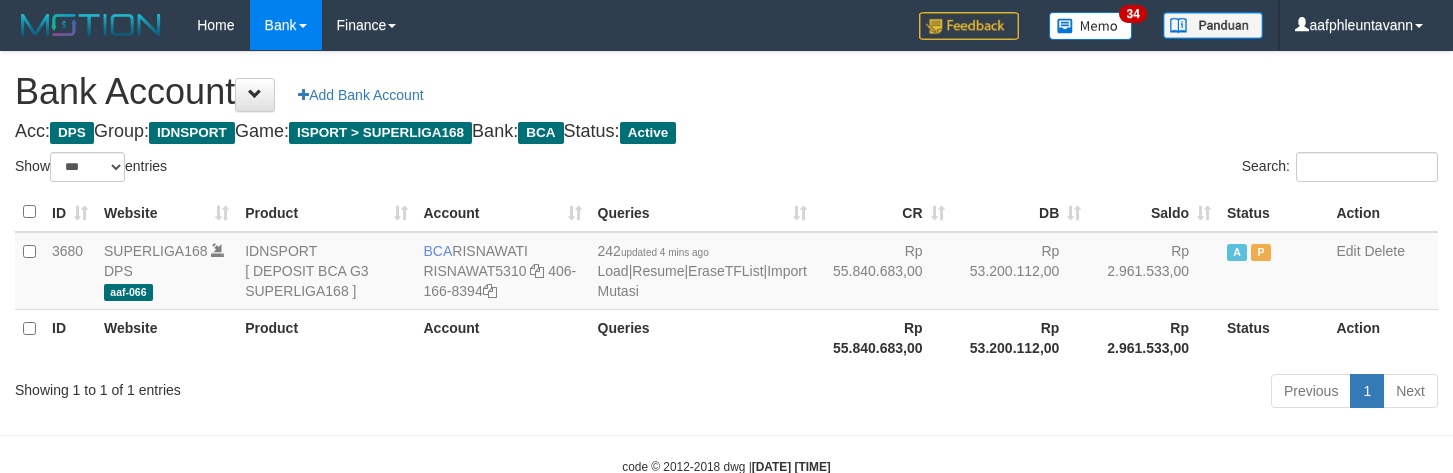 select on "***" 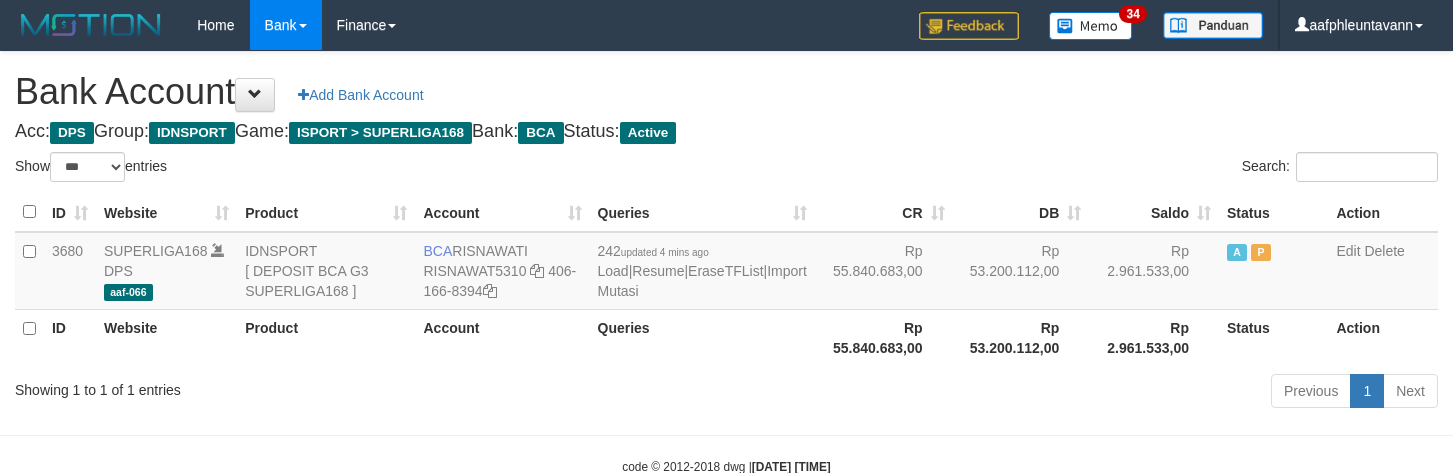 scroll, scrollTop: 0, scrollLeft: 0, axis: both 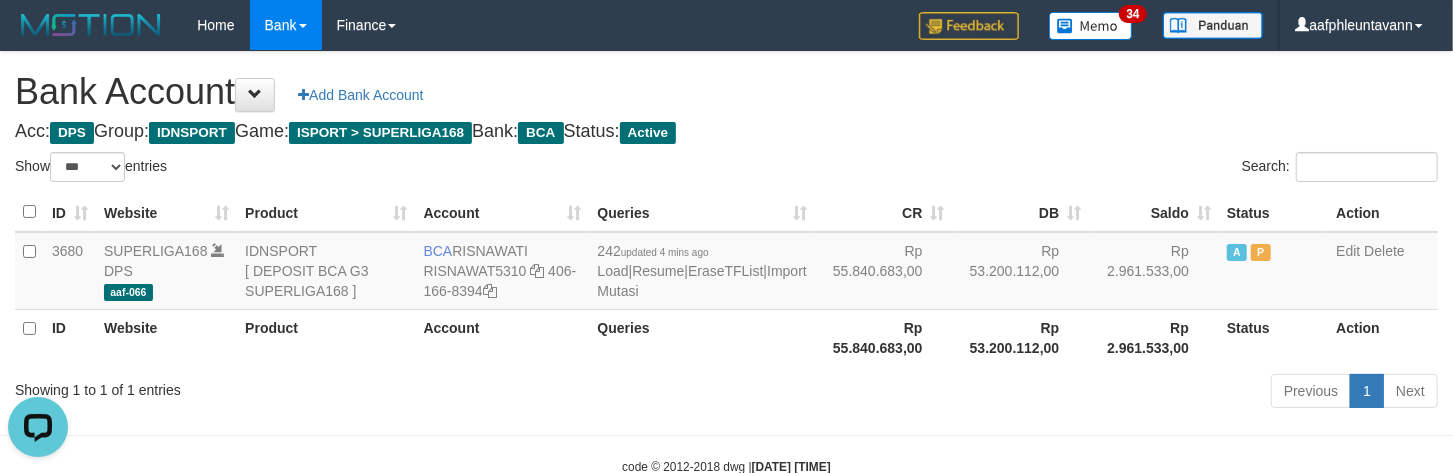 click on "Acc: 										 DPS
Group:   IDNSPORT    		Game:   ISPORT > SUPERLIGA168    		Bank:   BCA    		Status:  Active" at bounding box center (726, 132) 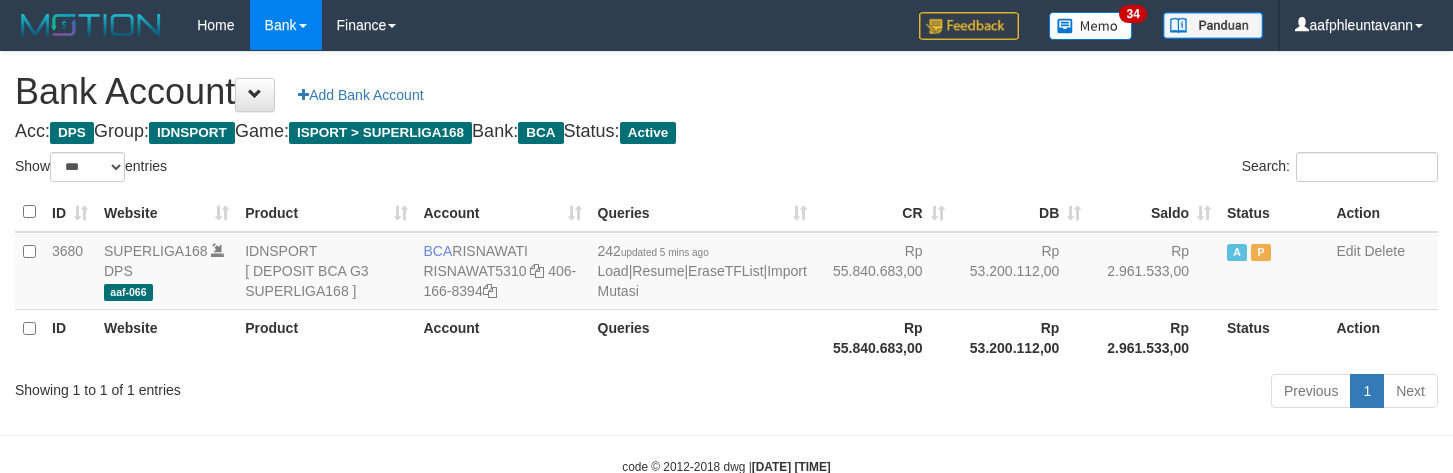 select on "***" 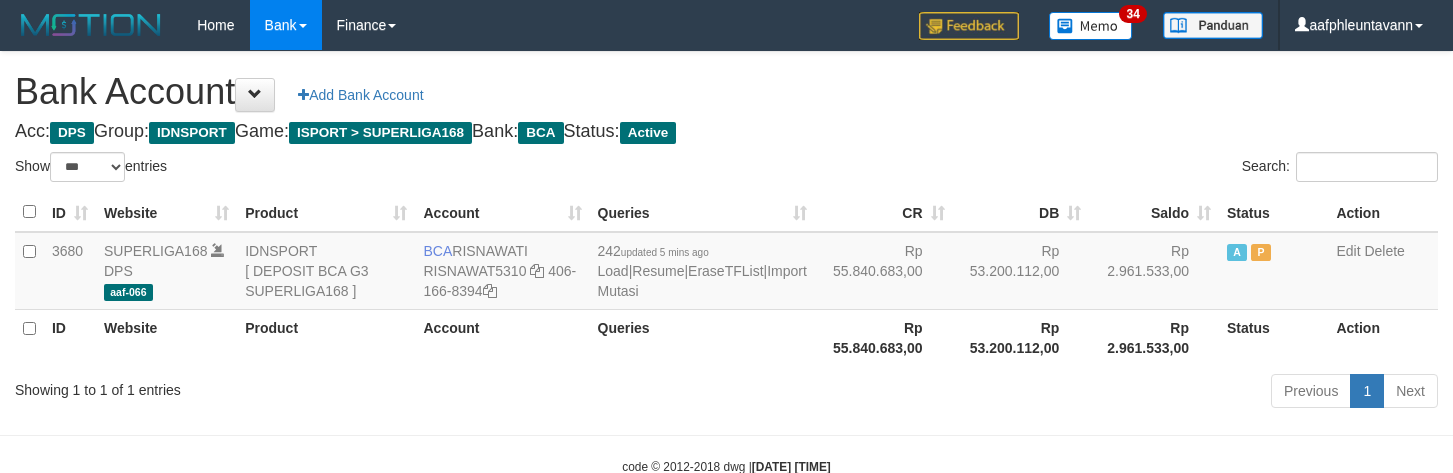 scroll, scrollTop: 0, scrollLeft: 0, axis: both 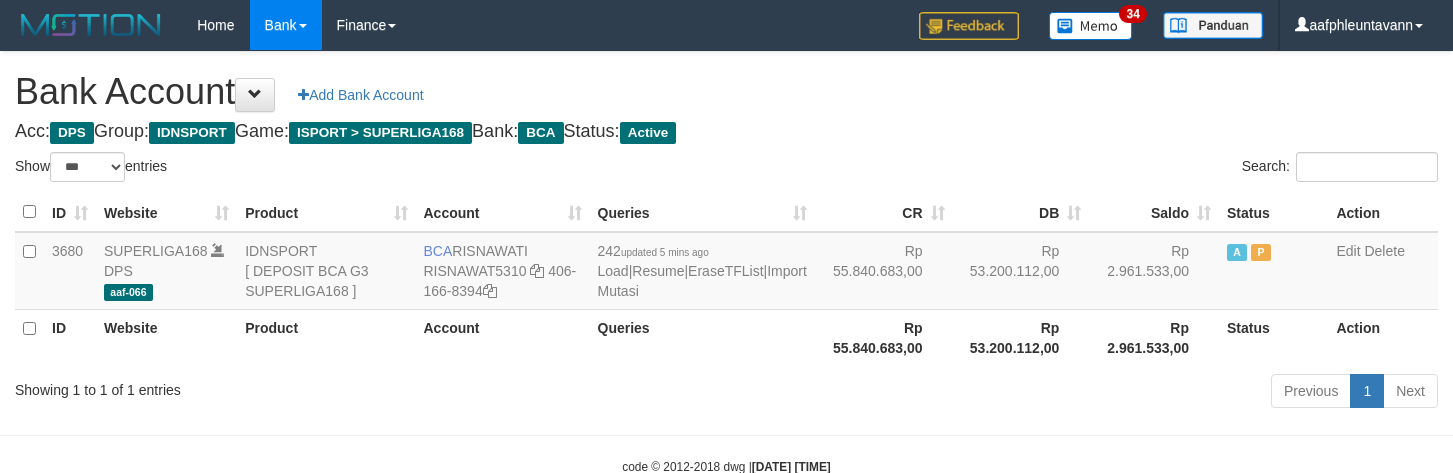 select on "***" 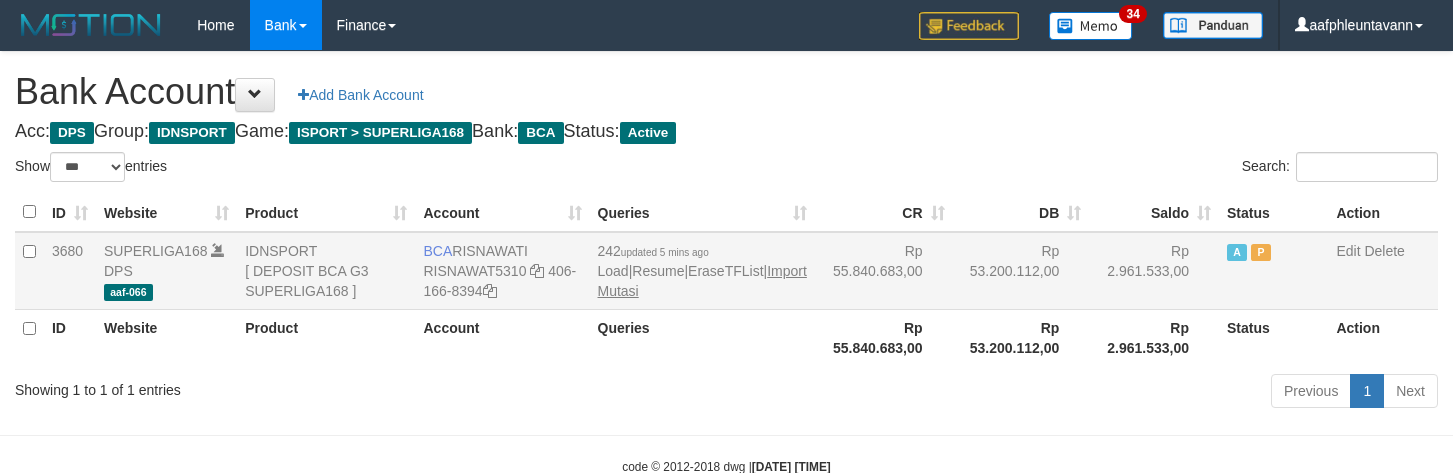 scroll, scrollTop: 0, scrollLeft: 0, axis: both 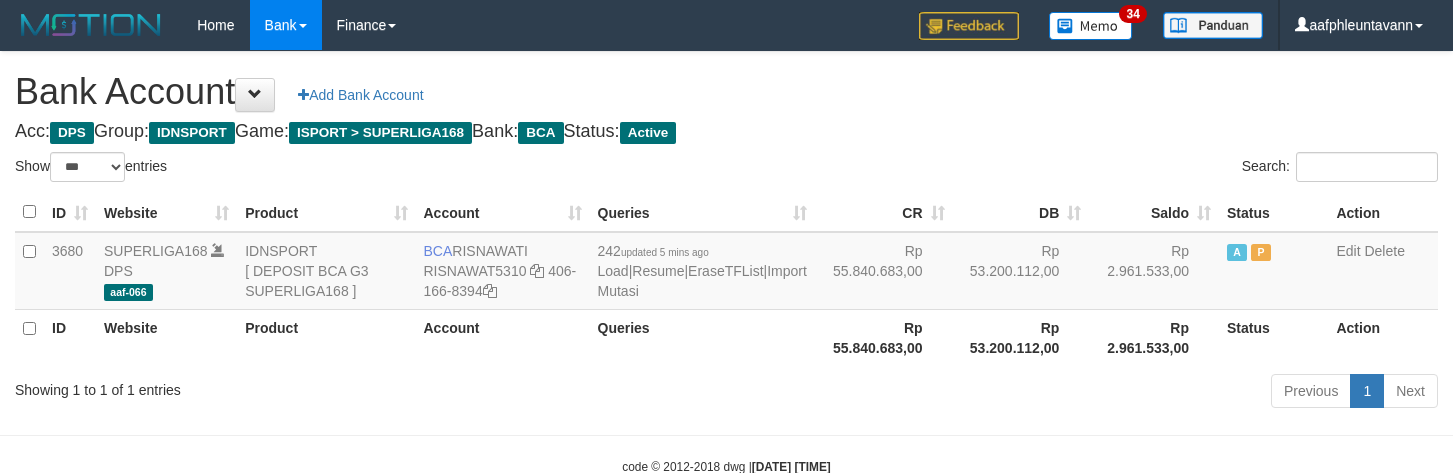 select on "***" 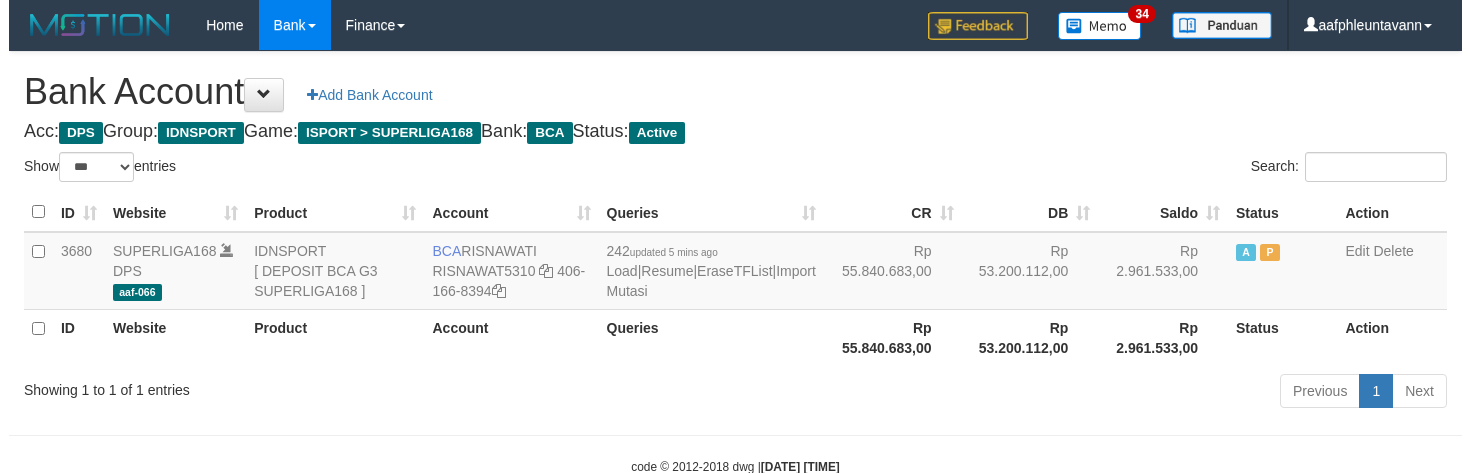 scroll, scrollTop: 0, scrollLeft: 0, axis: both 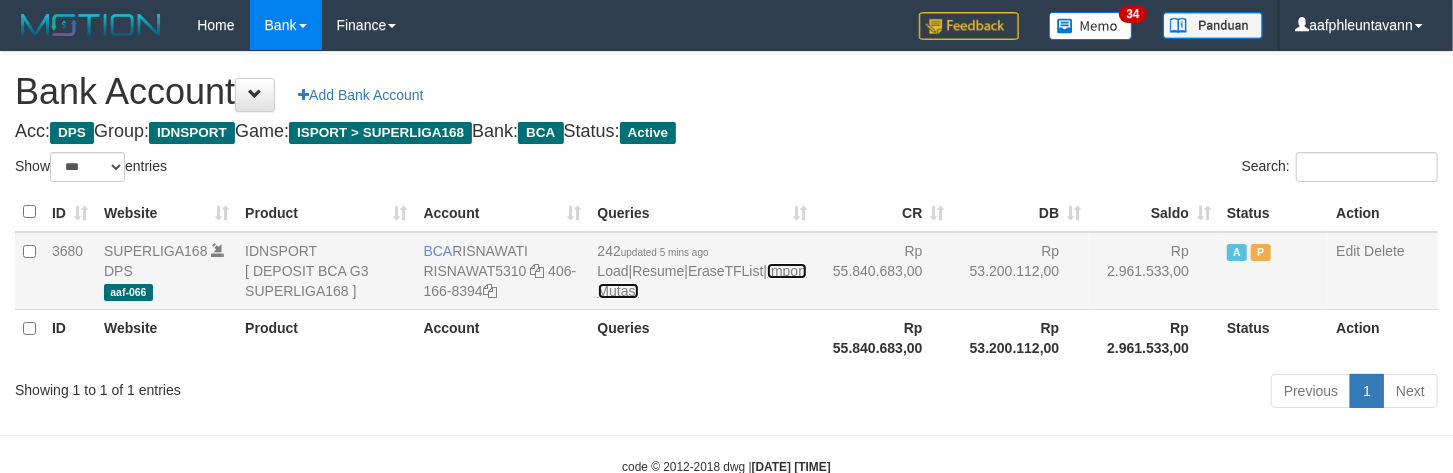 click on "Import Mutasi" at bounding box center (702, 281) 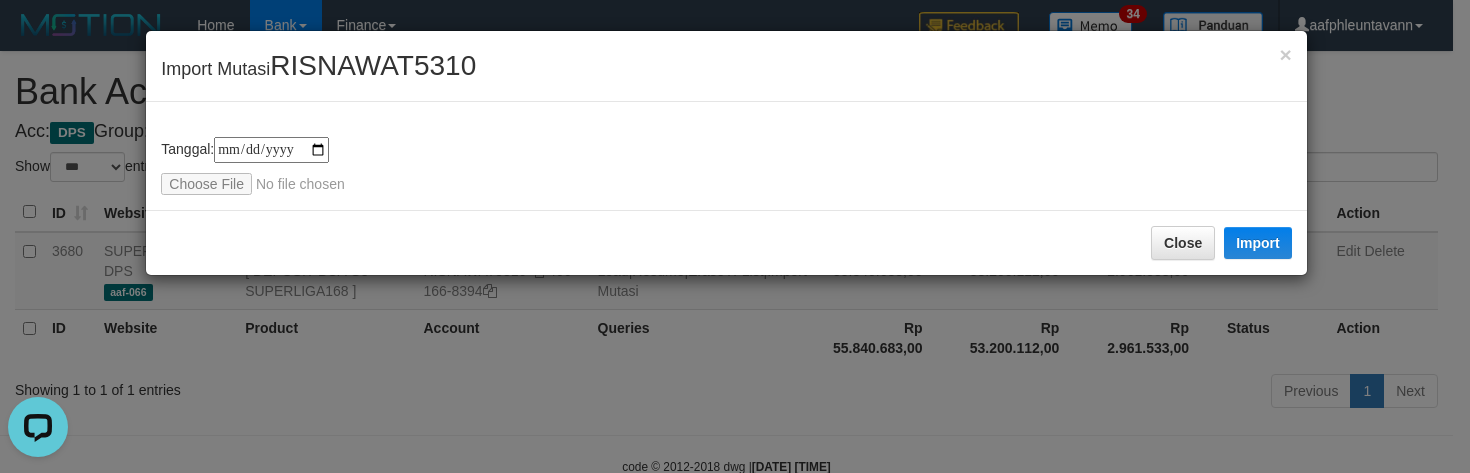 scroll, scrollTop: 0, scrollLeft: 0, axis: both 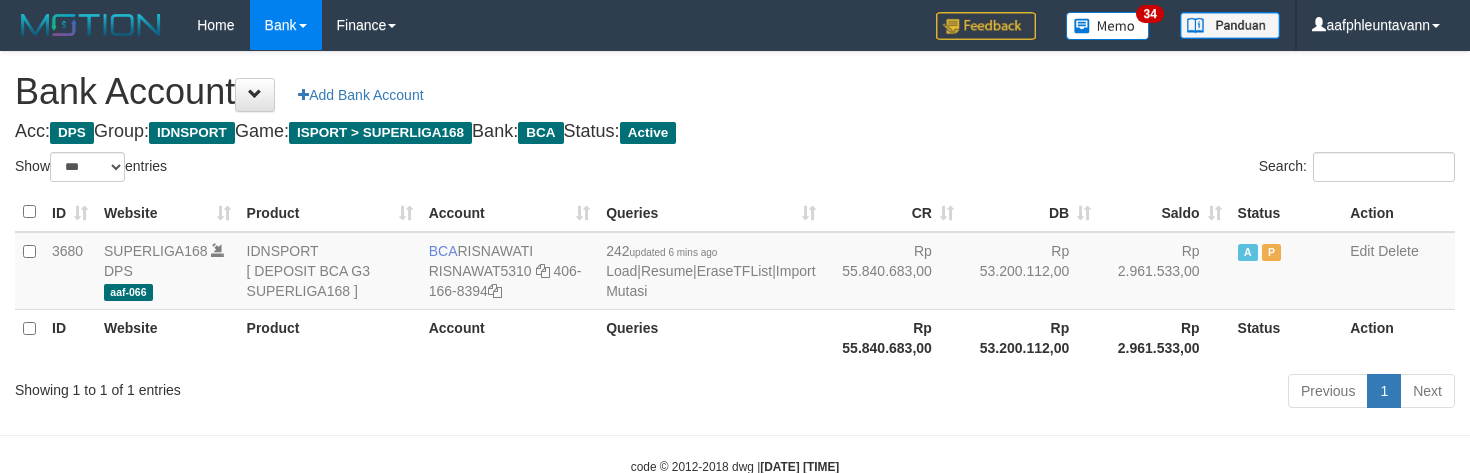select on "***" 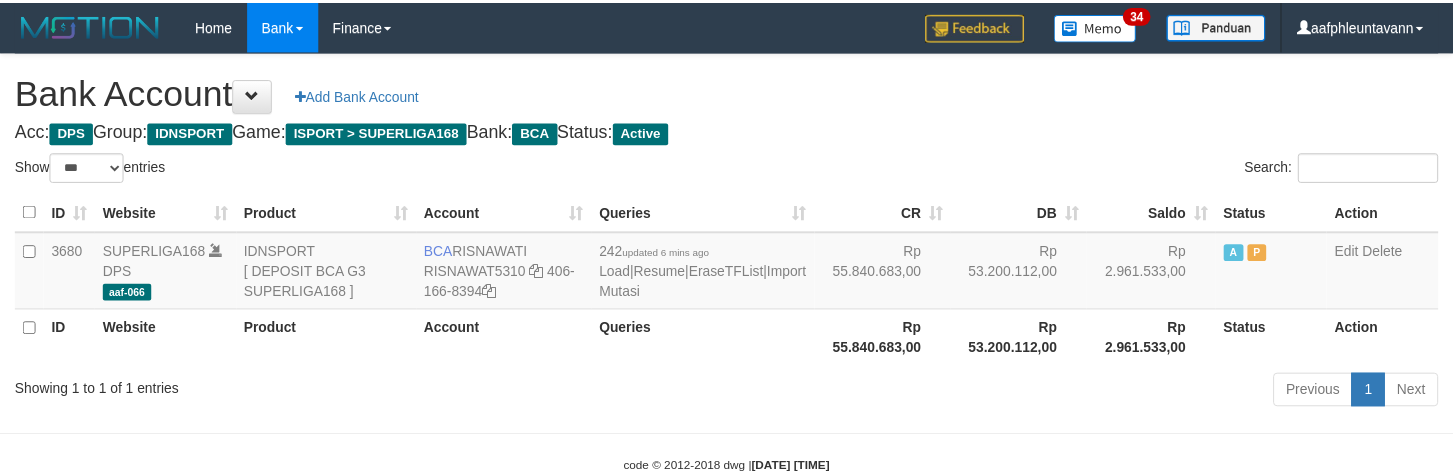 scroll, scrollTop: 0, scrollLeft: 0, axis: both 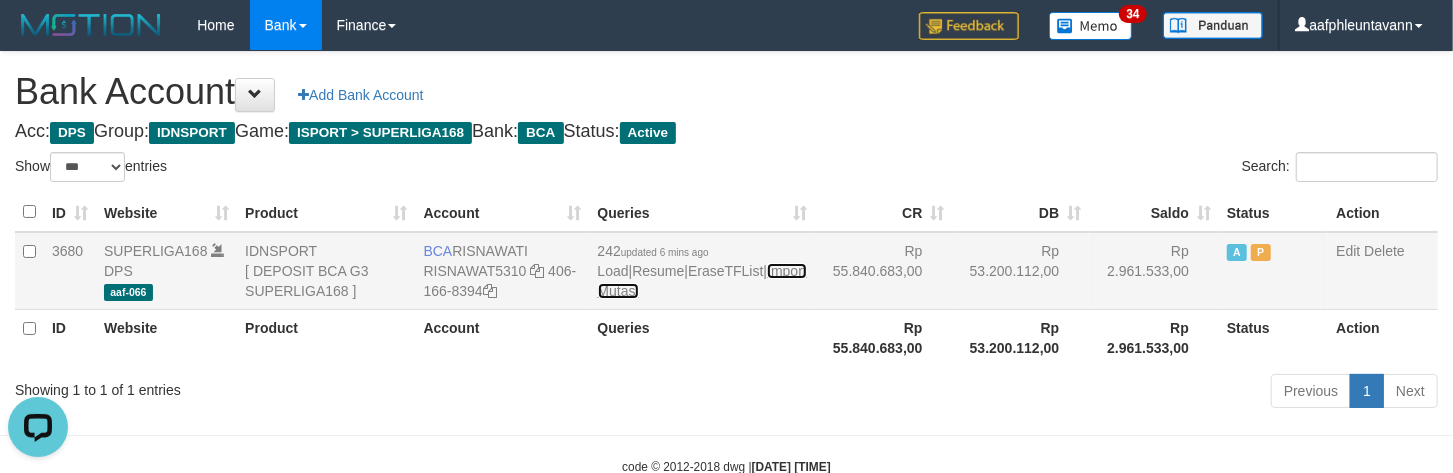 click on "Import Mutasi" at bounding box center [702, 281] 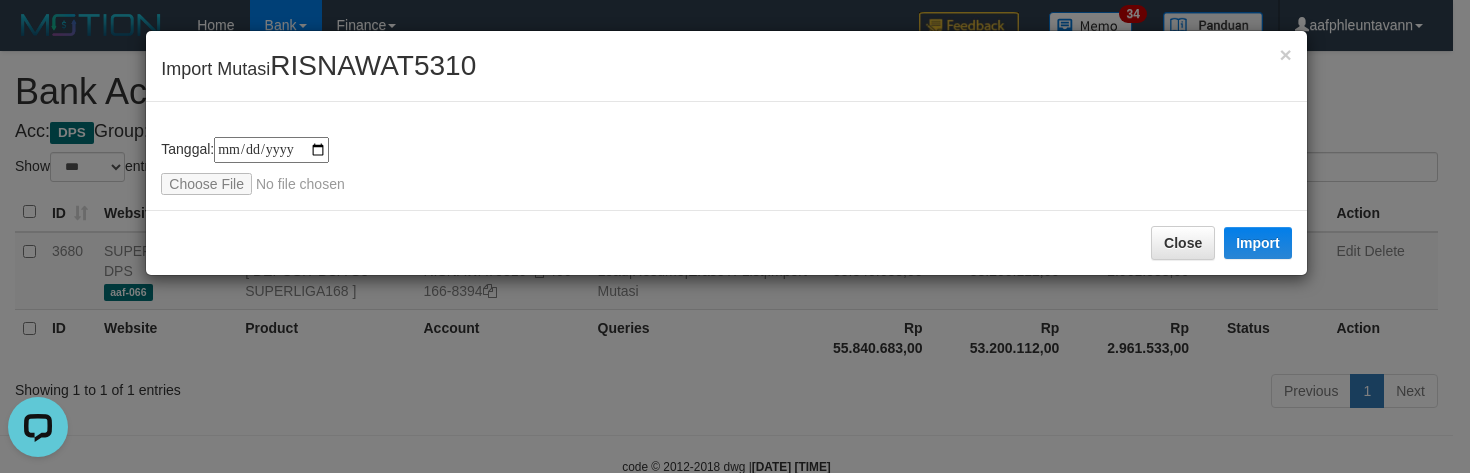 type on "**********" 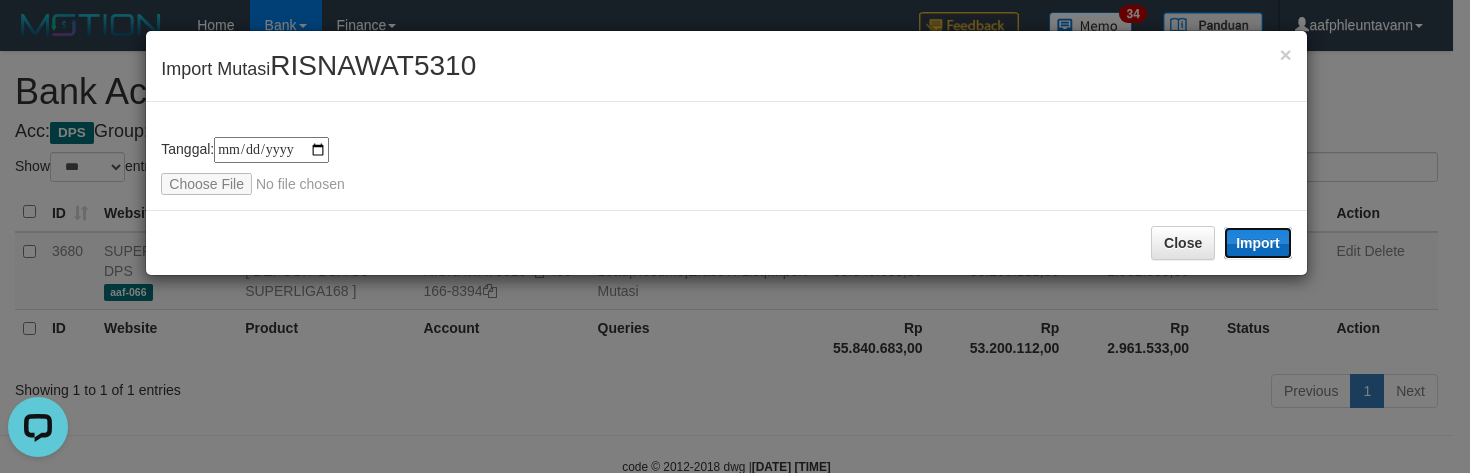 click on "Import" at bounding box center (1258, 243) 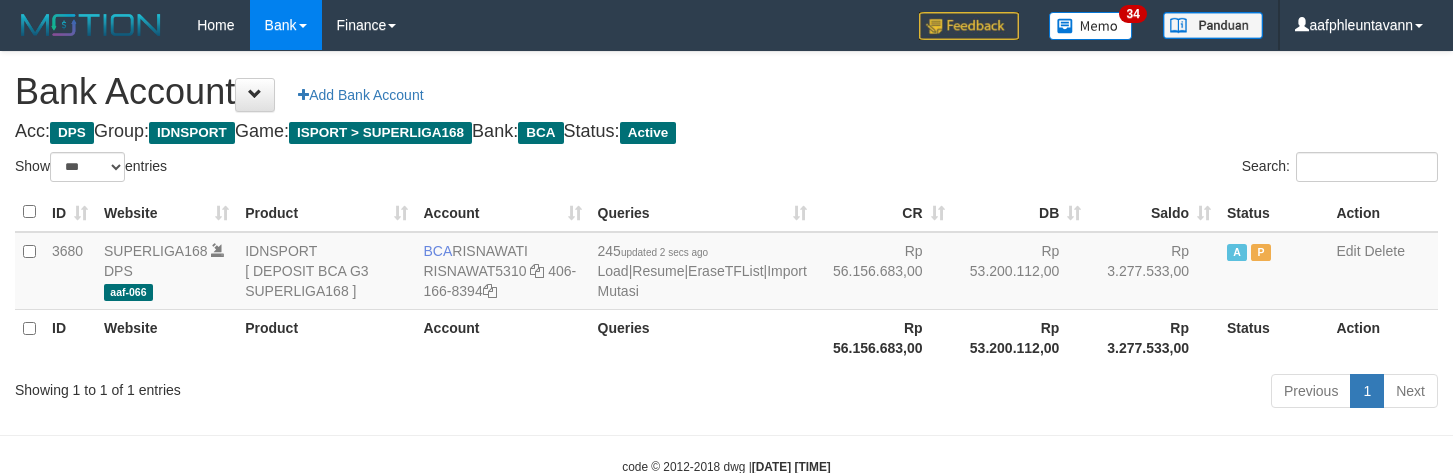 select on "***" 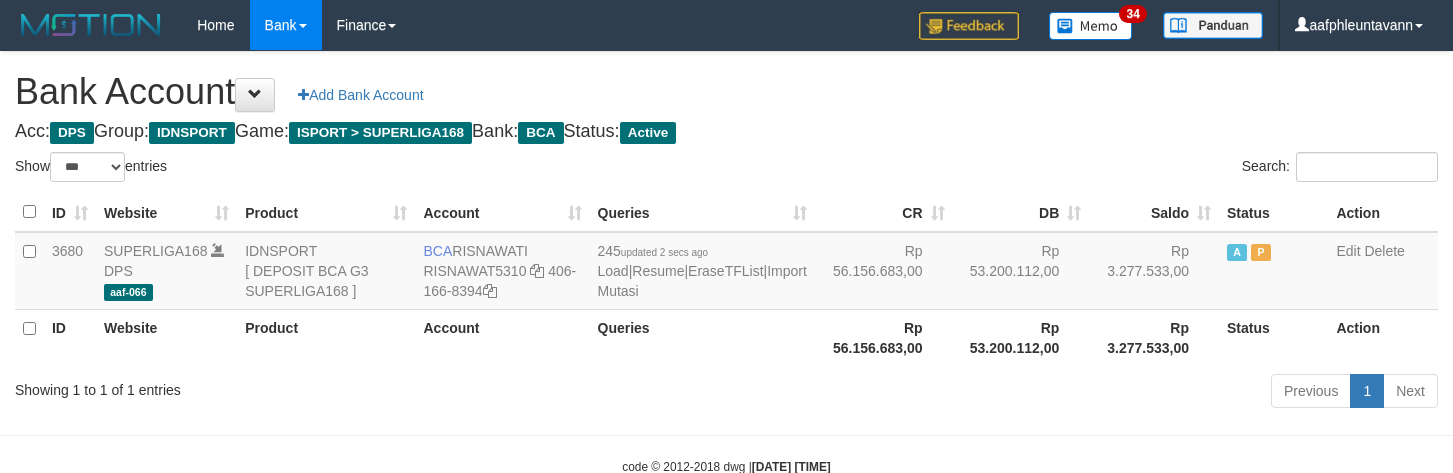 scroll, scrollTop: 0, scrollLeft: 0, axis: both 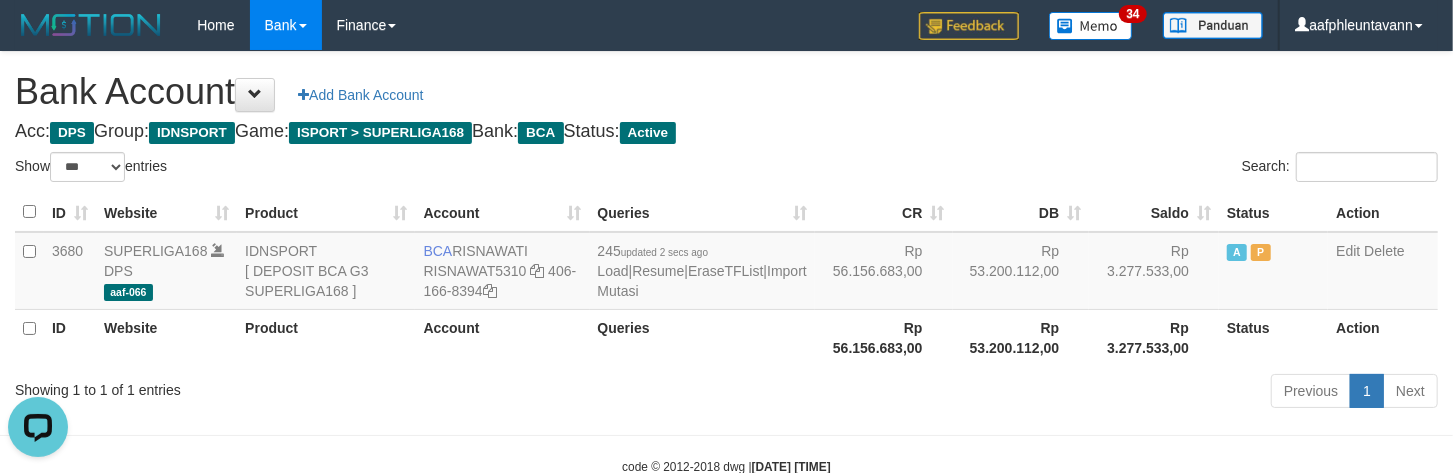 click on "Search:" at bounding box center [1090, 169] 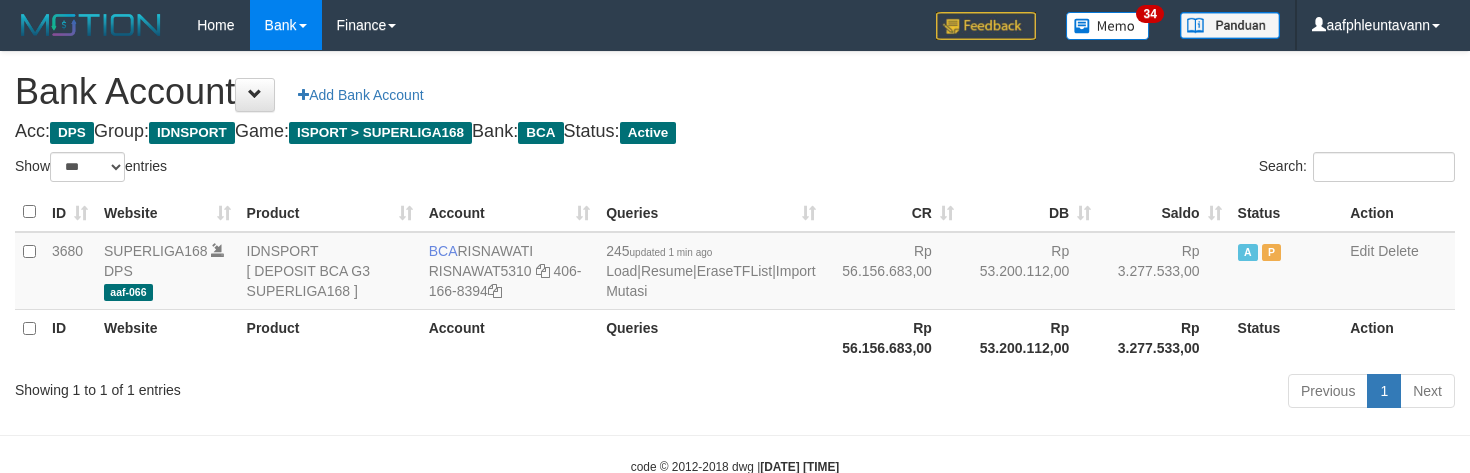 select on "***" 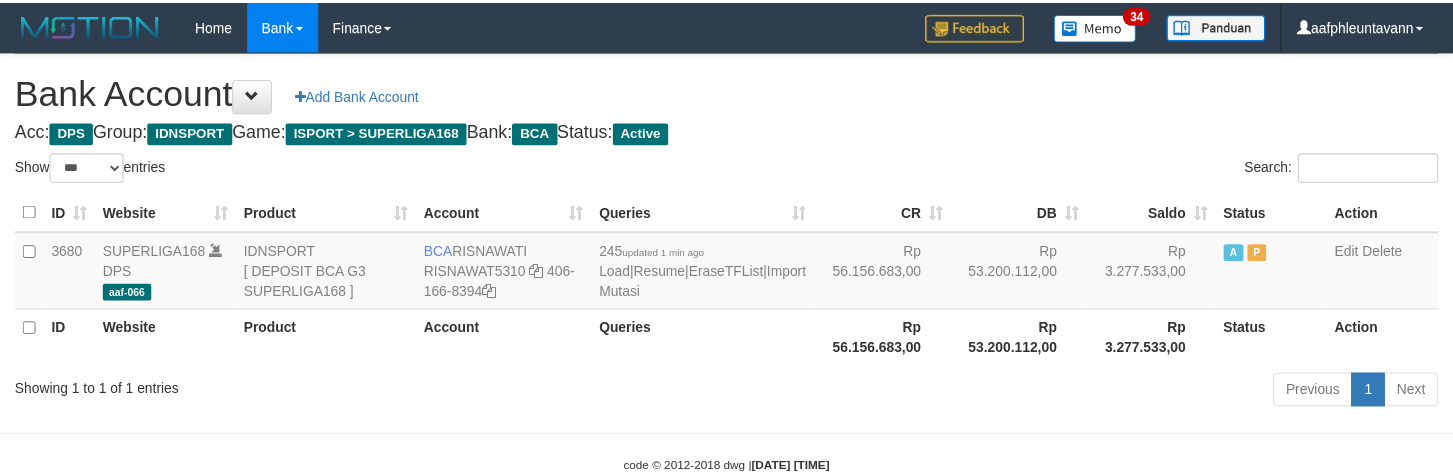 scroll, scrollTop: 0, scrollLeft: 0, axis: both 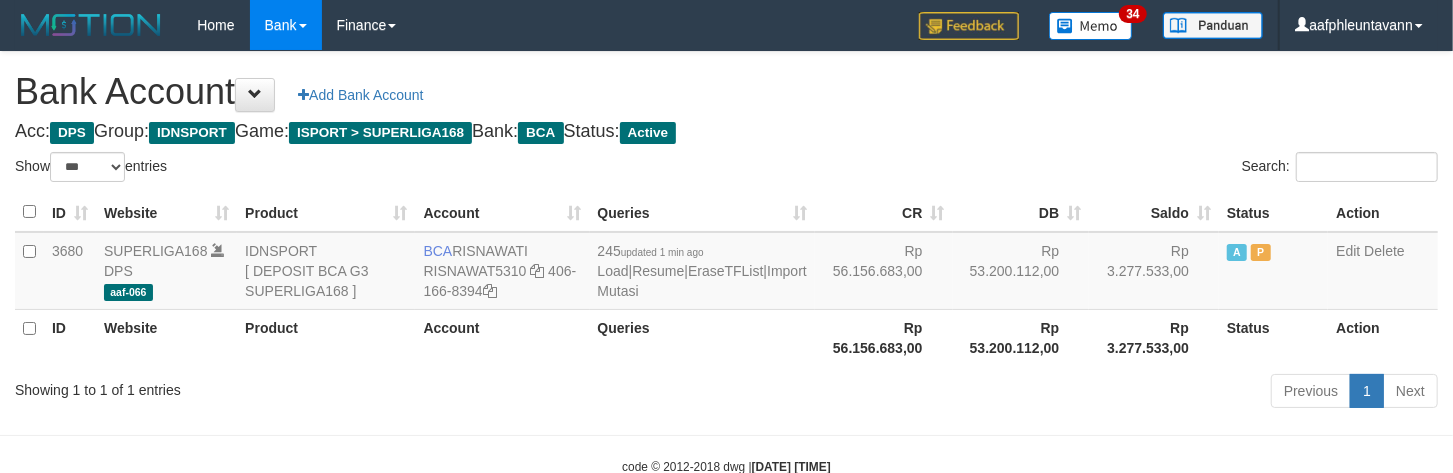 click on "Search:" at bounding box center [1090, 169] 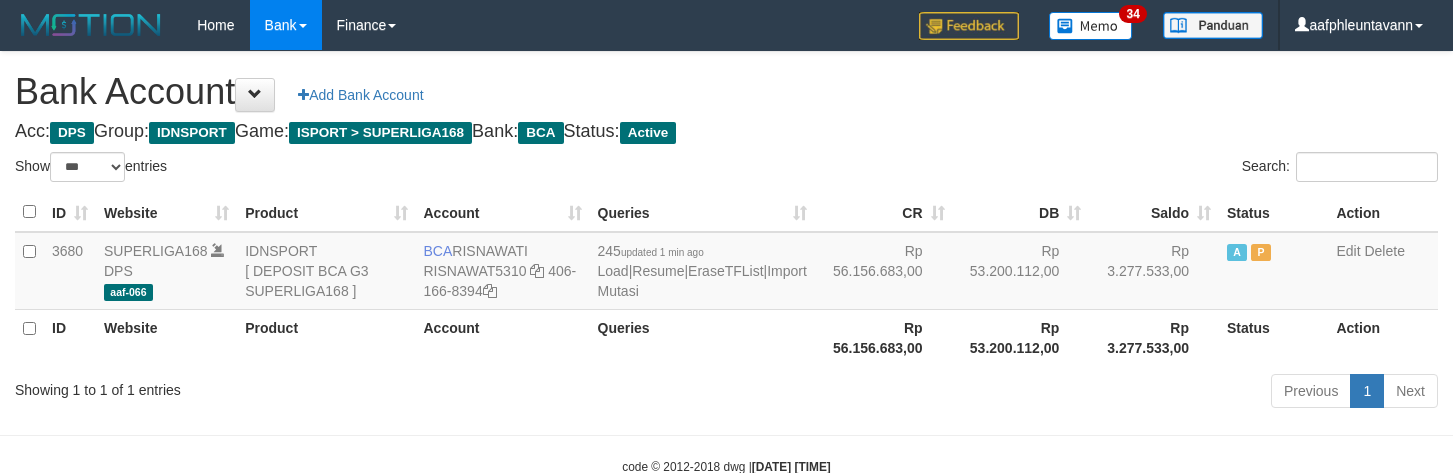 select on "***" 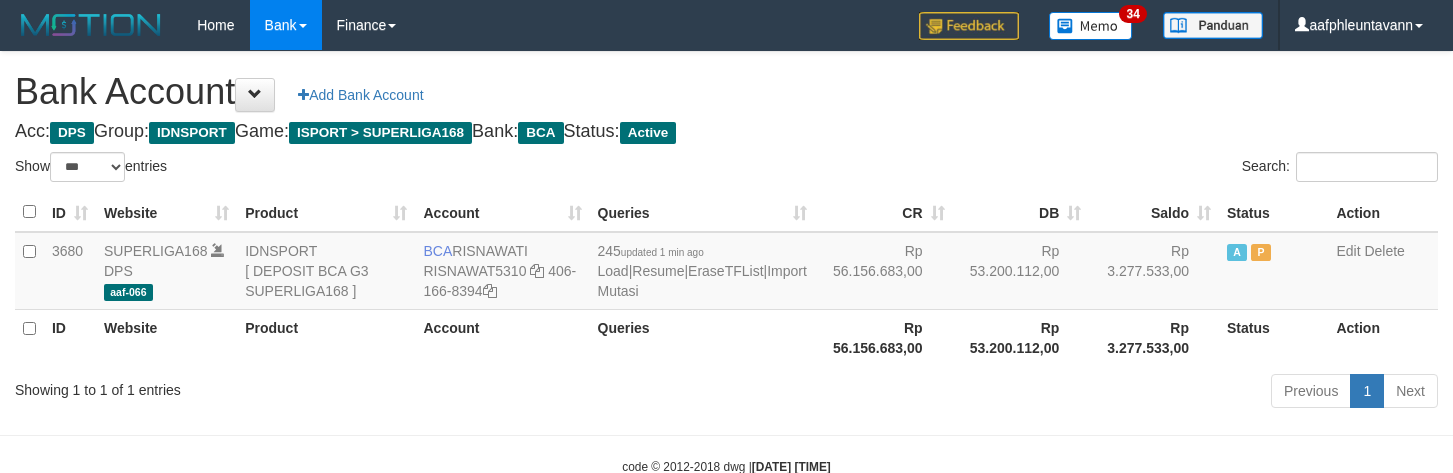 scroll, scrollTop: 0, scrollLeft: 0, axis: both 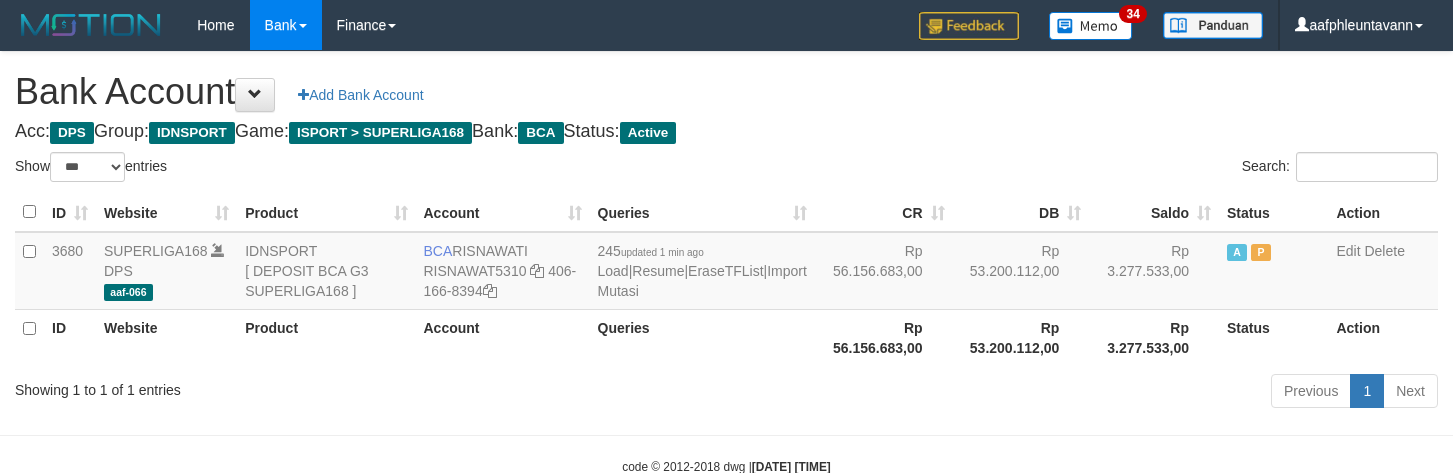 select on "***" 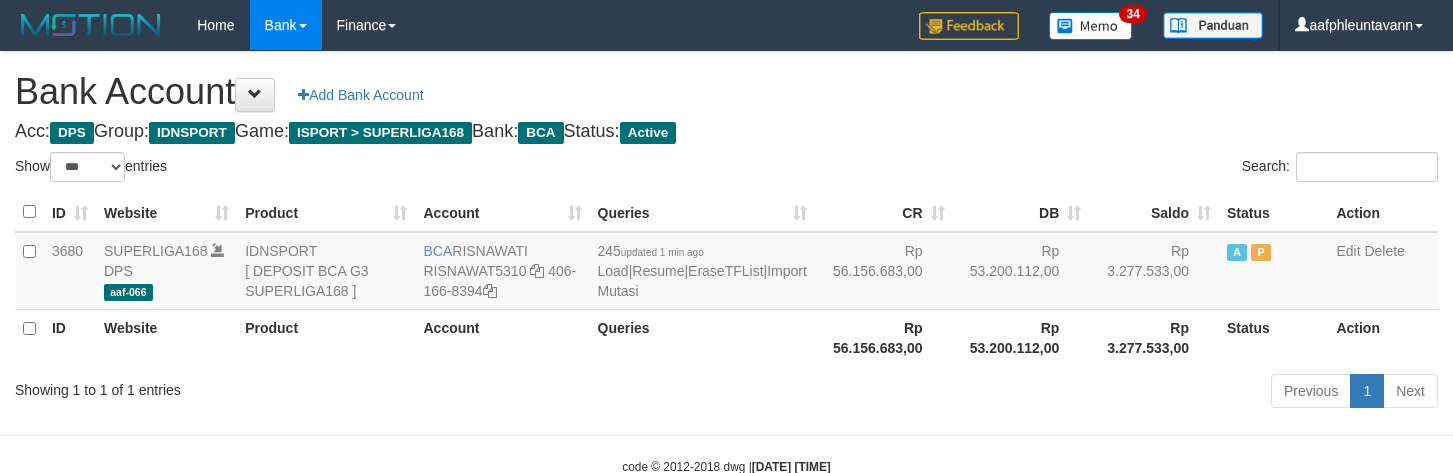 scroll, scrollTop: 0, scrollLeft: 0, axis: both 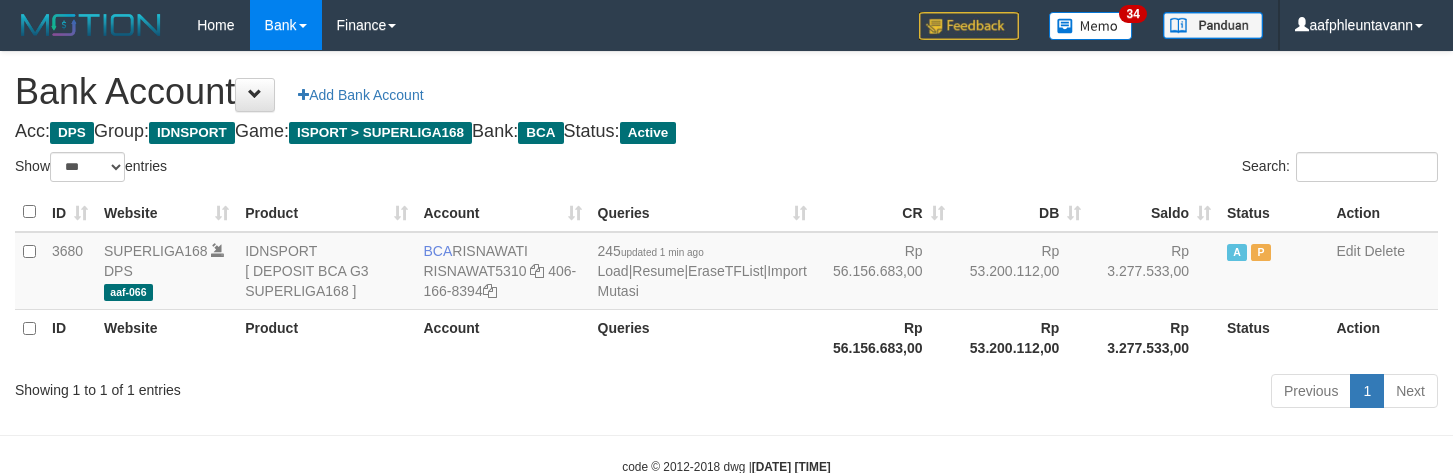 select on "***" 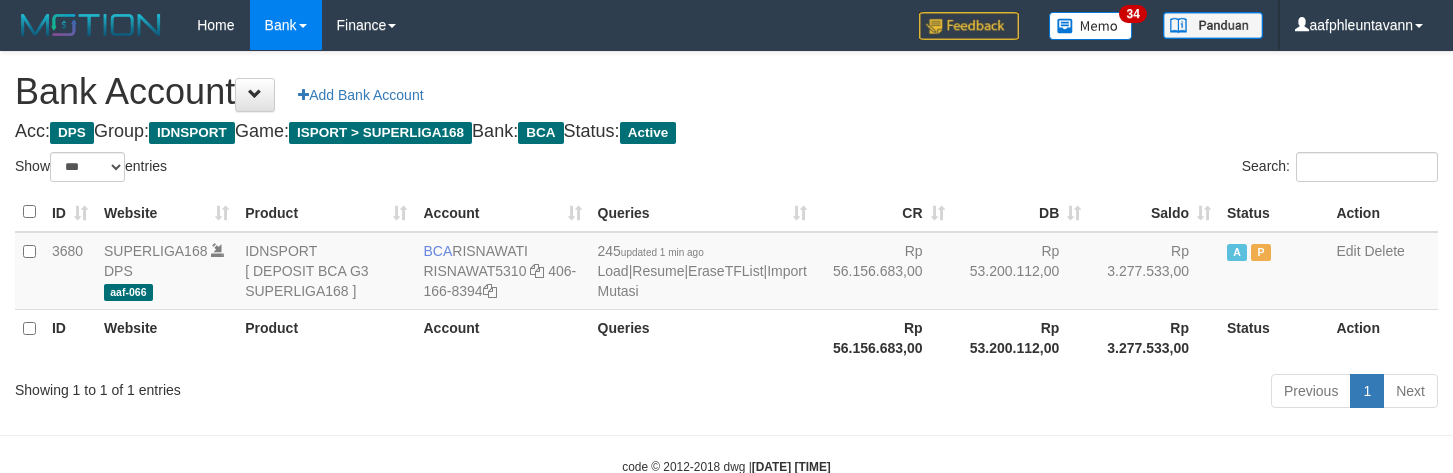 scroll, scrollTop: 0, scrollLeft: 0, axis: both 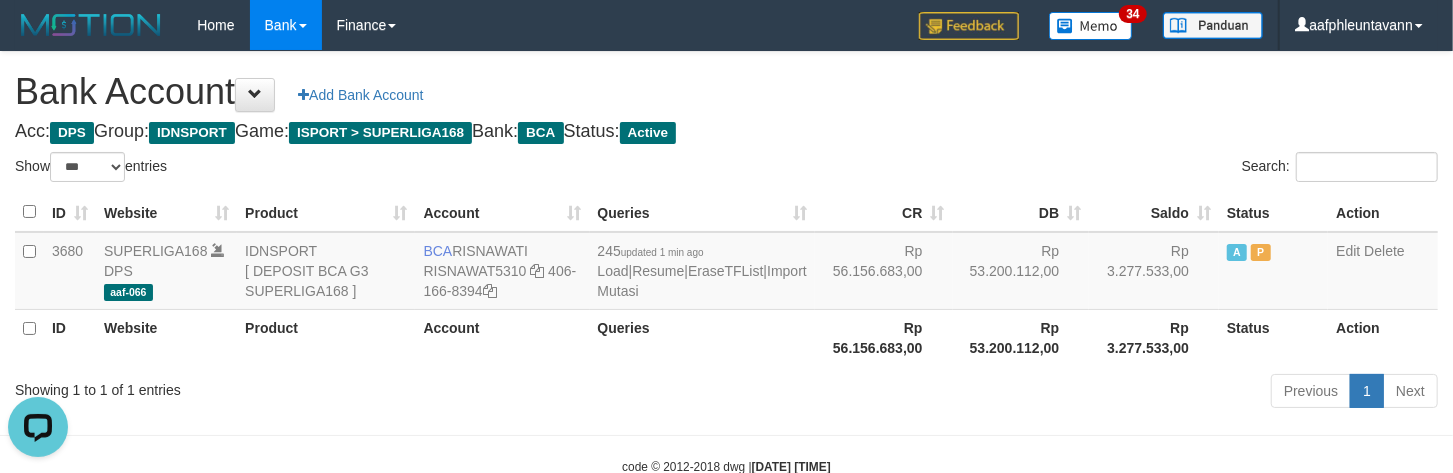 click on "Rp 56.156.683,00" at bounding box center (884, 337) 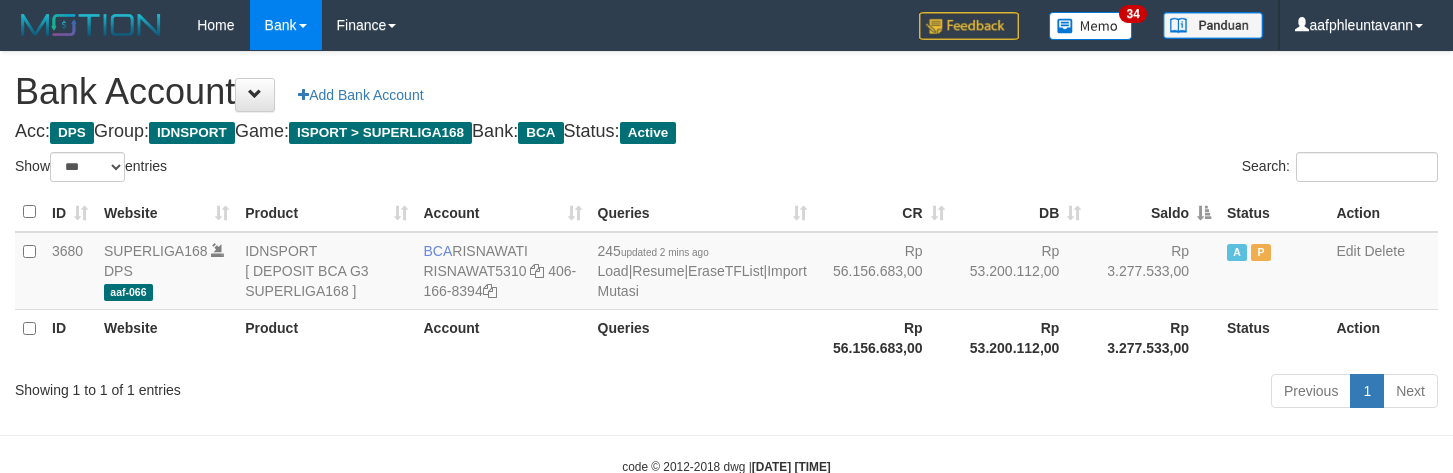 select on "***" 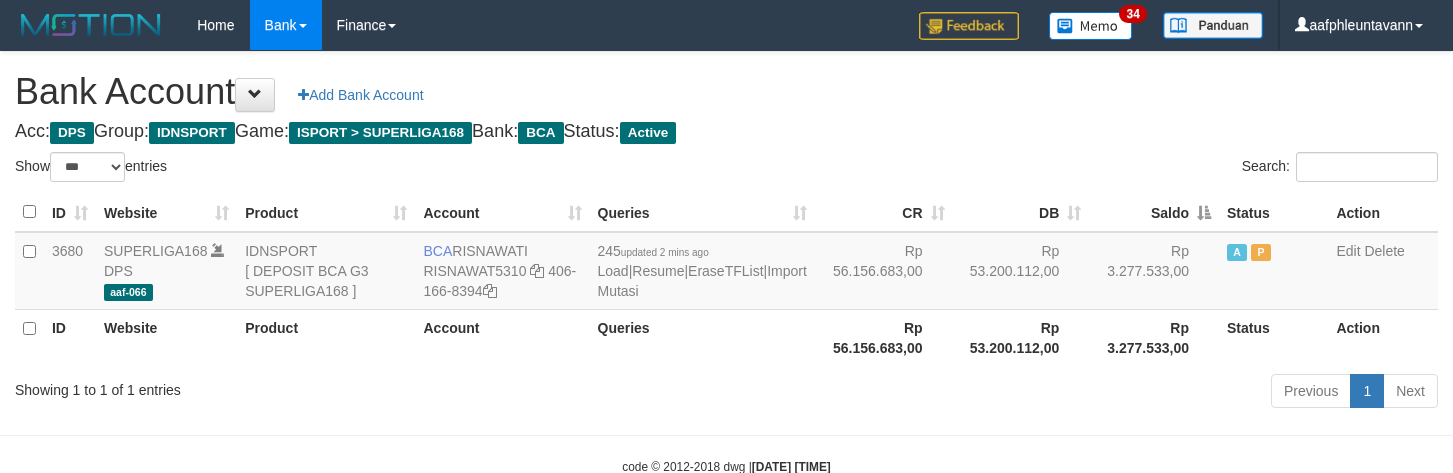 scroll, scrollTop: 0, scrollLeft: 0, axis: both 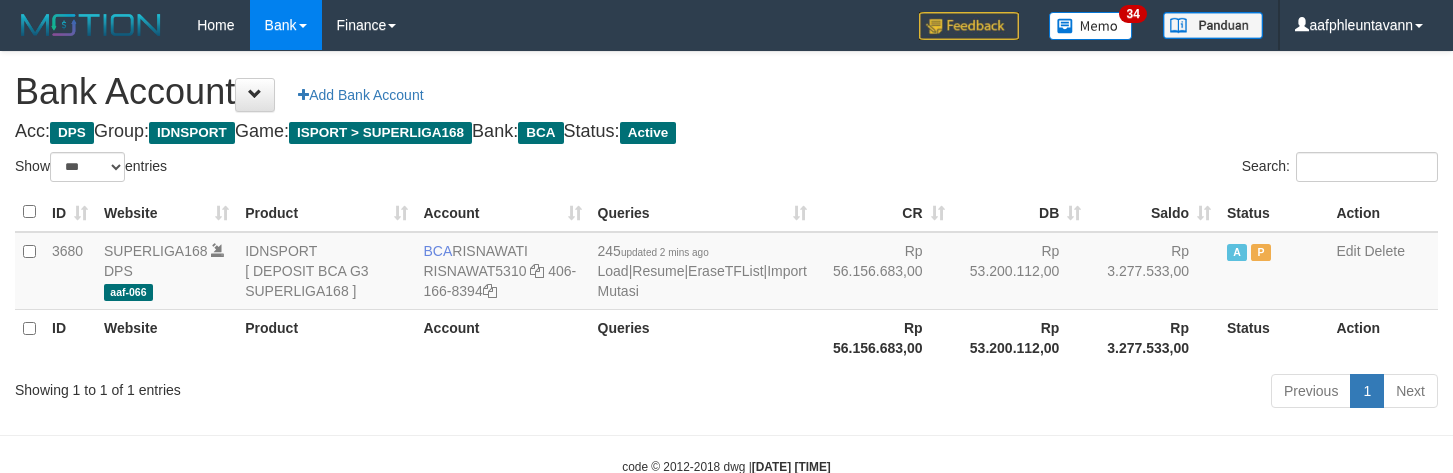select on "***" 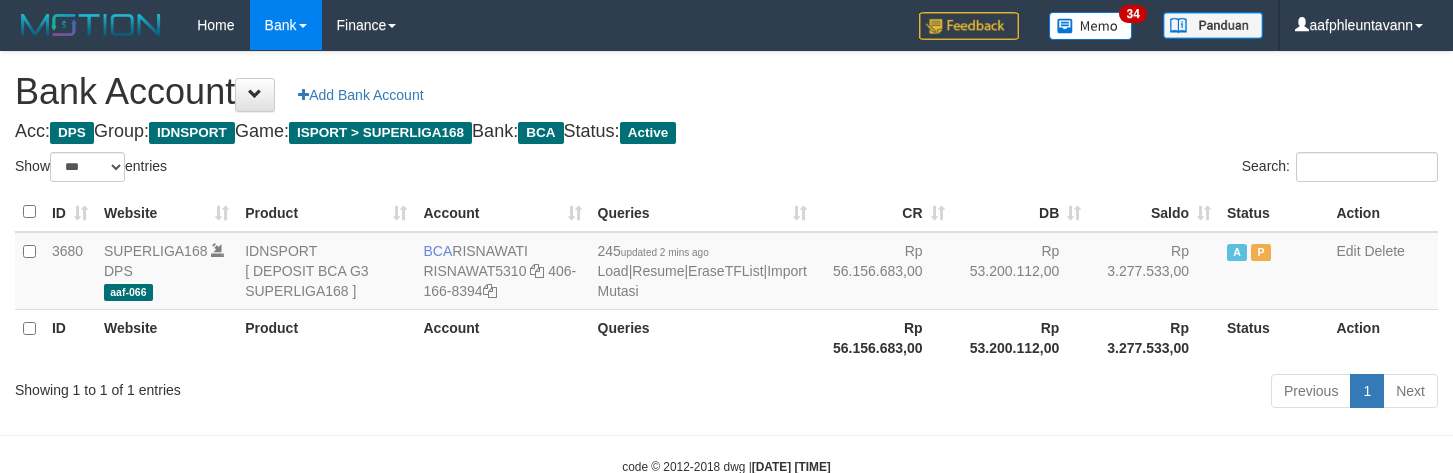 scroll, scrollTop: 0, scrollLeft: 0, axis: both 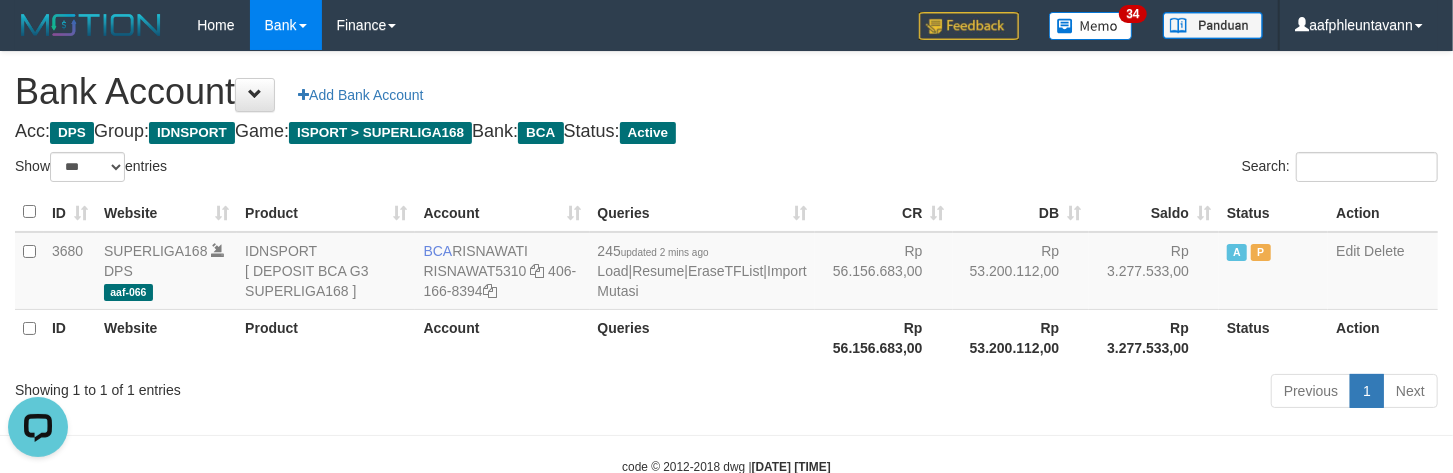 click on "Account" at bounding box center [502, 337] 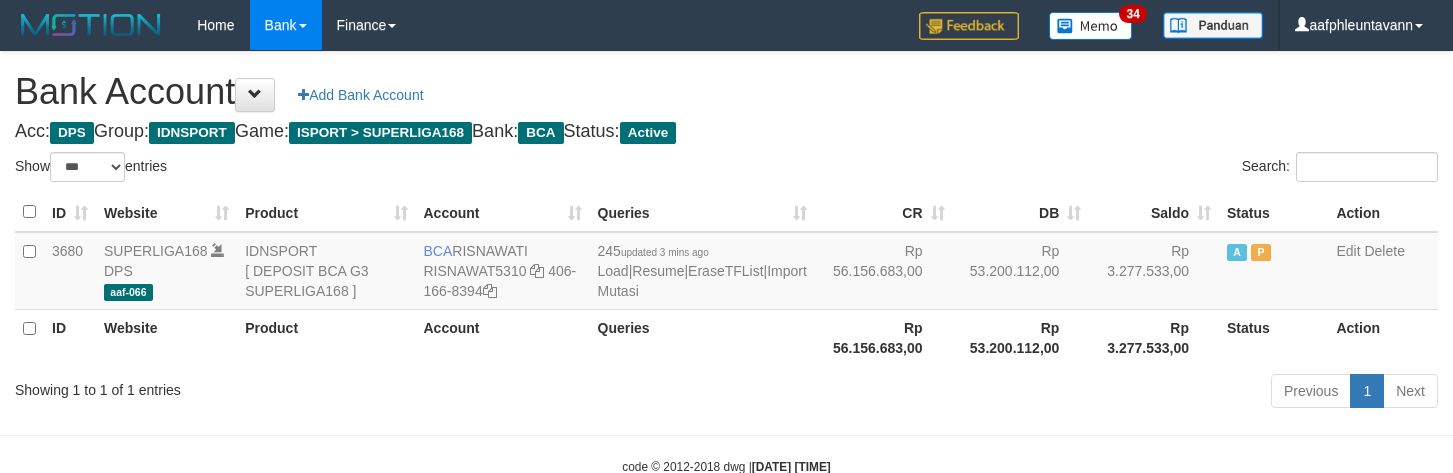 select on "***" 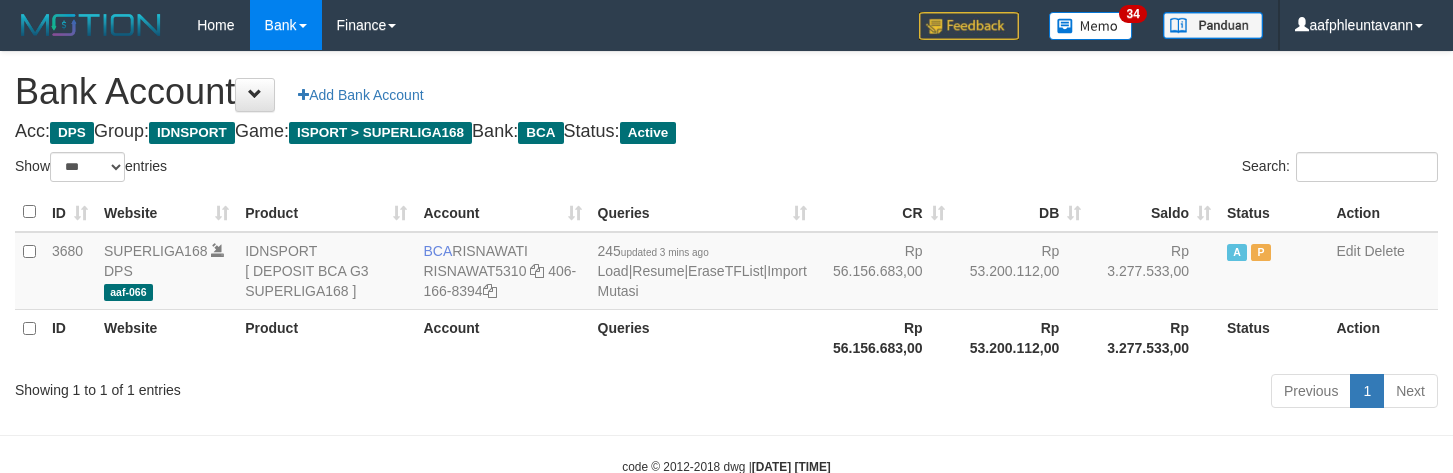 scroll, scrollTop: 0, scrollLeft: 0, axis: both 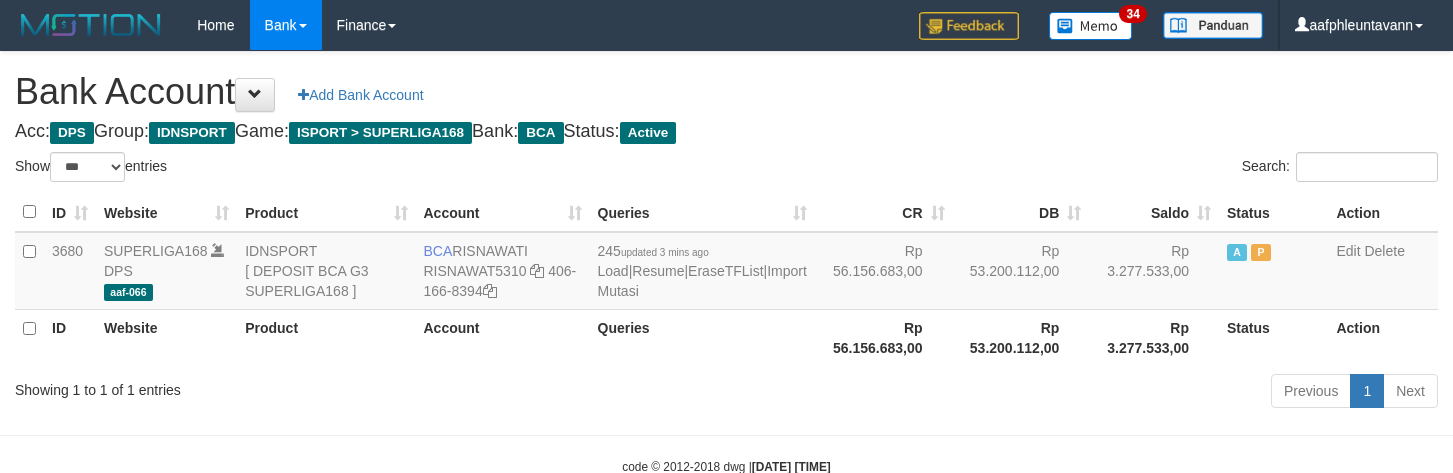 select on "***" 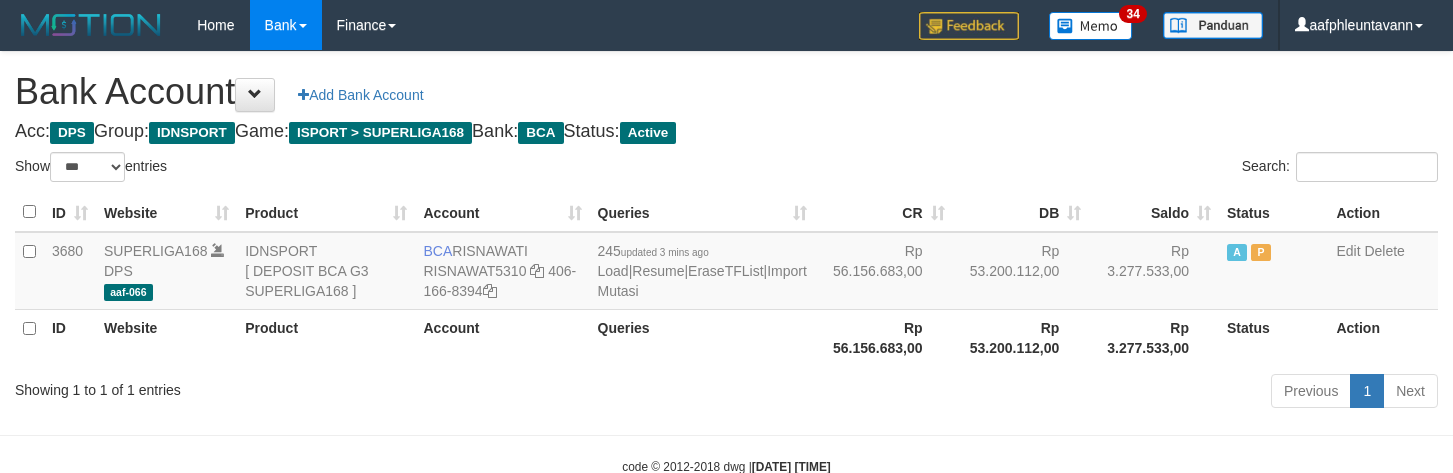 scroll, scrollTop: 0, scrollLeft: 0, axis: both 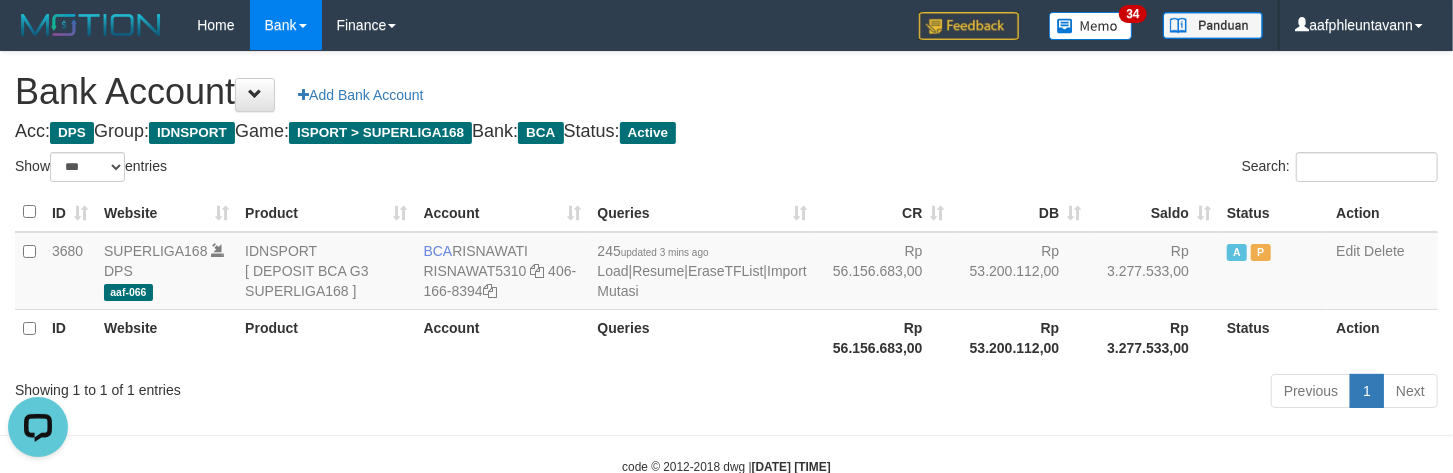click on "Bank Account
Add Bank Account
Acc: 										 DPS
Group:   IDNSPORT    		Game:   ISPORT > SUPERLIGA168    		Bank:   BCA    		Status:  Active
Filter Account Type
*******
***
**
***
DPS
SELECT ALL  SELECT TYPE  - ALL -
DPS
WD
TMP
Filter Product
*******
******
********
********
*******
********
IDNSPORT
SELECT ALL  SELECT GROUP  - ALL -
BETHUB
IDNPOKER
IDNSPORT
IDNTOTO
LOADONLY
Filter Website
*******" at bounding box center (726, 233) 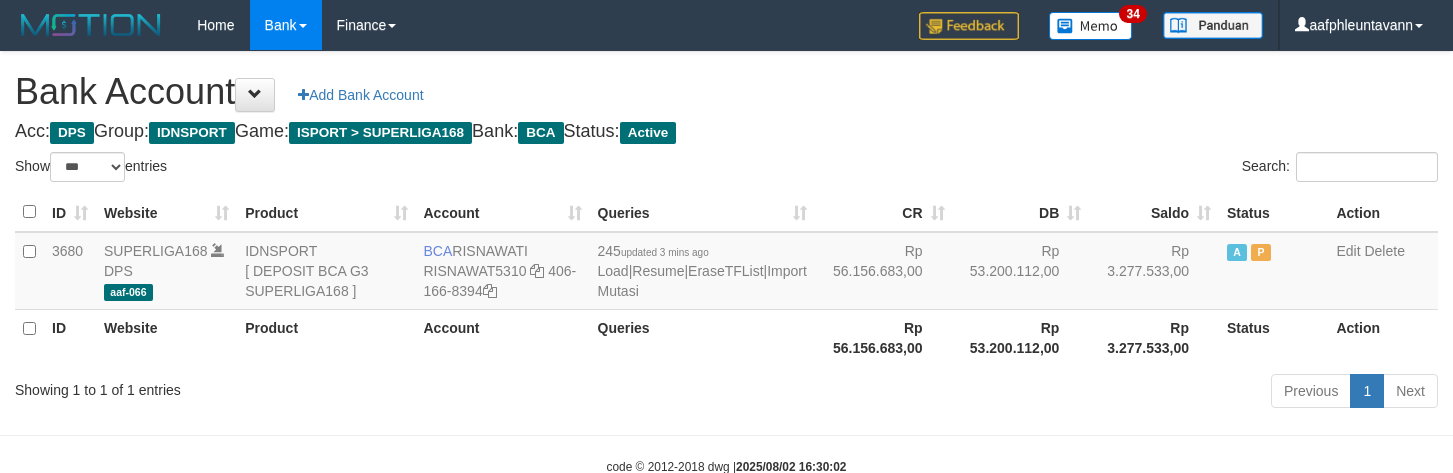 select on "***" 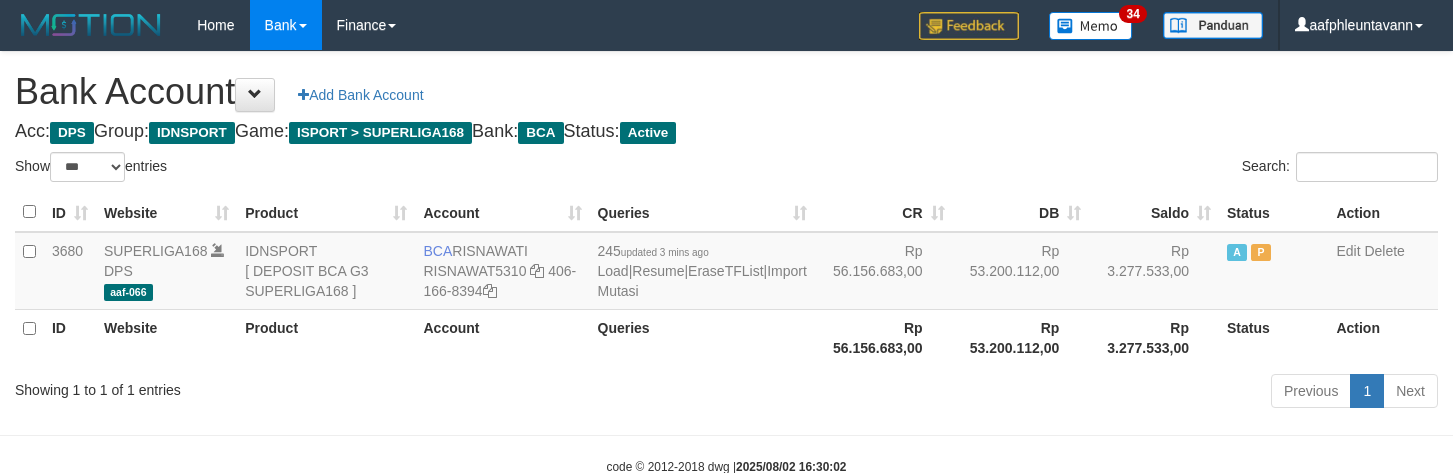 scroll, scrollTop: 0, scrollLeft: 0, axis: both 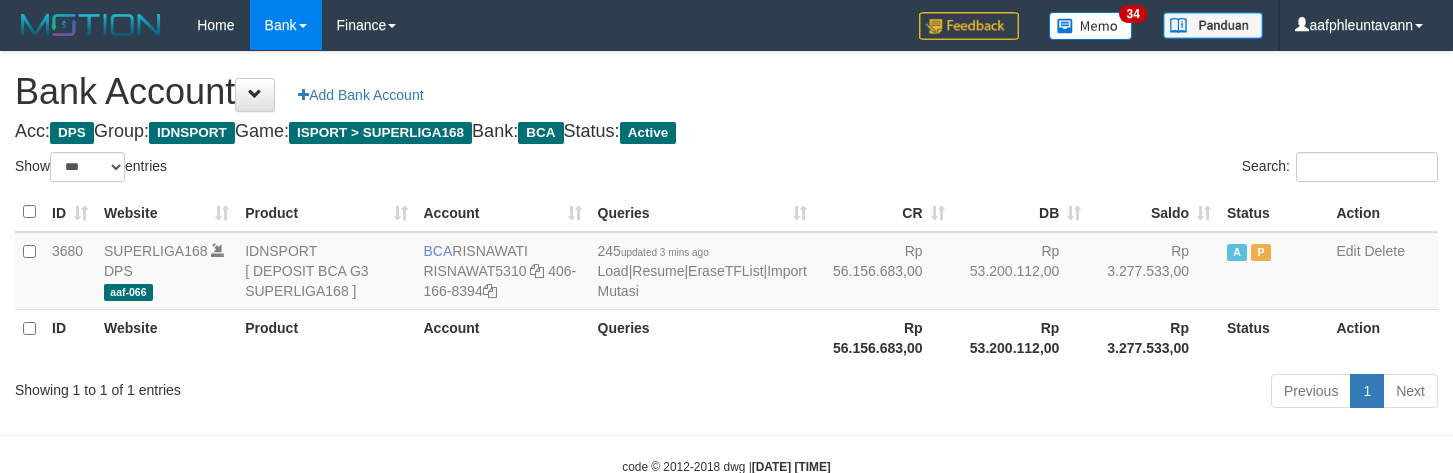 select on "***" 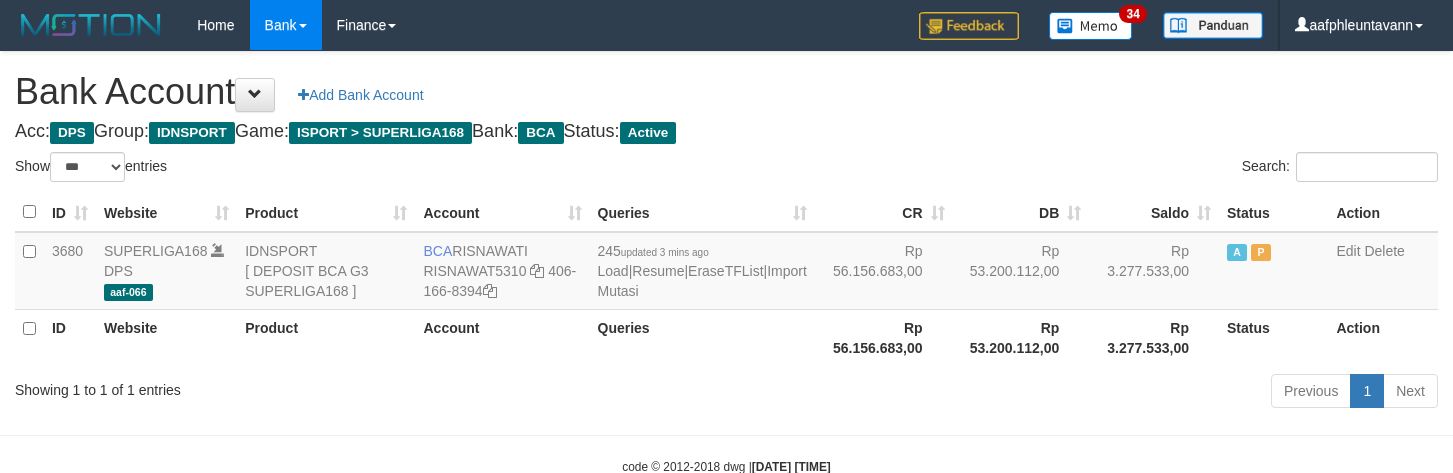 scroll, scrollTop: 0, scrollLeft: 0, axis: both 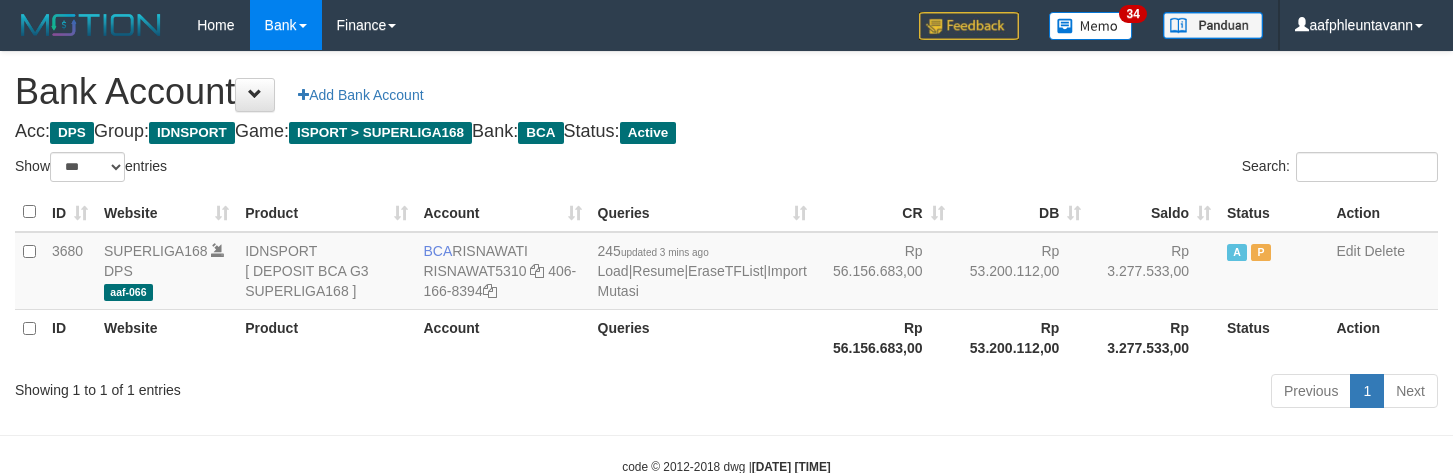 select on "***" 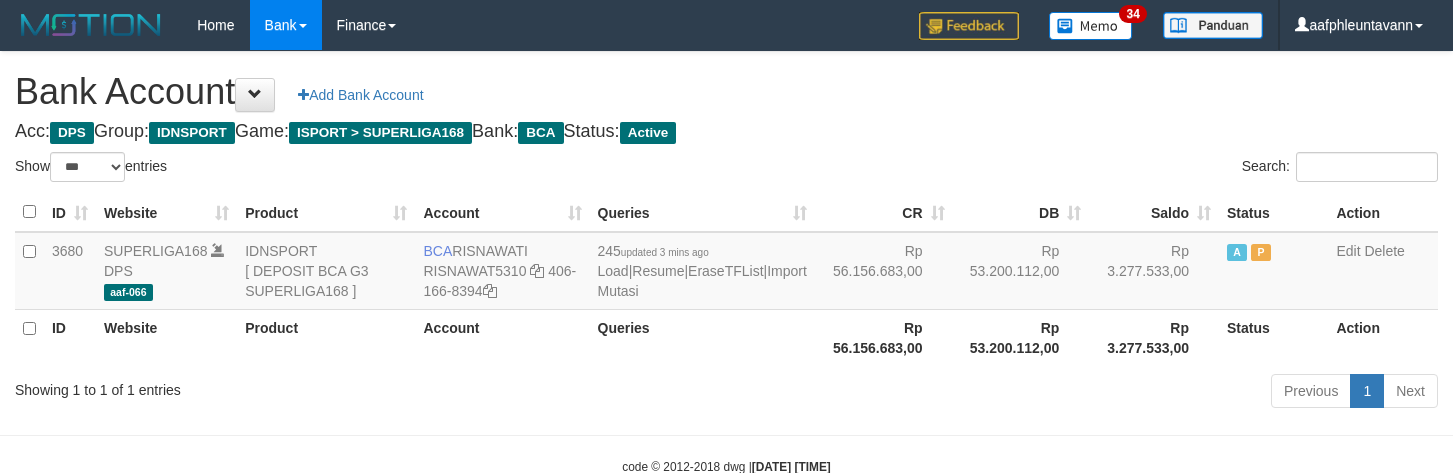 scroll, scrollTop: 0, scrollLeft: 0, axis: both 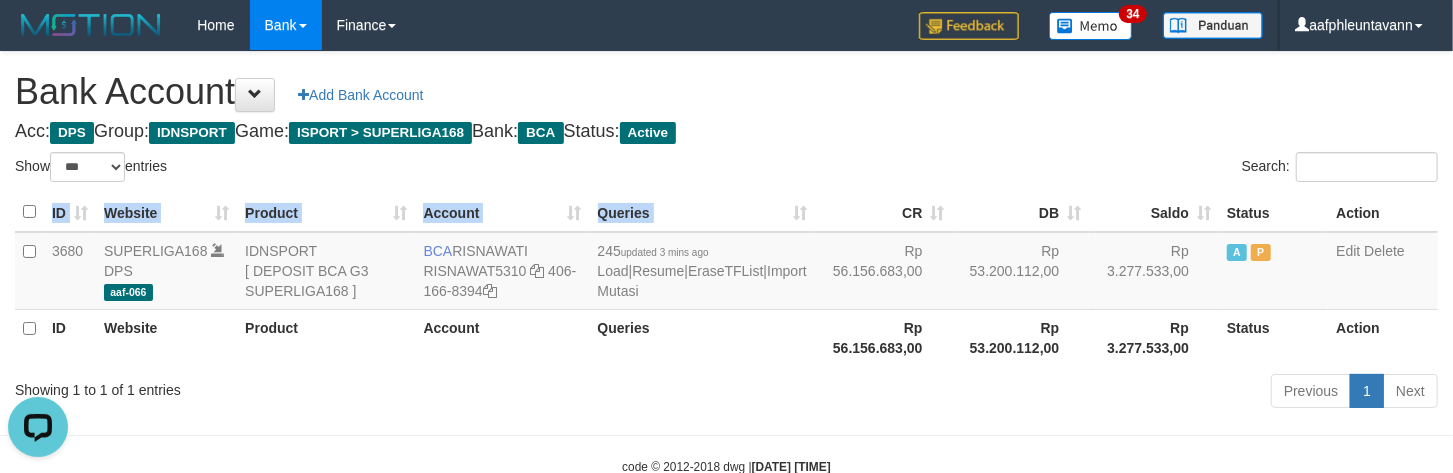 drag, startPoint x: 806, startPoint y: 191, endPoint x: 808, endPoint y: 176, distance: 15.132746 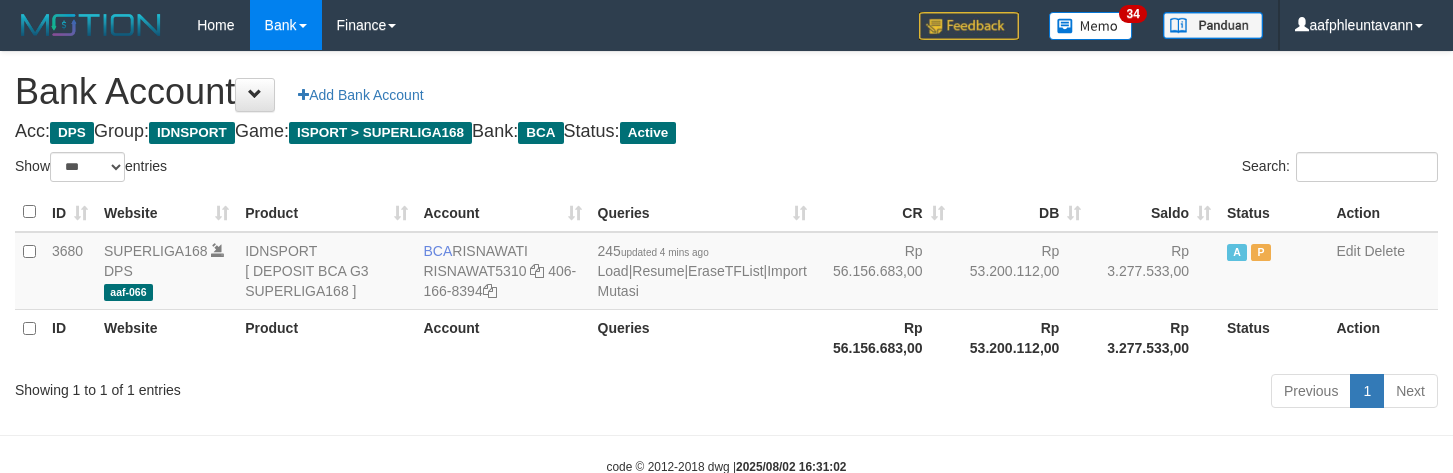 select on "***" 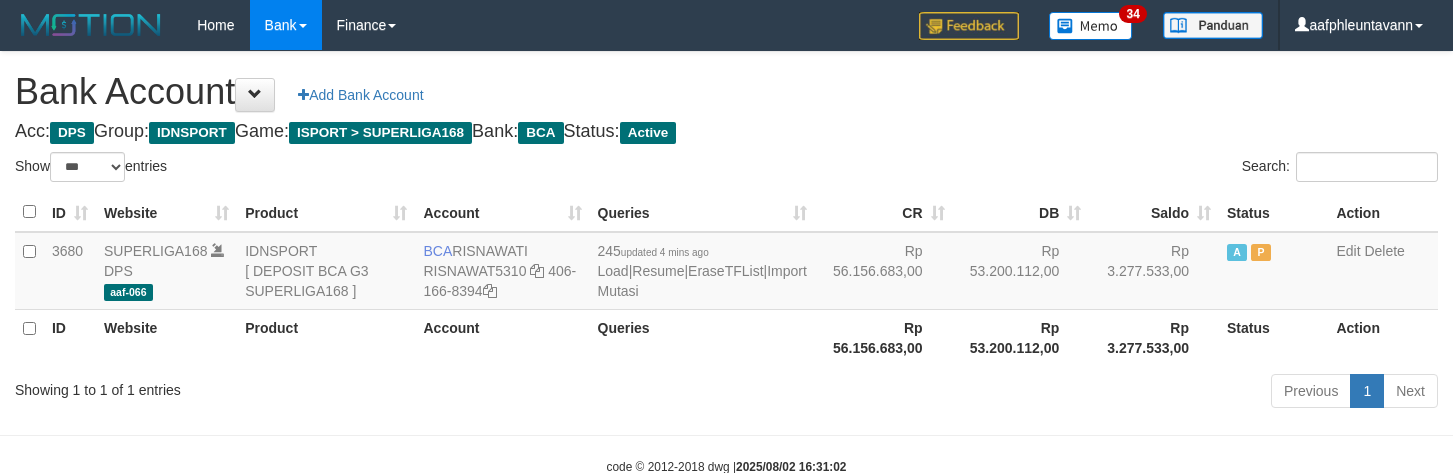 scroll, scrollTop: 0, scrollLeft: 0, axis: both 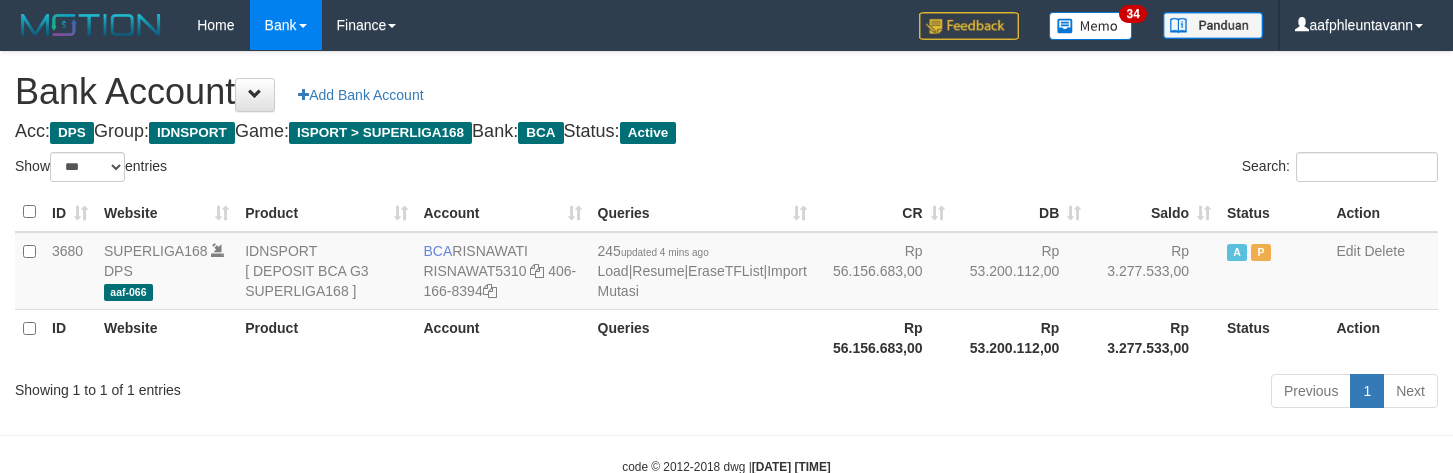 select on "***" 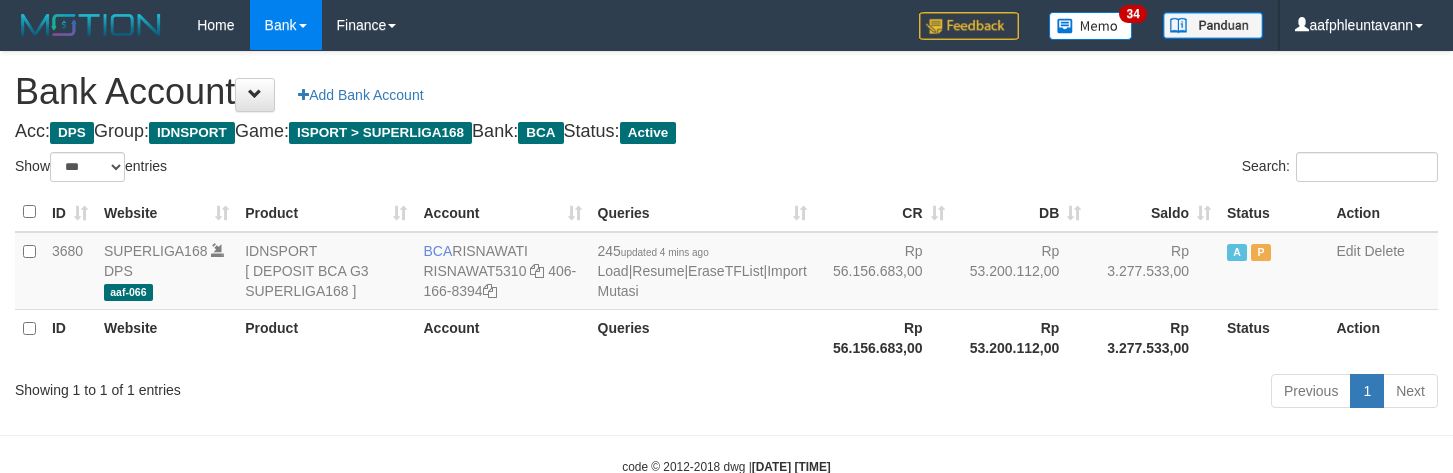 scroll, scrollTop: 0, scrollLeft: 0, axis: both 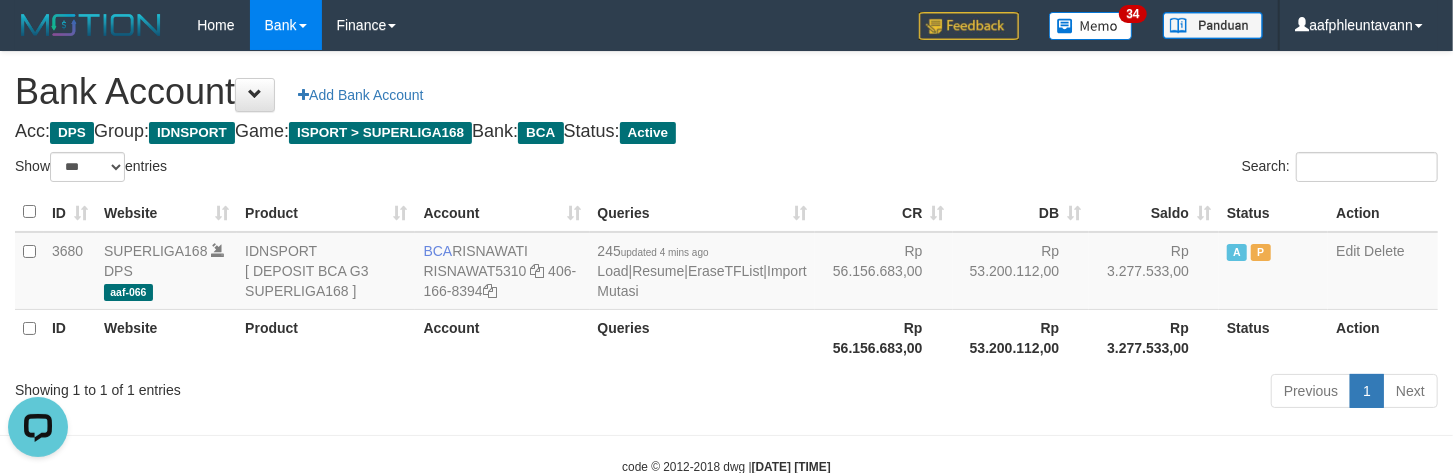 click on "ID Website Product Account Queries CR DB Saldo Status Action
3680
SUPERLIGA168
DPS
aaf-066
IDNSPORT
[ DEPOSIT BCA G3 SUPERLIGA168 ]
BCA
[NAME]
[NAME]
[PHONE]
245  updated 4 mins ago
Load
|
Resume
|
EraseTFList
|
Import Mutasi
Rp 56.156.683,00
Rp 53.200.112,00
Rp 3.277.533,00
A
P
Edit
Delete
ID Website Product Account Queries Rp 56.156.683,00 Rp 53.200.112,00 Rp 3.277.533,00" at bounding box center [726, 279] 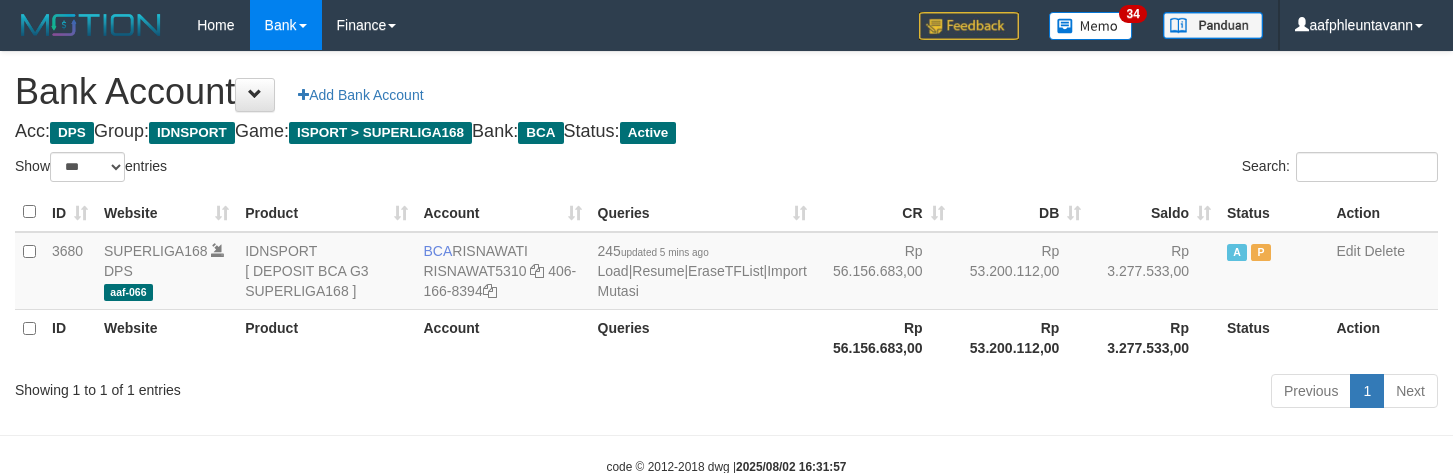 select on "***" 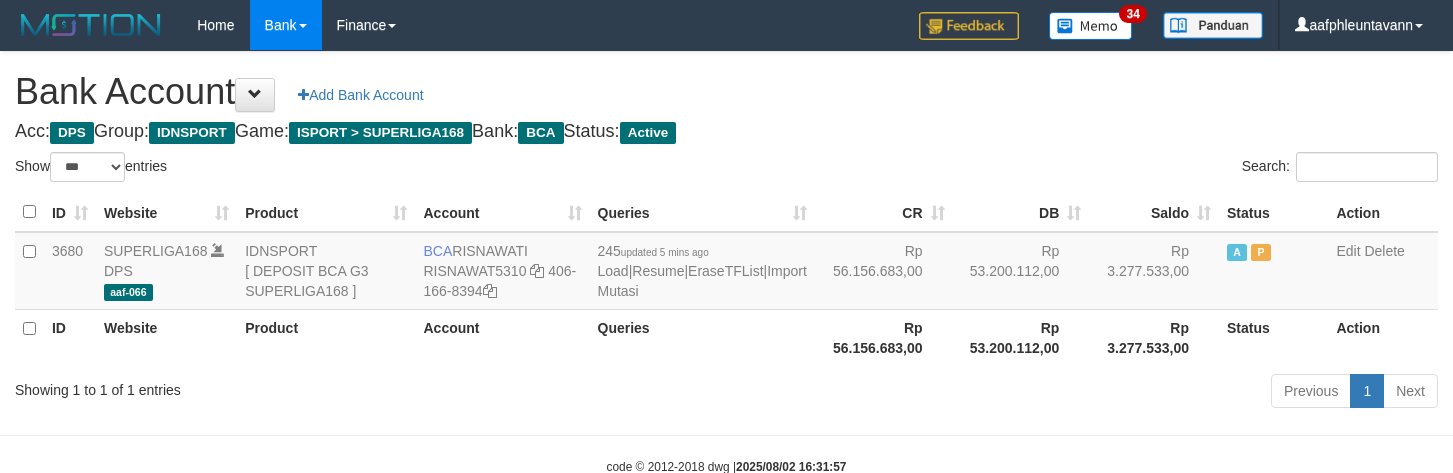 scroll, scrollTop: 0, scrollLeft: 0, axis: both 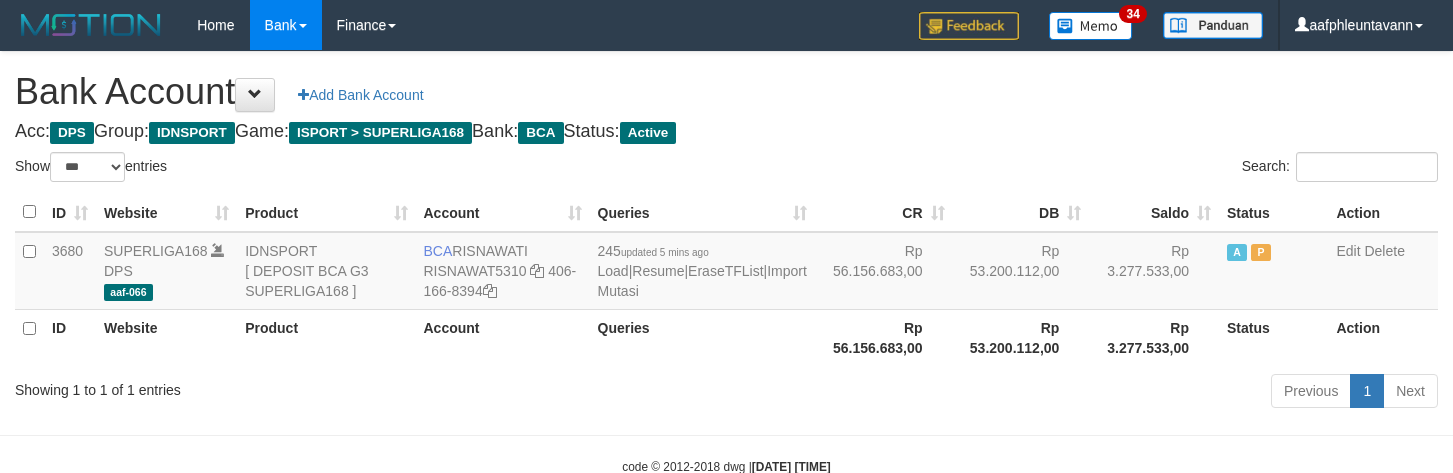 select on "***" 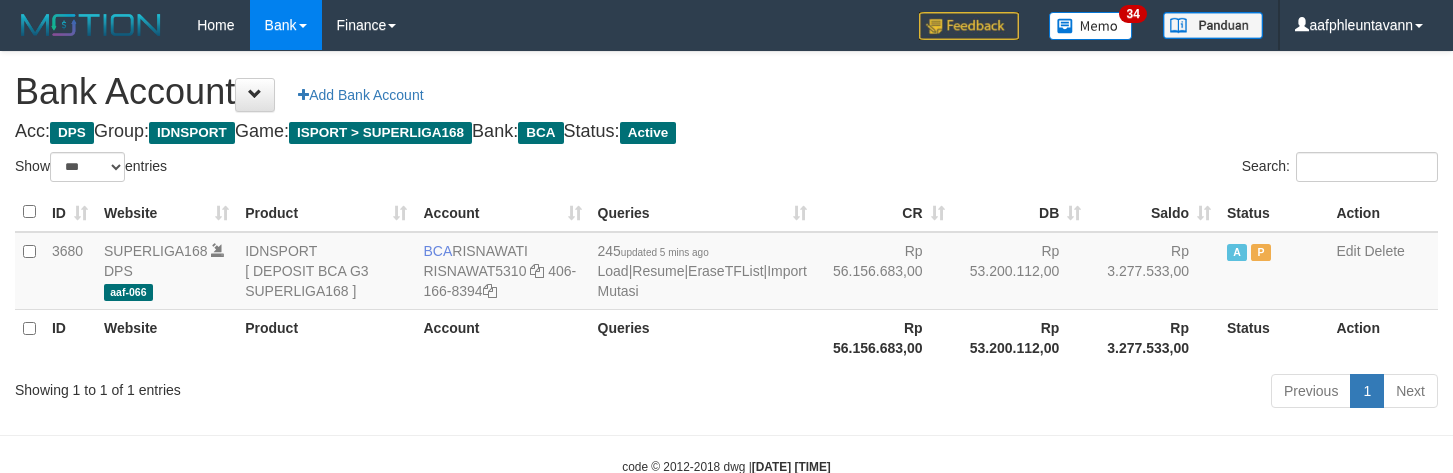 scroll, scrollTop: 0, scrollLeft: 0, axis: both 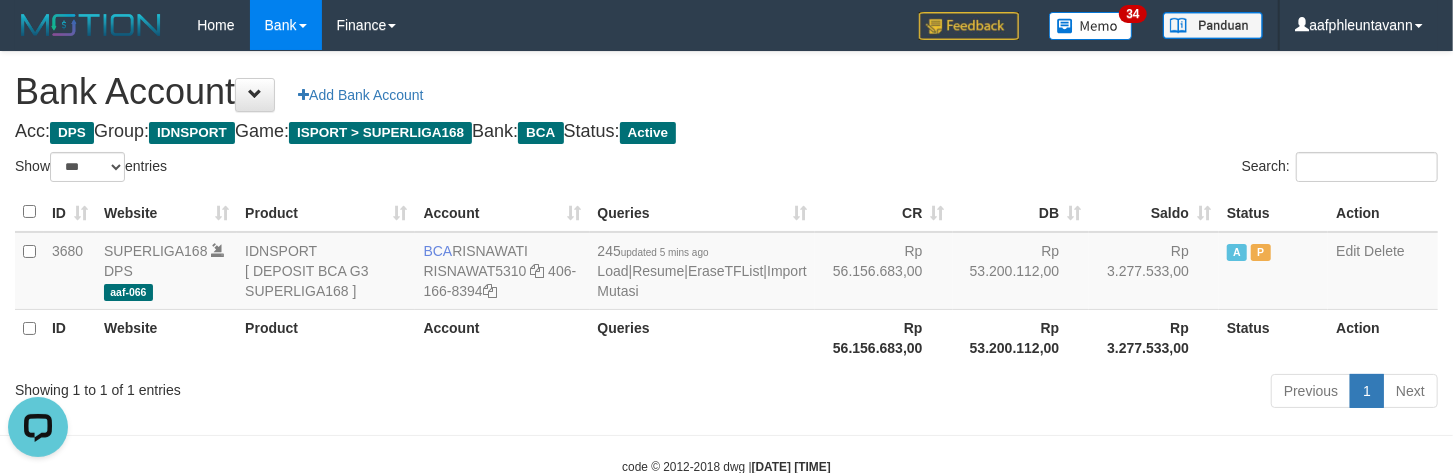 click on "DB" at bounding box center [1021, 212] 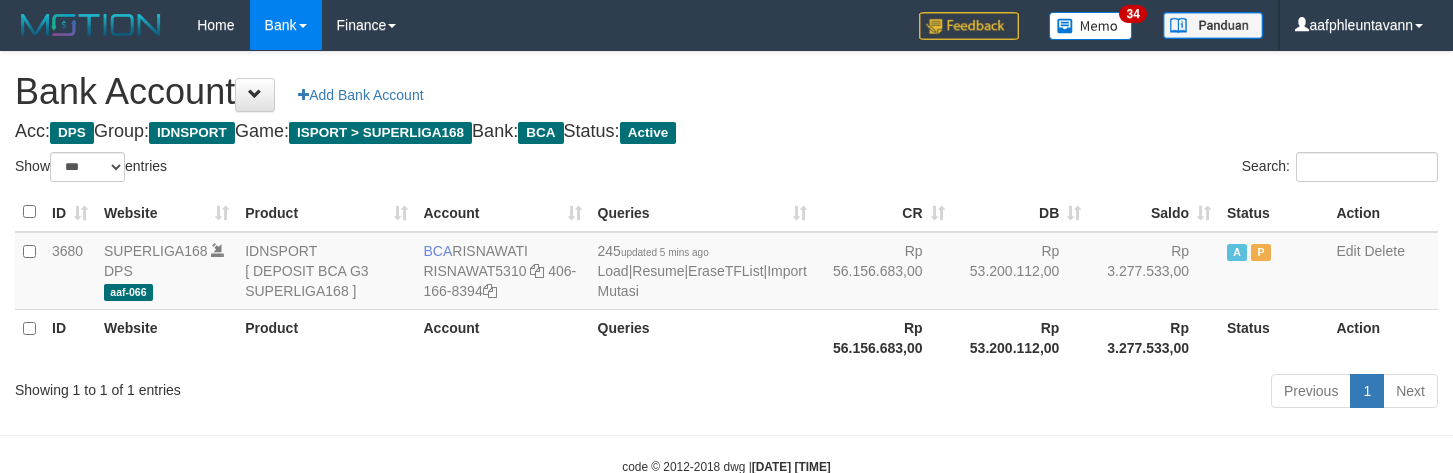 select on "***" 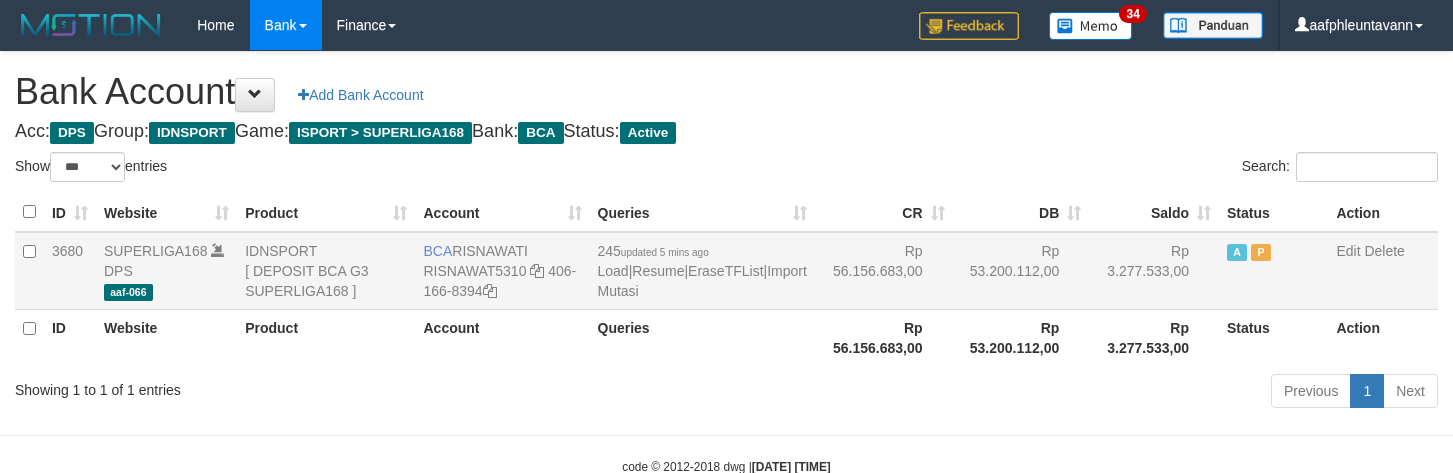 scroll, scrollTop: 0, scrollLeft: 0, axis: both 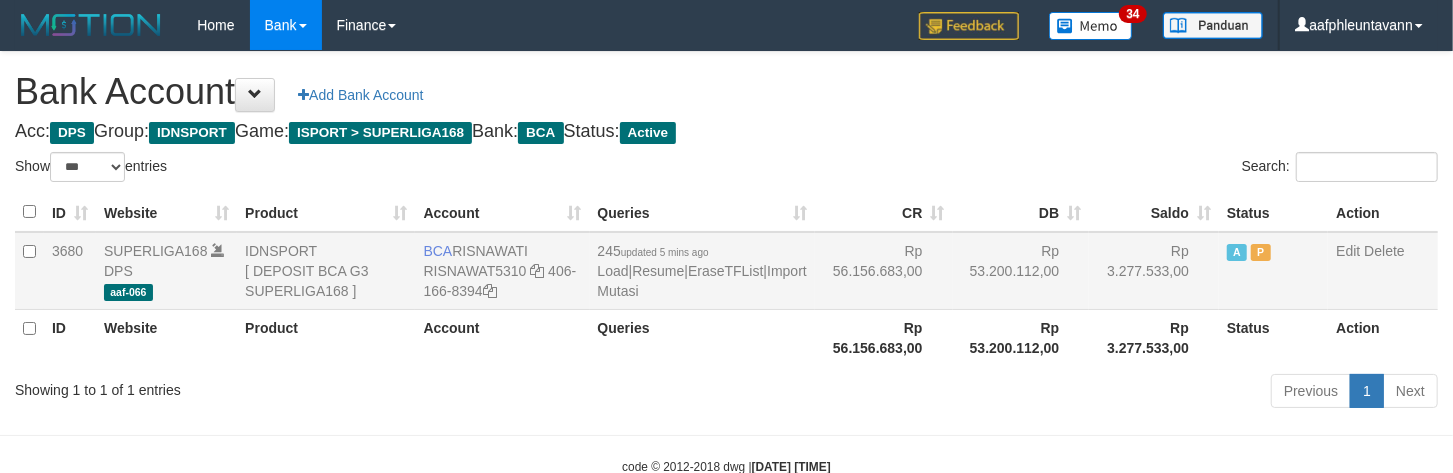 click on "245  updated 5 mins ago
Load
|
Resume
|
EraseTFList
|
Import Mutasi" at bounding box center (702, 271) 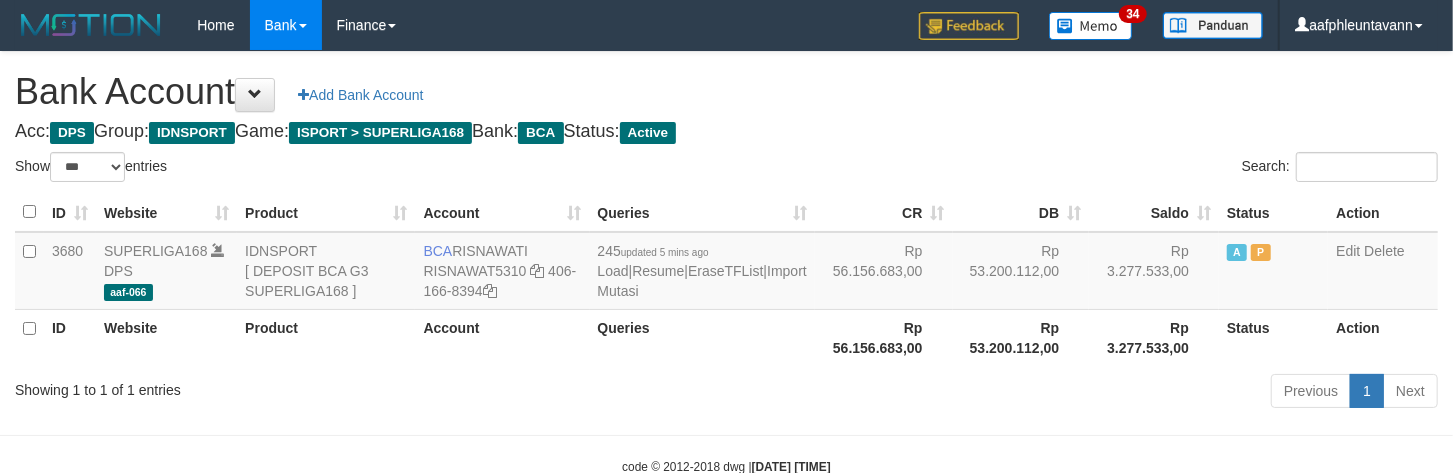 click on "CR" at bounding box center [884, 212] 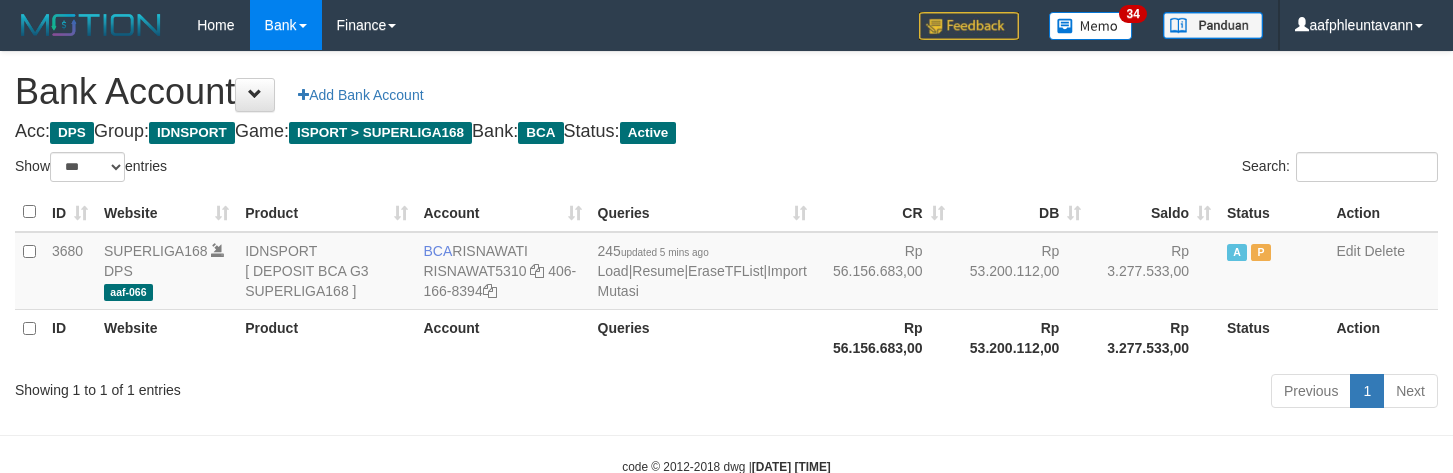 select on "***" 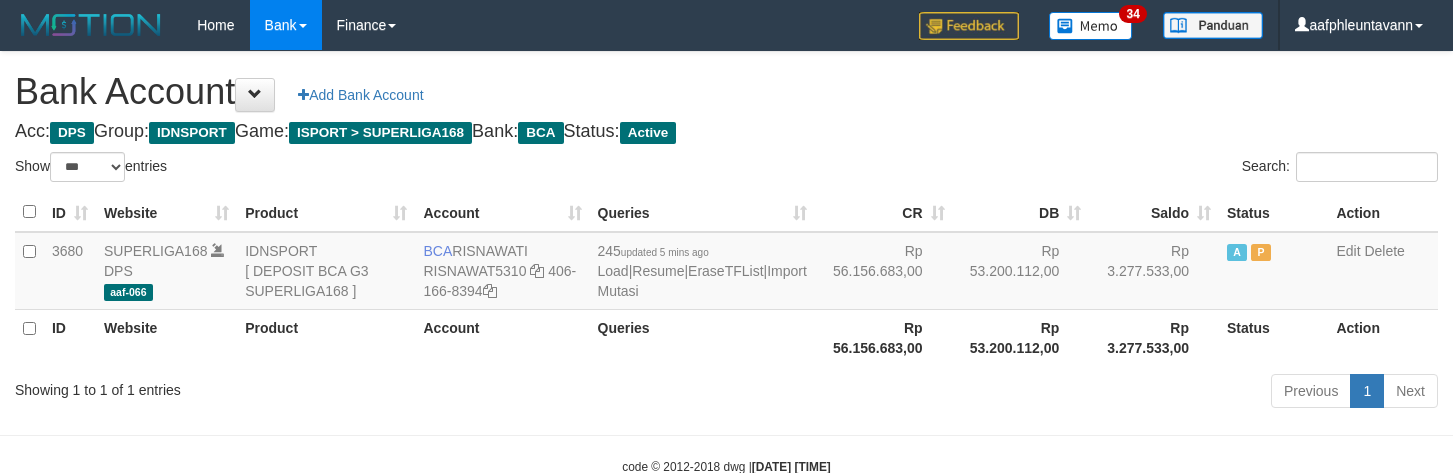 scroll, scrollTop: 0, scrollLeft: 0, axis: both 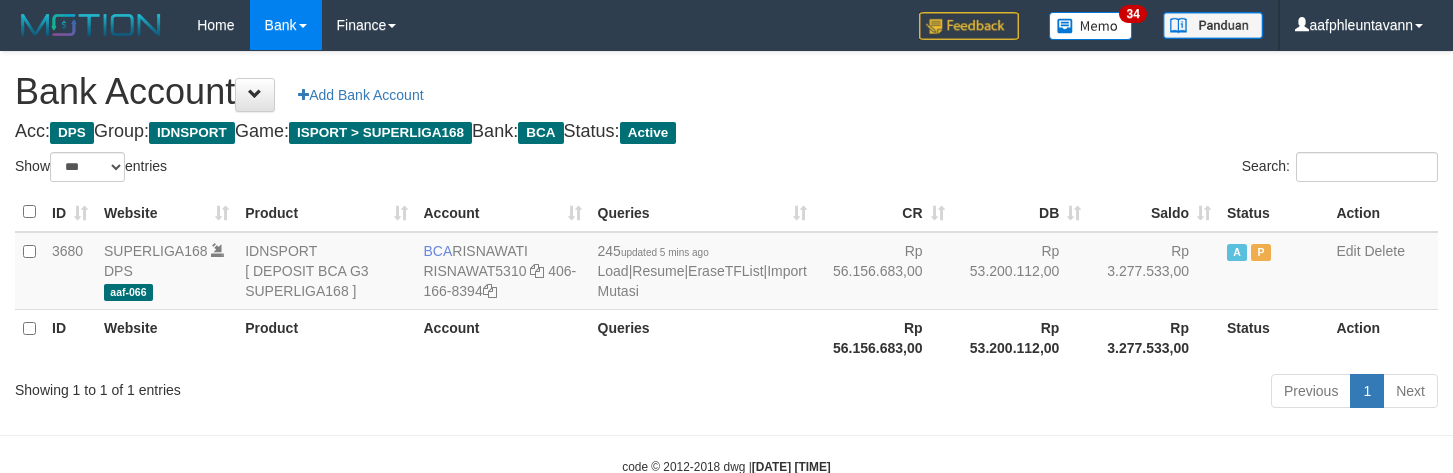 select on "***" 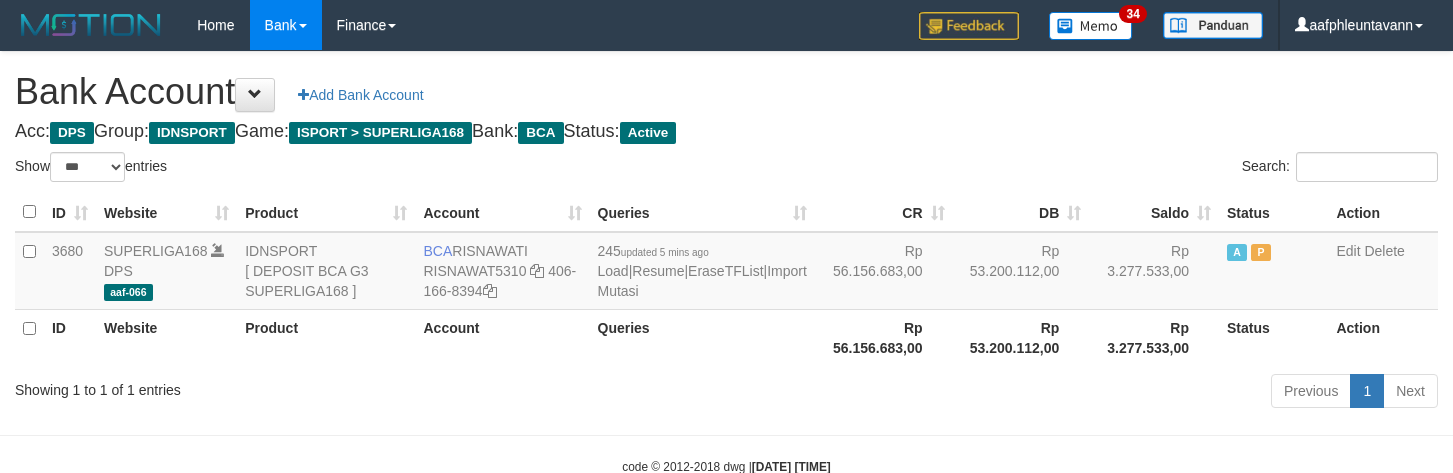 scroll, scrollTop: 0, scrollLeft: 0, axis: both 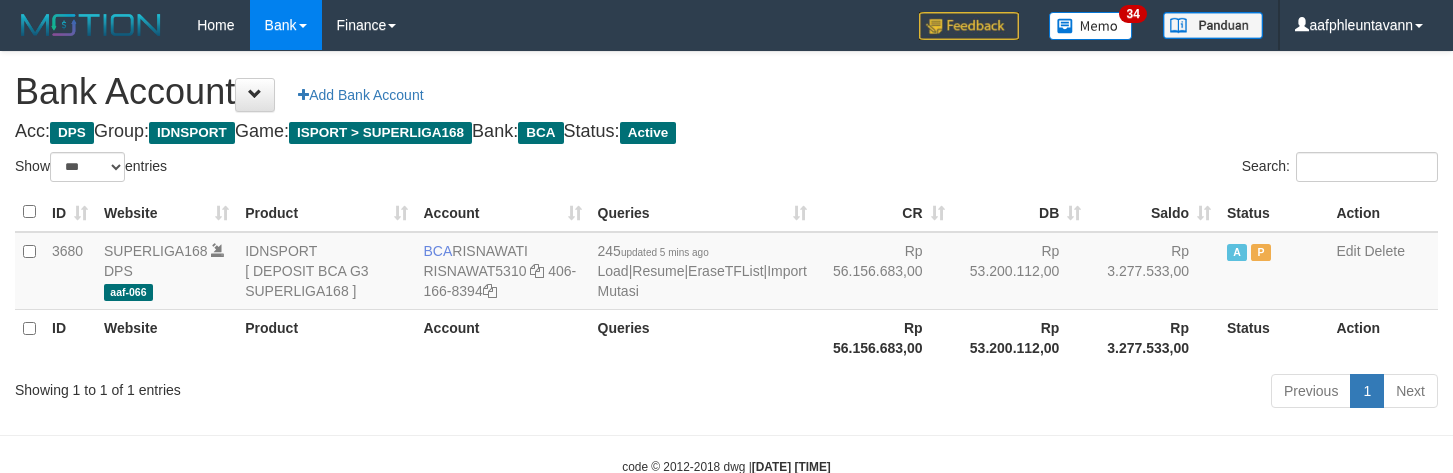 select on "***" 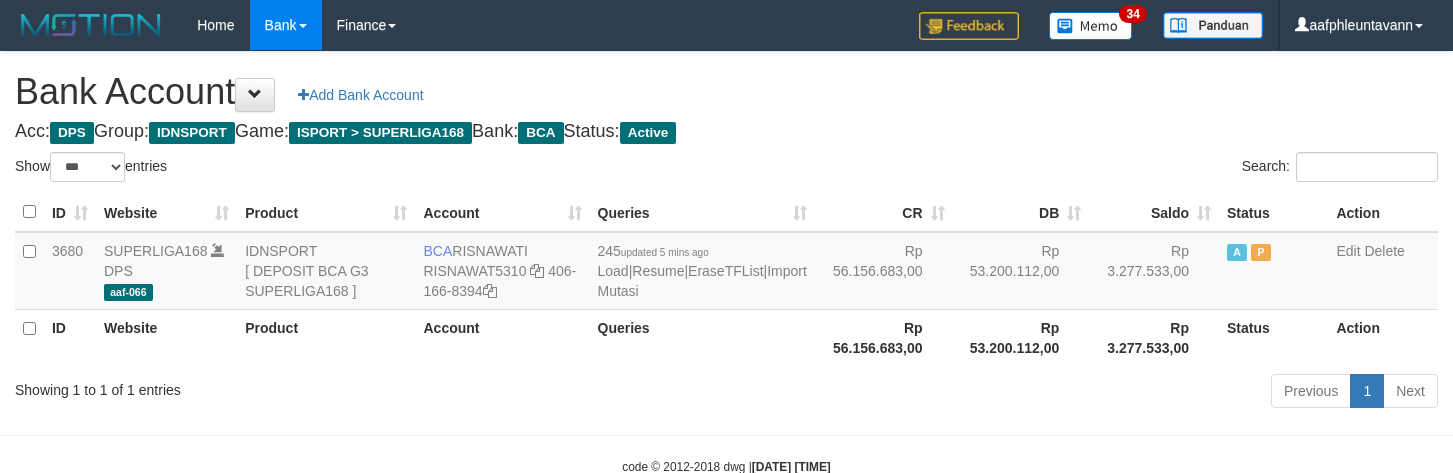 scroll, scrollTop: 0, scrollLeft: 0, axis: both 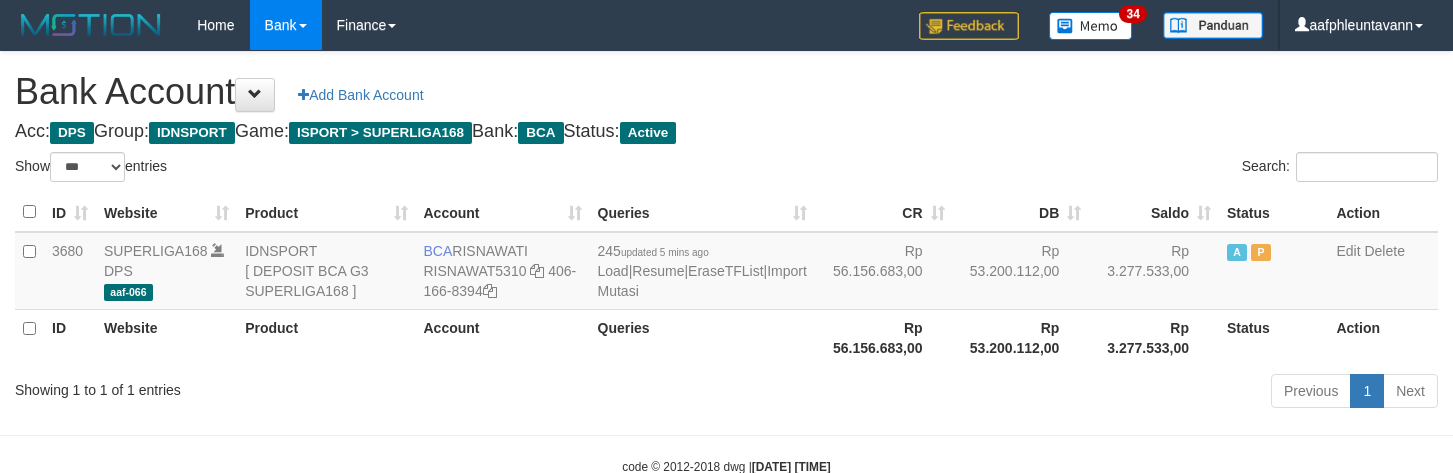 select on "***" 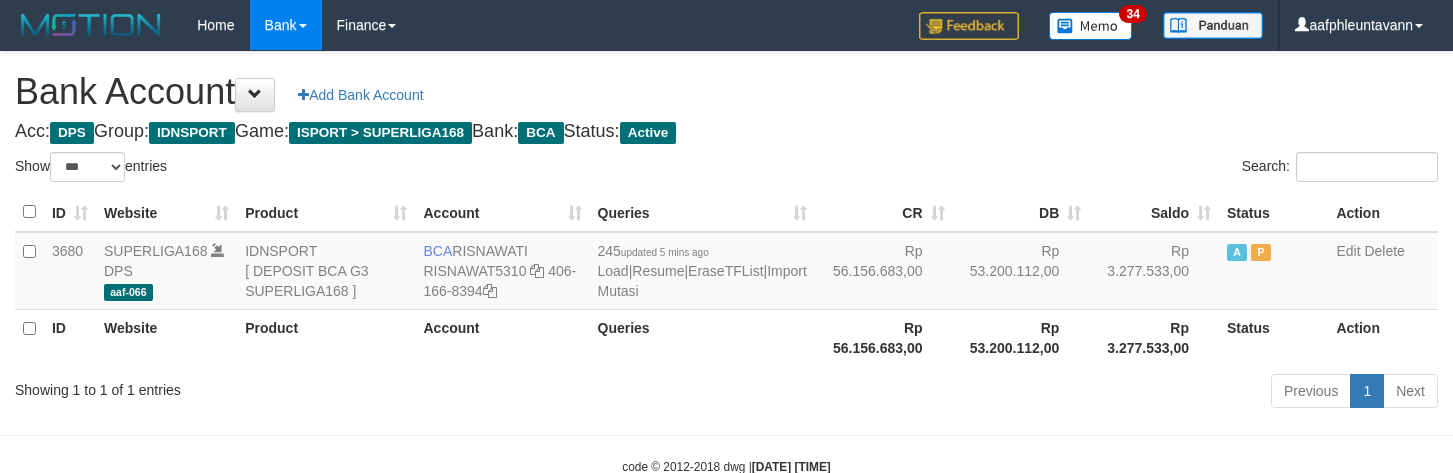 scroll, scrollTop: 0, scrollLeft: 0, axis: both 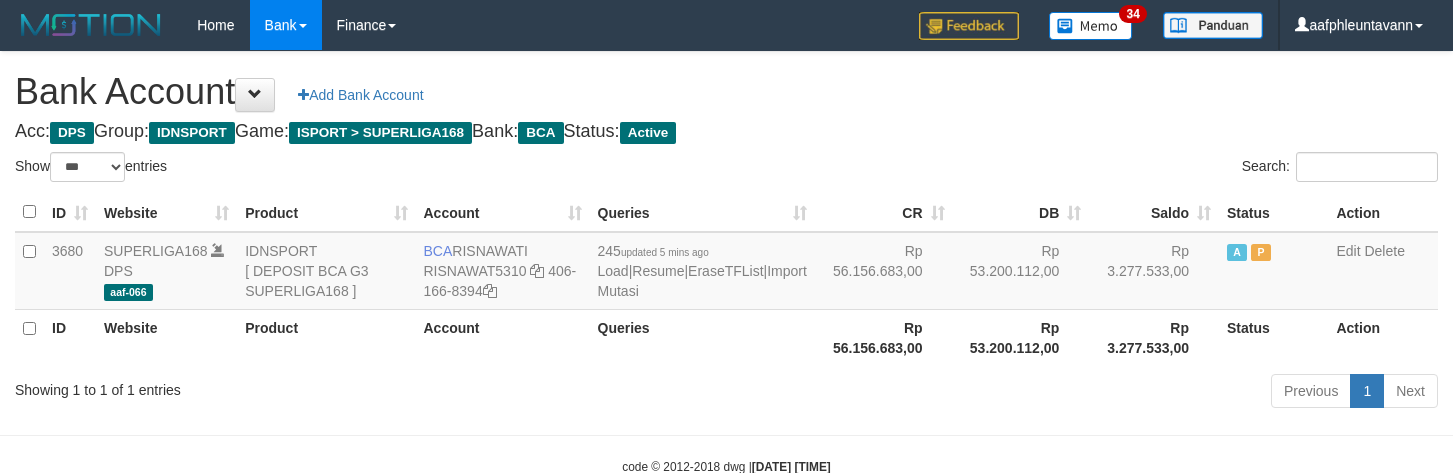 select on "***" 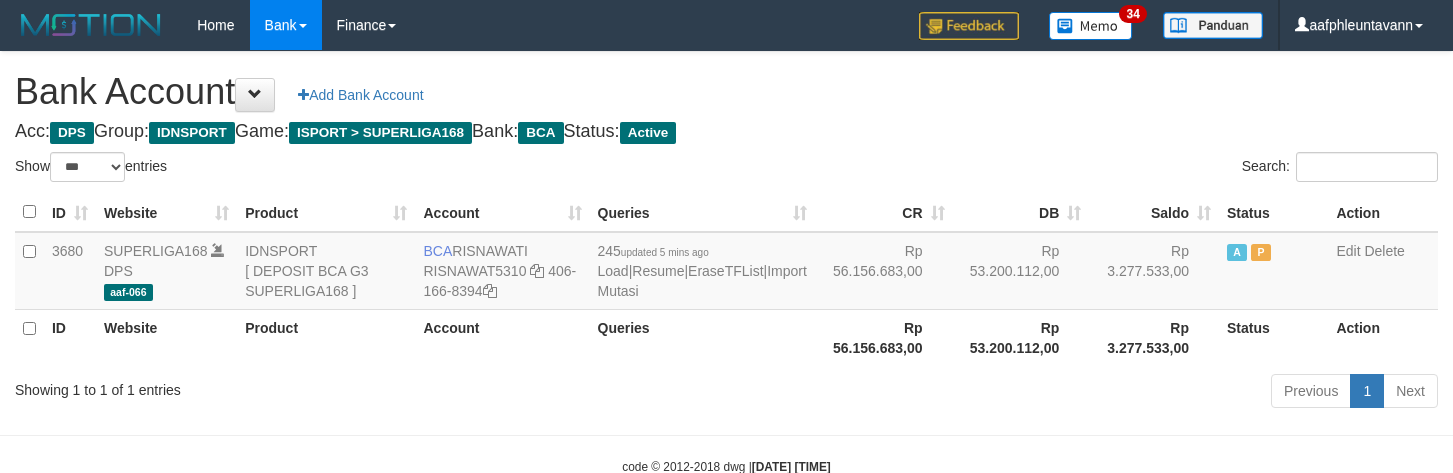 scroll, scrollTop: 0, scrollLeft: 0, axis: both 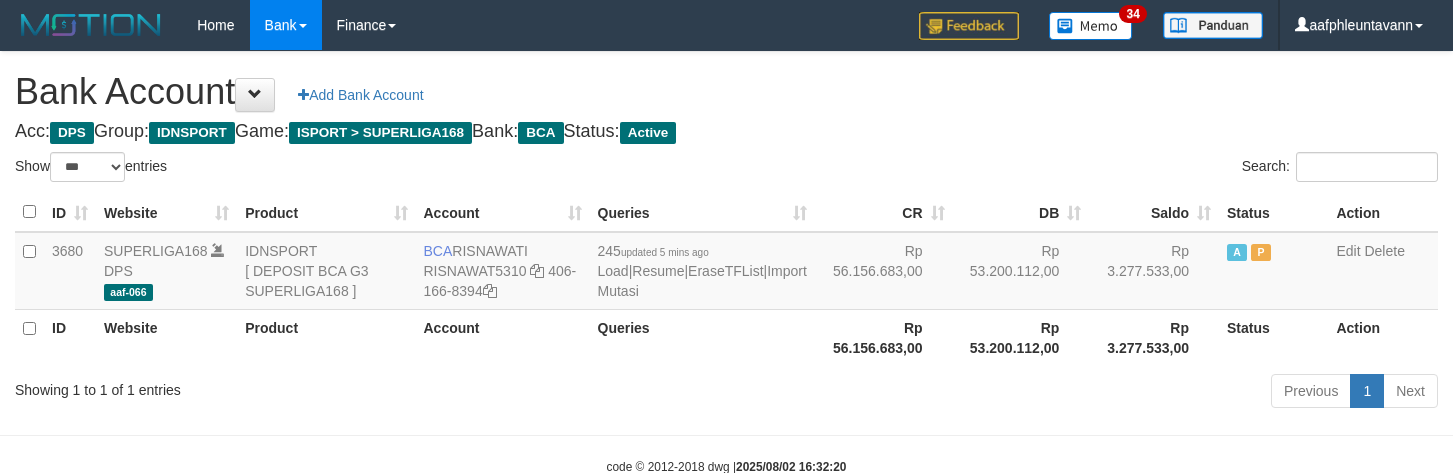 select on "***" 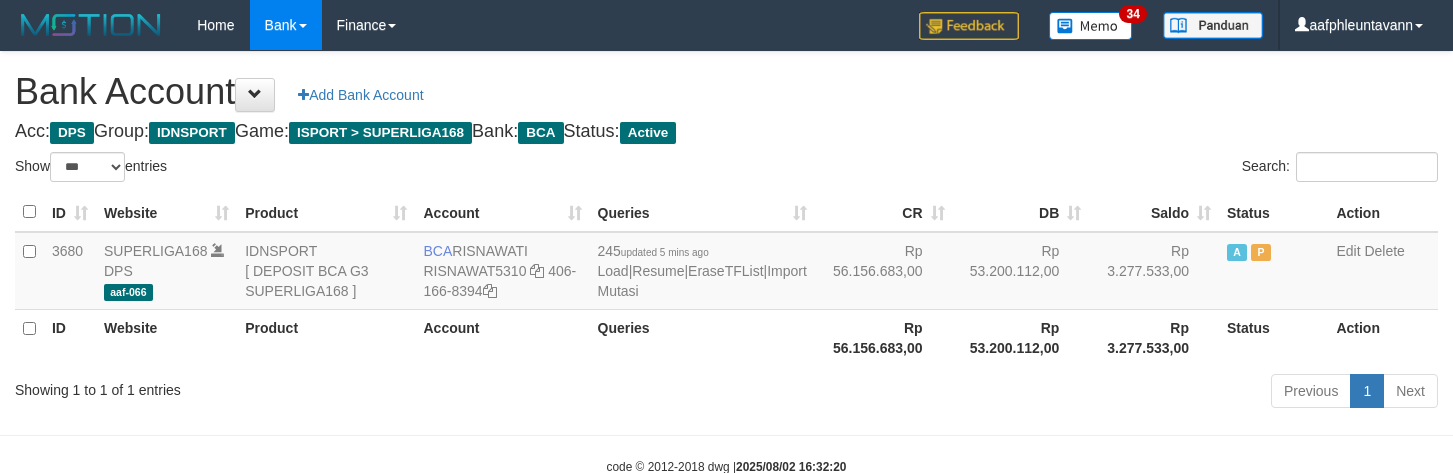 scroll, scrollTop: 0, scrollLeft: 0, axis: both 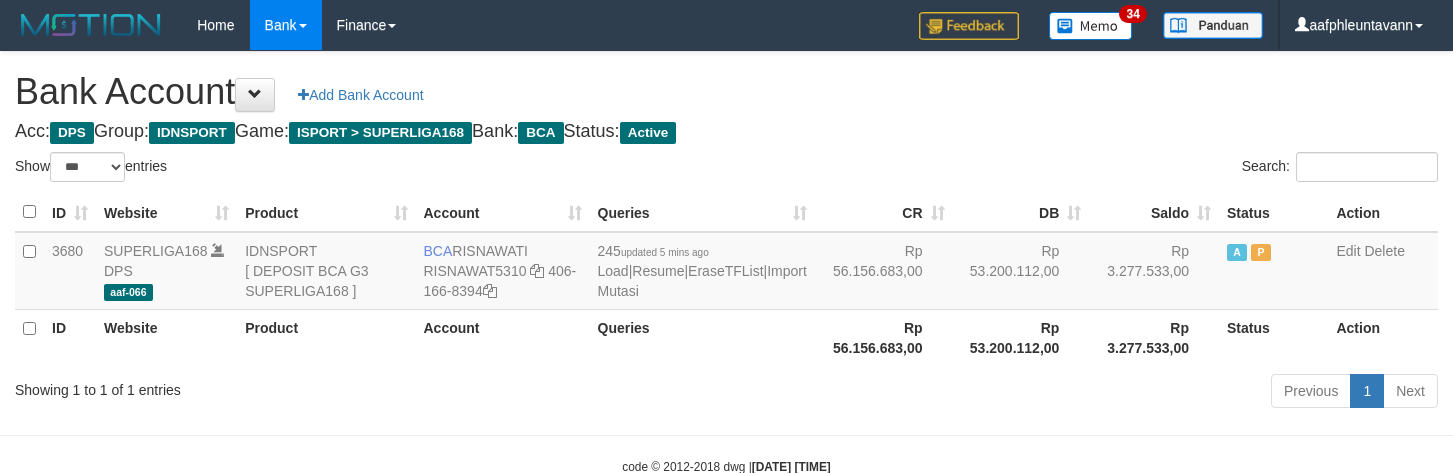 select on "***" 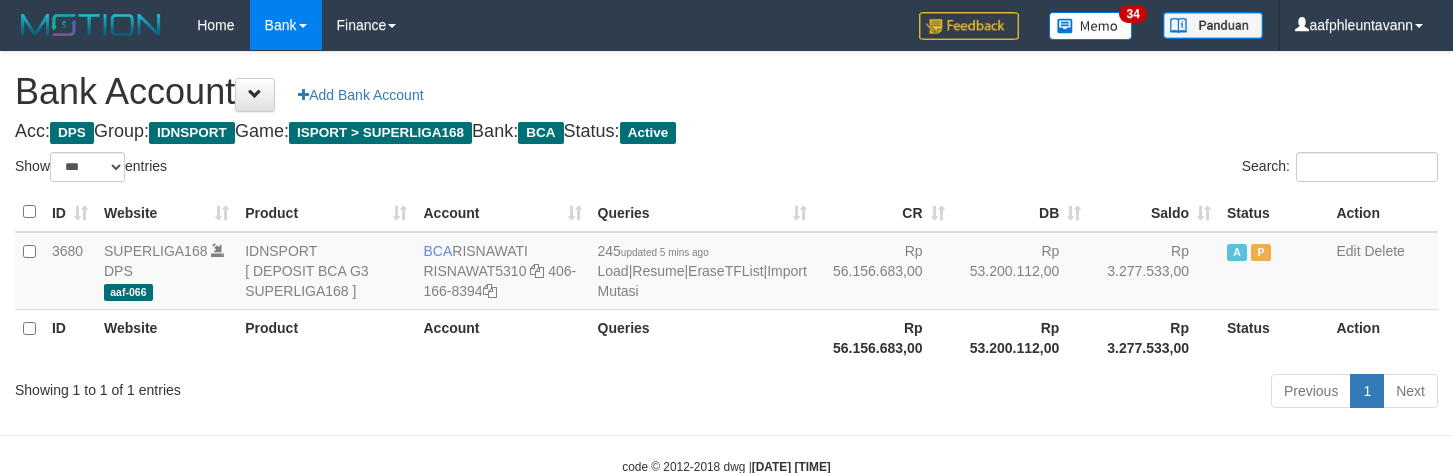 scroll, scrollTop: 0, scrollLeft: 0, axis: both 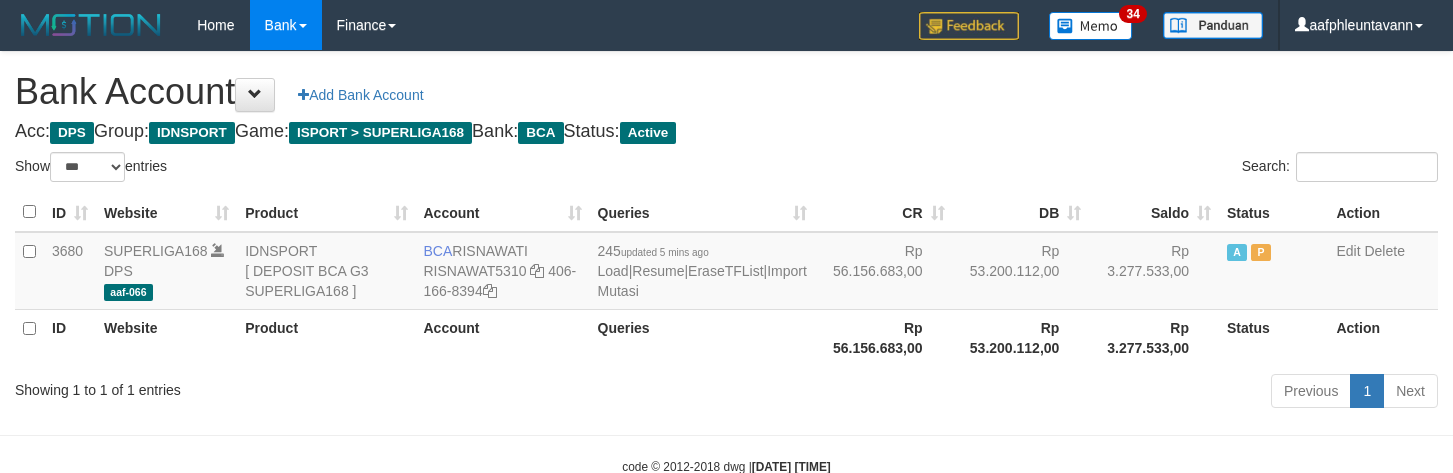 select on "***" 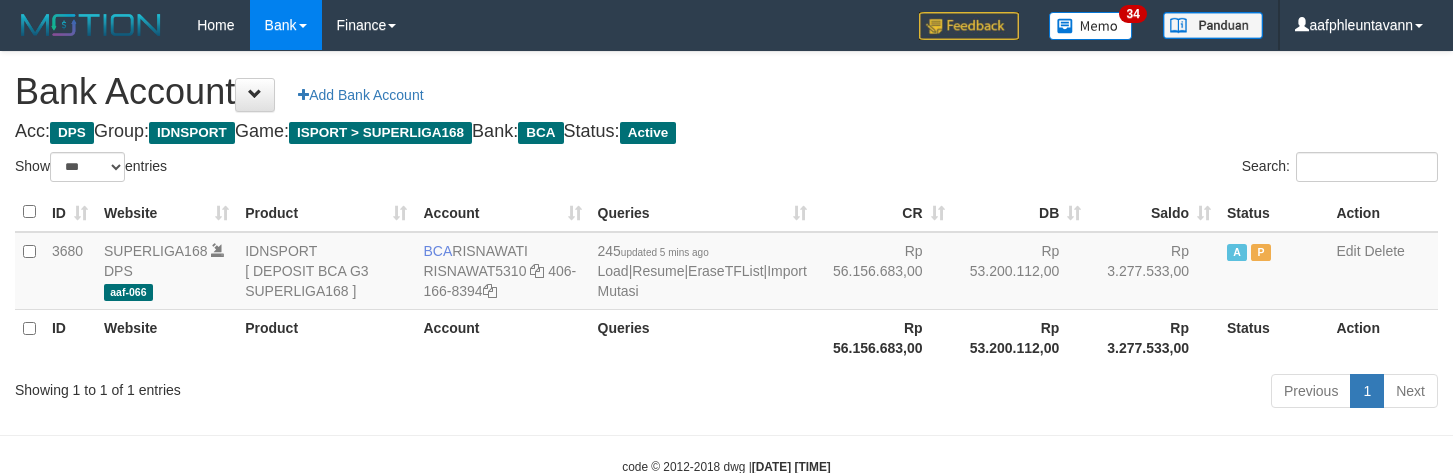 scroll, scrollTop: 0, scrollLeft: 0, axis: both 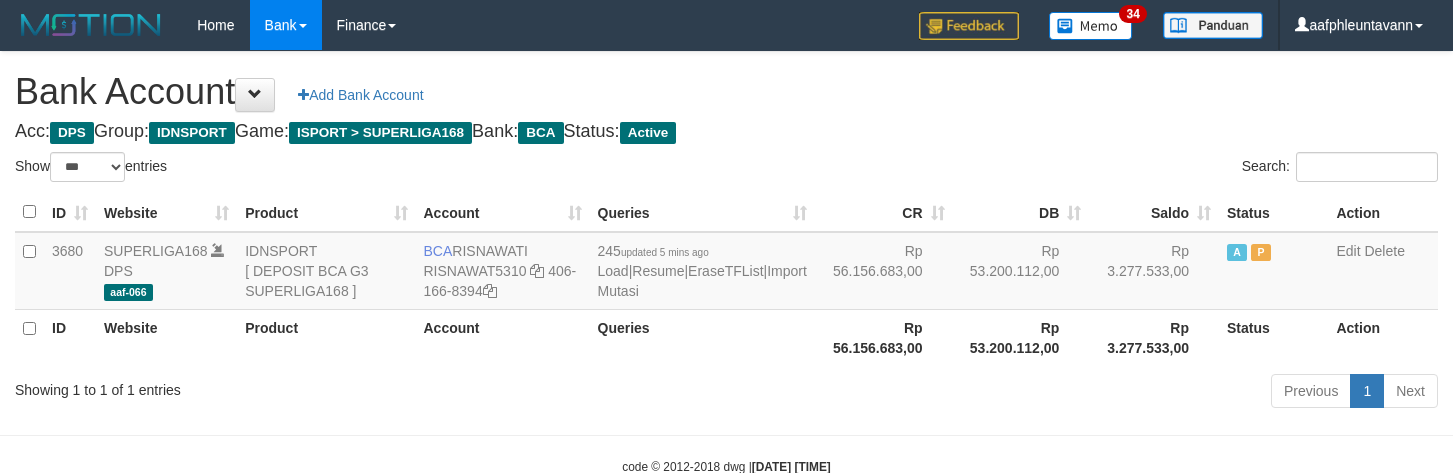 select on "***" 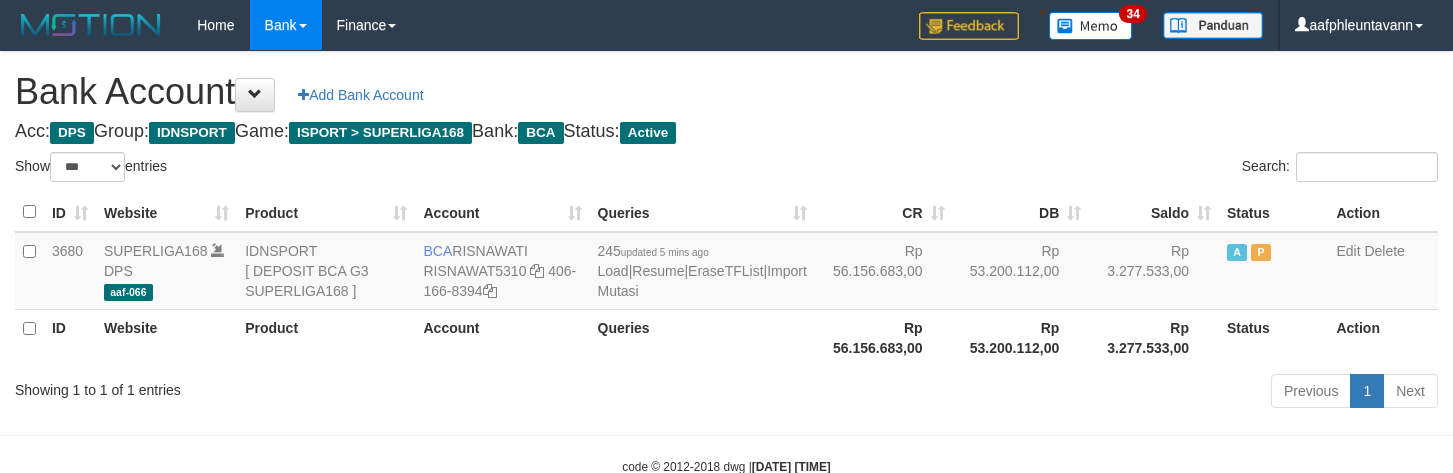 scroll, scrollTop: 0, scrollLeft: 0, axis: both 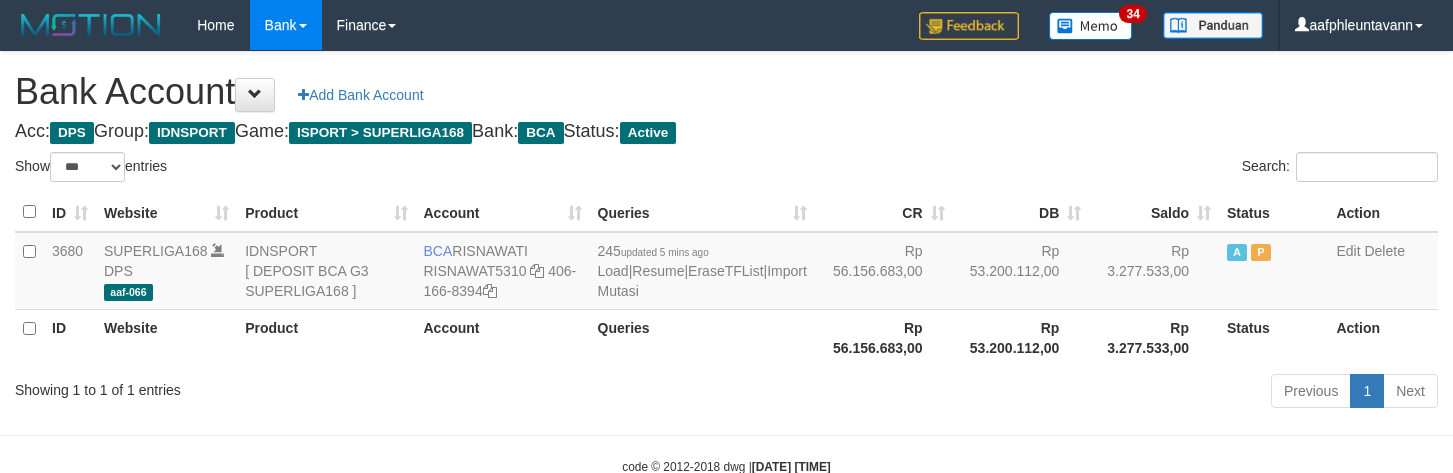 select on "***" 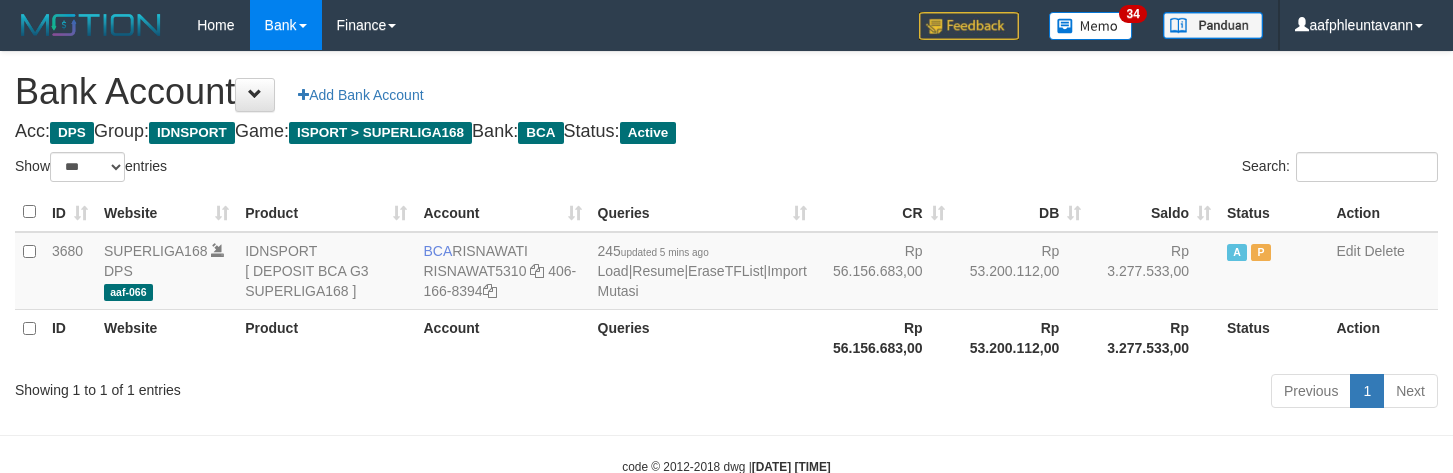 scroll, scrollTop: 0, scrollLeft: 0, axis: both 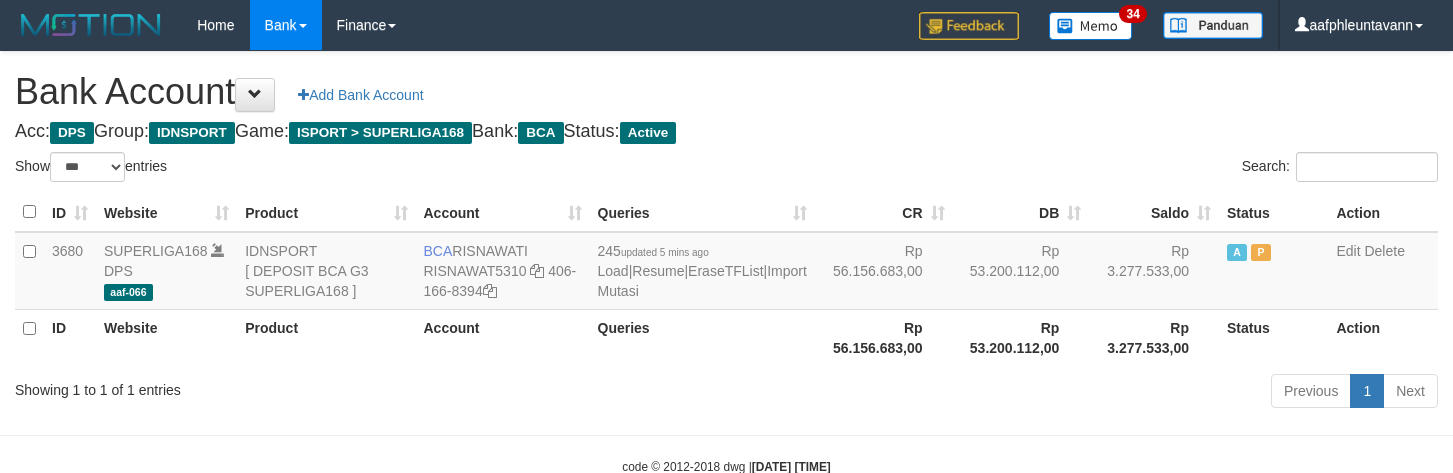 select on "***" 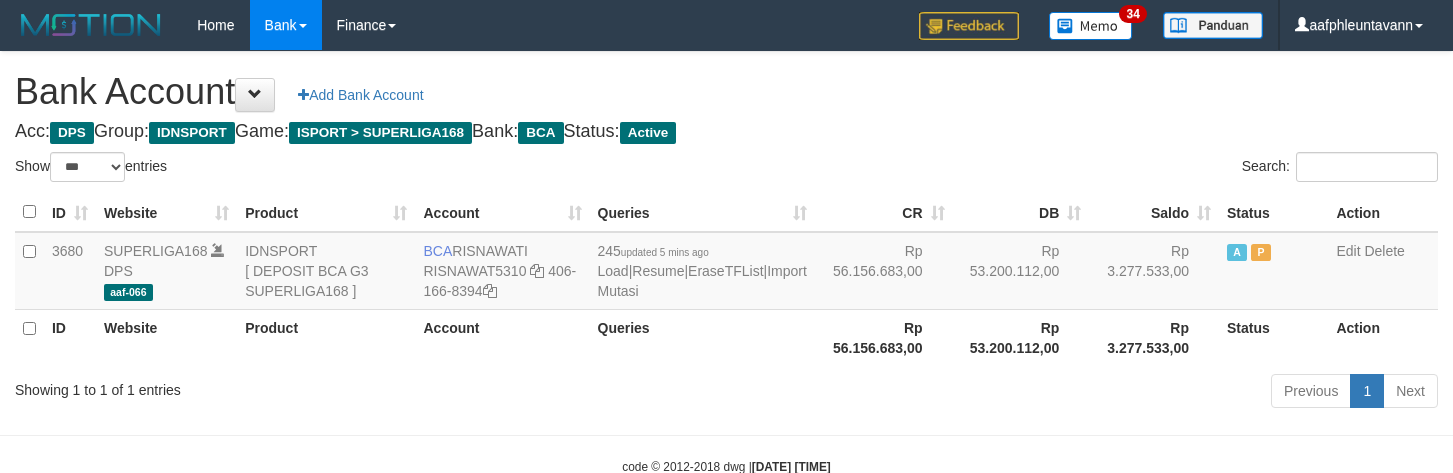 scroll, scrollTop: 0, scrollLeft: 0, axis: both 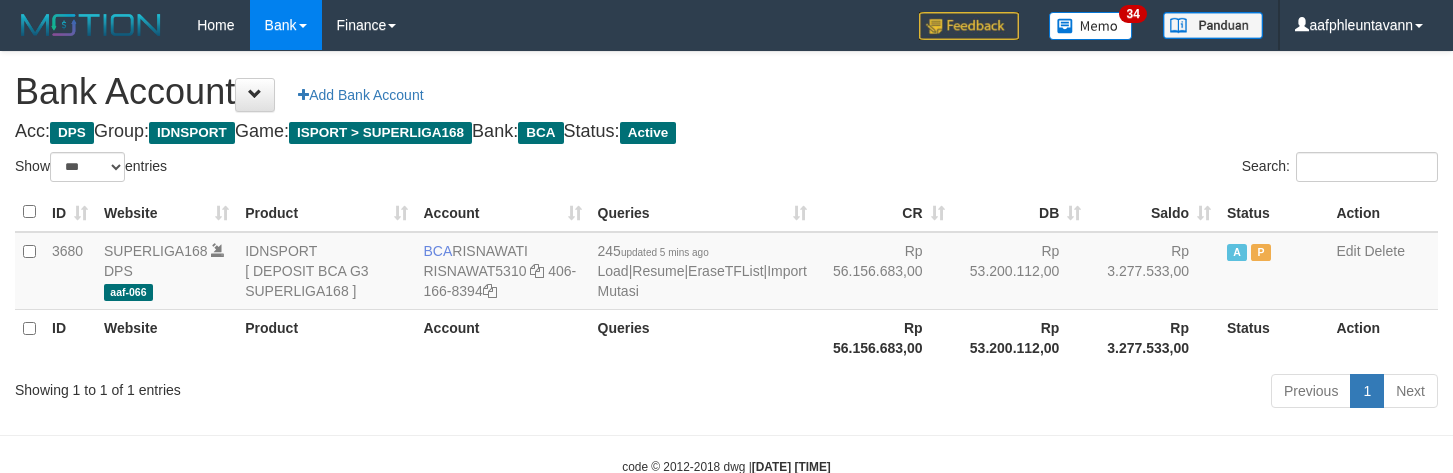 select on "***" 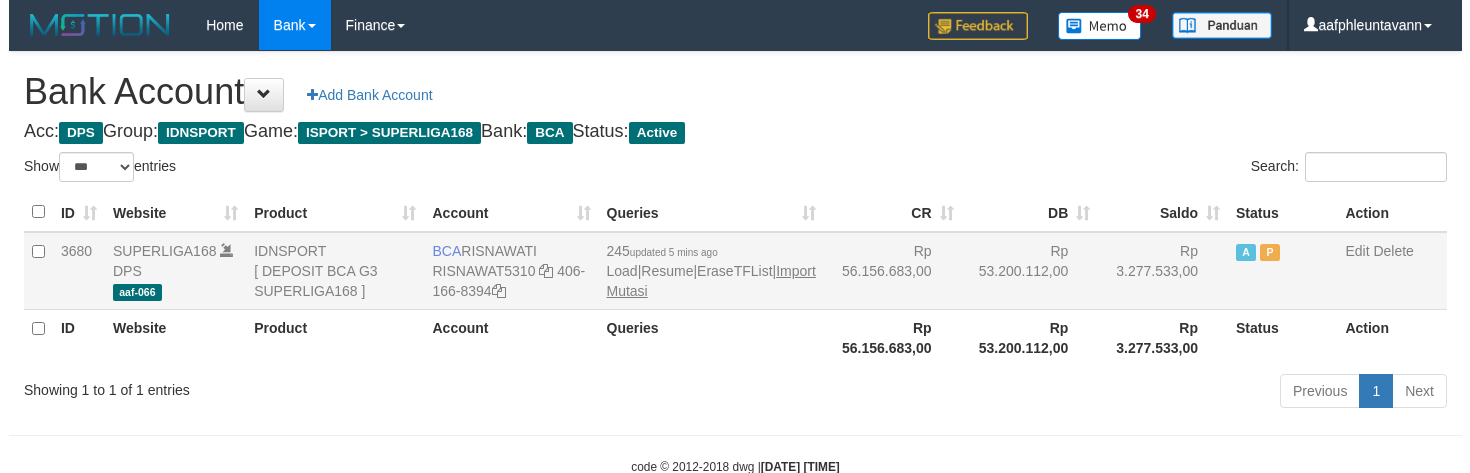 scroll, scrollTop: 0, scrollLeft: 0, axis: both 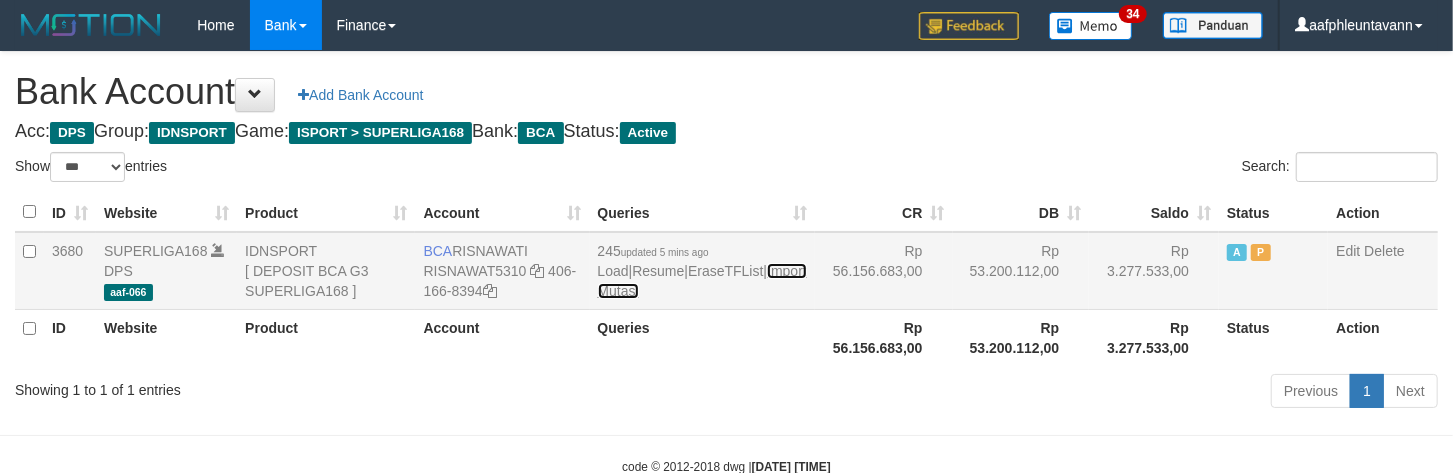 click on "Import Mutasi" at bounding box center [702, 281] 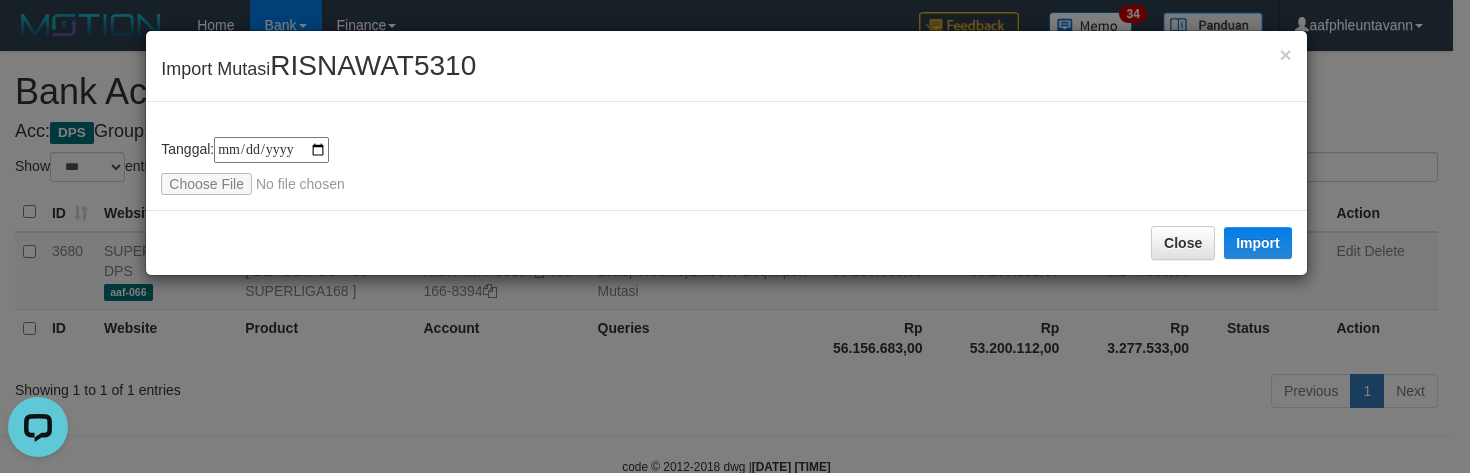 scroll, scrollTop: 0, scrollLeft: 0, axis: both 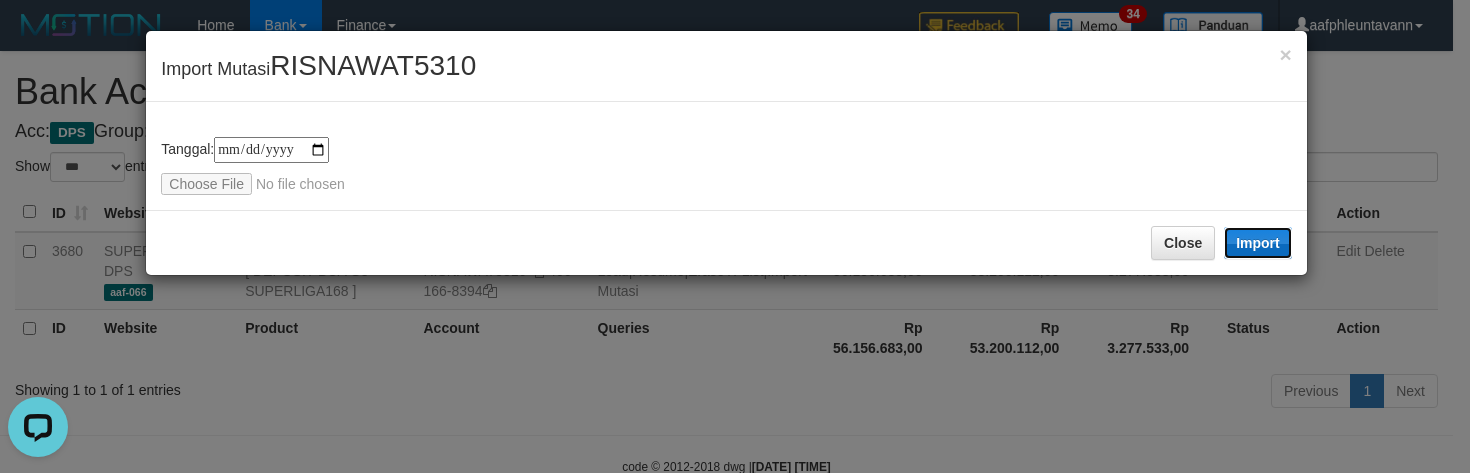 click on "Import" at bounding box center [1258, 243] 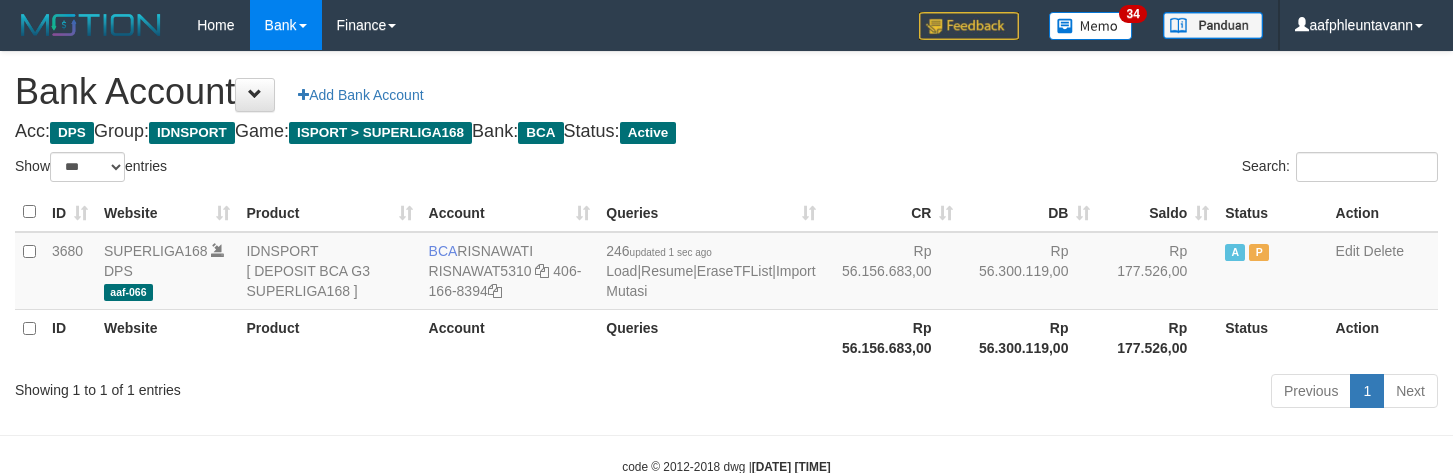 select on "***" 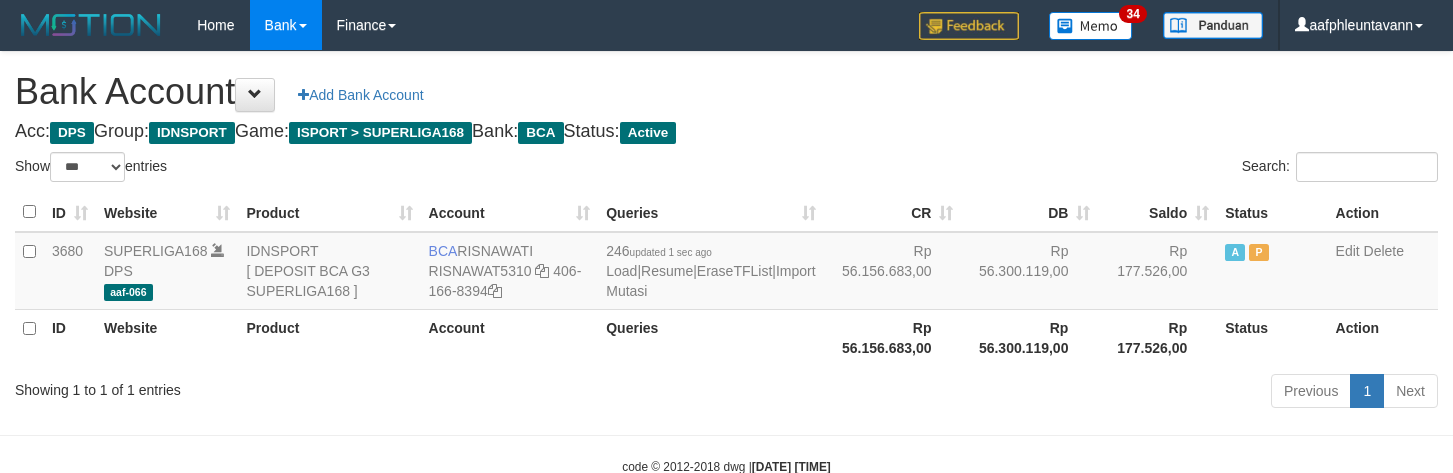 scroll, scrollTop: 0, scrollLeft: 0, axis: both 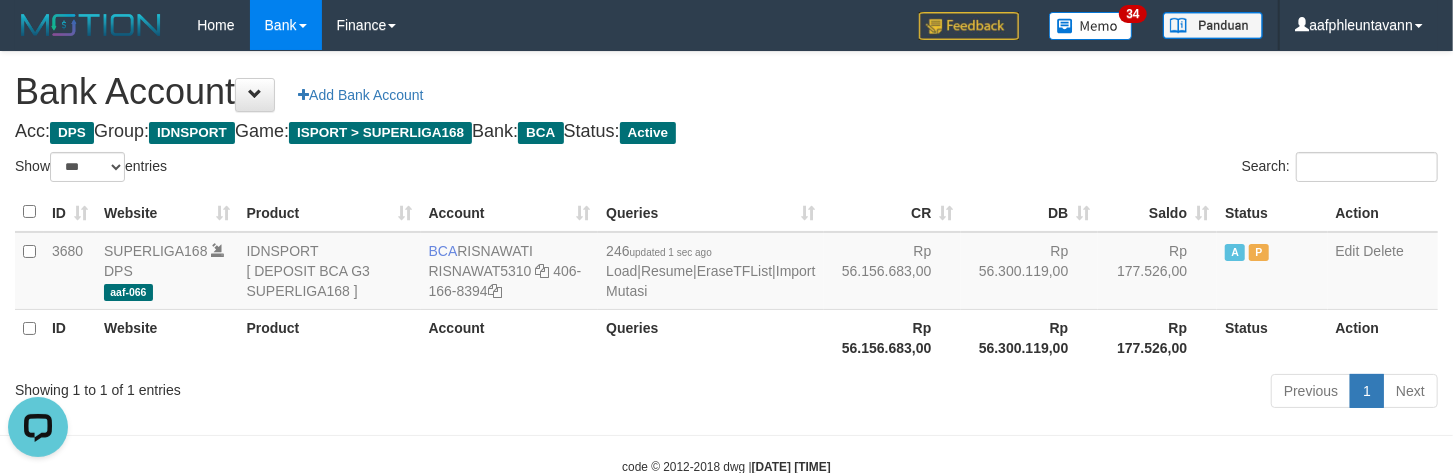 click on "Bank Account
Add Bank Account" at bounding box center (726, 92) 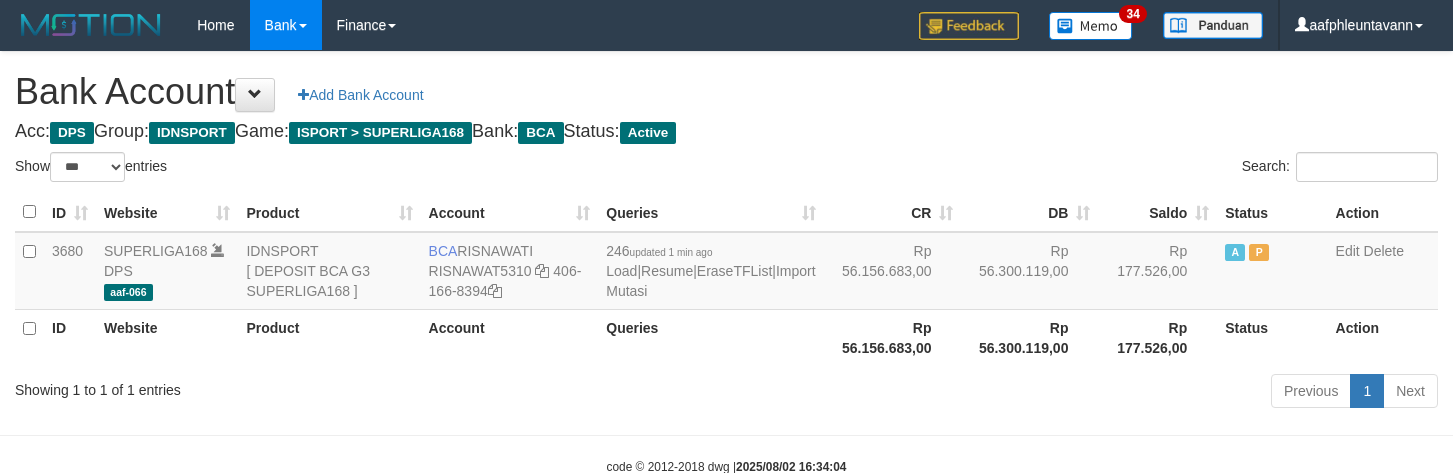 select on "***" 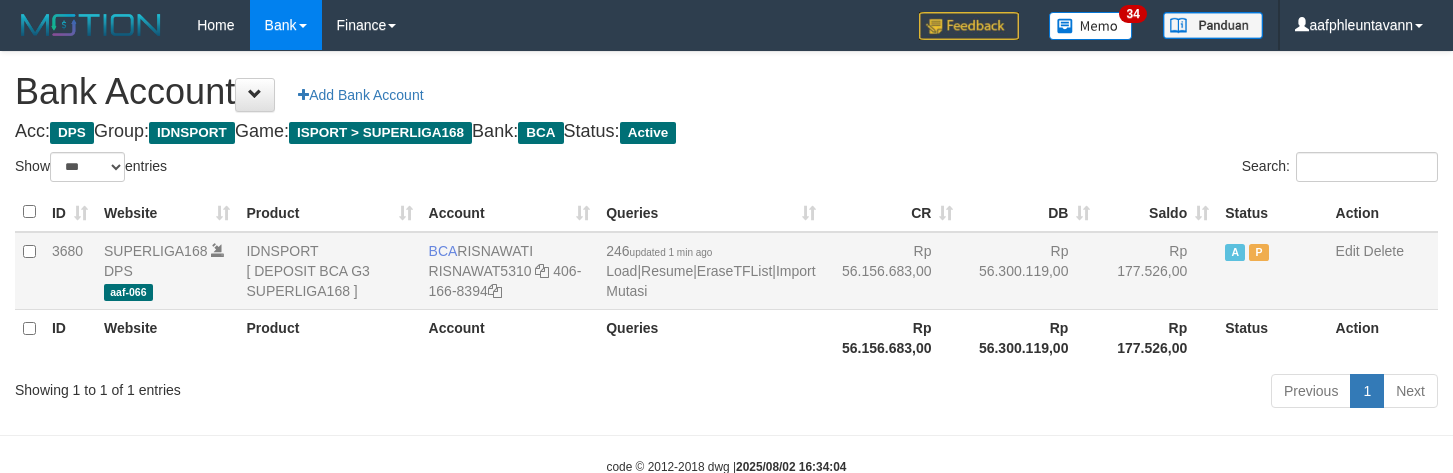 scroll, scrollTop: 0, scrollLeft: 0, axis: both 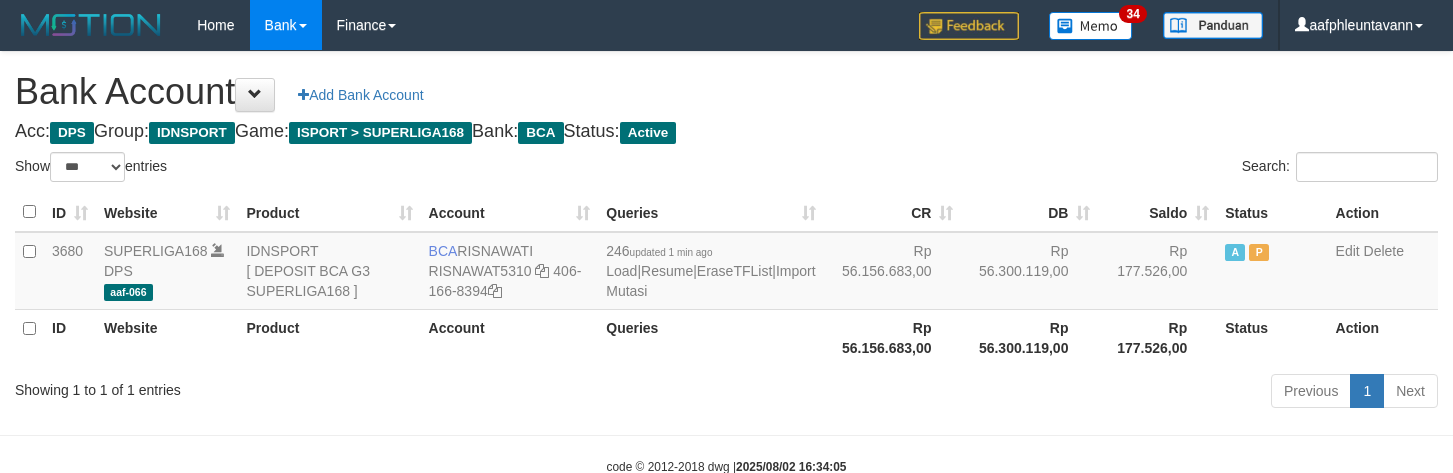 select on "***" 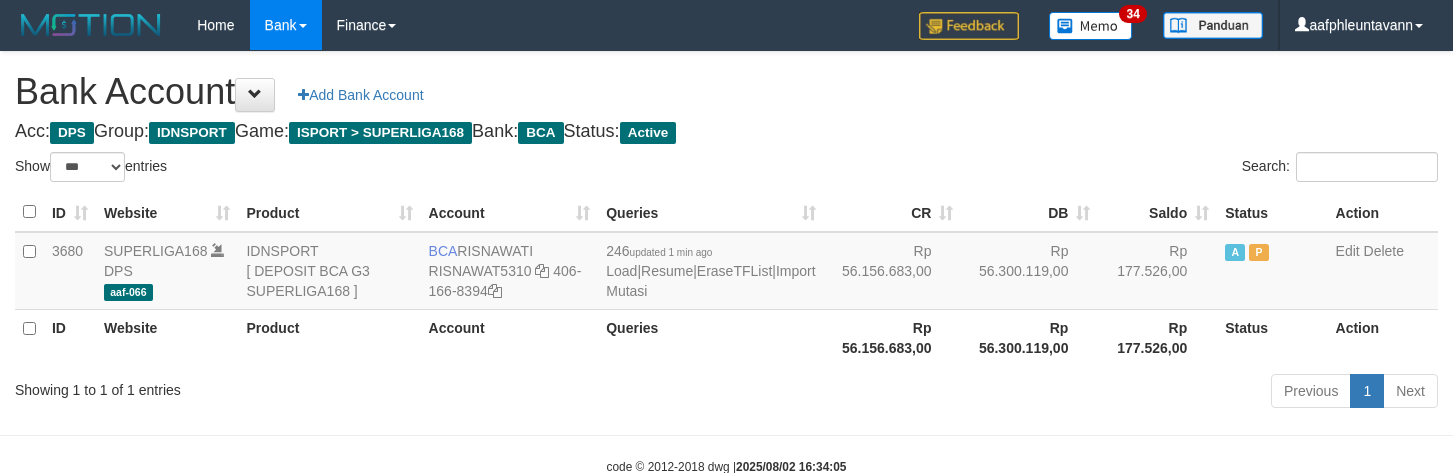 scroll, scrollTop: 0, scrollLeft: 0, axis: both 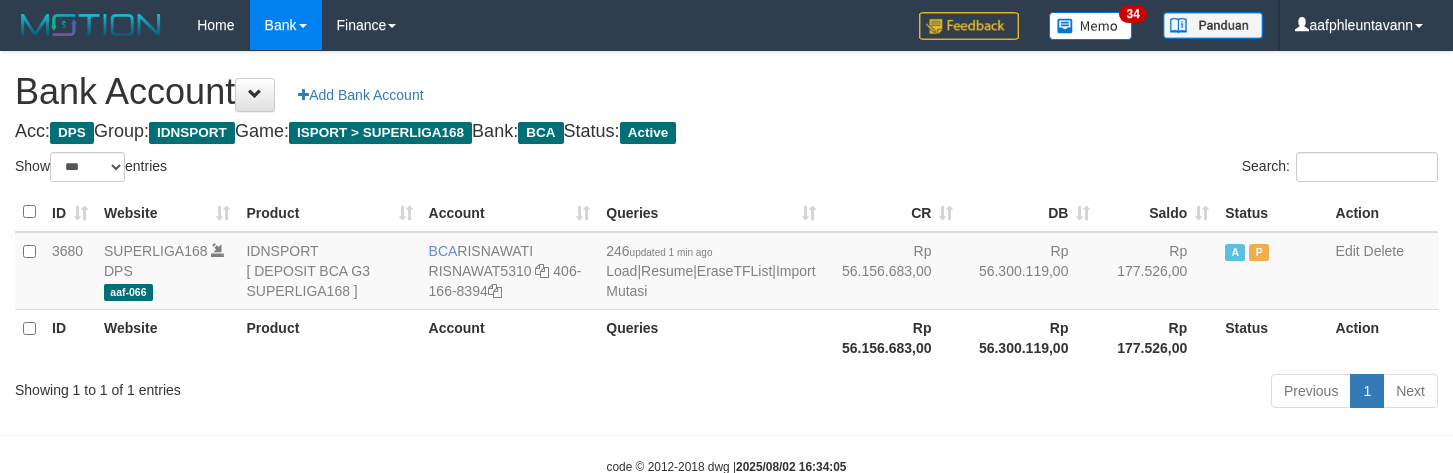 select on "***" 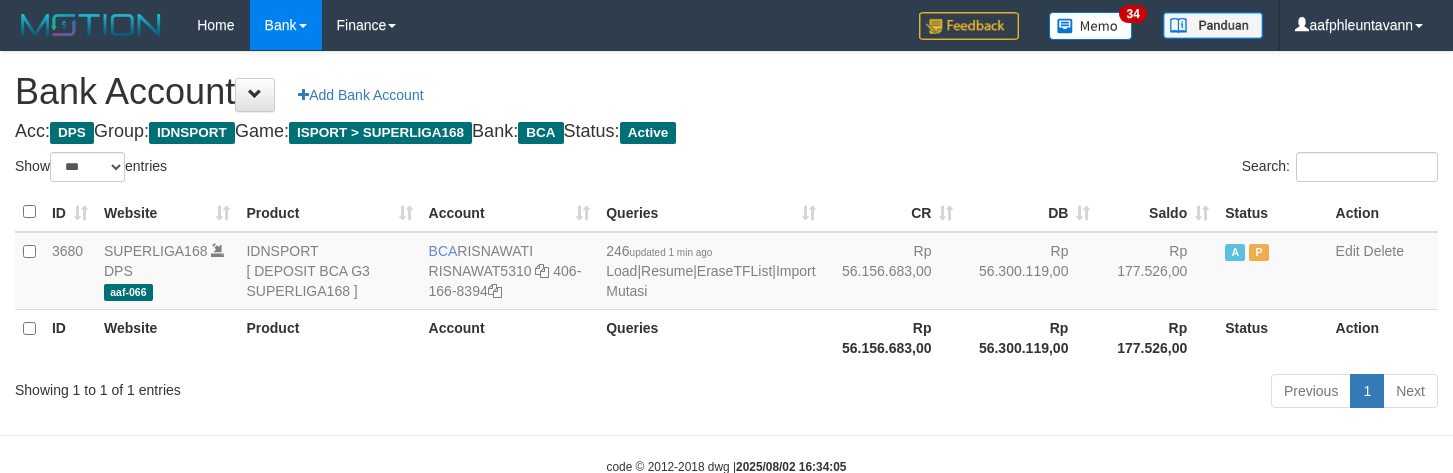 scroll, scrollTop: 0, scrollLeft: 0, axis: both 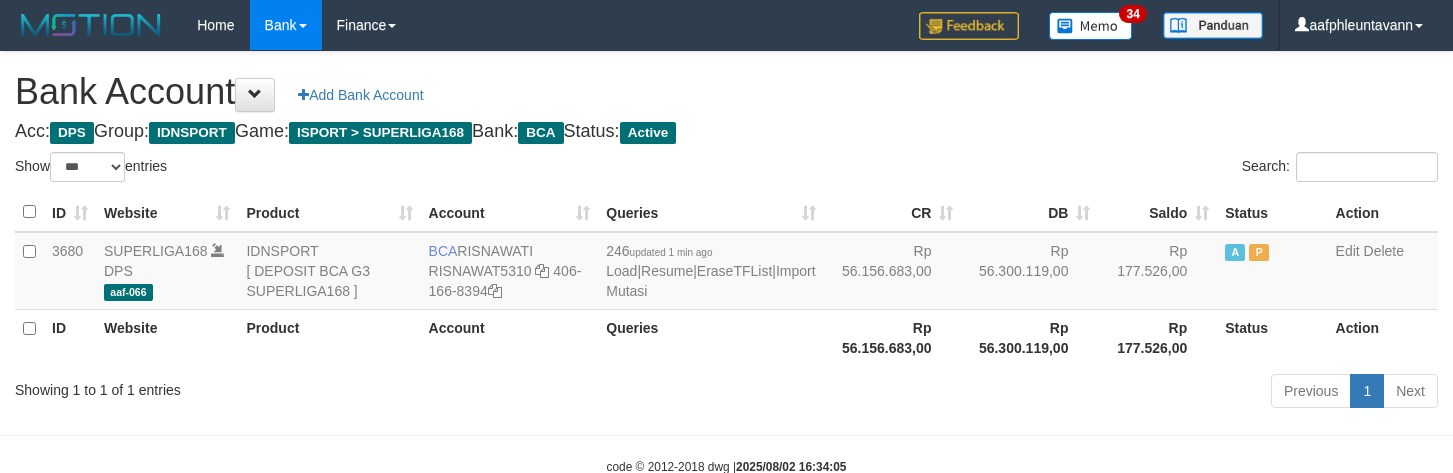 select on "***" 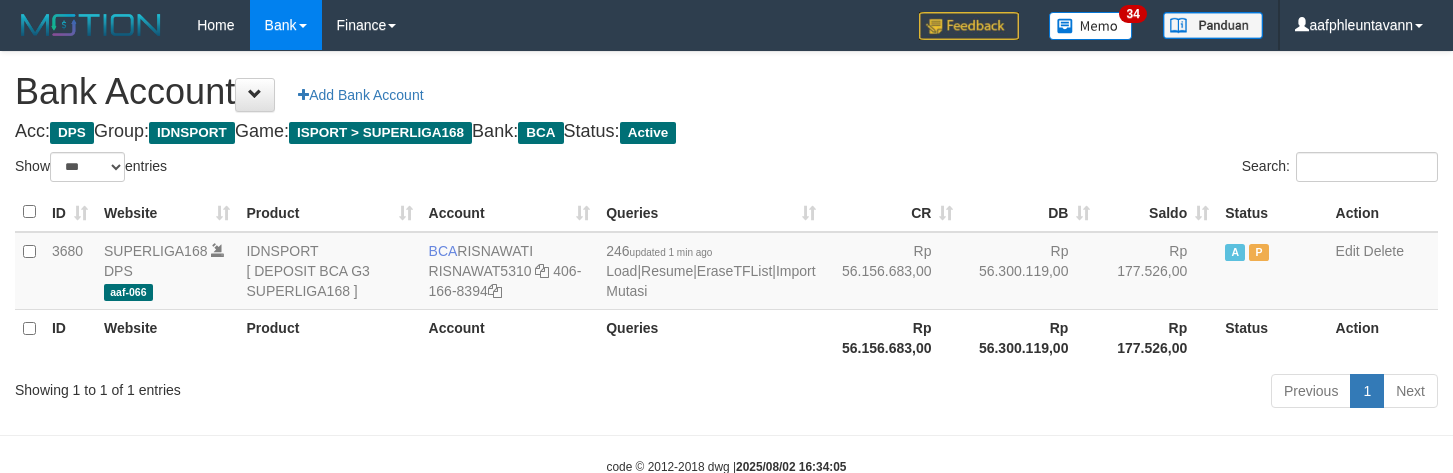 scroll, scrollTop: 0, scrollLeft: 0, axis: both 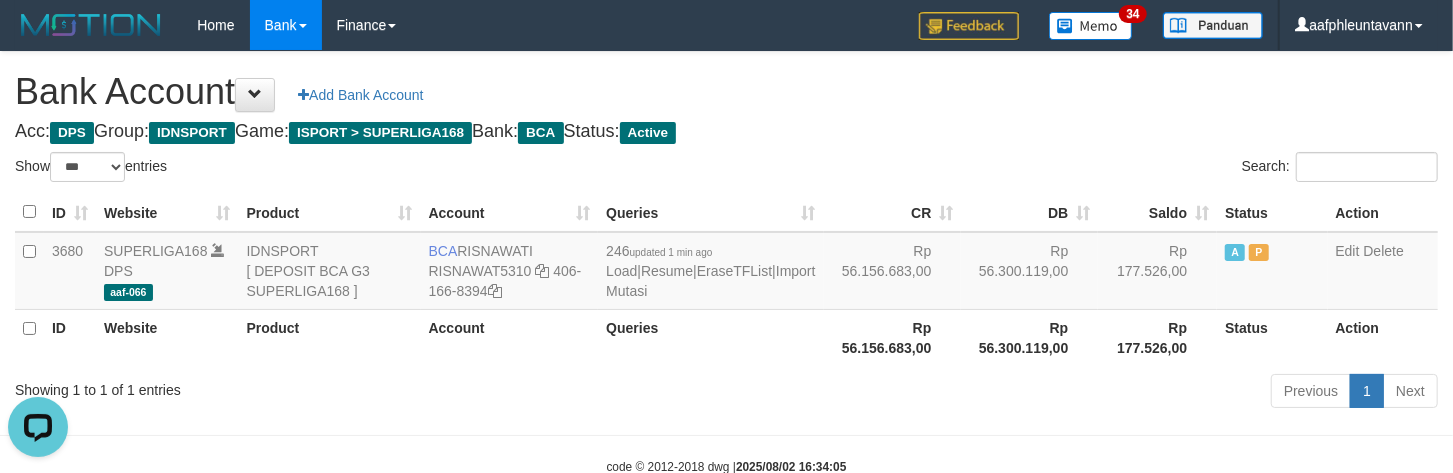 drag, startPoint x: 1128, startPoint y: 157, endPoint x: 1116, endPoint y: 144, distance: 17.691807 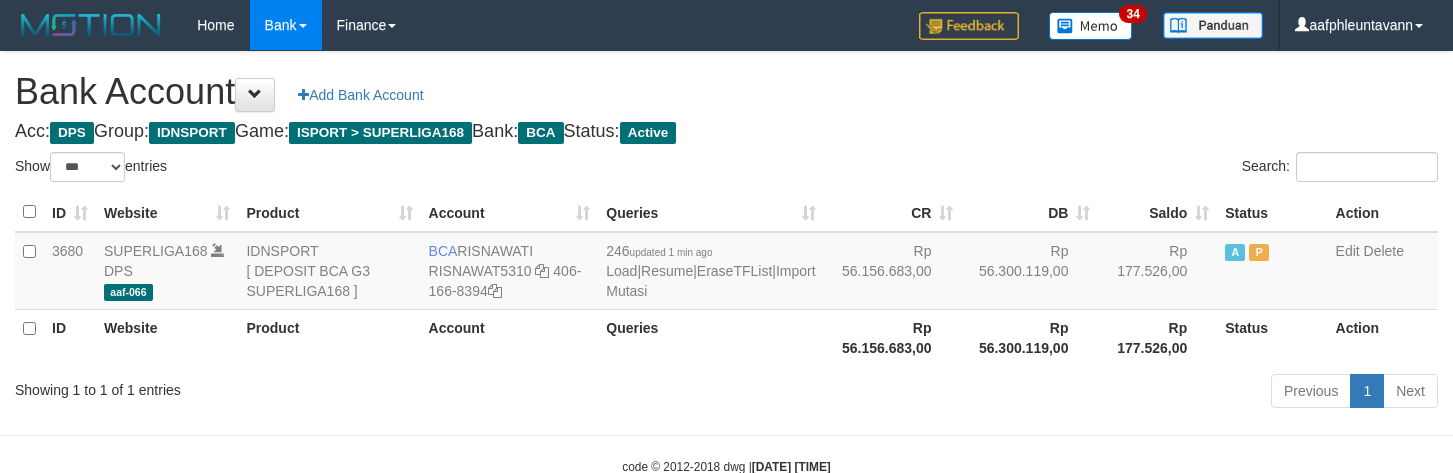 select on "***" 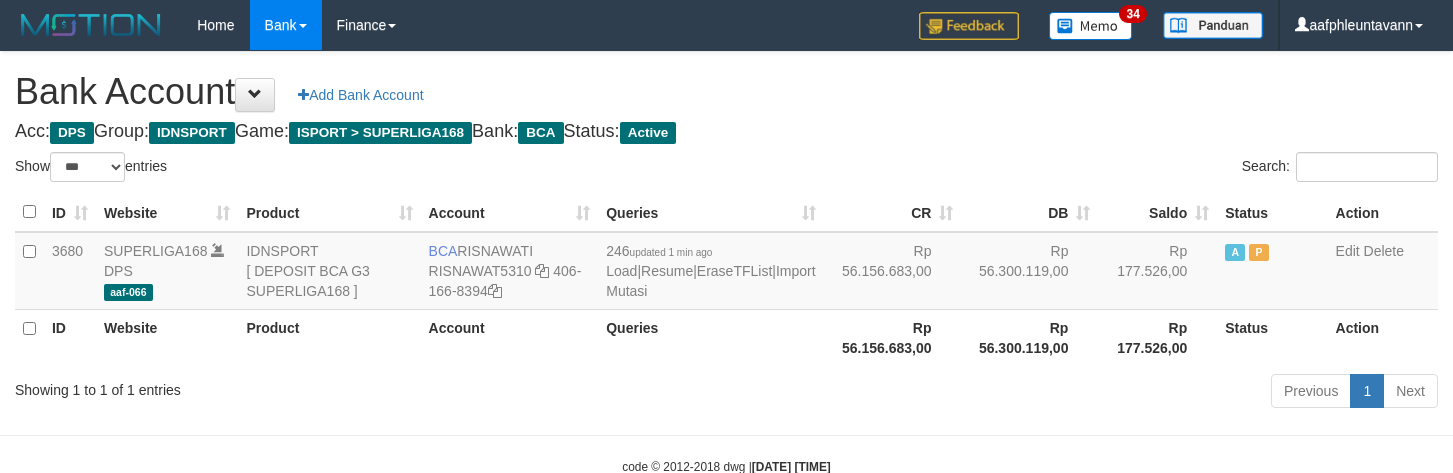 scroll, scrollTop: 0, scrollLeft: 0, axis: both 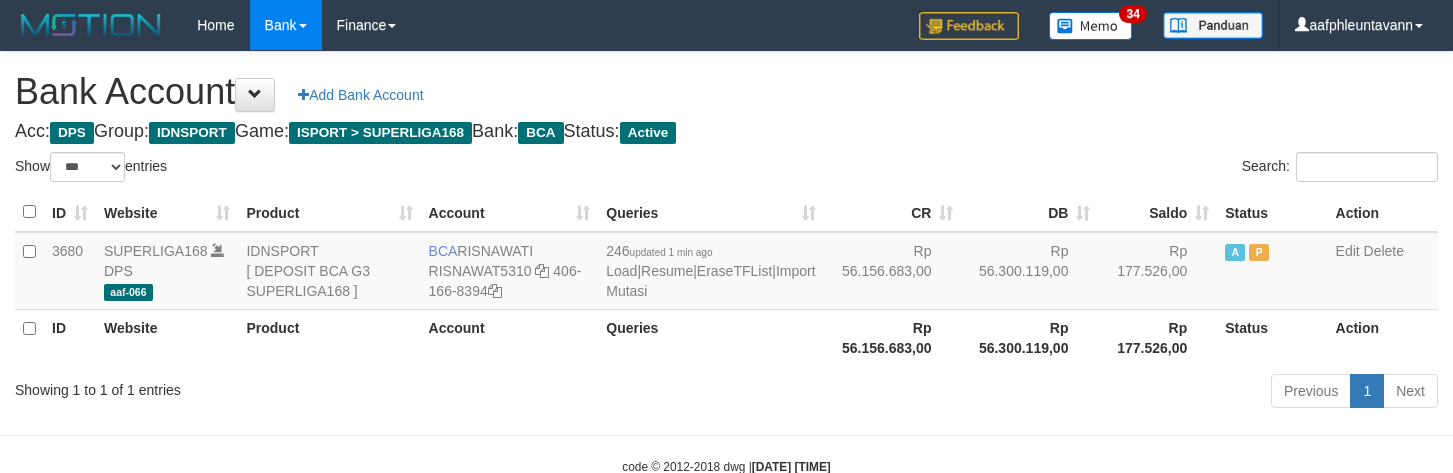 select on "***" 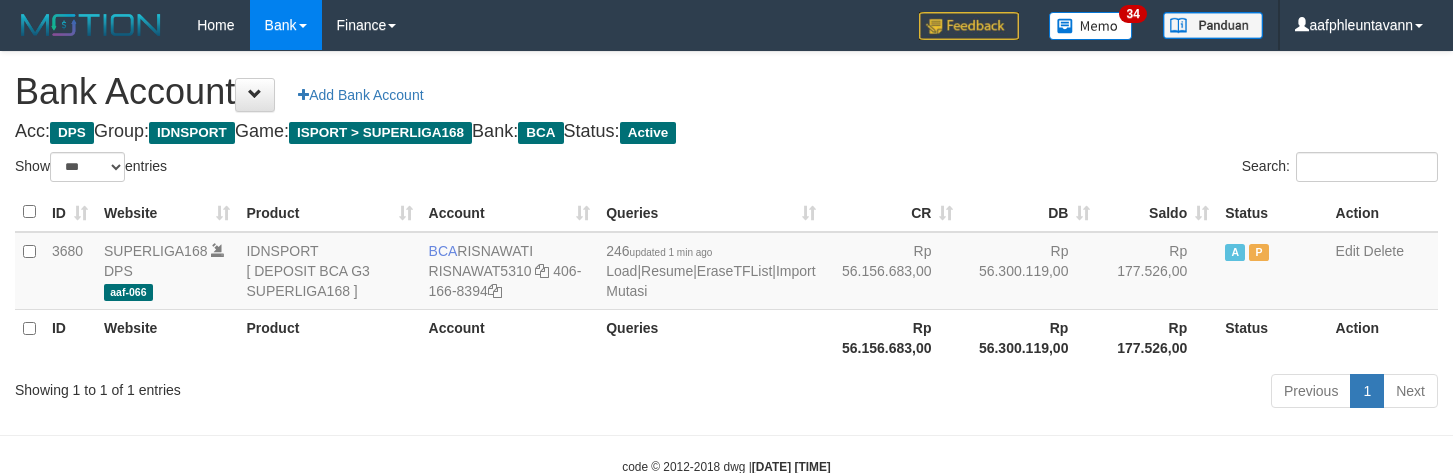 scroll, scrollTop: 0, scrollLeft: 0, axis: both 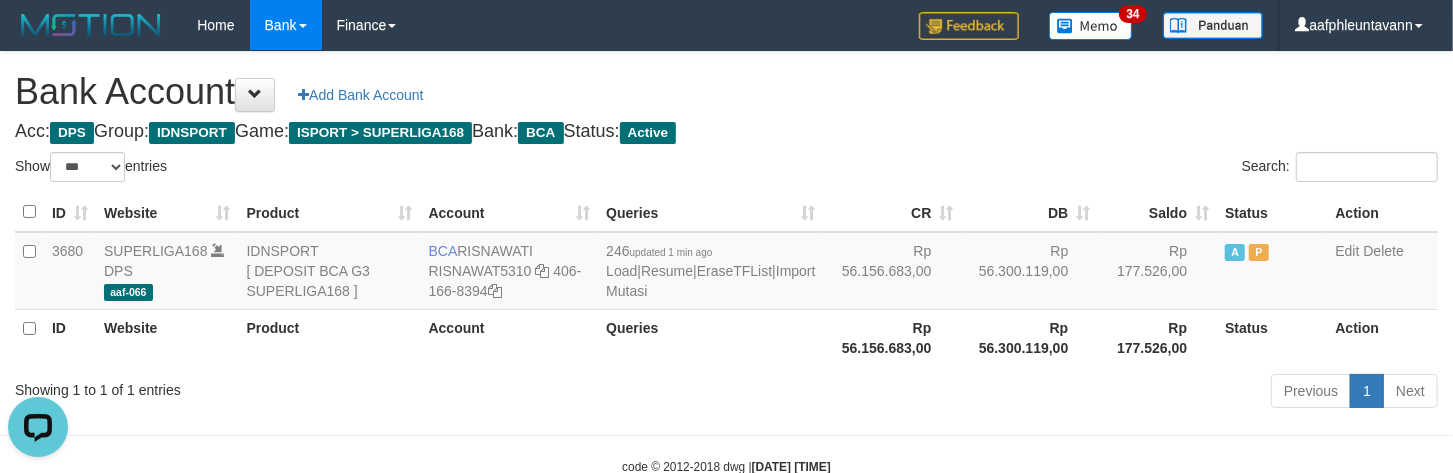 click on "Search:" at bounding box center [1090, 169] 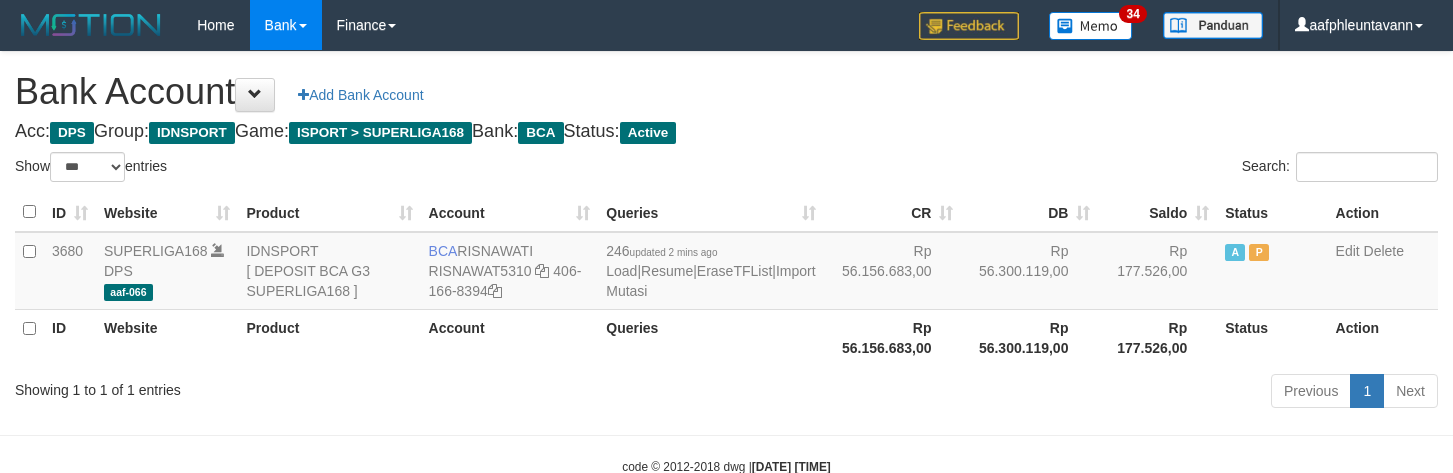 select on "***" 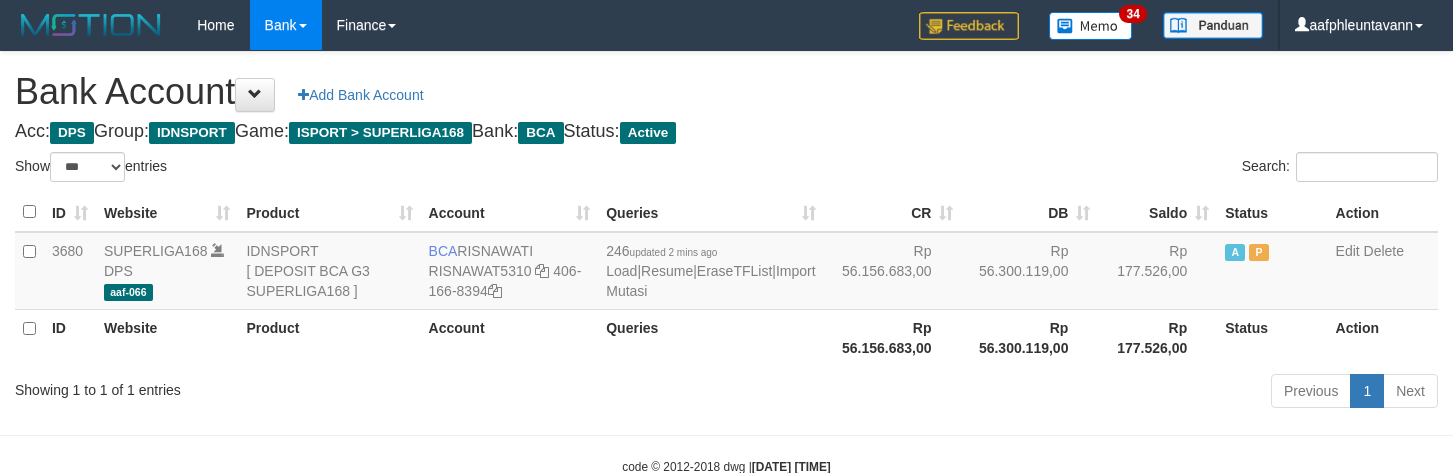 scroll, scrollTop: 0, scrollLeft: 0, axis: both 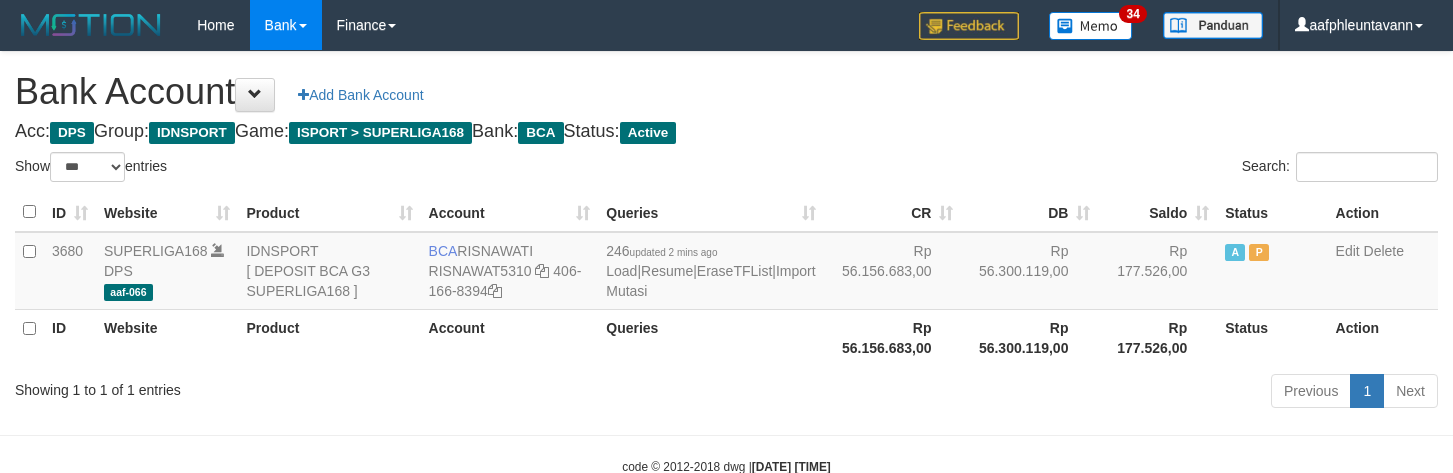 select on "***" 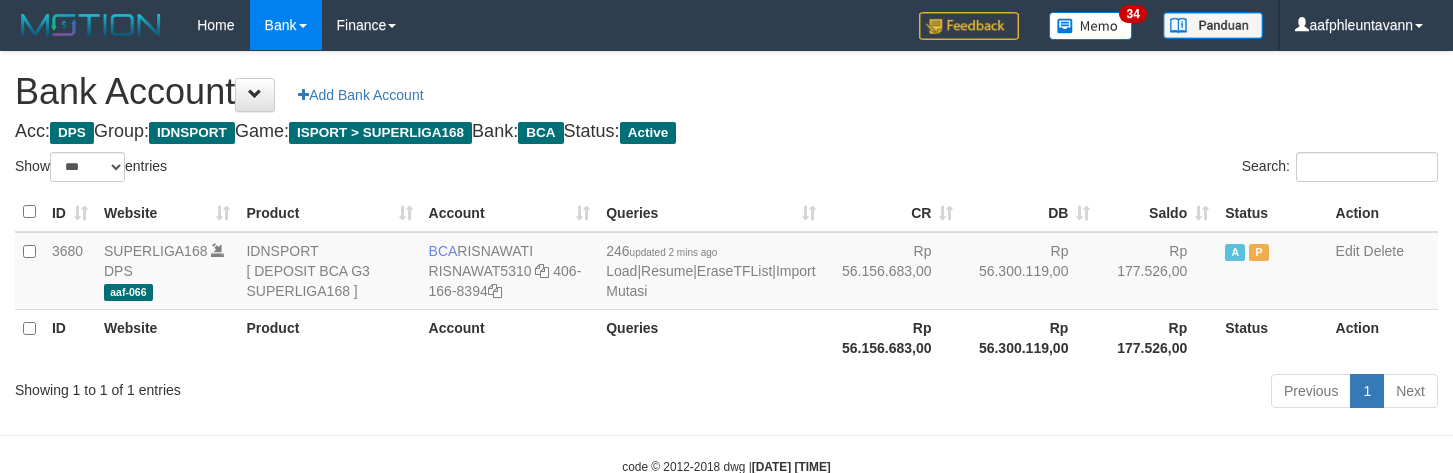 scroll, scrollTop: 0, scrollLeft: 0, axis: both 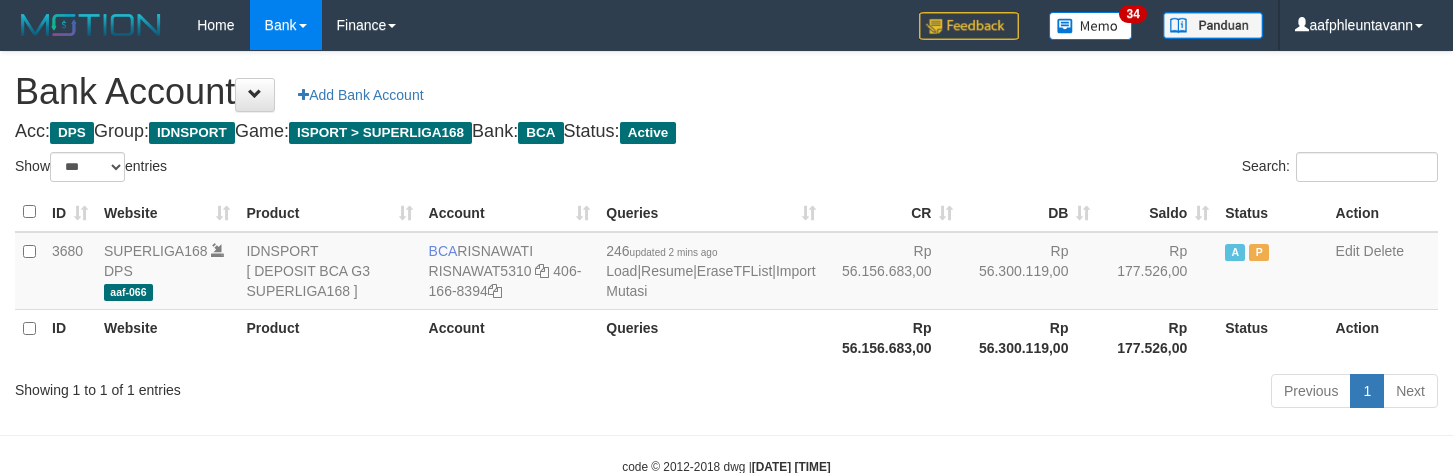 select on "***" 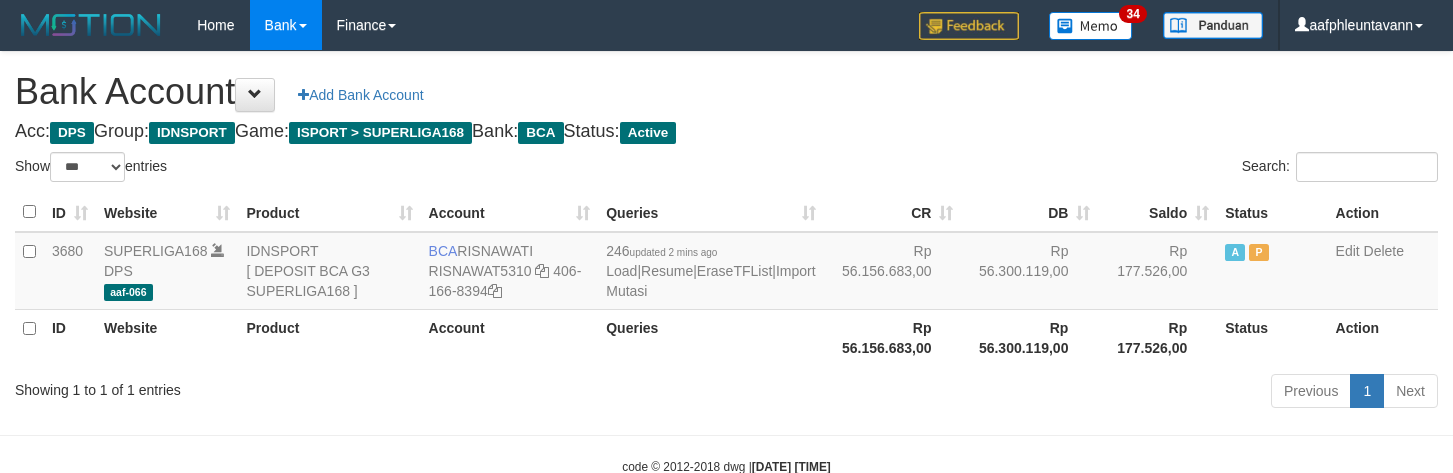 scroll, scrollTop: 0, scrollLeft: 0, axis: both 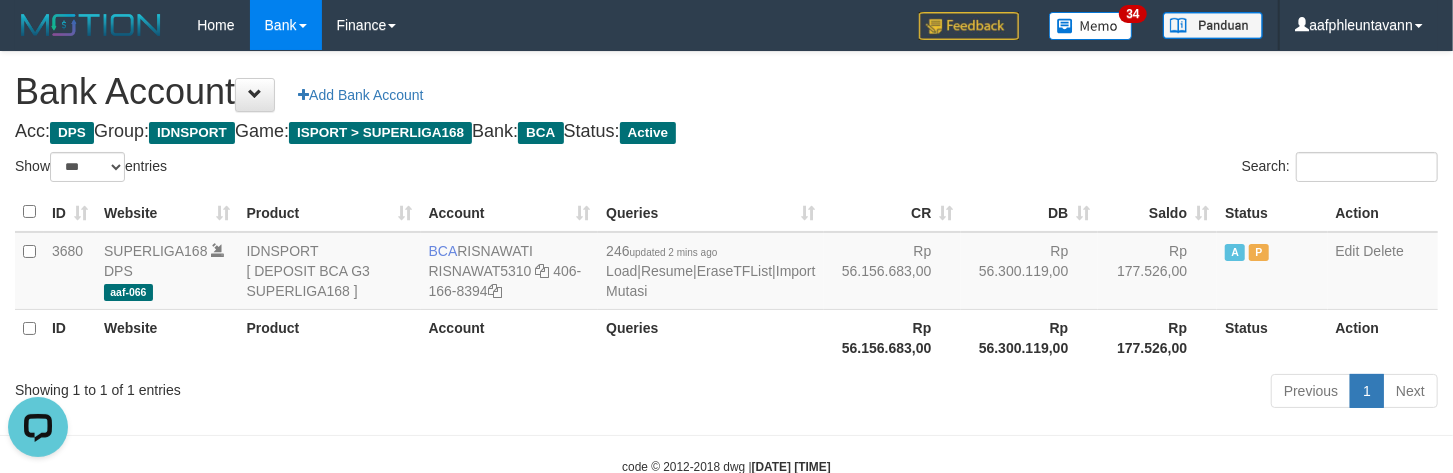 click on "Search:" at bounding box center (1090, 169) 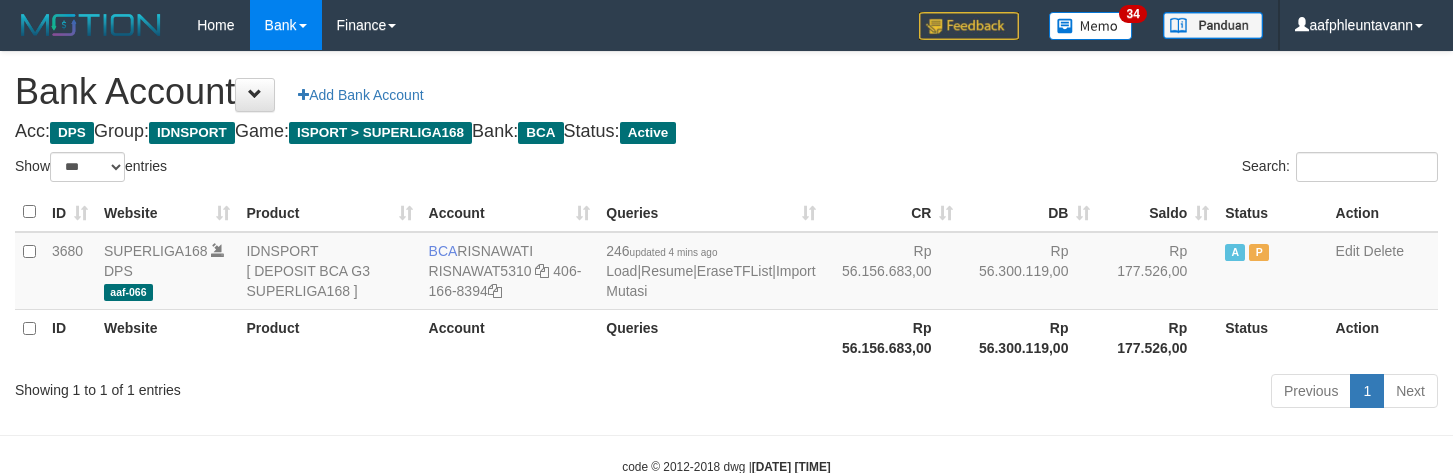 select on "***" 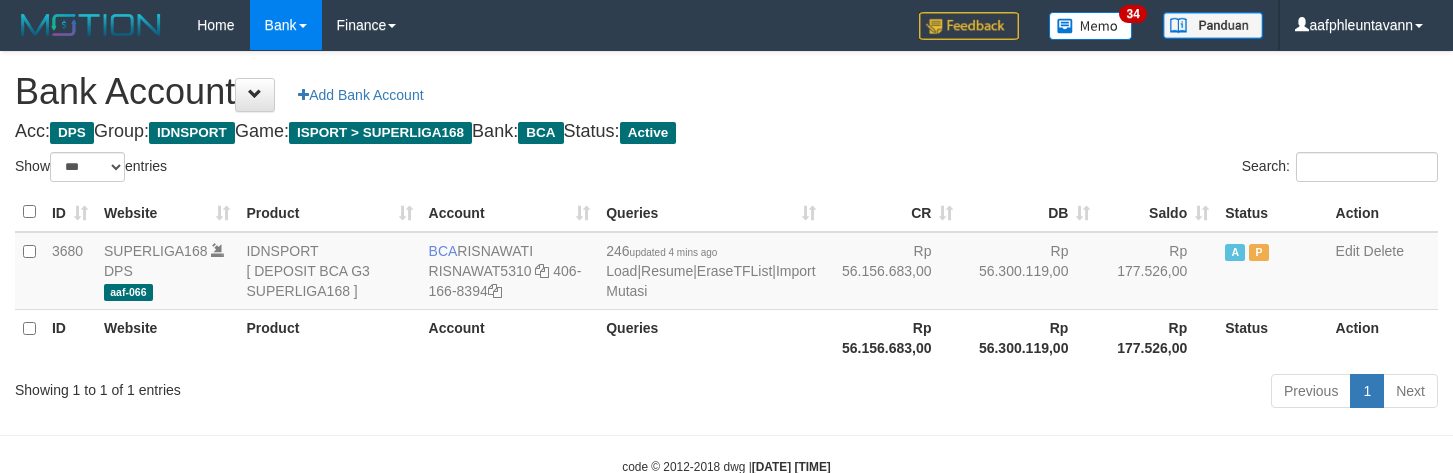 scroll, scrollTop: 0, scrollLeft: 0, axis: both 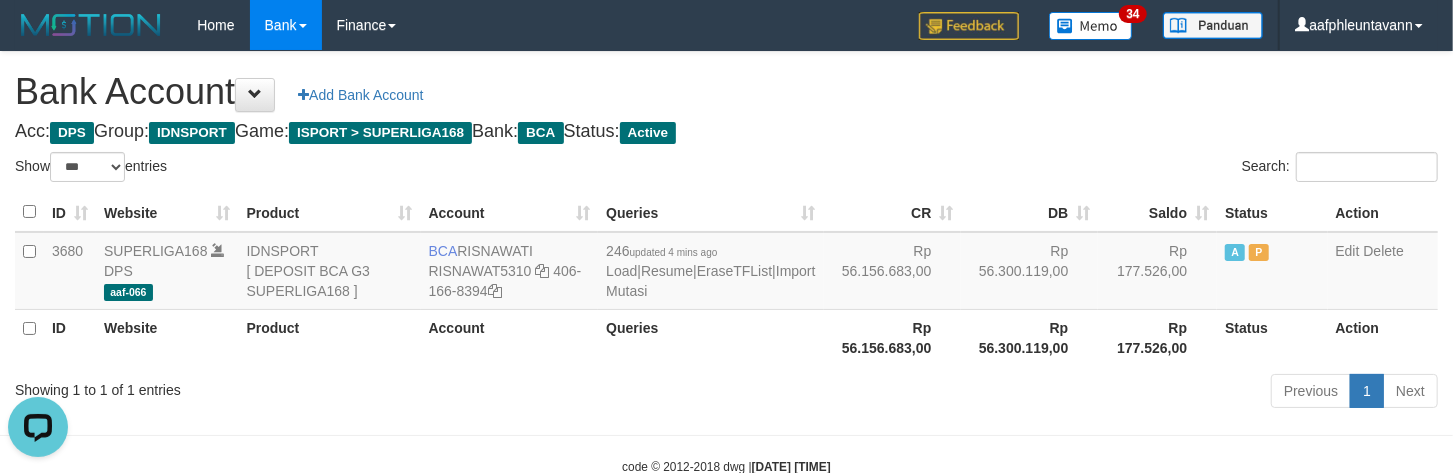 click on "Search:" at bounding box center [1090, 169] 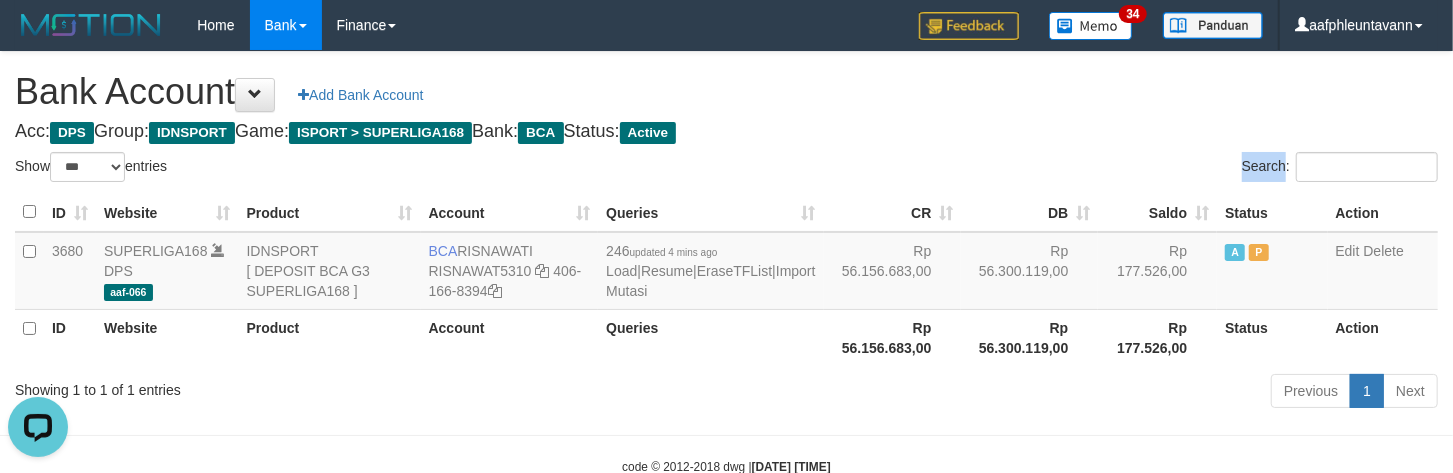 click on "Search:" at bounding box center [1090, 169] 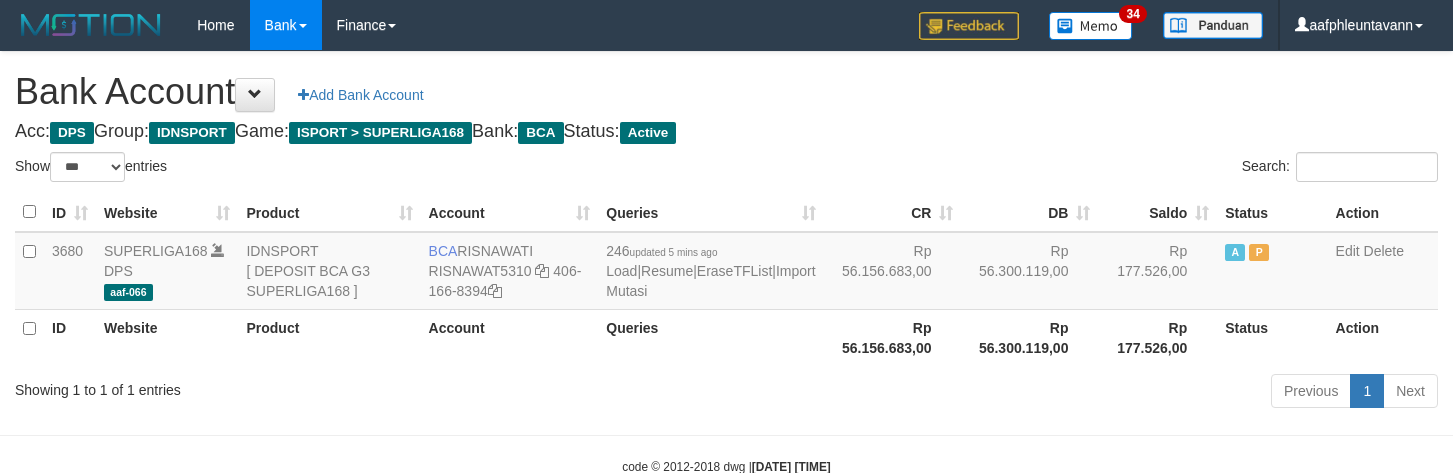 select on "***" 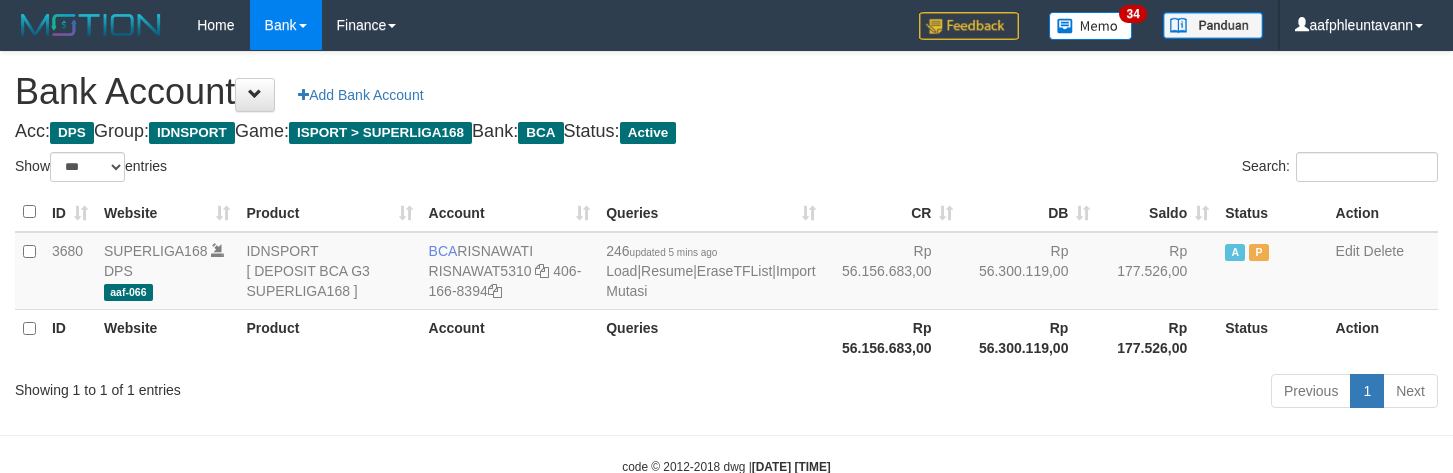 scroll, scrollTop: 0, scrollLeft: 0, axis: both 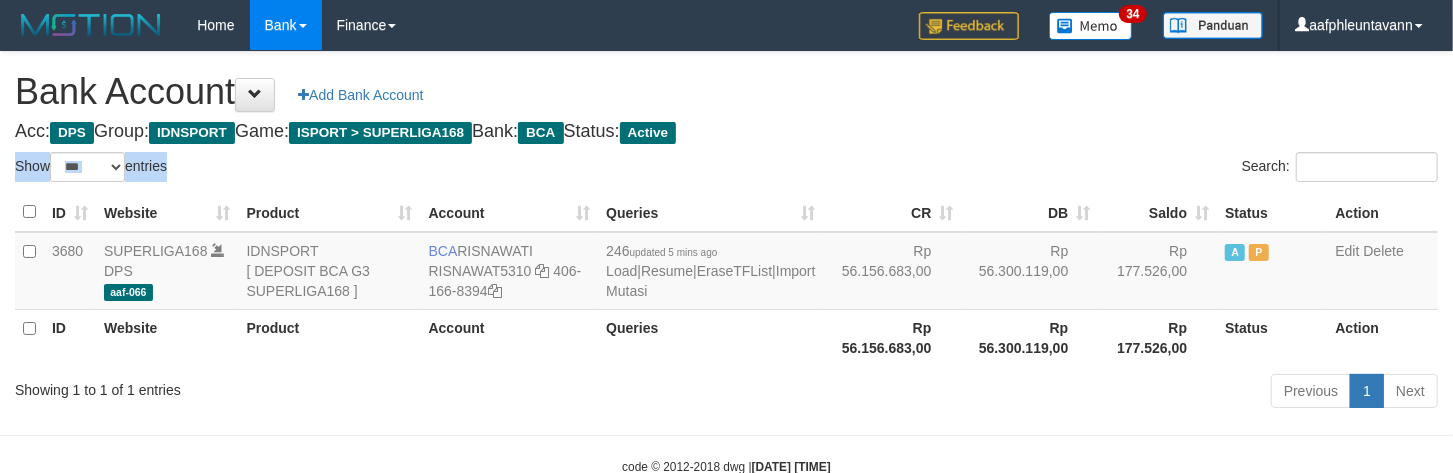 click on "Acc: 										 DPS
Group:   IDNSPORT    		Game:   ISPORT > SUPERLIGA168    		Bank:   BCA    		Status:  Active" at bounding box center [726, 132] 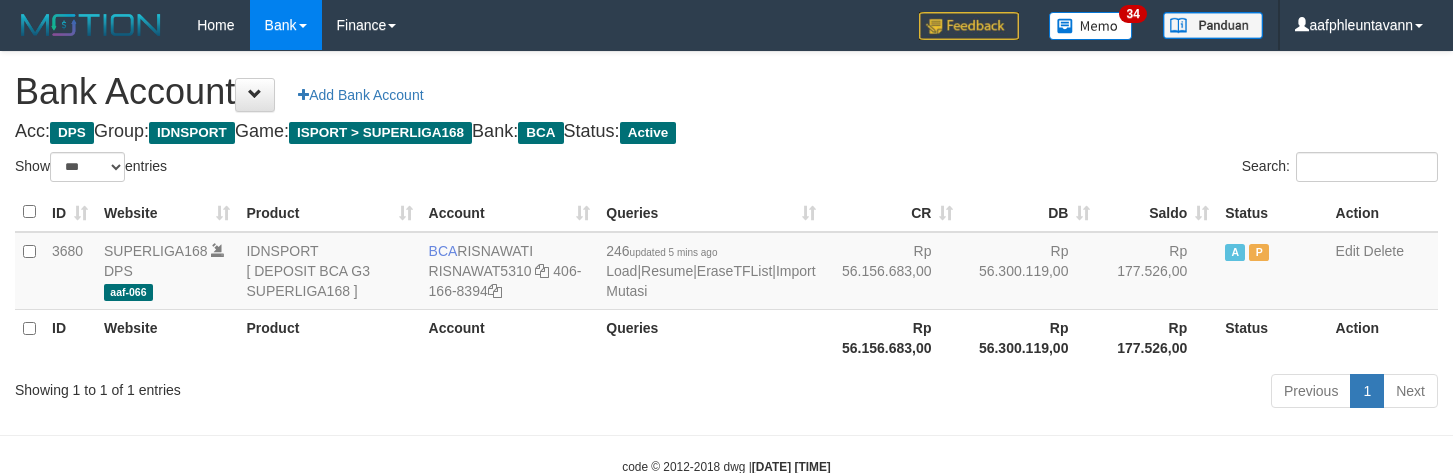 select on "***" 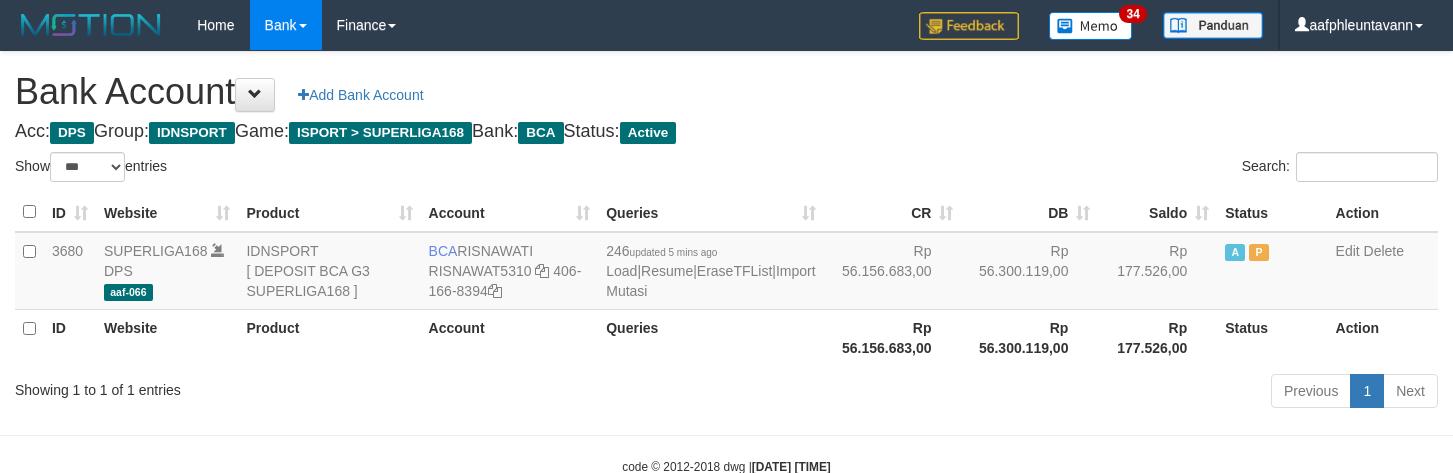 scroll, scrollTop: 0, scrollLeft: 0, axis: both 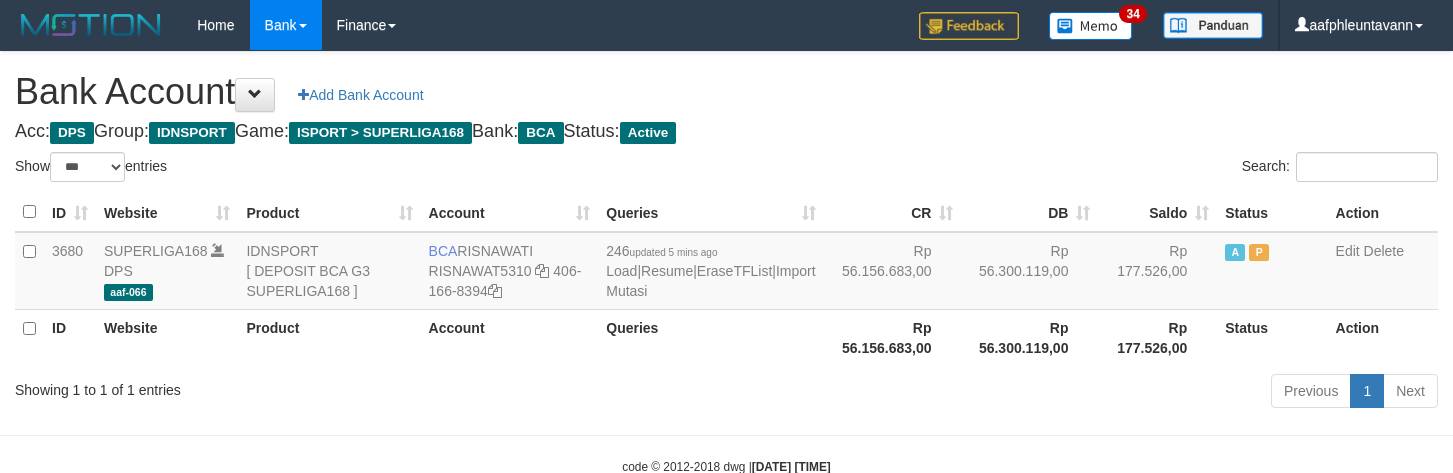 select on "***" 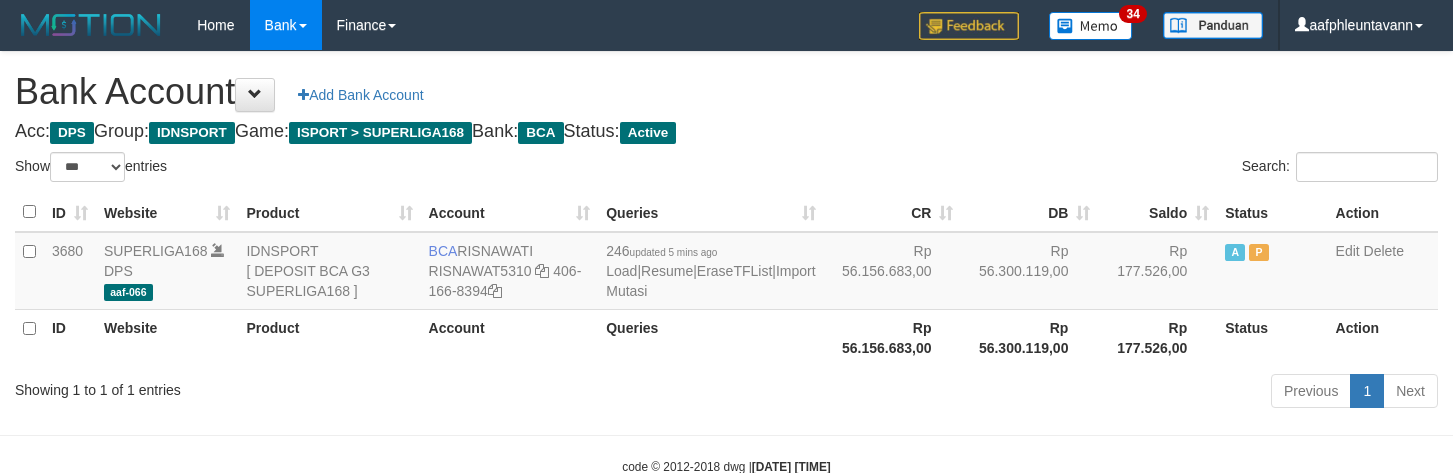 scroll, scrollTop: 0, scrollLeft: 0, axis: both 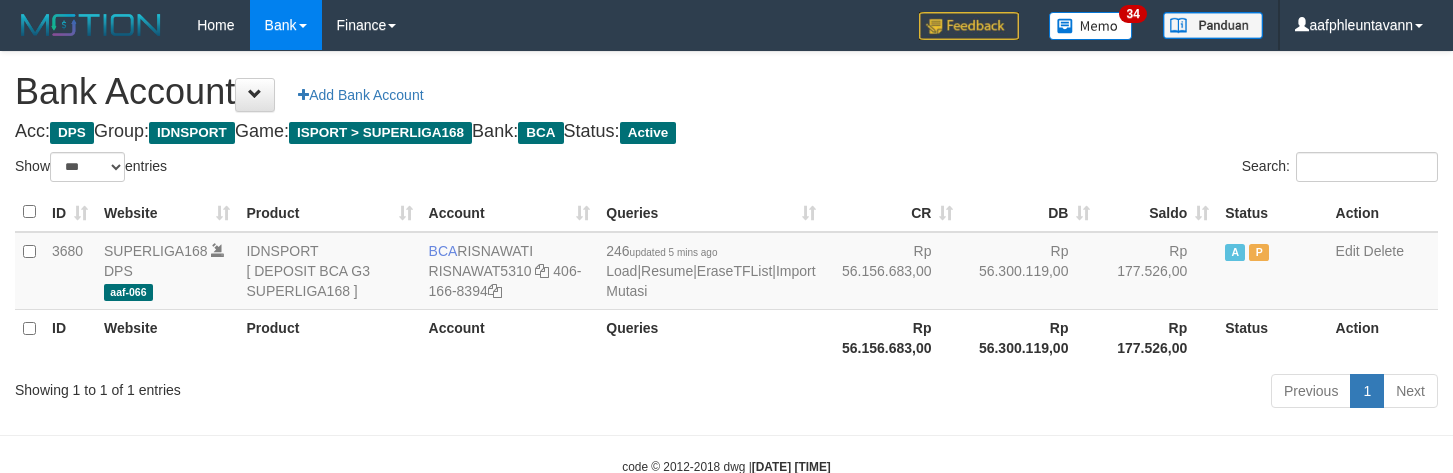 select on "***" 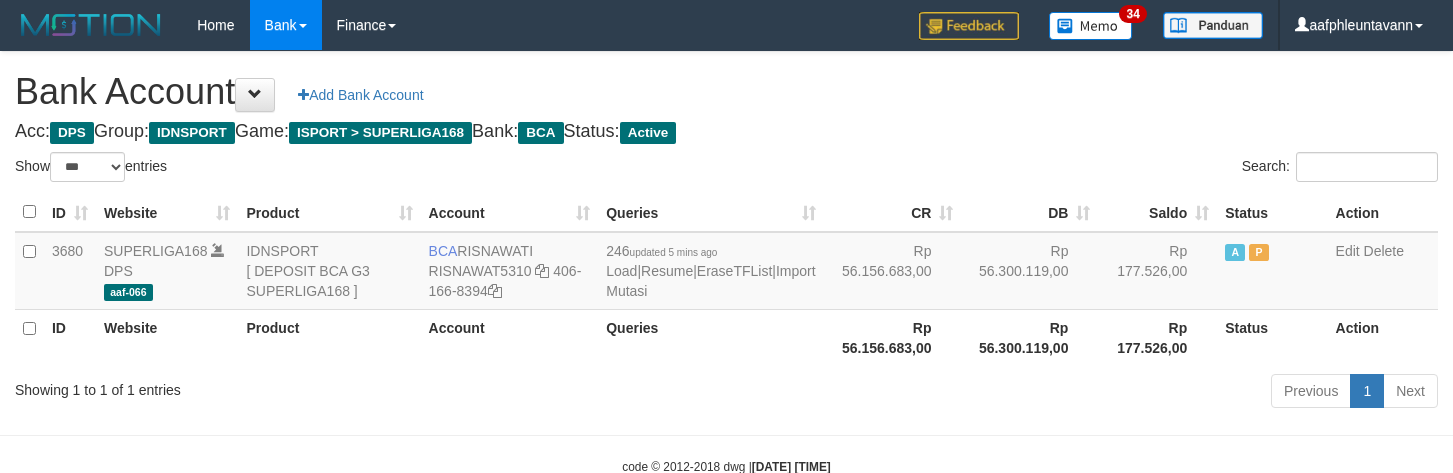 scroll, scrollTop: 0, scrollLeft: 0, axis: both 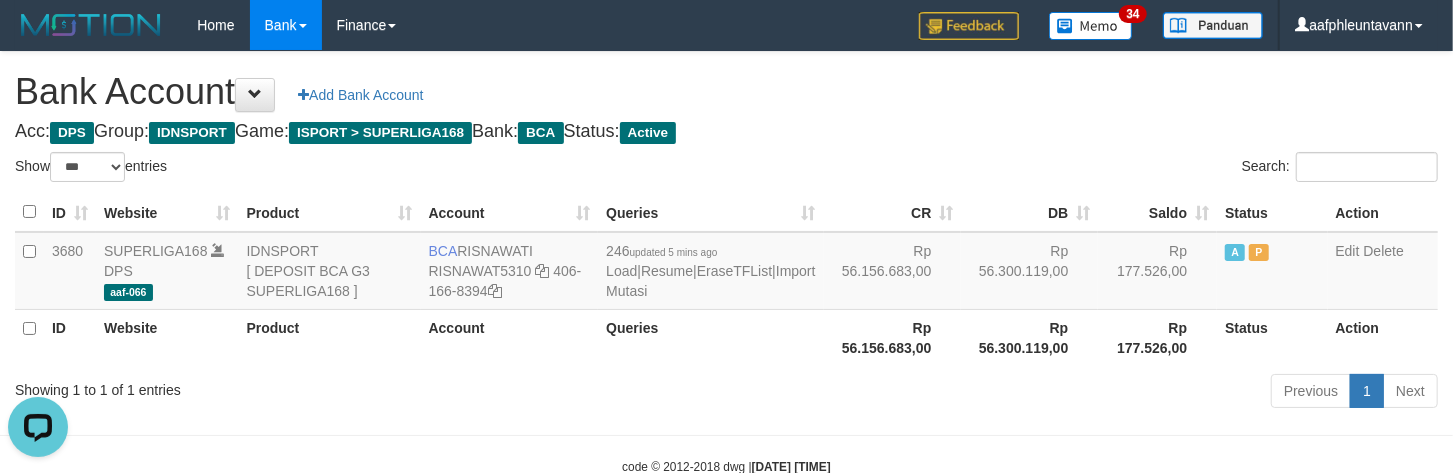 click on "Search:" at bounding box center [1090, 169] 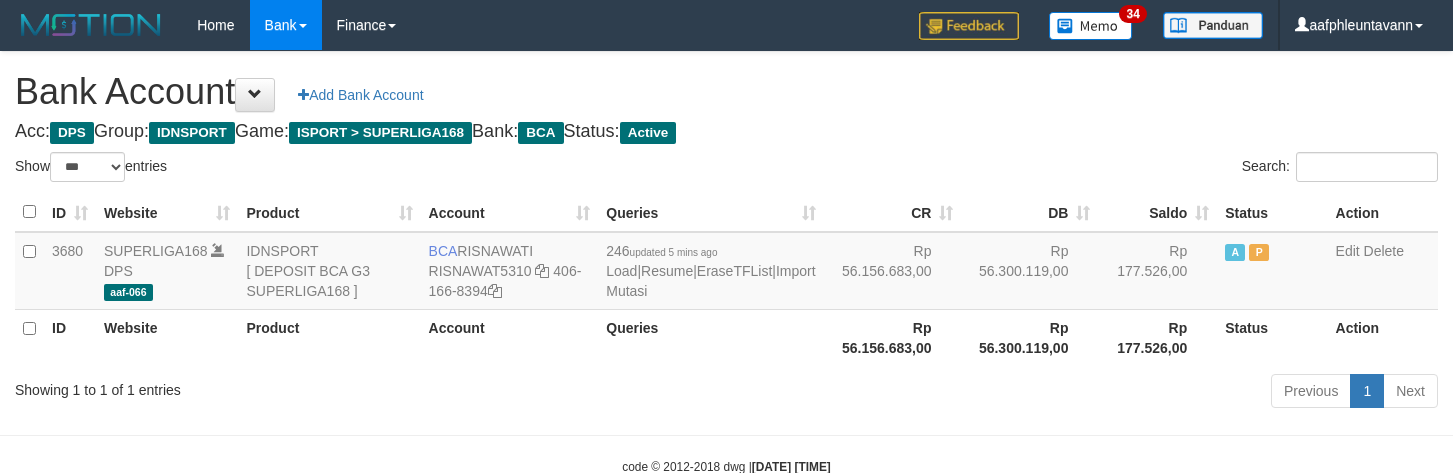 select on "***" 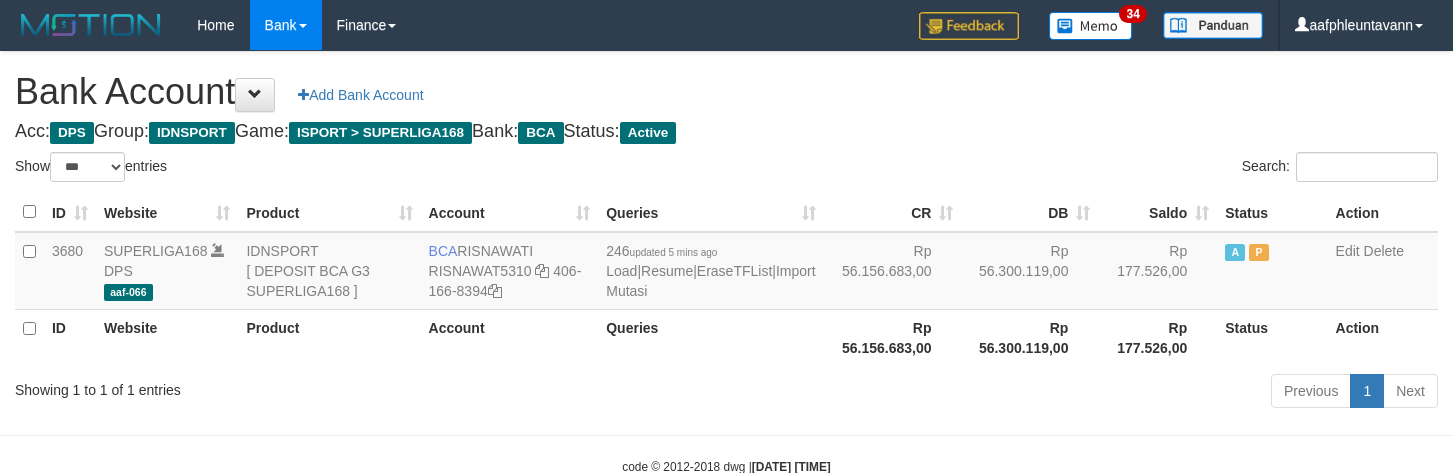 scroll, scrollTop: 0, scrollLeft: 0, axis: both 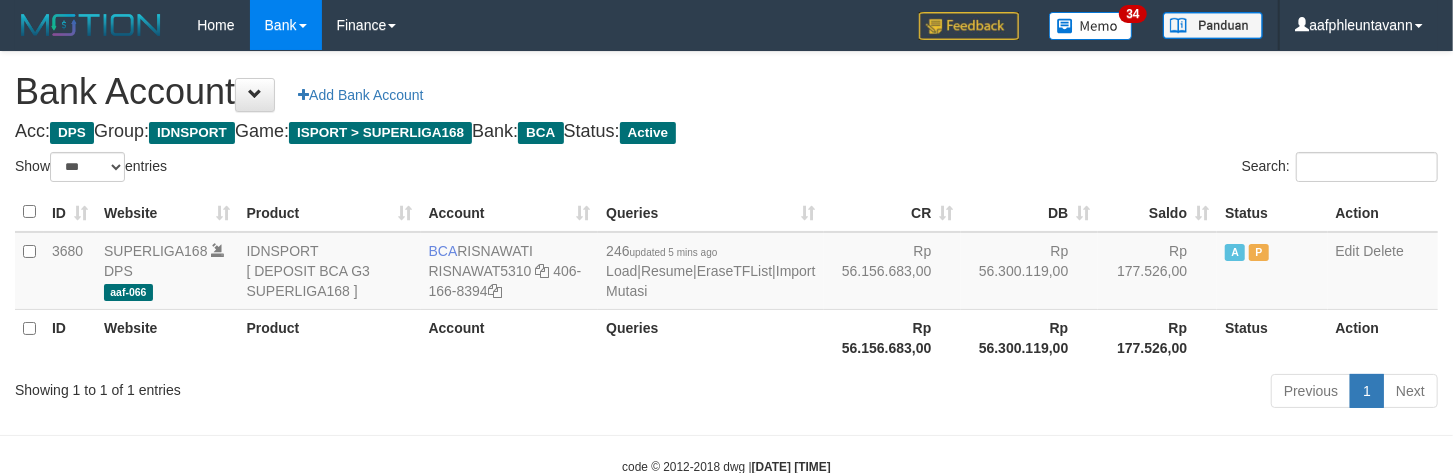 click on "Search:" at bounding box center (1090, 169) 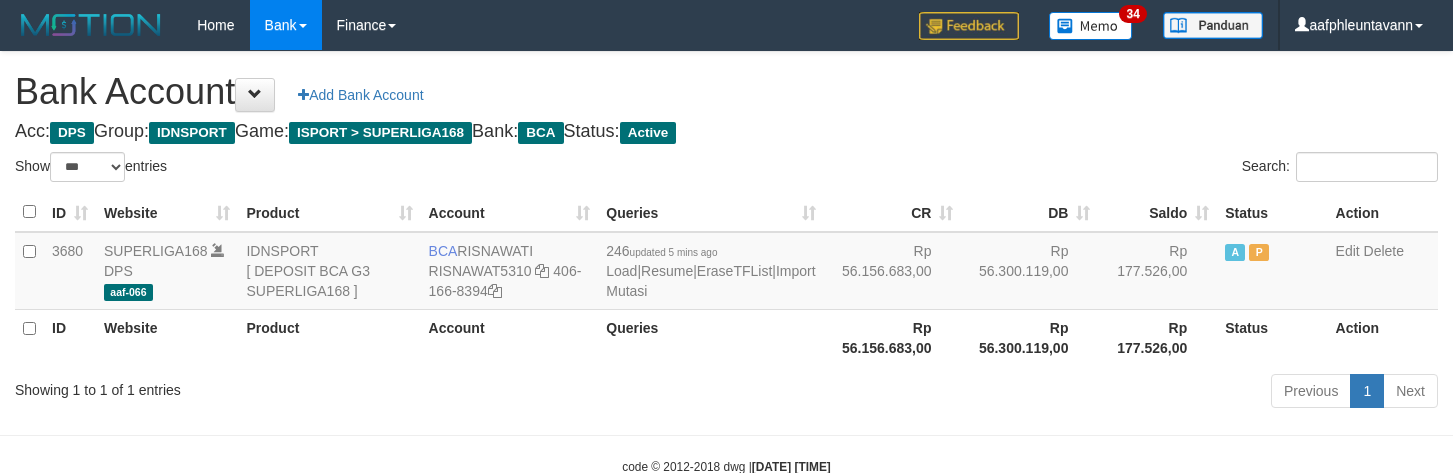 select on "***" 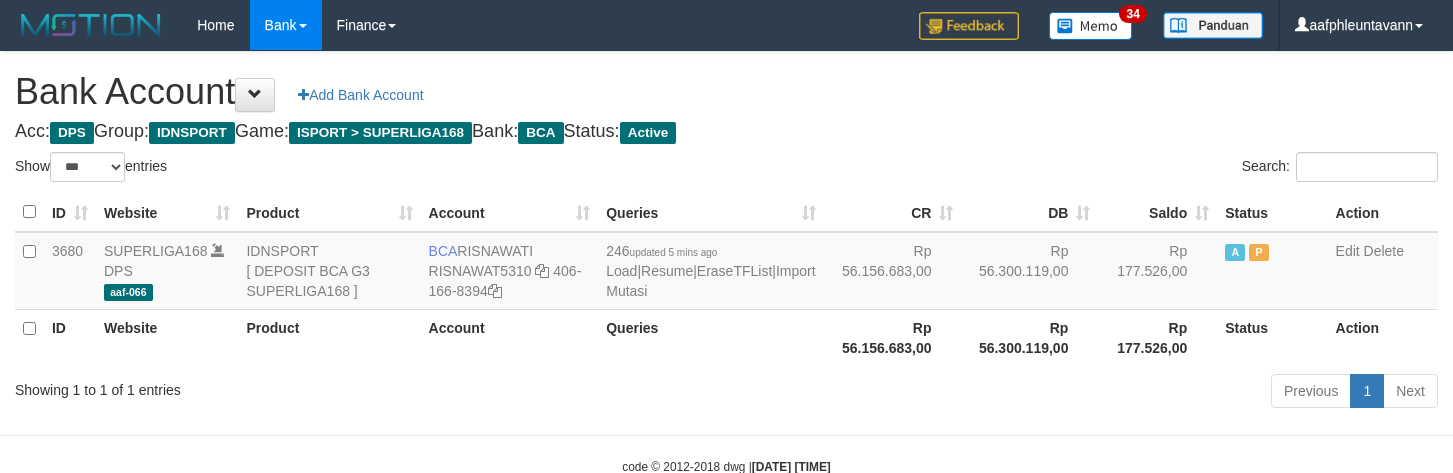 scroll, scrollTop: 0, scrollLeft: 0, axis: both 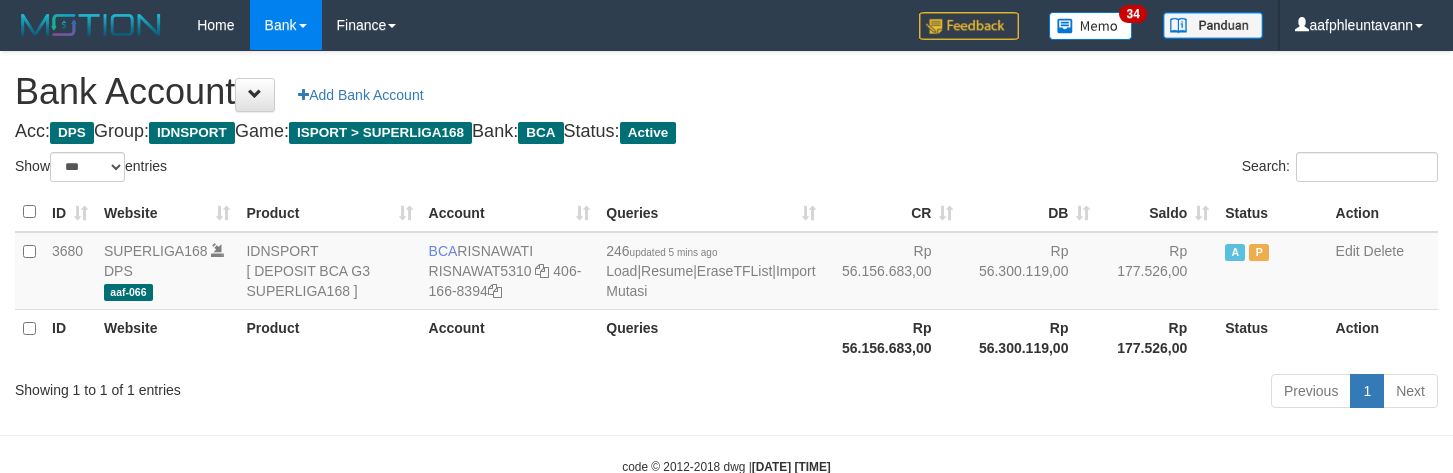 select on "***" 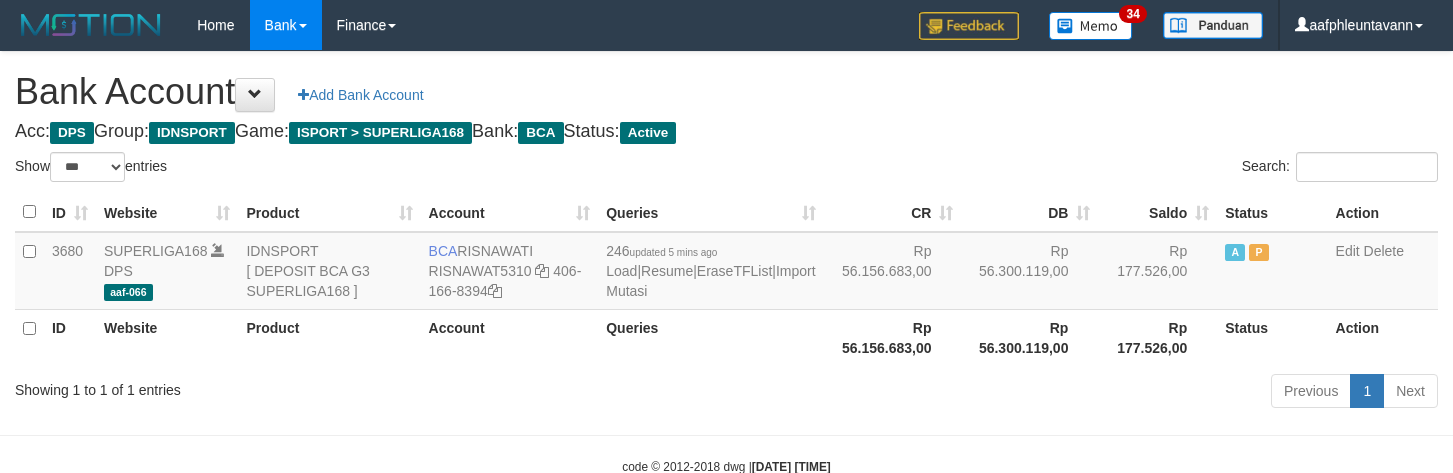 scroll, scrollTop: 0, scrollLeft: 0, axis: both 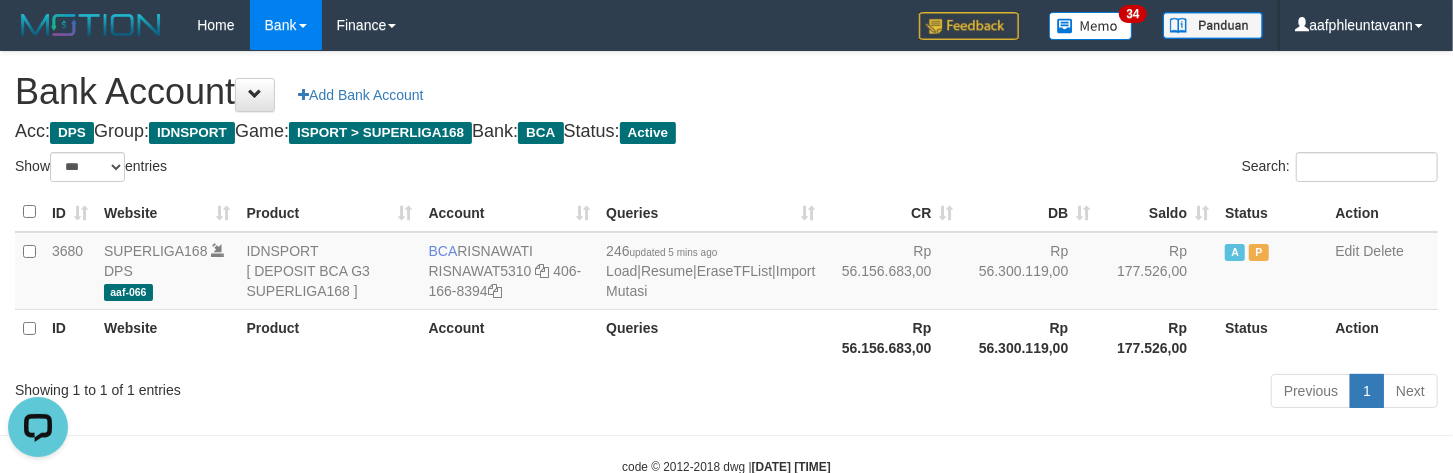 click on "Show  ** ** ** *** ***  entries" at bounding box center (363, 169) 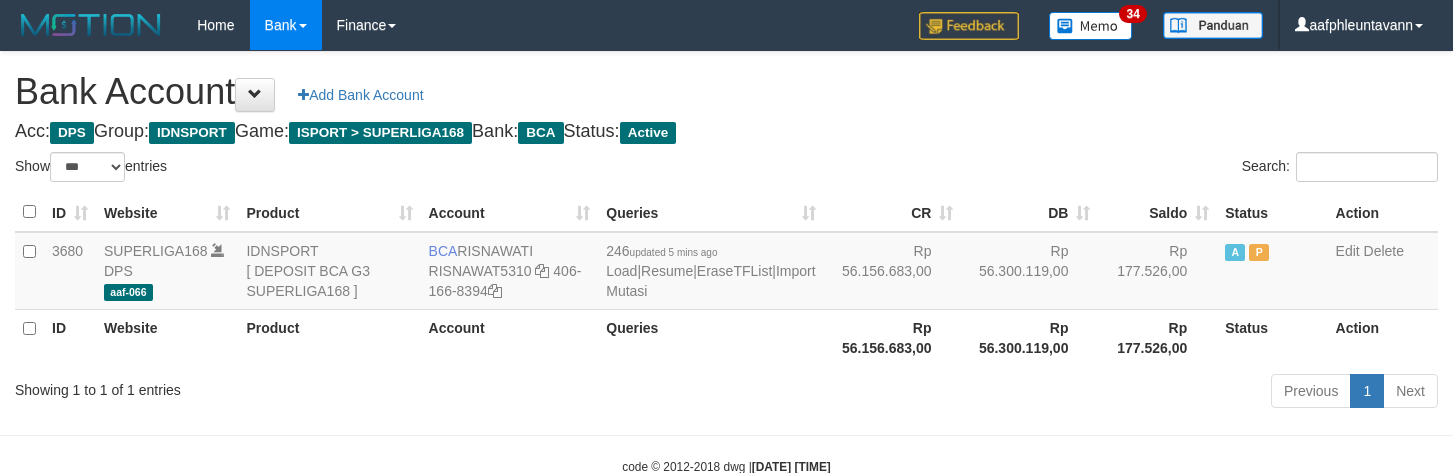 select on "***" 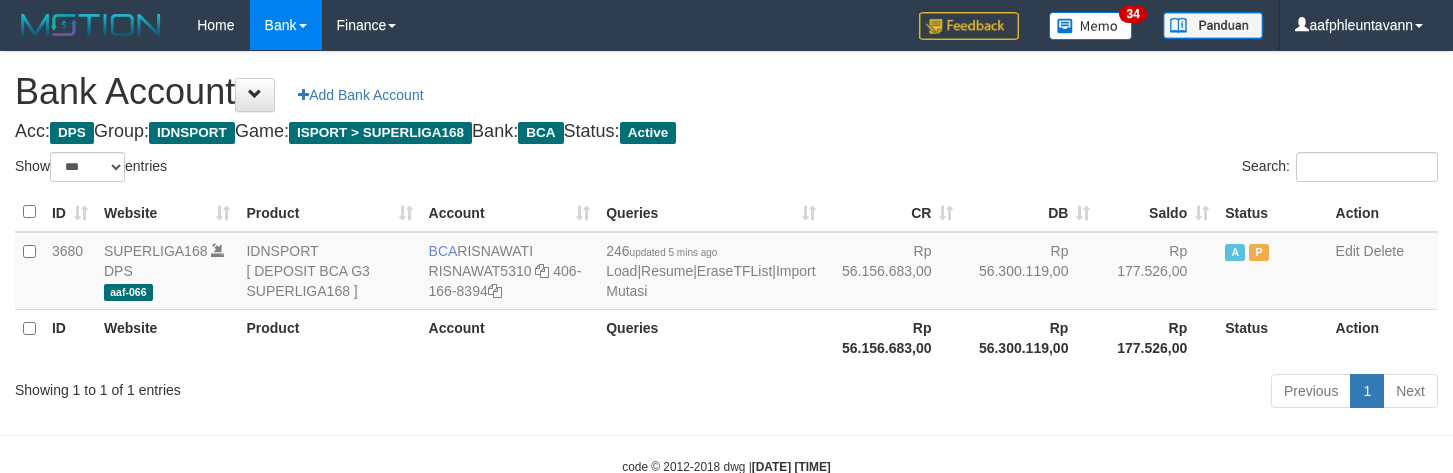 scroll, scrollTop: 0, scrollLeft: 0, axis: both 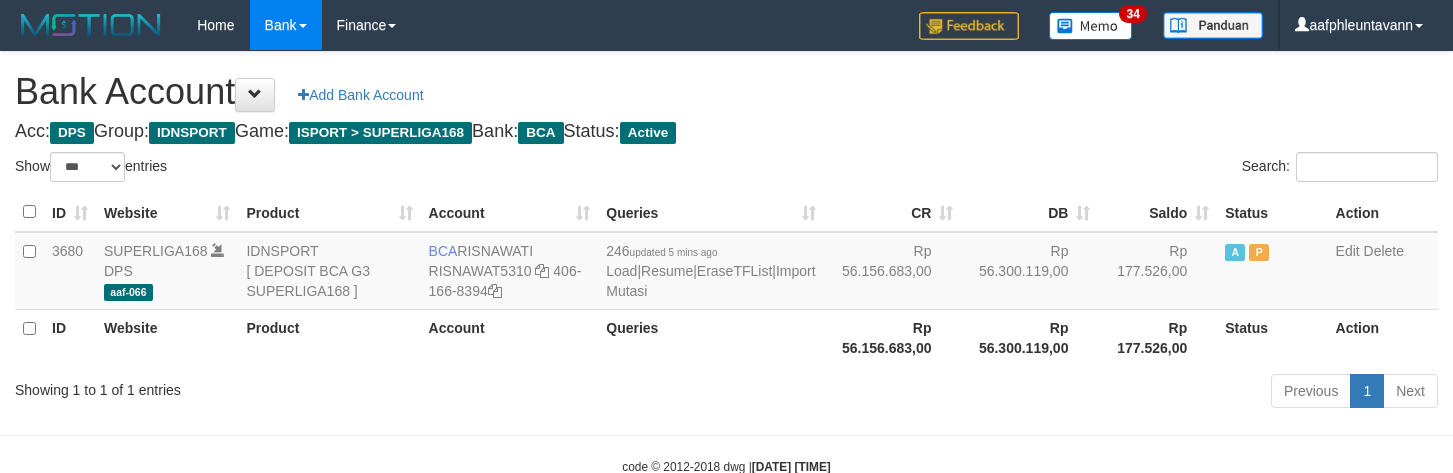 select on "***" 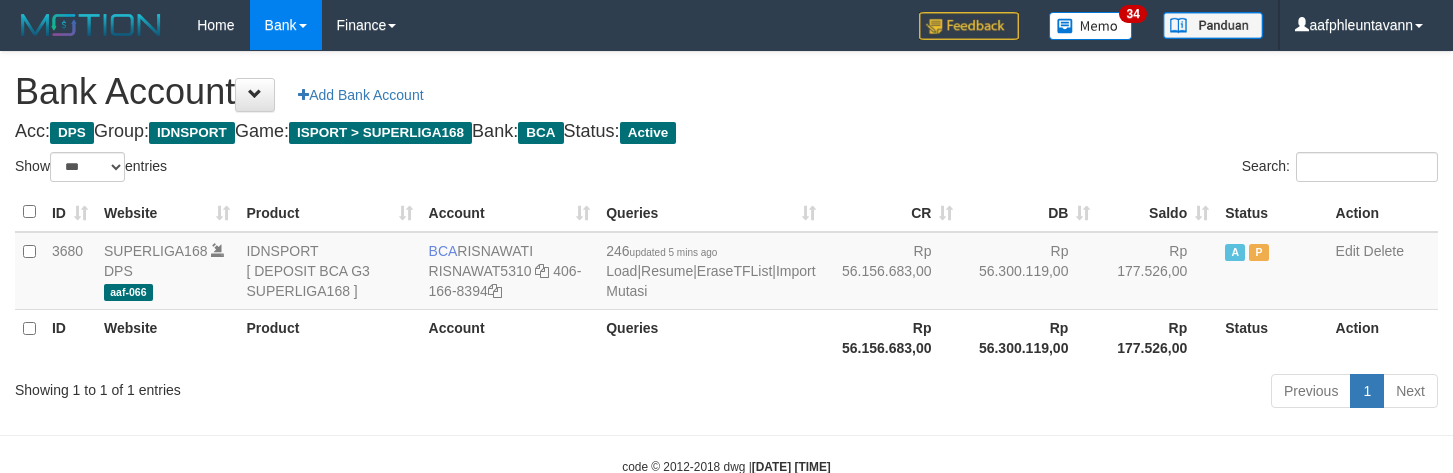 scroll, scrollTop: 0, scrollLeft: 0, axis: both 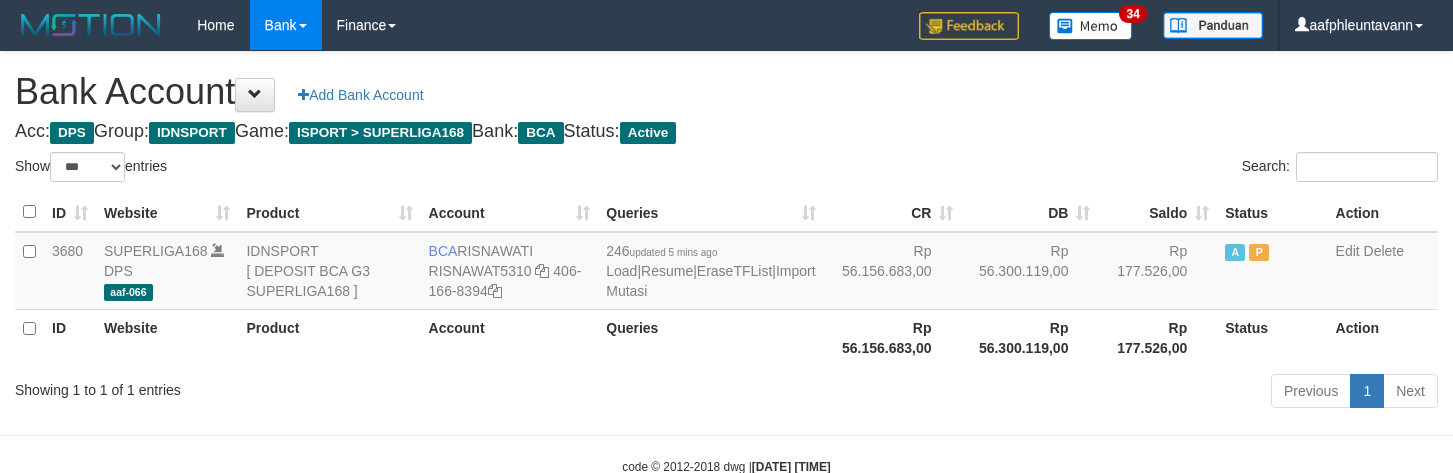 select on "***" 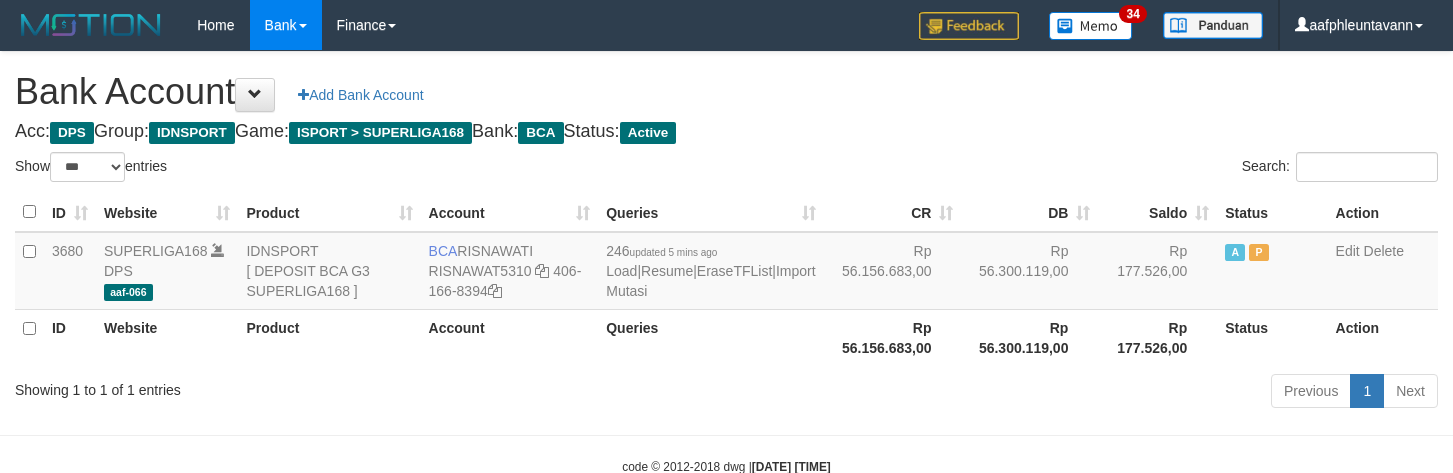 scroll, scrollTop: 0, scrollLeft: 0, axis: both 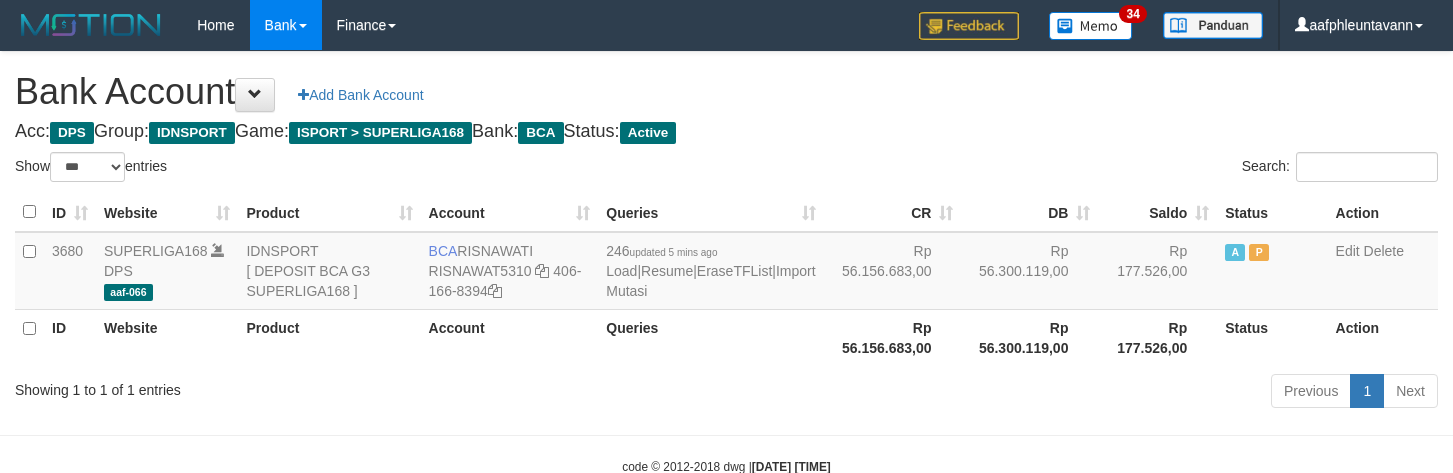 select on "***" 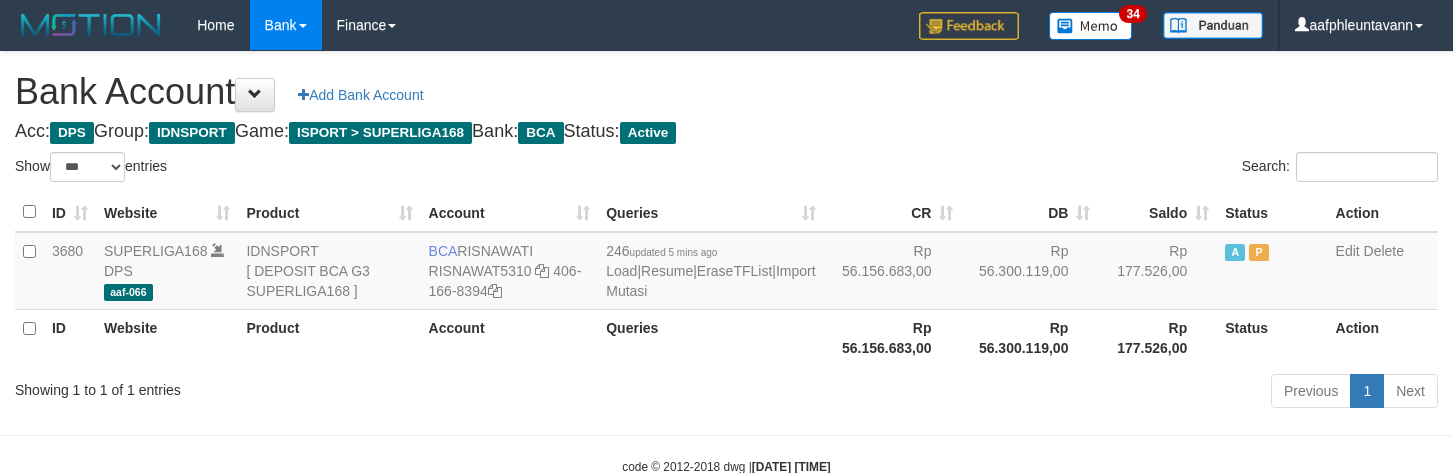 scroll, scrollTop: 0, scrollLeft: 0, axis: both 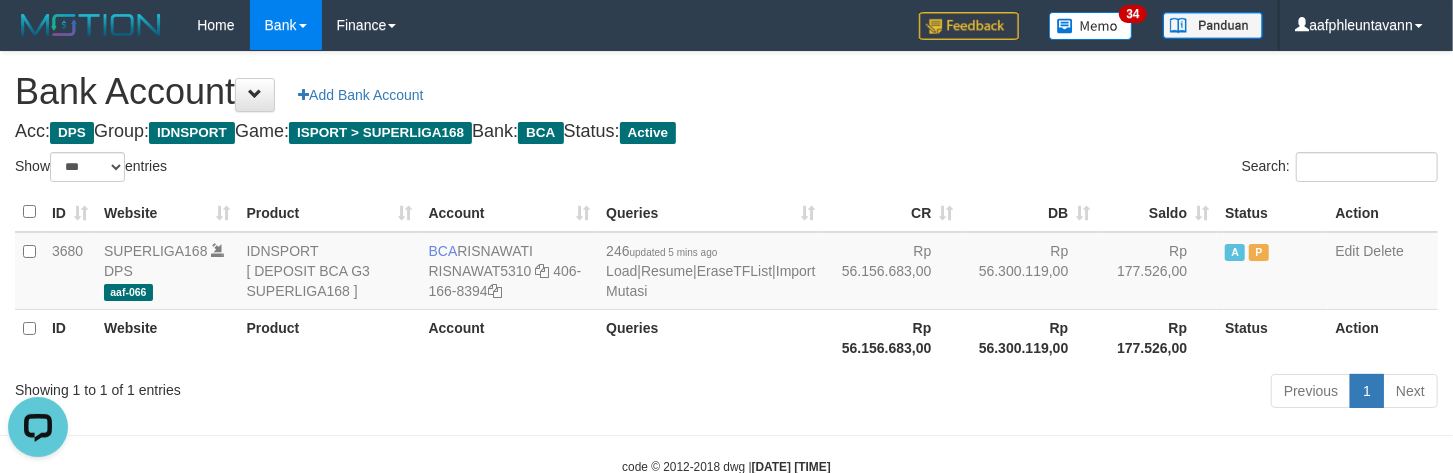 click on "Bank Account
Add Bank Account
Acc: 										 DPS
Group:   IDNSPORT    		Game:   ISPORT > SUPERLIGA168    		Bank:   BCA    		Status:  Active
Filter Account Type
*******
***
**
***
DPS
SELECT ALL  SELECT TYPE  - ALL -
DPS
WD
TMP
Filter Product
*******
******
********
********
*******
********
IDNSPORT
SELECT ALL  SELECT GROUP  - ALL -
BETHUB
IDNPOKER
IDNSPORT
IDNTOTO
LOADONLY
Filter Website
*******" at bounding box center [726, 233] 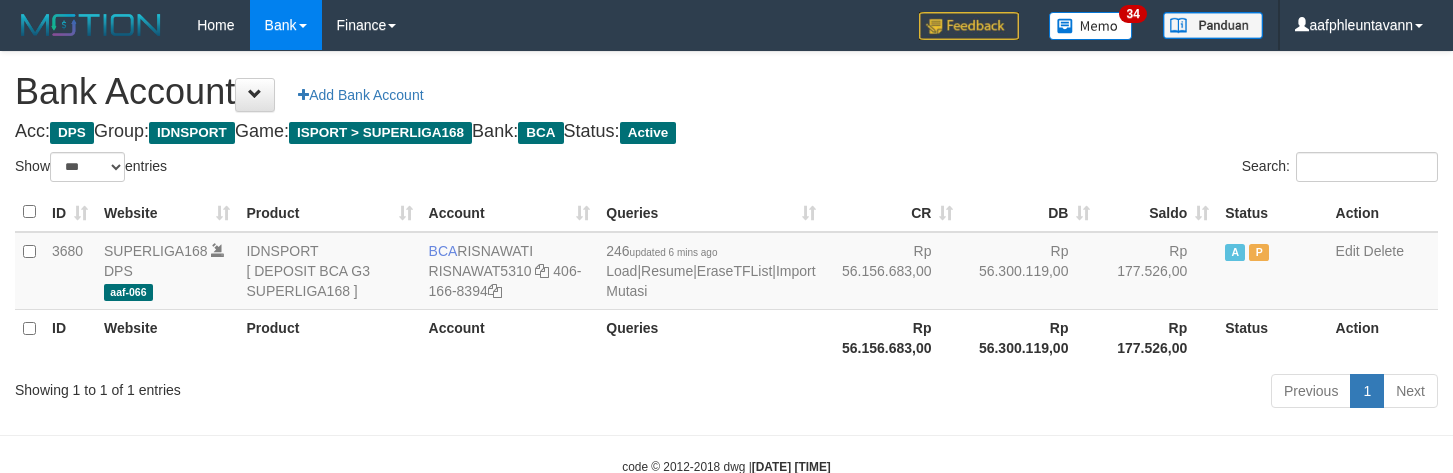 select on "***" 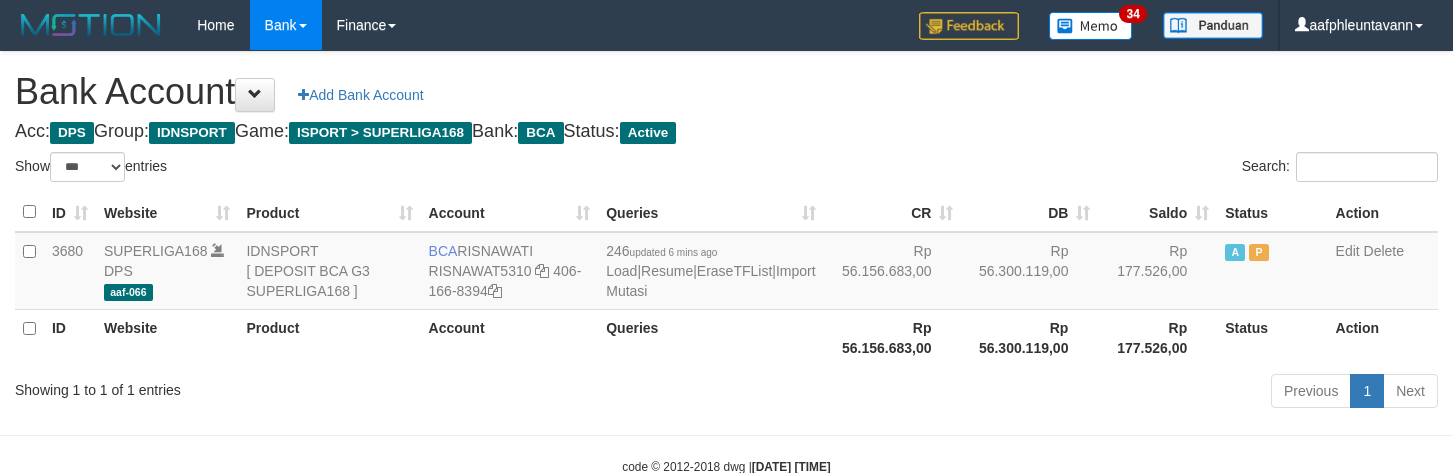 scroll, scrollTop: 0, scrollLeft: 0, axis: both 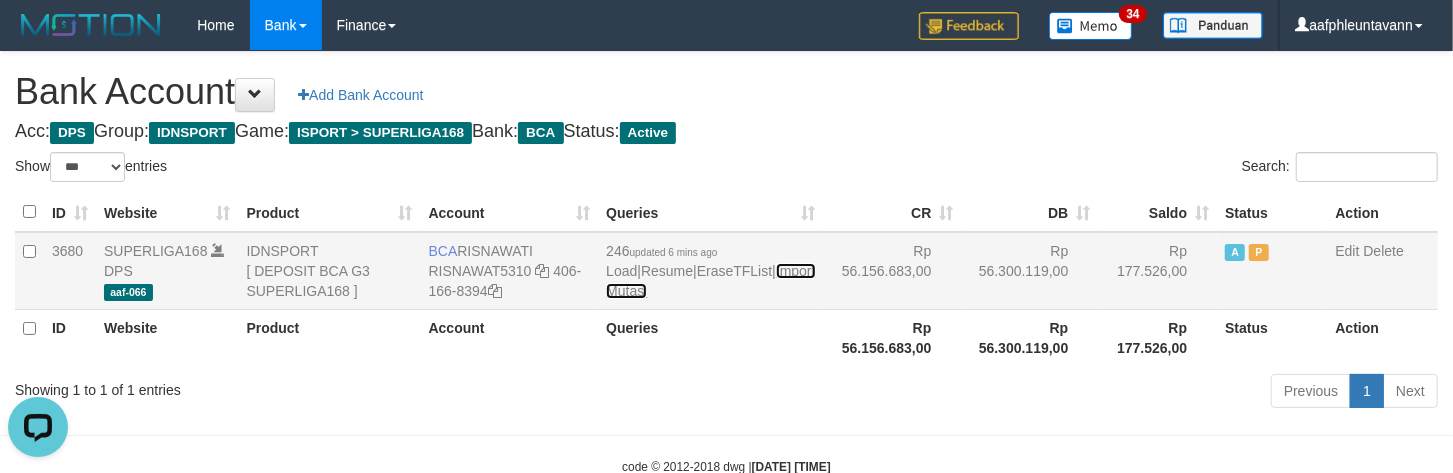 click on "Import Mutasi" at bounding box center (710, 281) 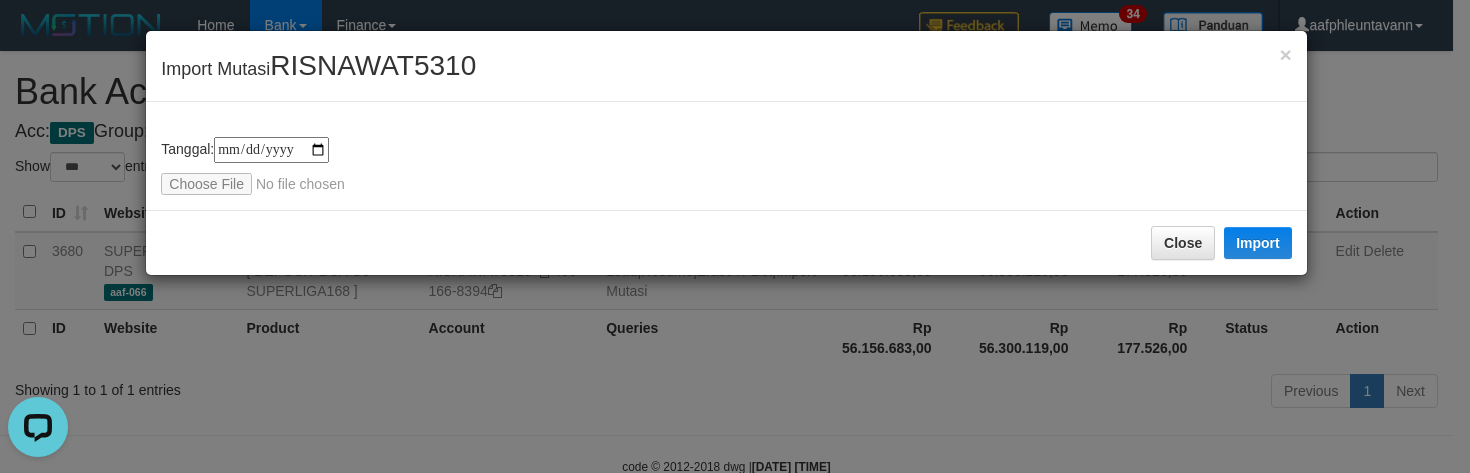 type on "**********" 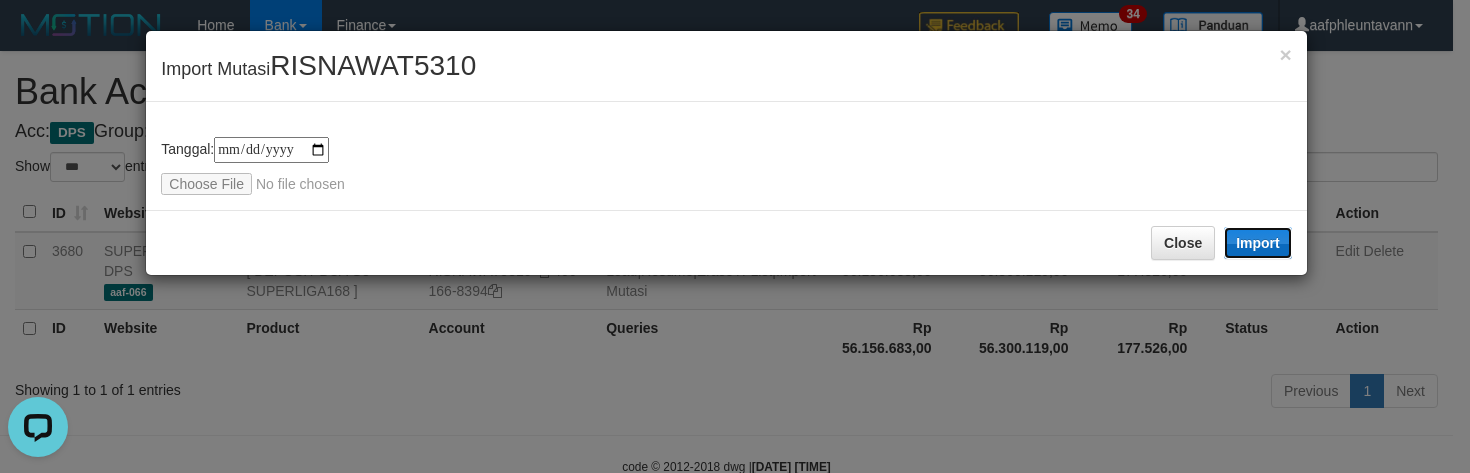 click on "Import" at bounding box center [1258, 243] 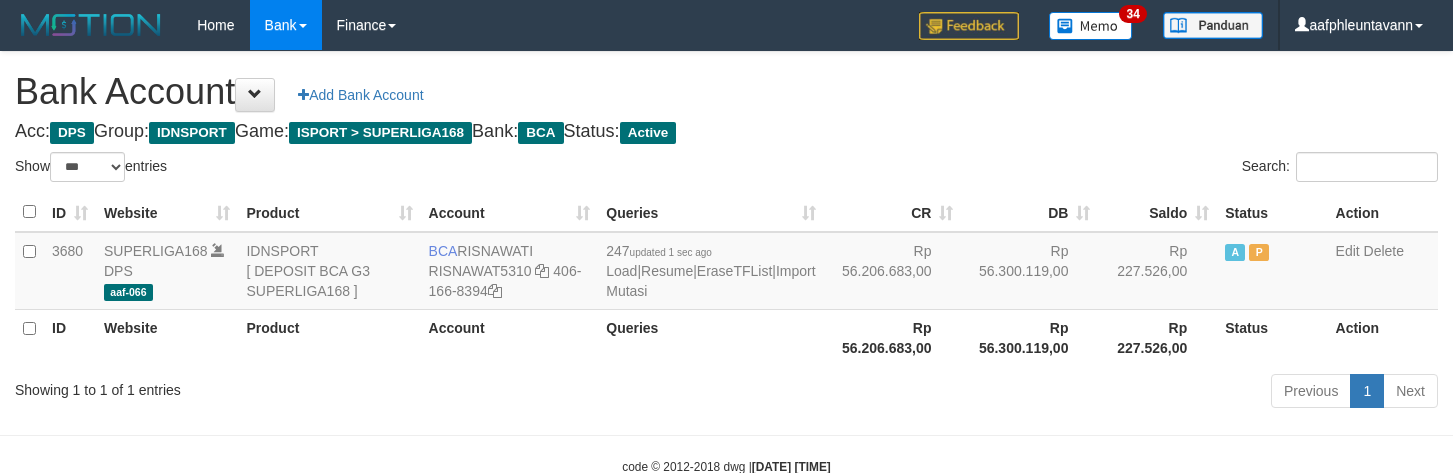 select on "***" 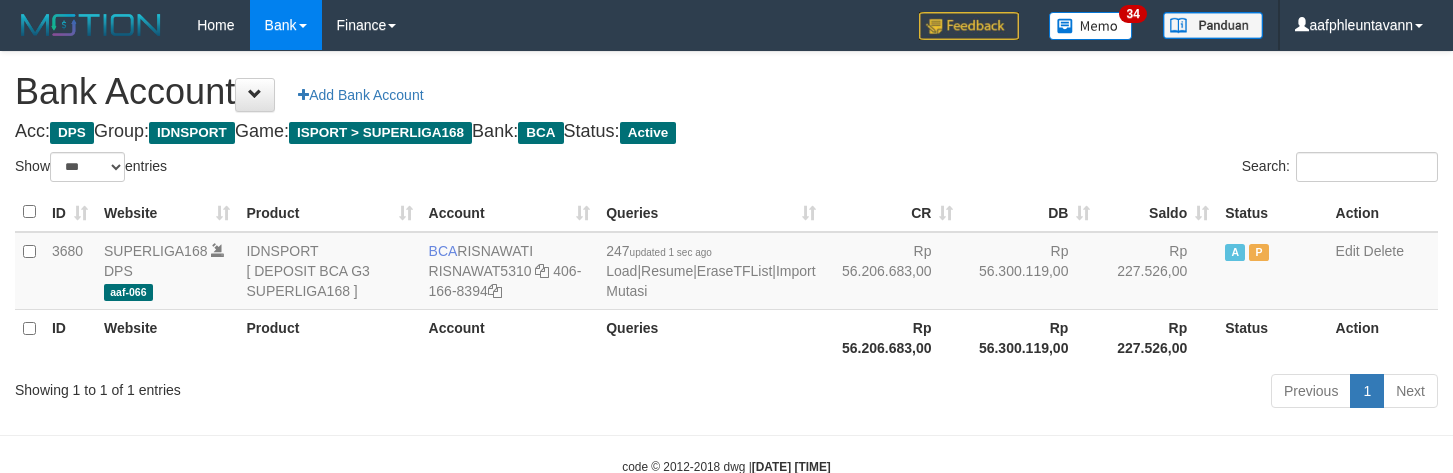 scroll, scrollTop: 0, scrollLeft: 0, axis: both 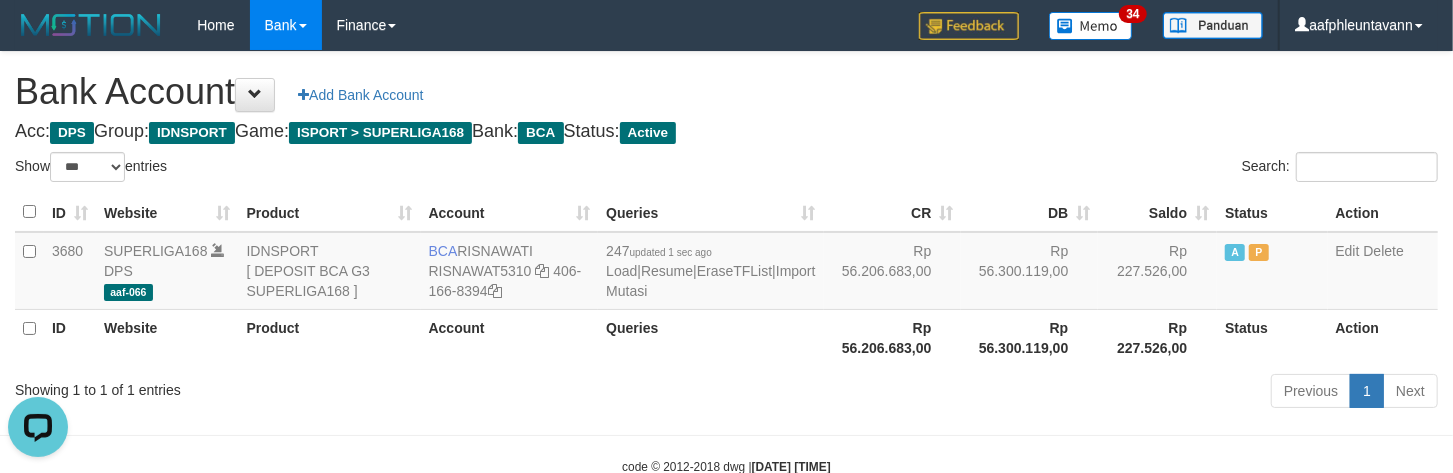 drag, startPoint x: 918, startPoint y: 176, endPoint x: 893, endPoint y: 171, distance: 25.495098 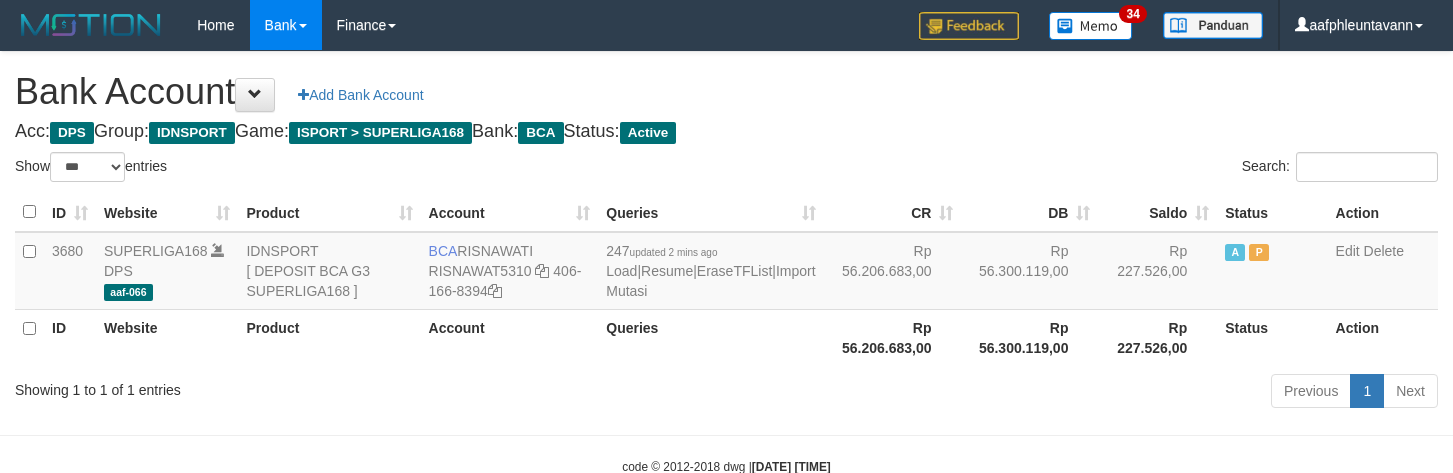 select on "***" 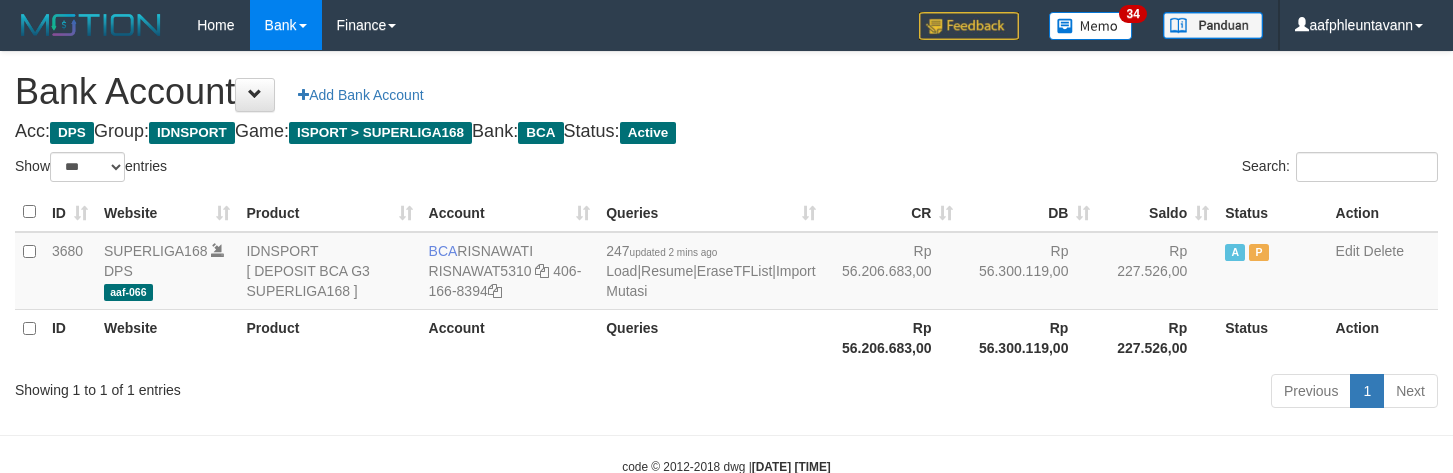 scroll, scrollTop: 0, scrollLeft: 0, axis: both 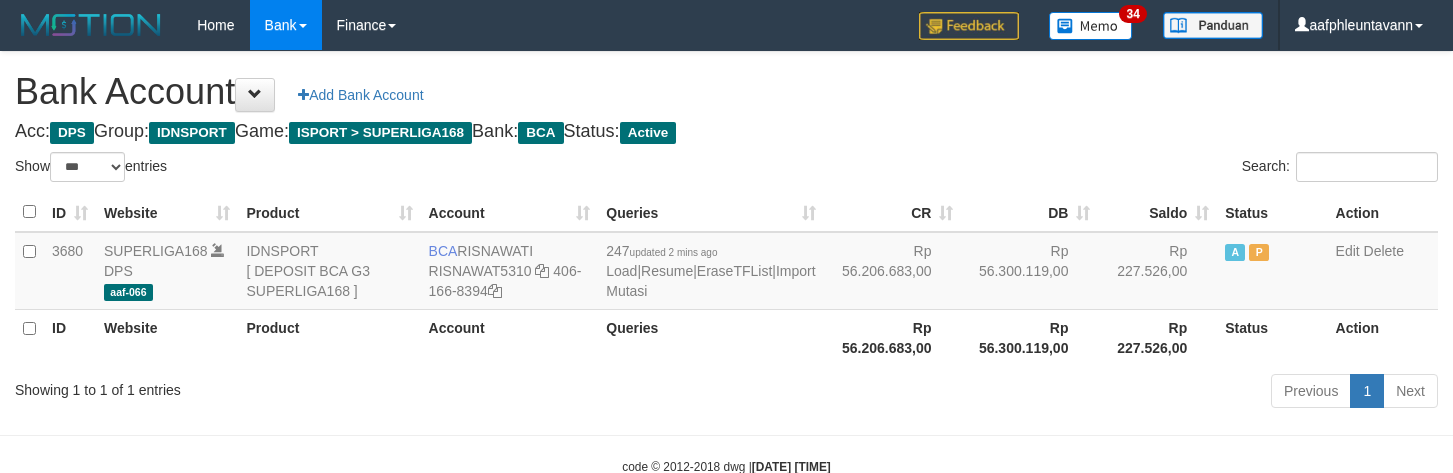 select on "***" 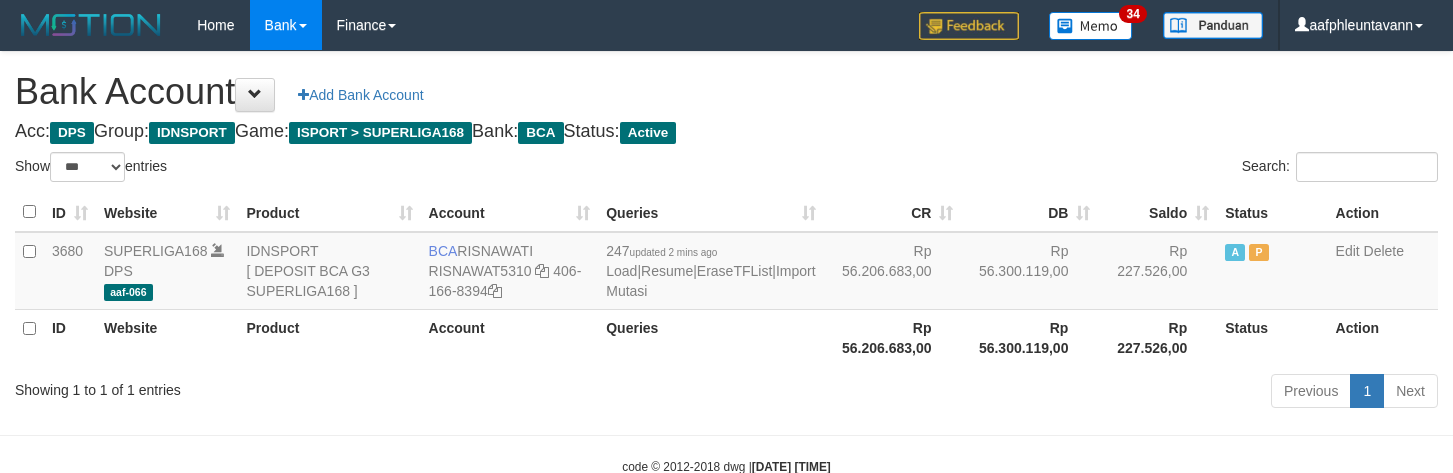 scroll, scrollTop: 0, scrollLeft: 0, axis: both 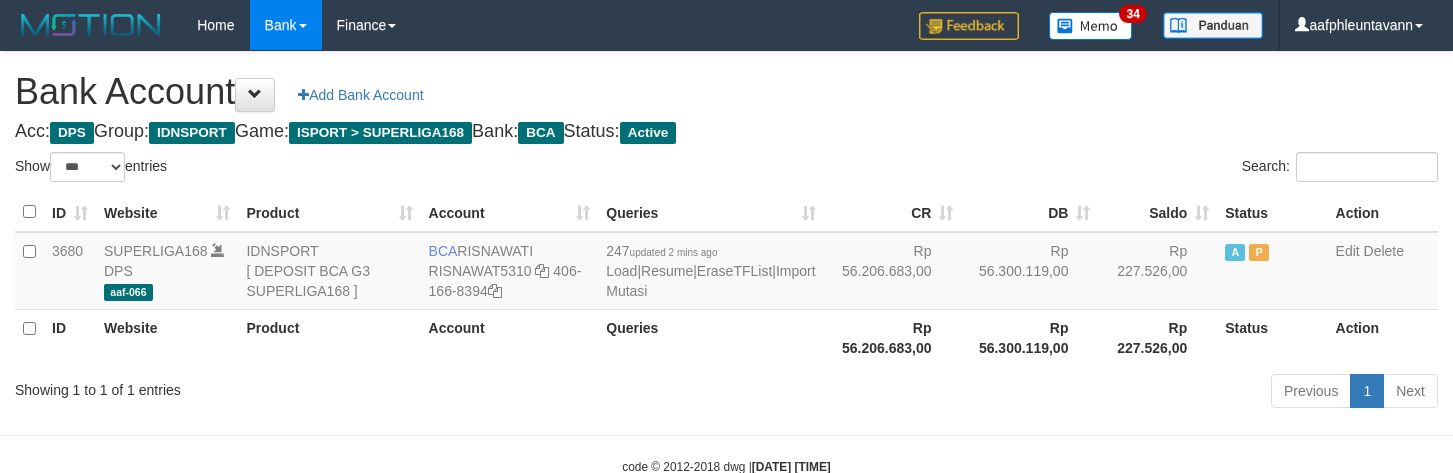 select on "***" 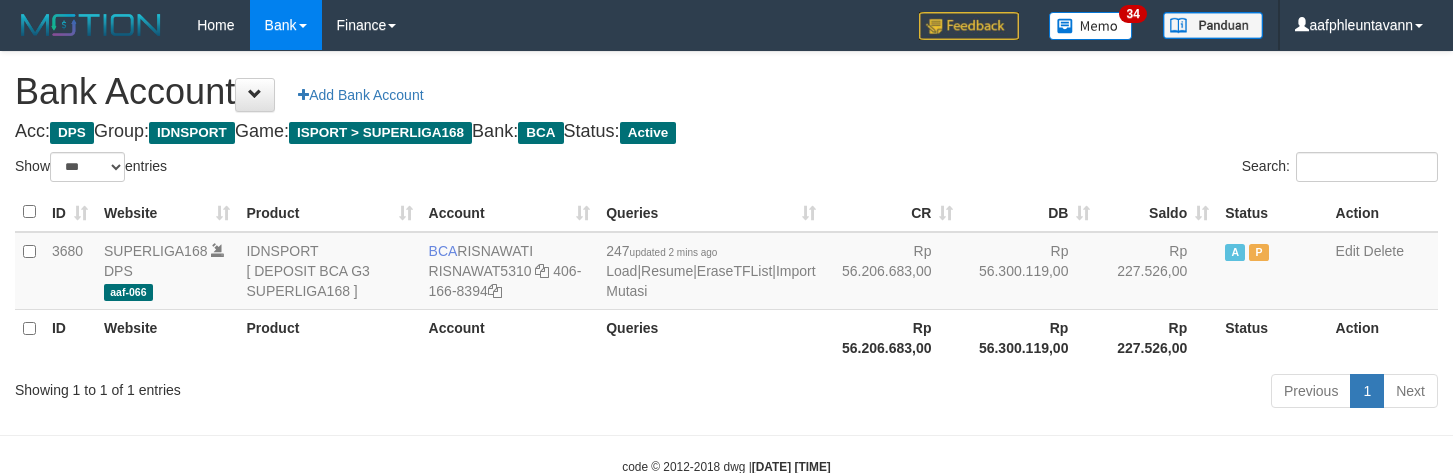 click on "Search:" at bounding box center [1090, 169] 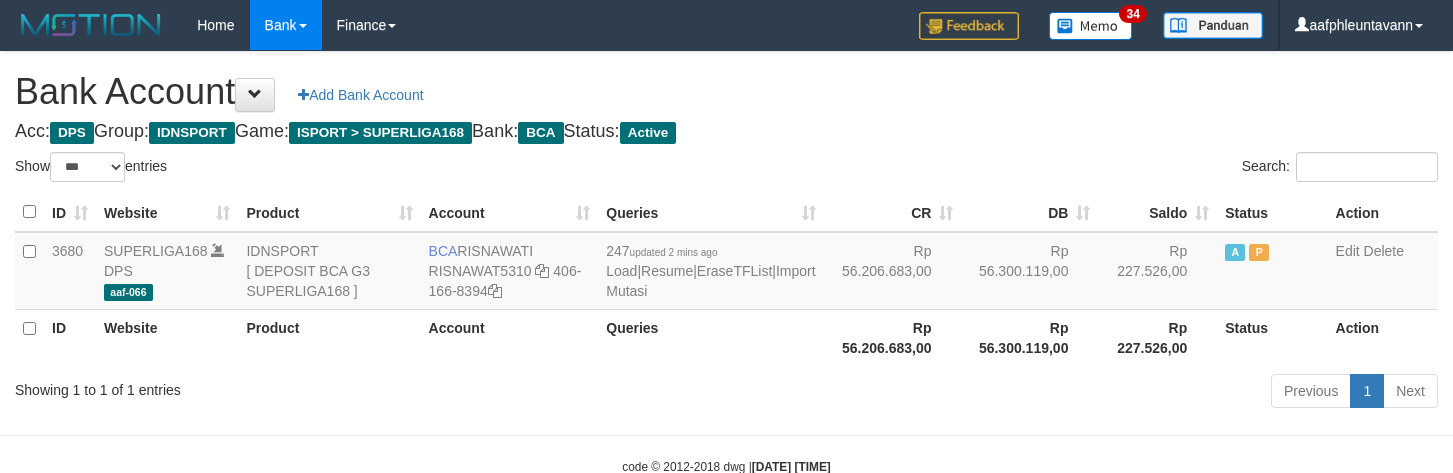 select on "***" 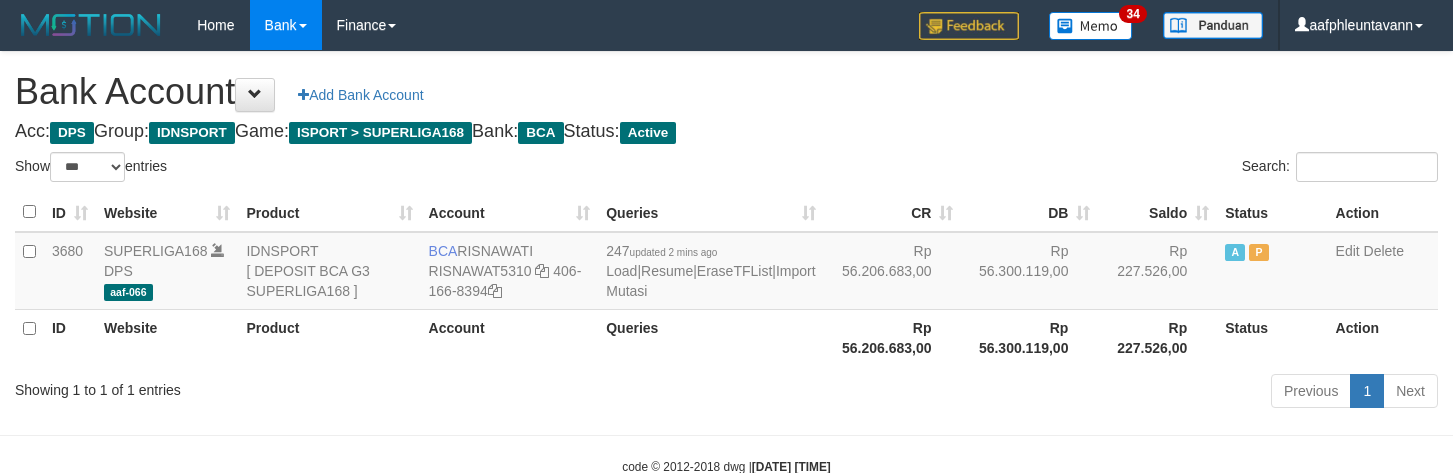 scroll, scrollTop: 0, scrollLeft: 0, axis: both 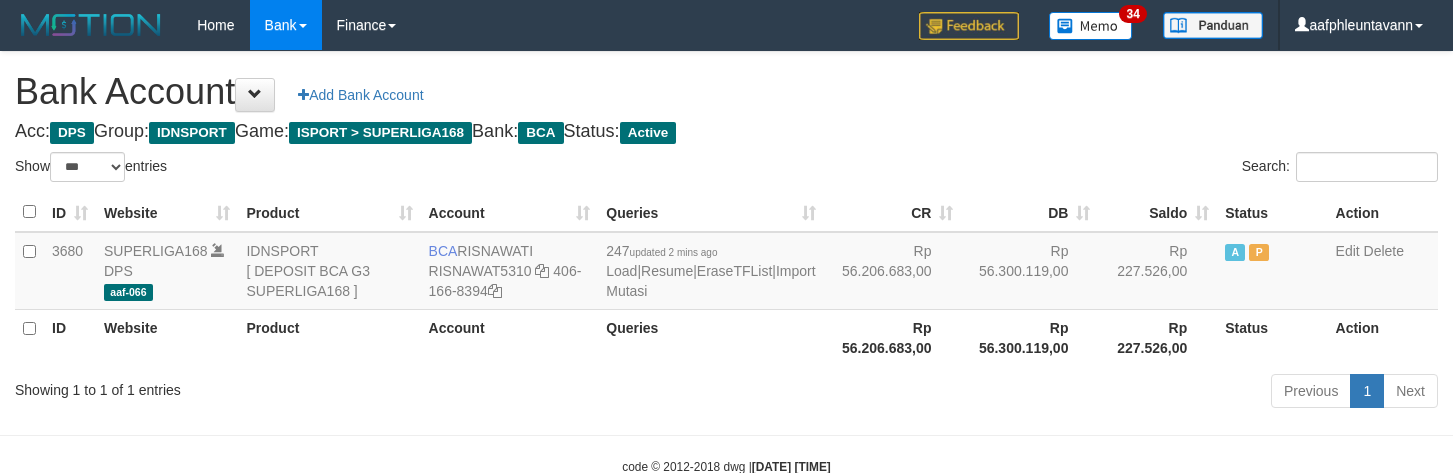 select on "***" 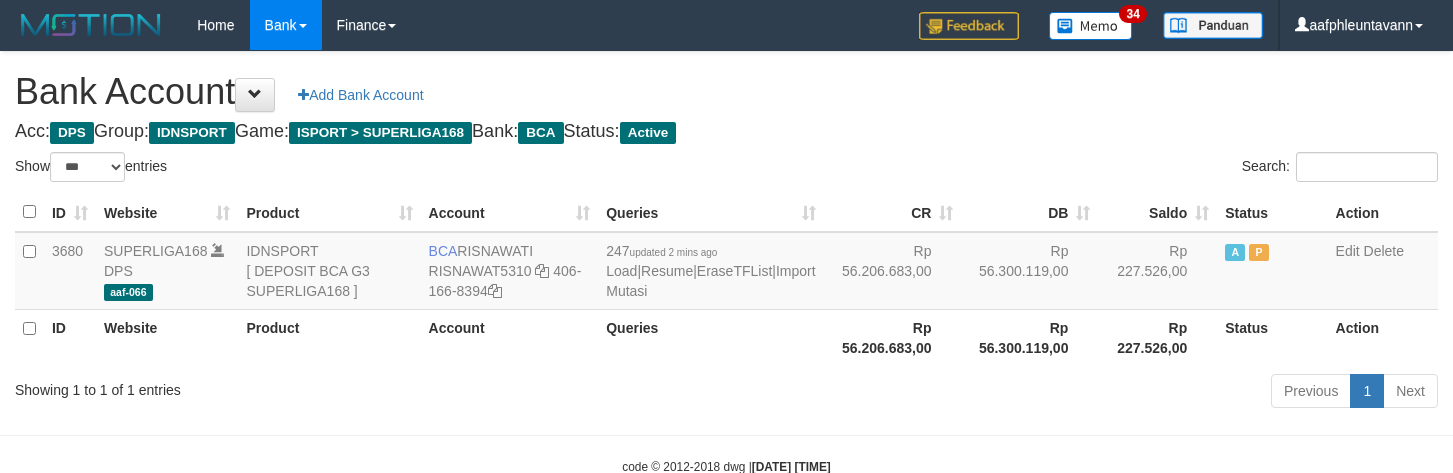 scroll, scrollTop: 0, scrollLeft: 0, axis: both 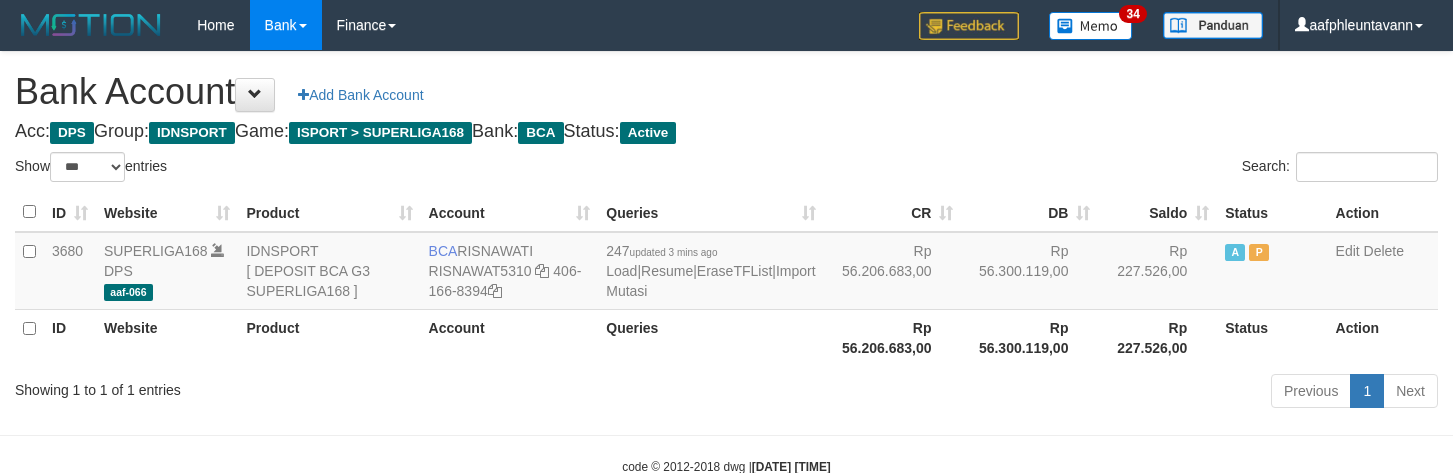 select on "***" 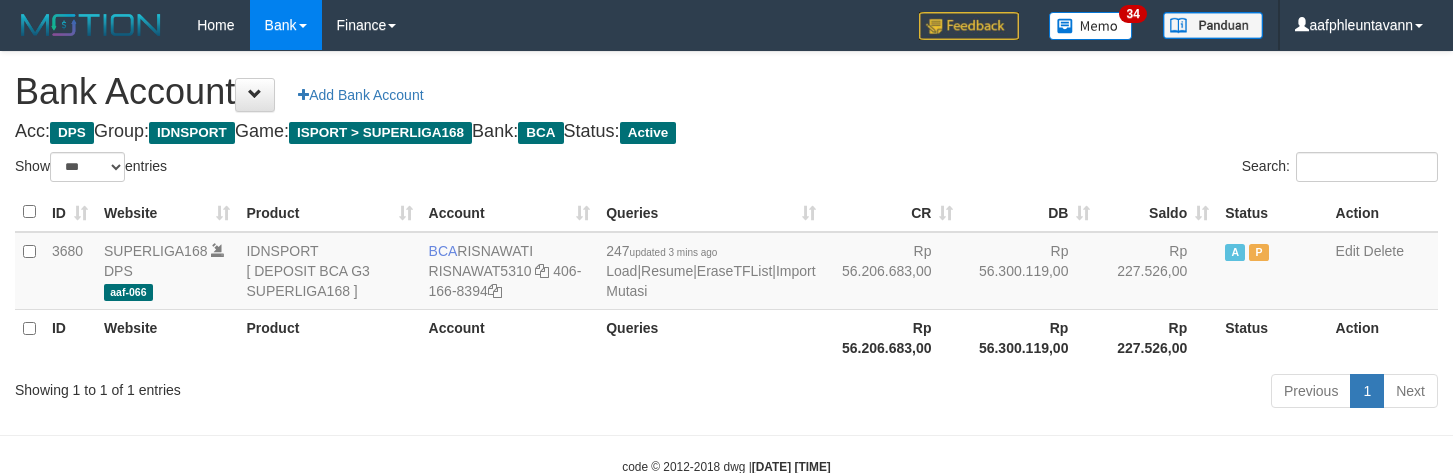scroll, scrollTop: 0, scrollLeft: 0, axis: both 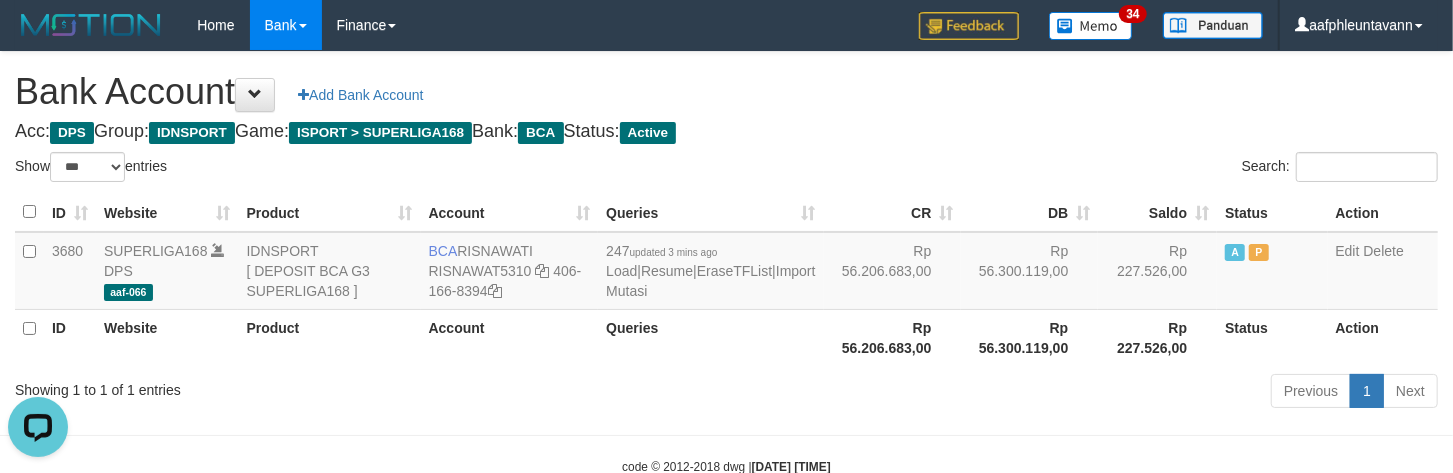click on "Bank Account
Add Bank Account
Acc: 										 DPS
Group:   IDNSPORT    		Game:   ISPORT > SUPERLIGA168    		Bank:   BCA    		Status:  Active
Filter Account Type
*******
***
**
***
DPS
SELECT ALL  SELECT TYPE  - ALL -
DPS
WD
TMP
Filter Product
*******
******
********
********
*******
********
IDNSPORT
SELECT ALL  SELECT GROUP  - ALL -
BETHUB
IDNPOKER
IDNSPORT
IDNTOTO
LOADONLY
Filter Website
*******" at bounding box center (726, 233) 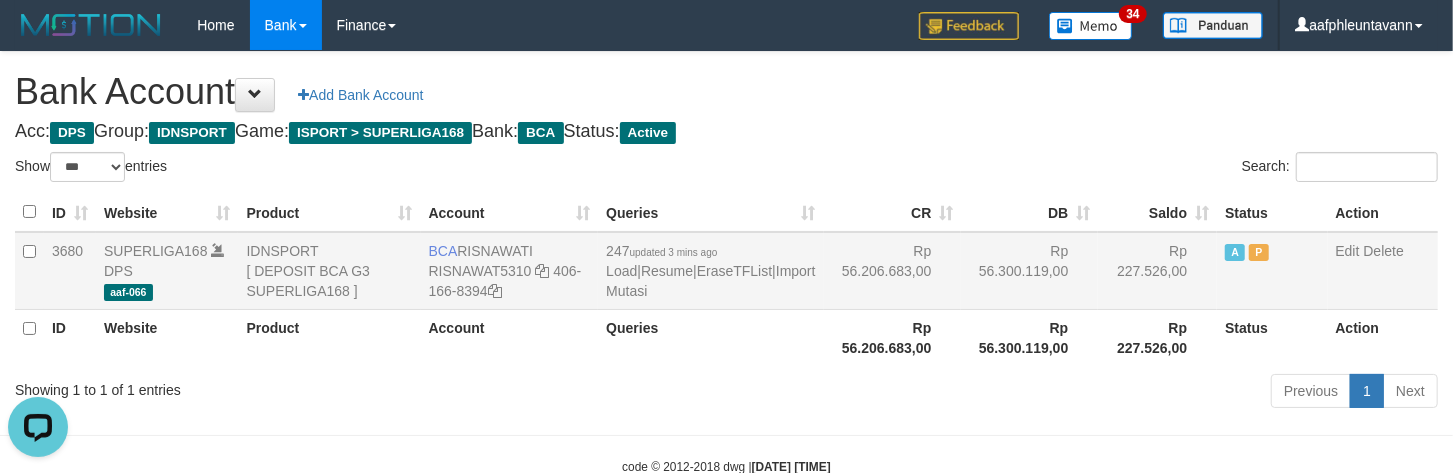 click on "Rp 227.526,00" at bounding box center [1157, 271] 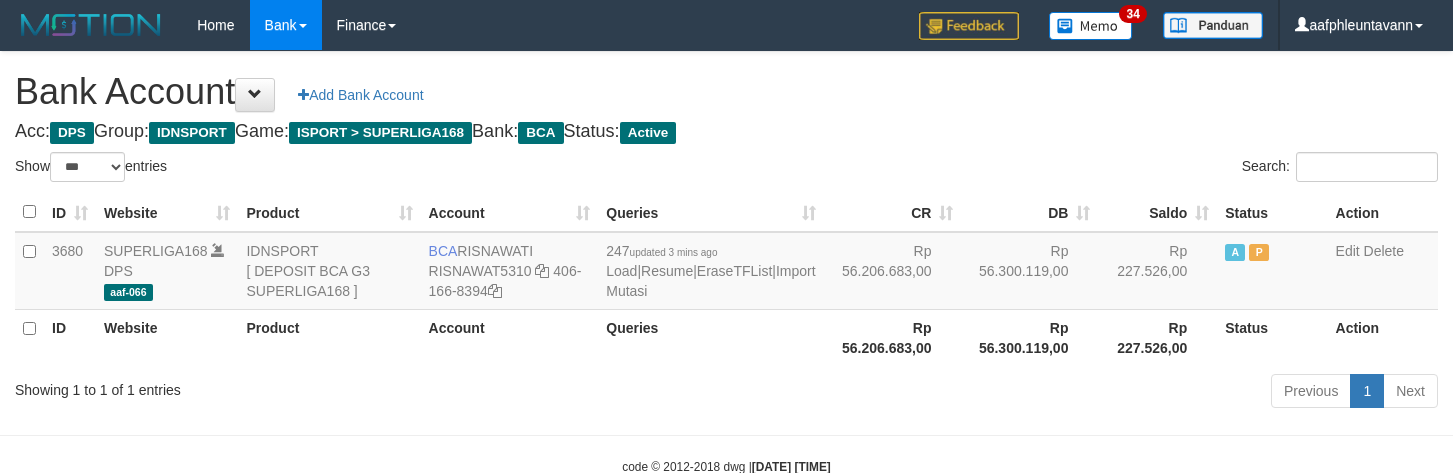 select on "***" 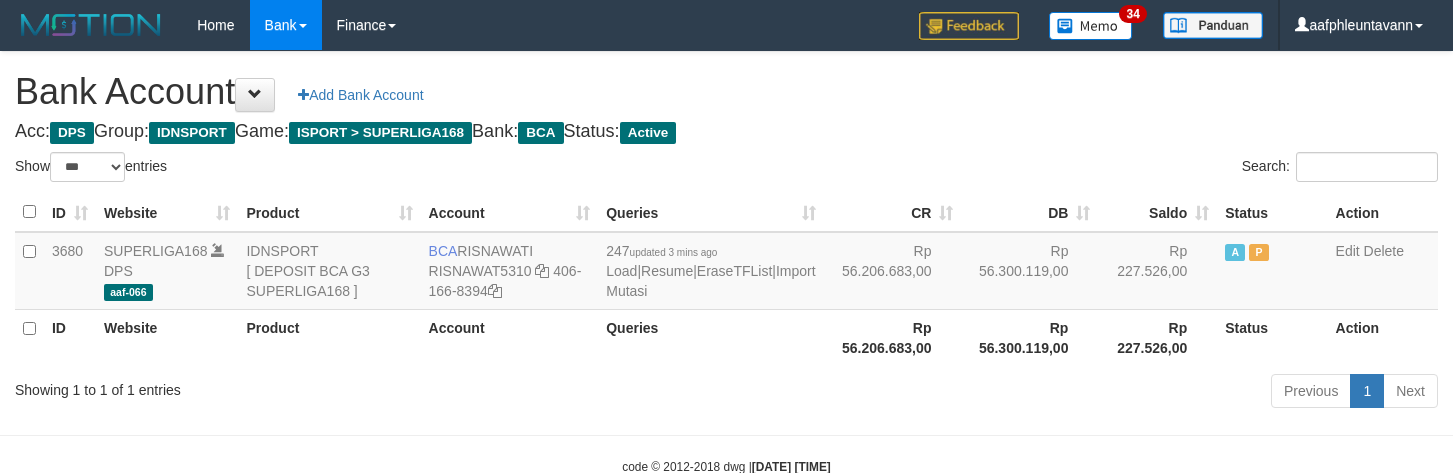 scroll, scrollTop: 0, scrollLeft: 0, axis: both 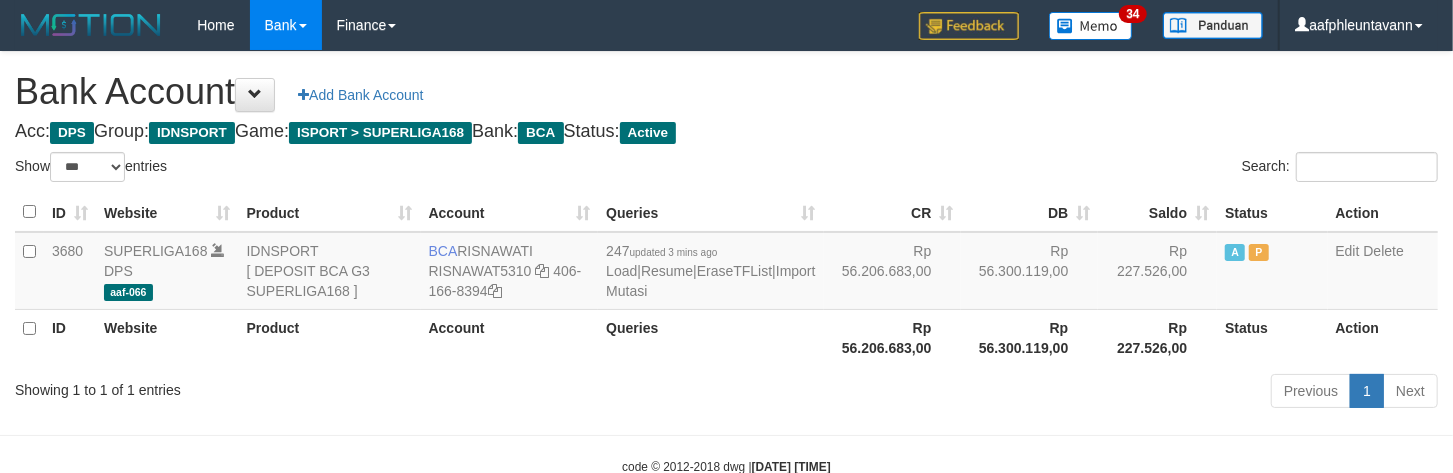 click on "DB" at bounding box center (1029, 212) 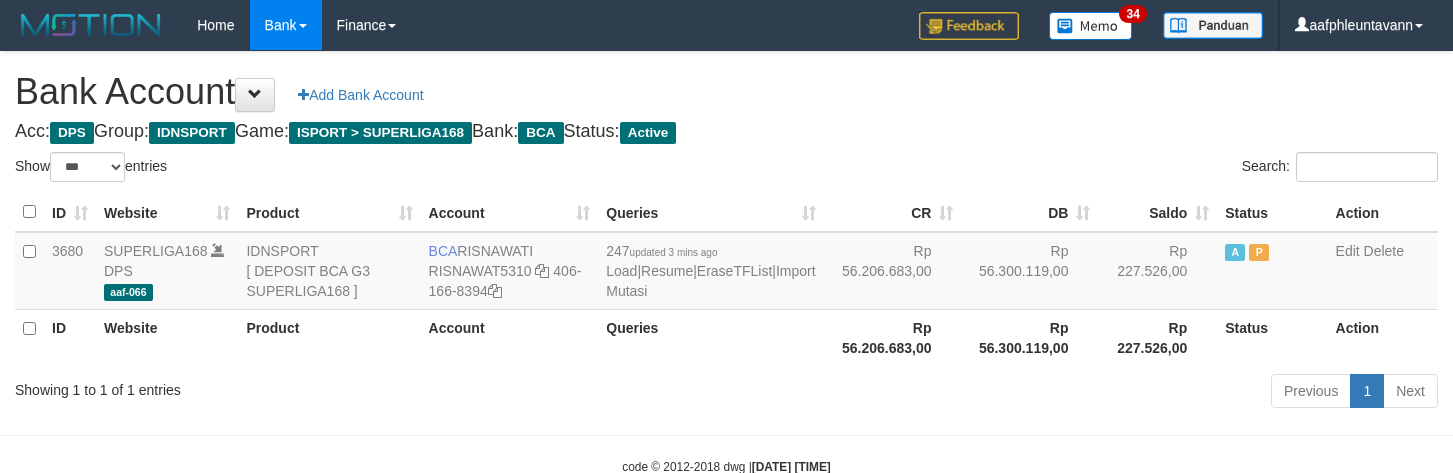 select on "***" 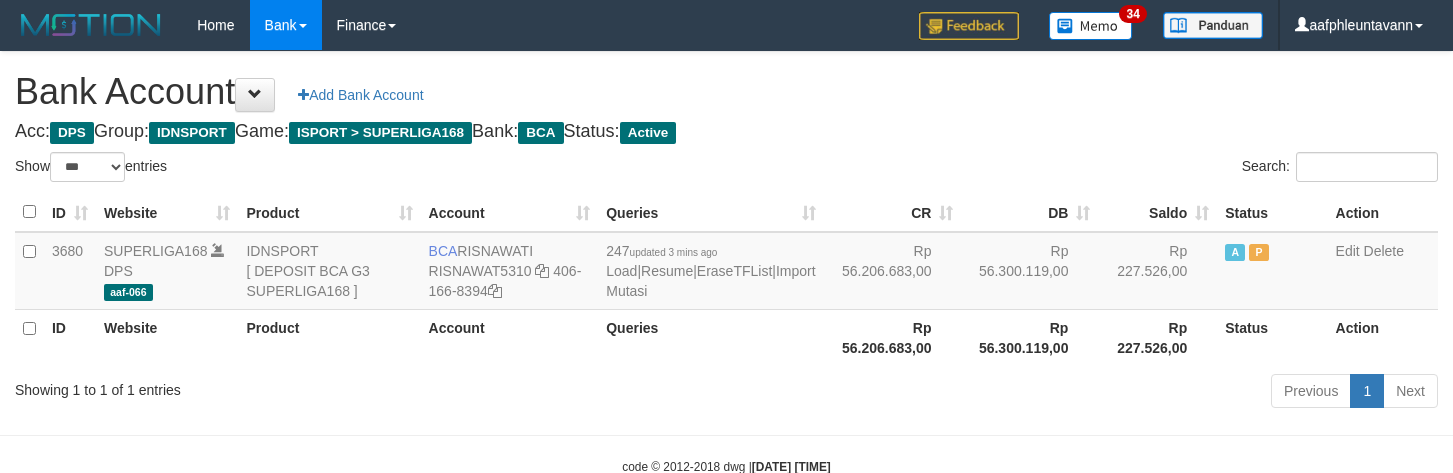 scroll, scrollTop: 0, scrollLeft: 0, axis: both 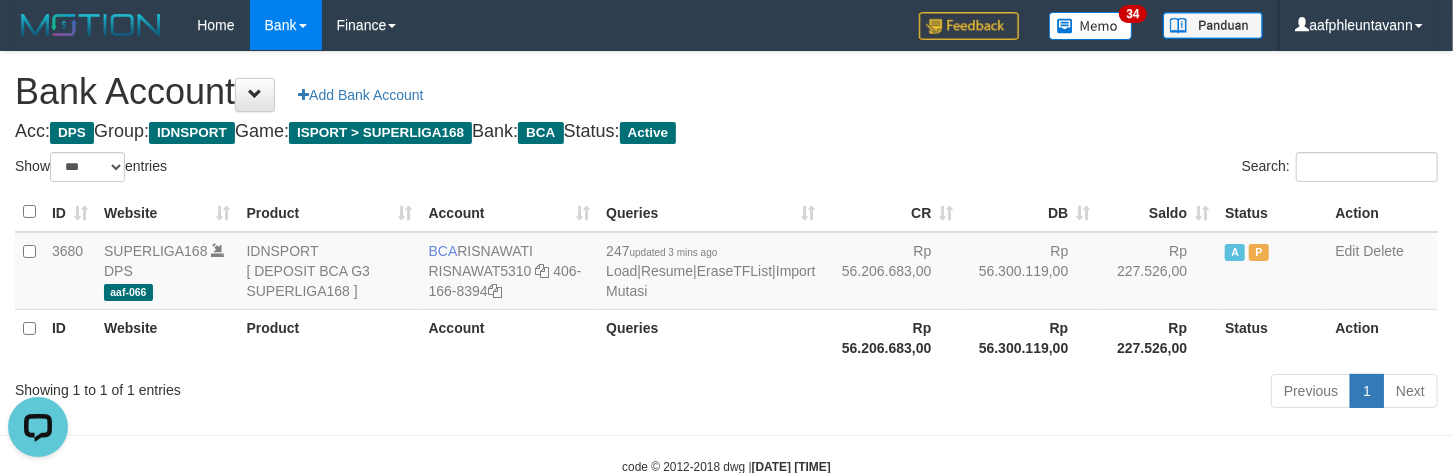 drag, startPoint x: 952, startPoint y: 138, endPoint x: 966, endPoint y: 135, distance: 14.3178215 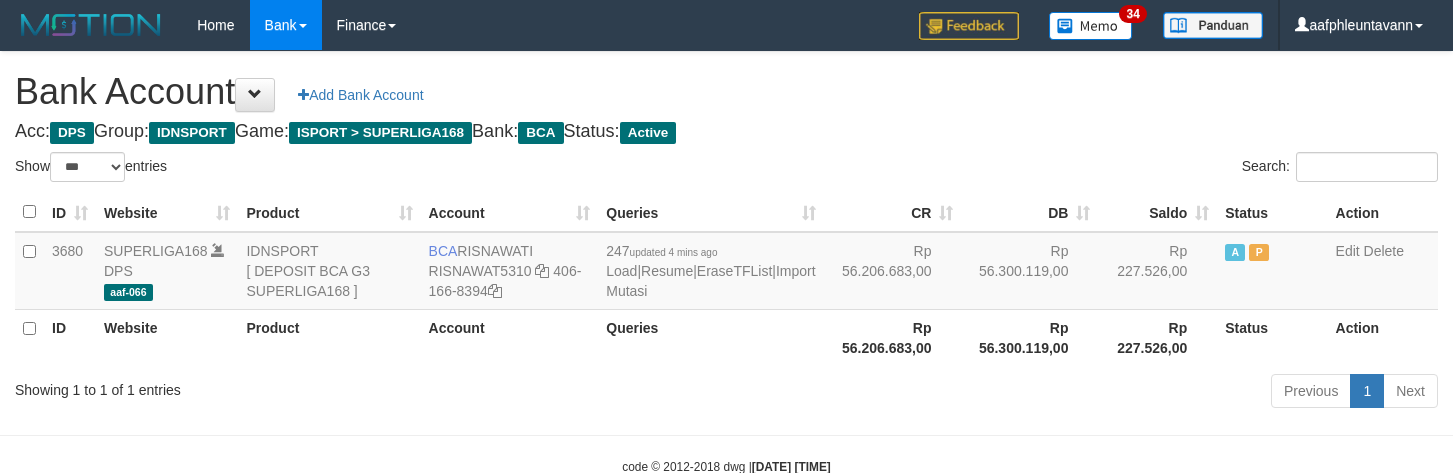 select on "***" 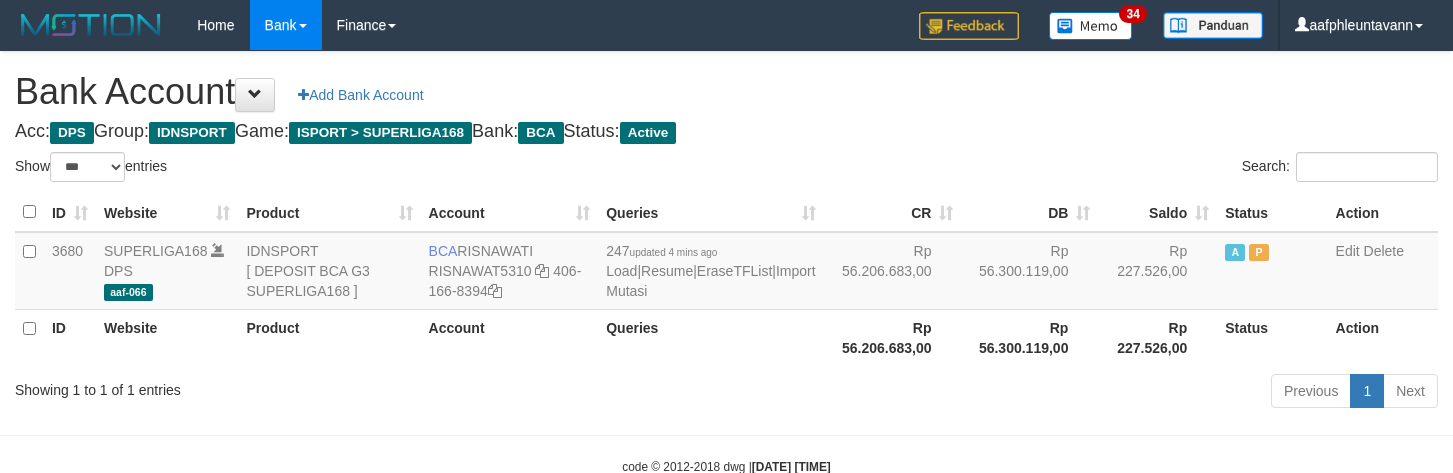 scroll, scrollTop: 0, scrollLeft: 0, axis: both 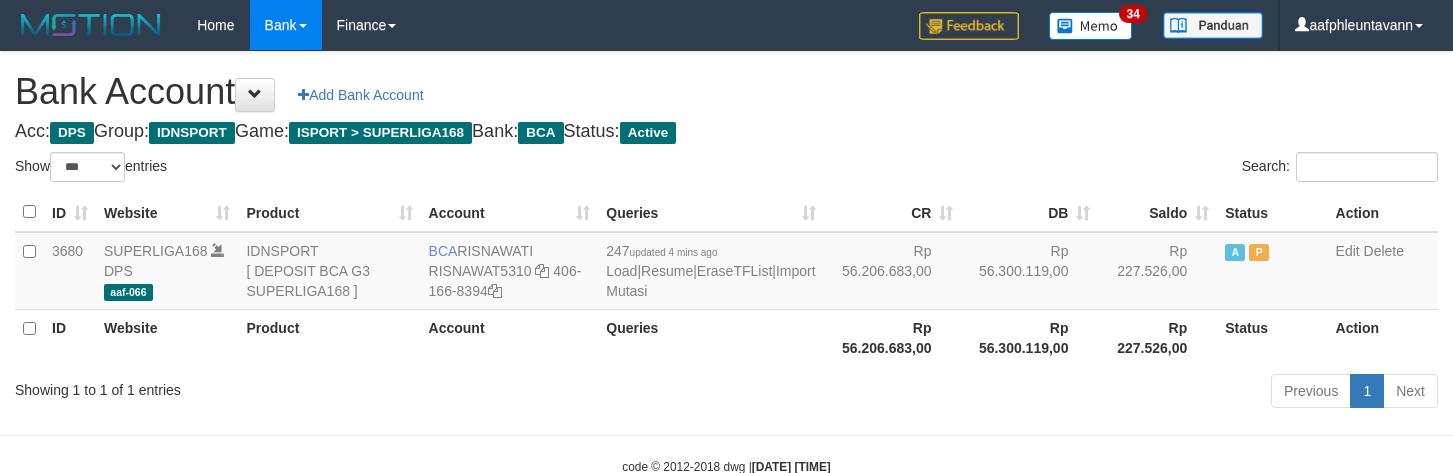 select on "***" 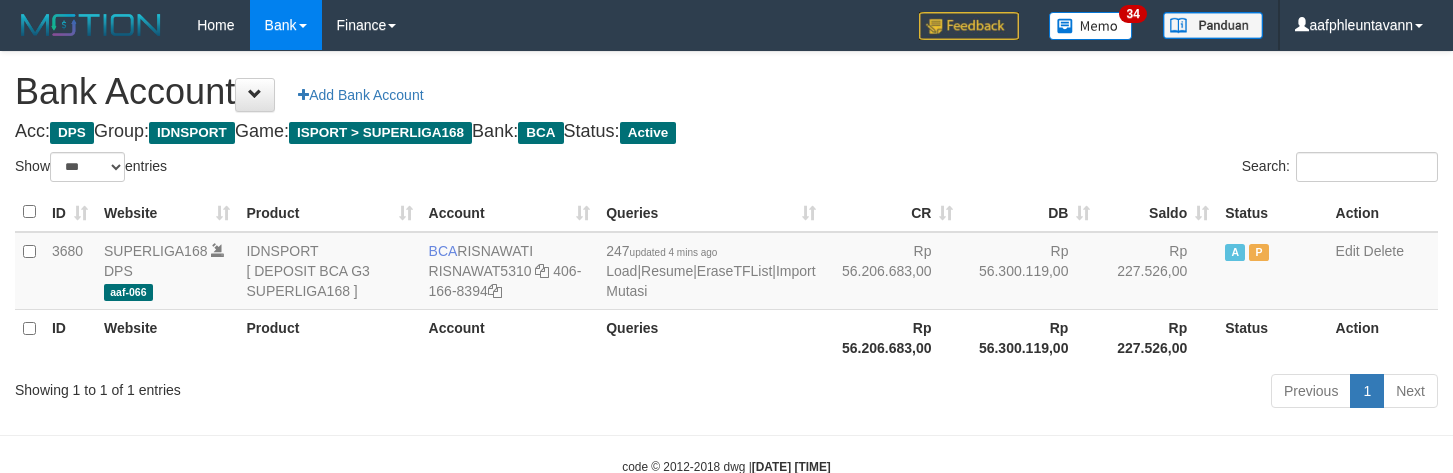 scroll, scrollTop: 0, scrollLeft: 0, axis: both 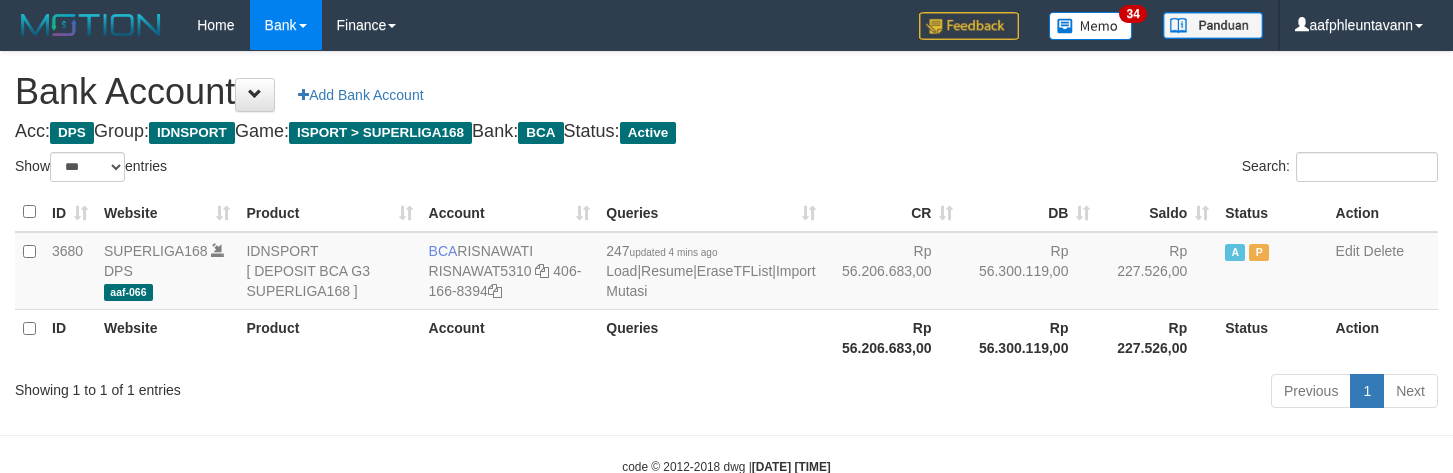 select on "***" 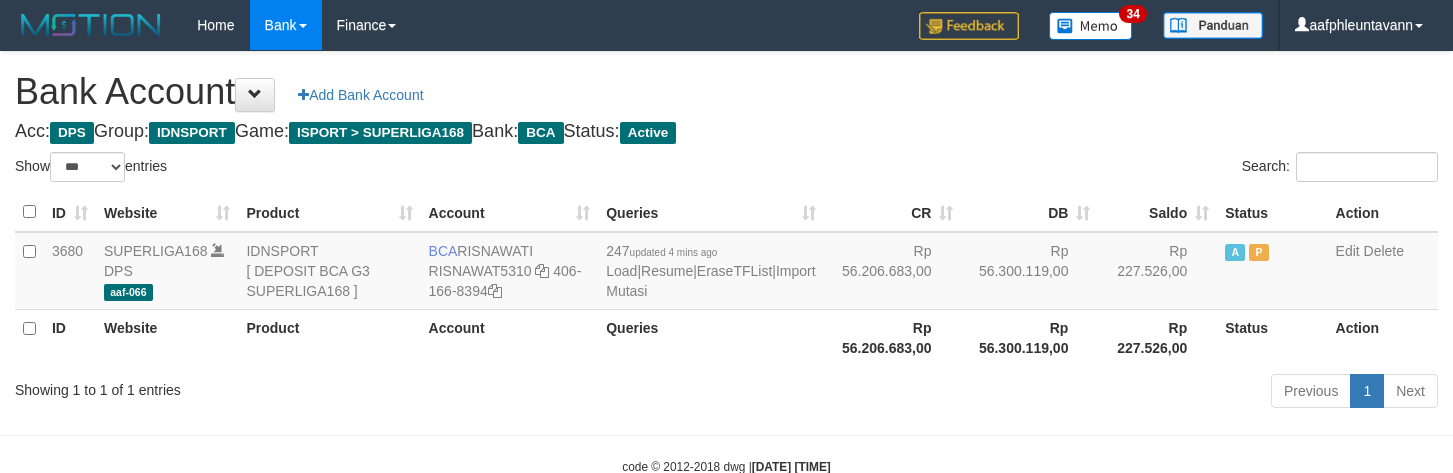 scroll, scrollTop: 0, scrollLeft: 0, axis: both 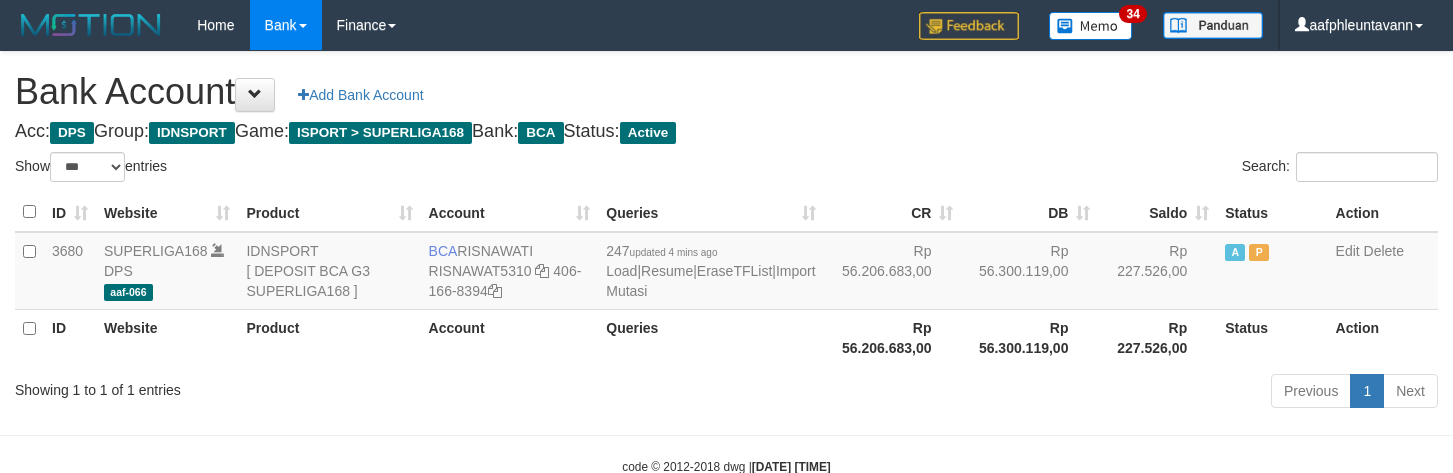 select on "***" 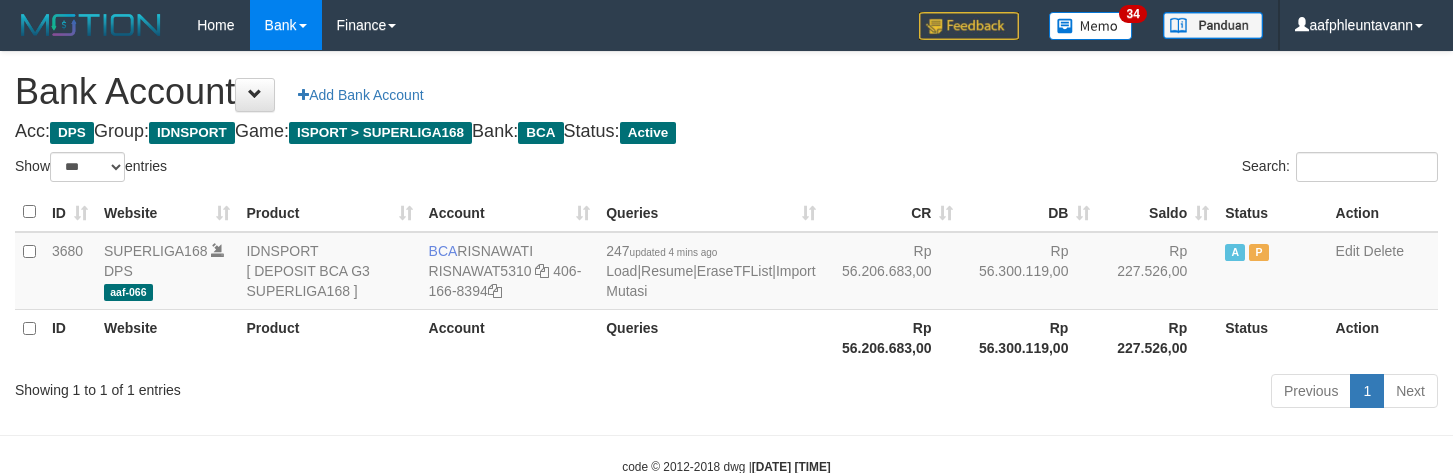 scroll, scrollTop: 0, scrollLeft: 0, axis: both 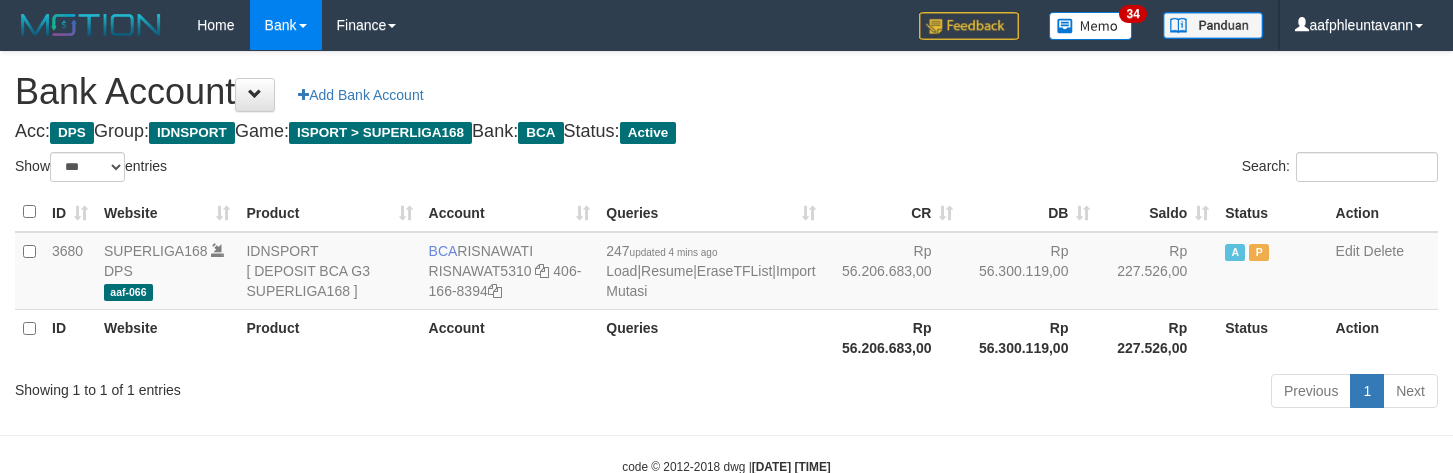 select on "***" 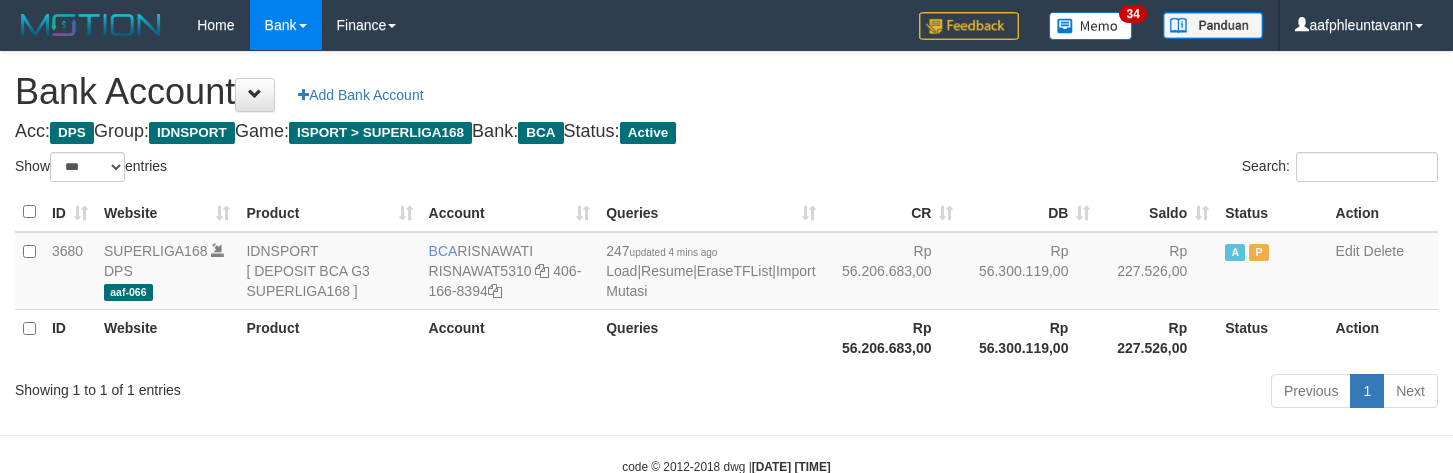 scroll, scrollTop: 0, scrollLeft: 0, axis: both 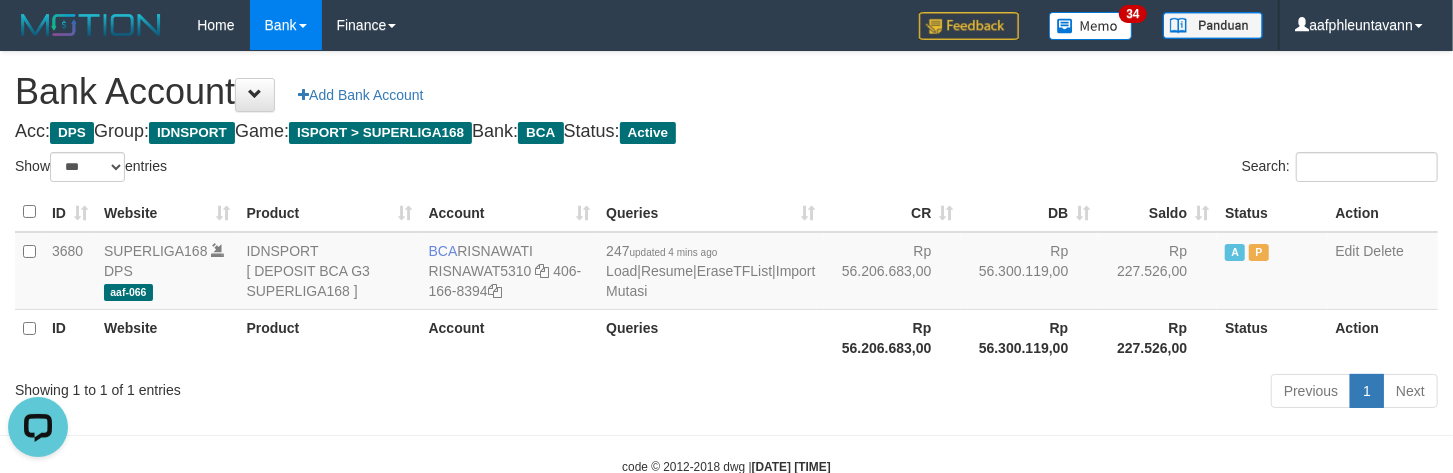 click on "Search:" at bounding box center [1090, 169] 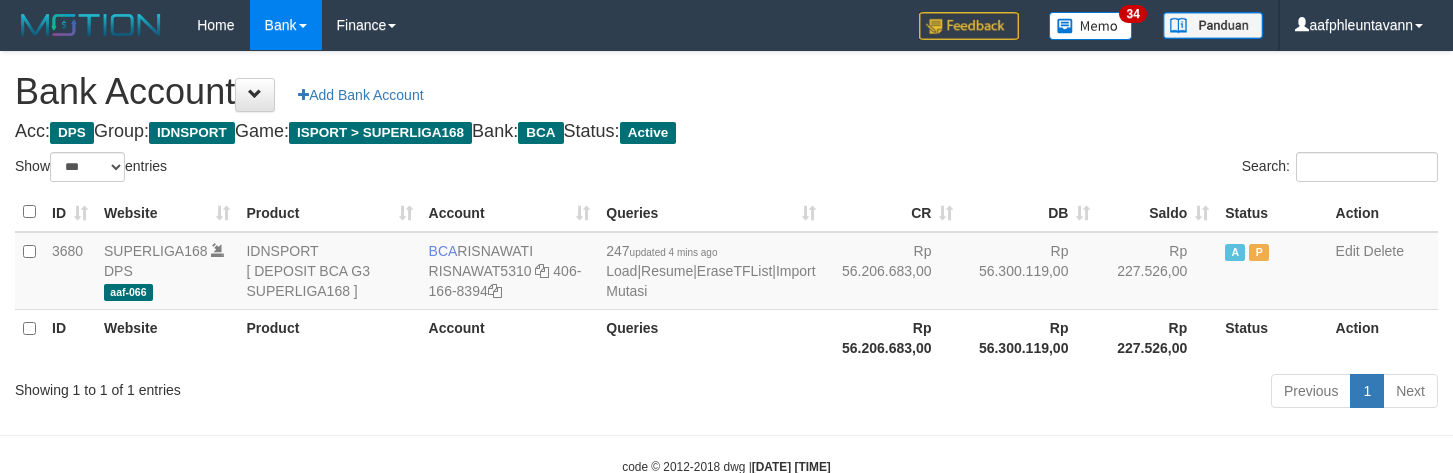 select on "***" 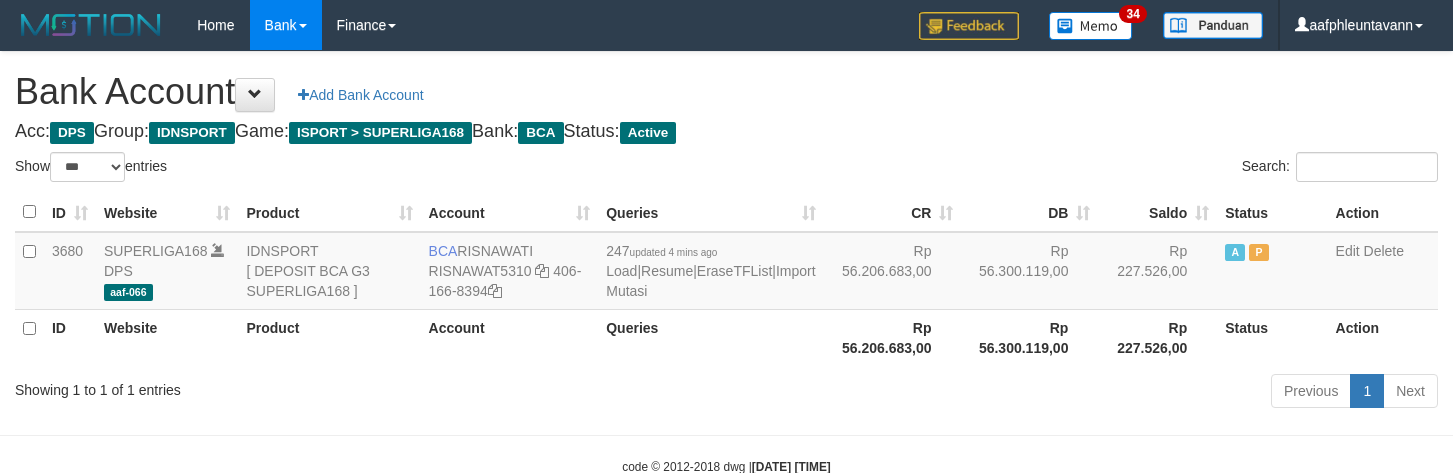 scroll, scrollTop: 0, scrollLeft: 0, axis: both 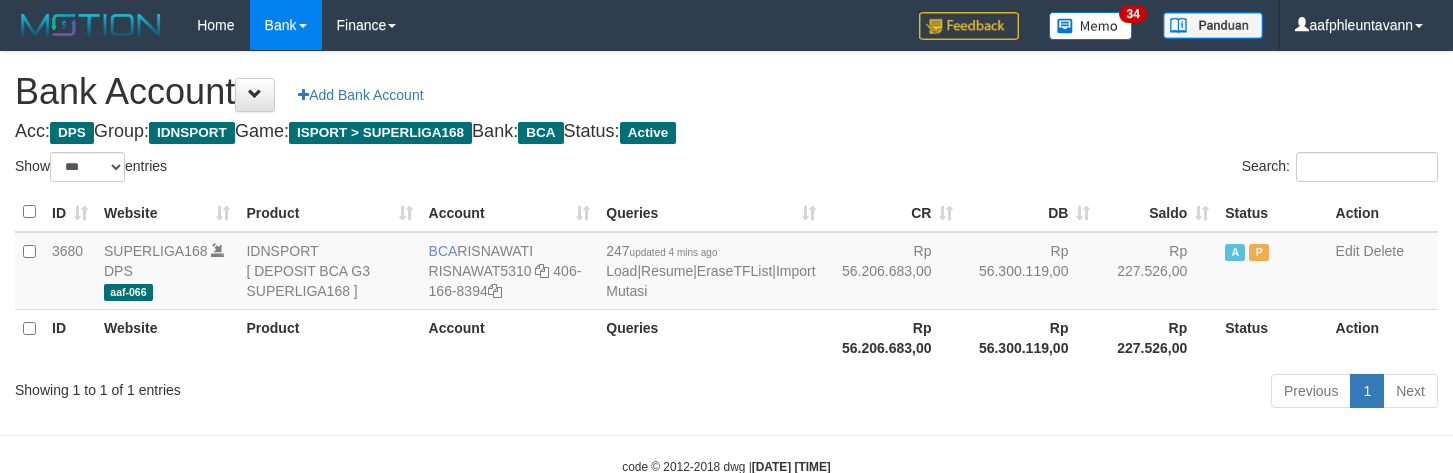 select on "***" 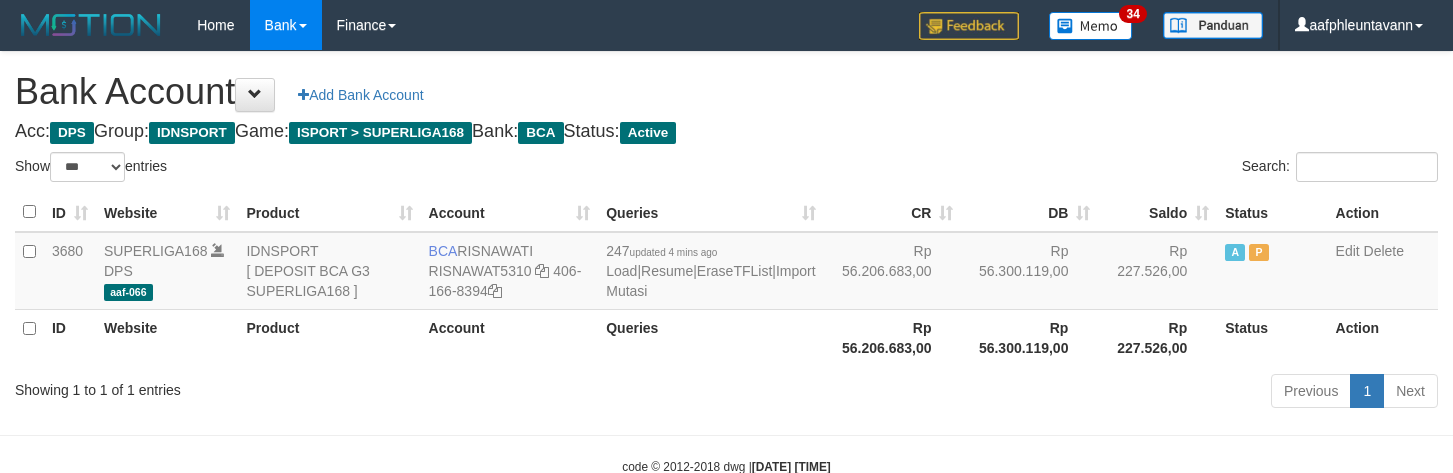 scroll, scrollTop: 0, scrollLeft: 0, axis: both 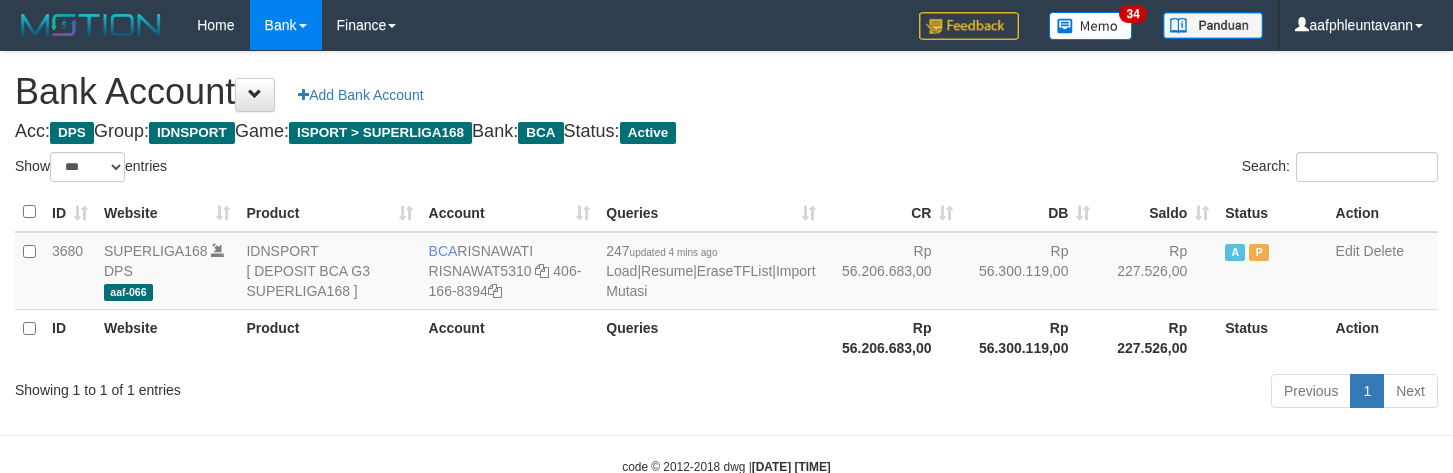 select on "***" 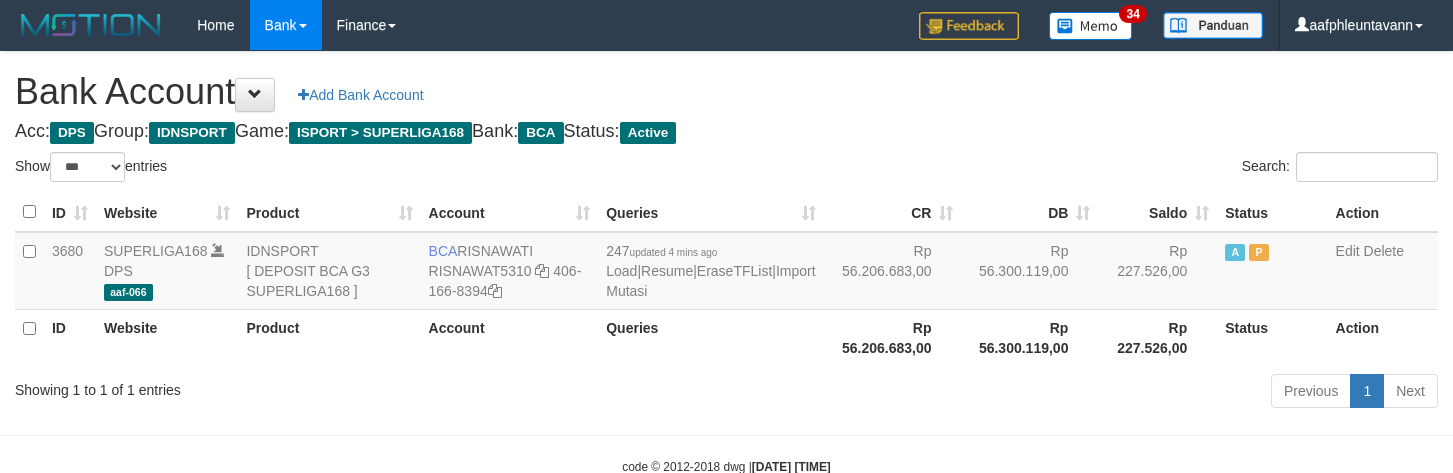 scroll, scrollTop: 0, scrollLeft: 0, axis: both 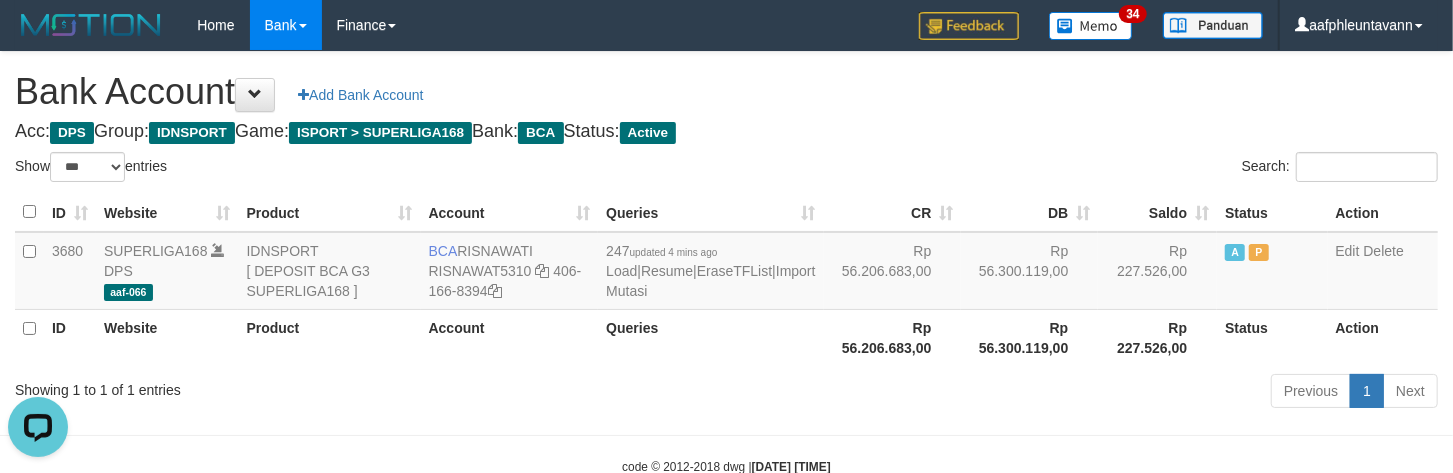 drag, startPoint x: 1105, startPoint y: 132, endPoint x: 1082, endPoint y: 137, distance: 23.537205 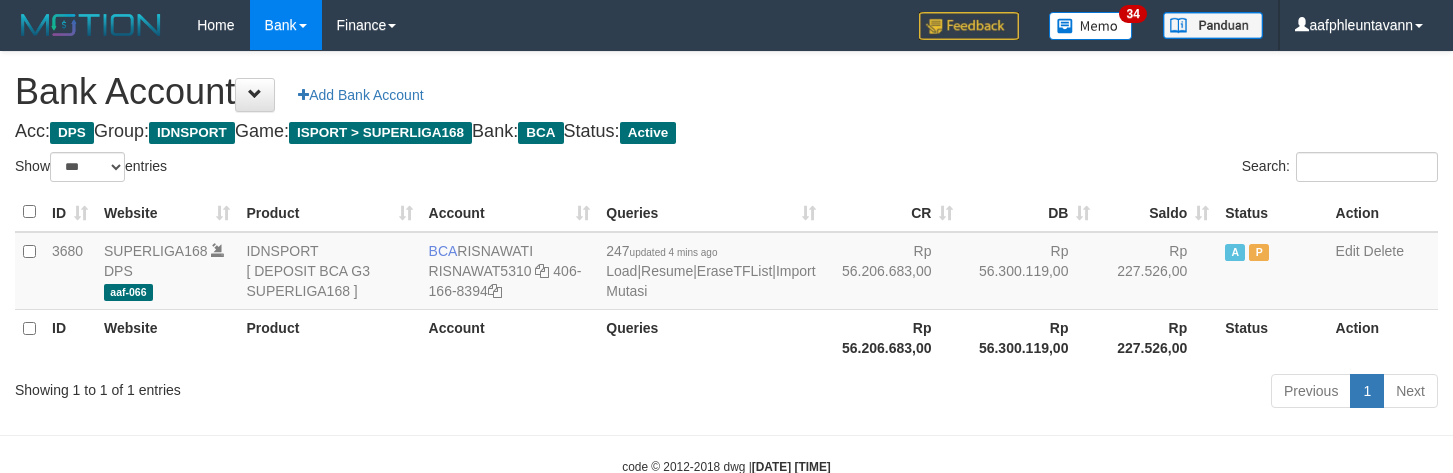 select on "***" 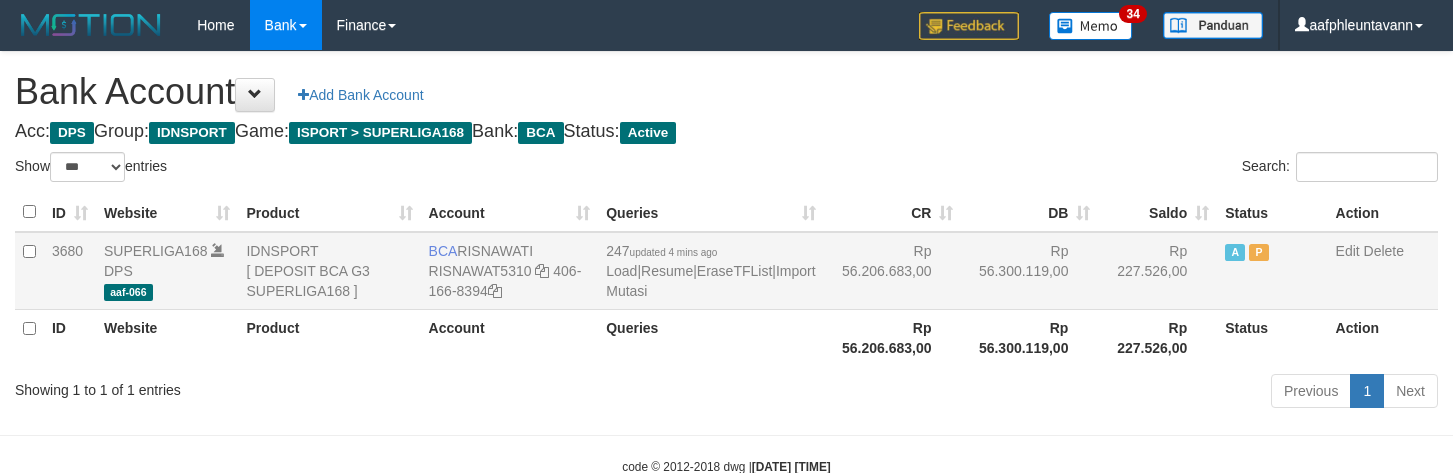 scroll, scrollTop: 0, scrollLeft: 0, axis: both 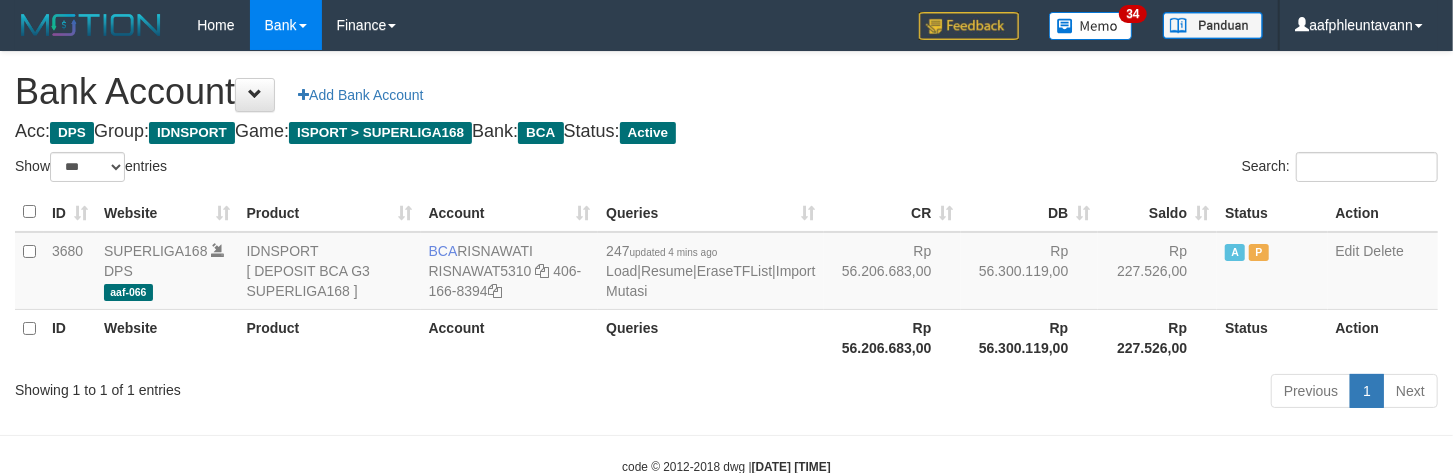 click on "CR" at bounding box center (893, 212) 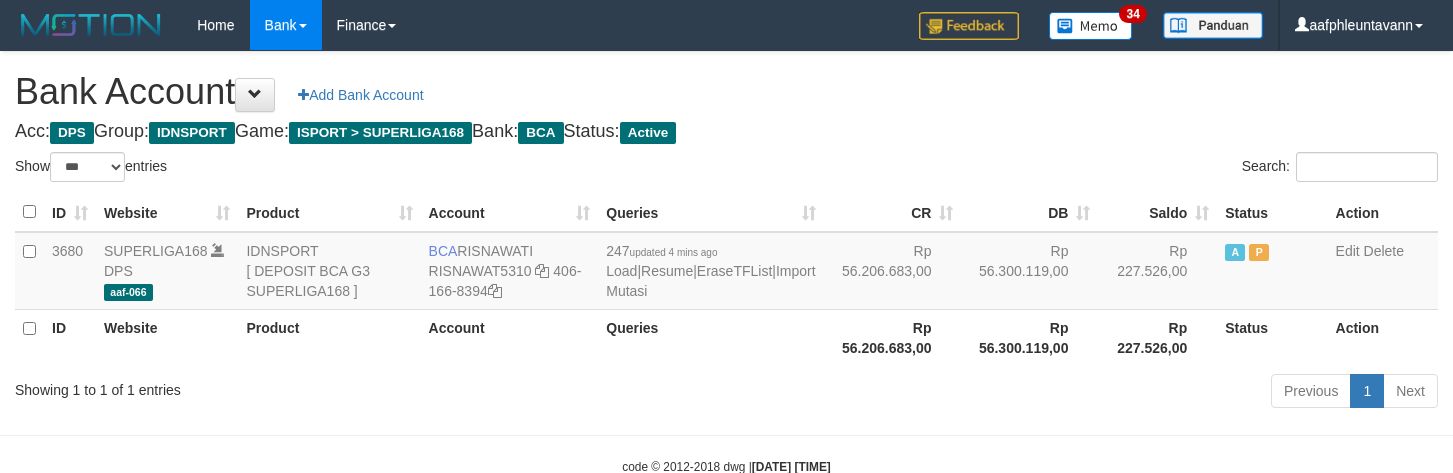 select on "***" 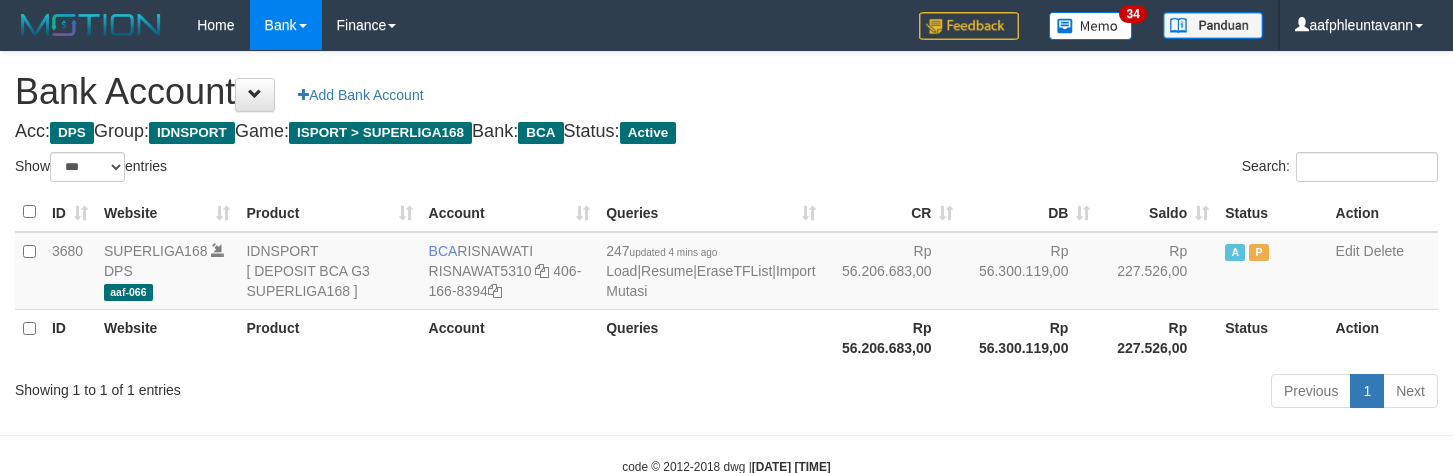 scroll, scrollTop: 0, scrollLeft: 0, axis: both 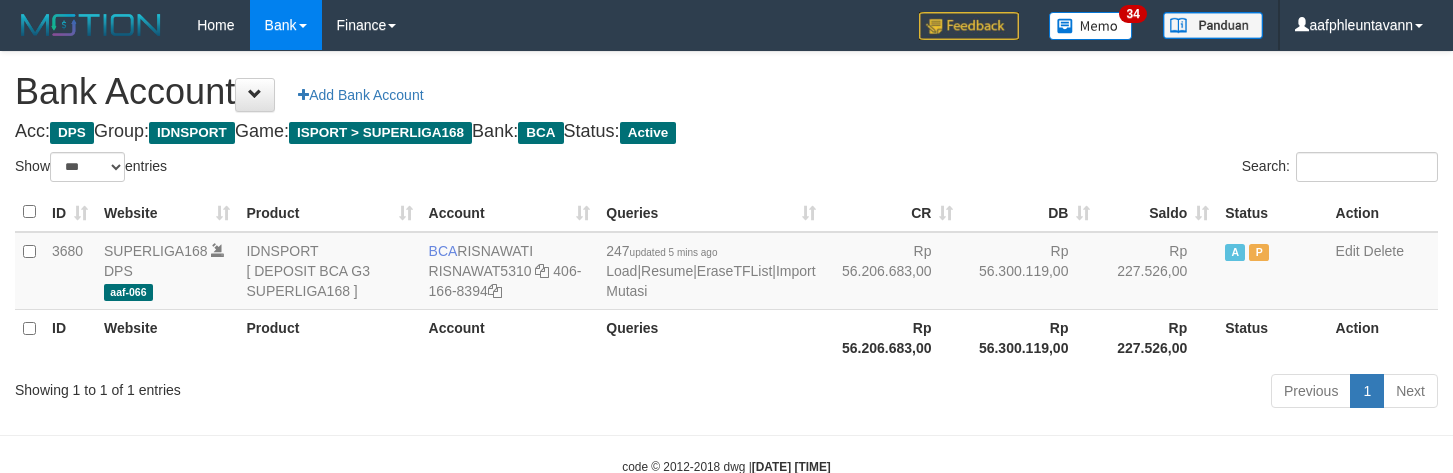 select on "***" 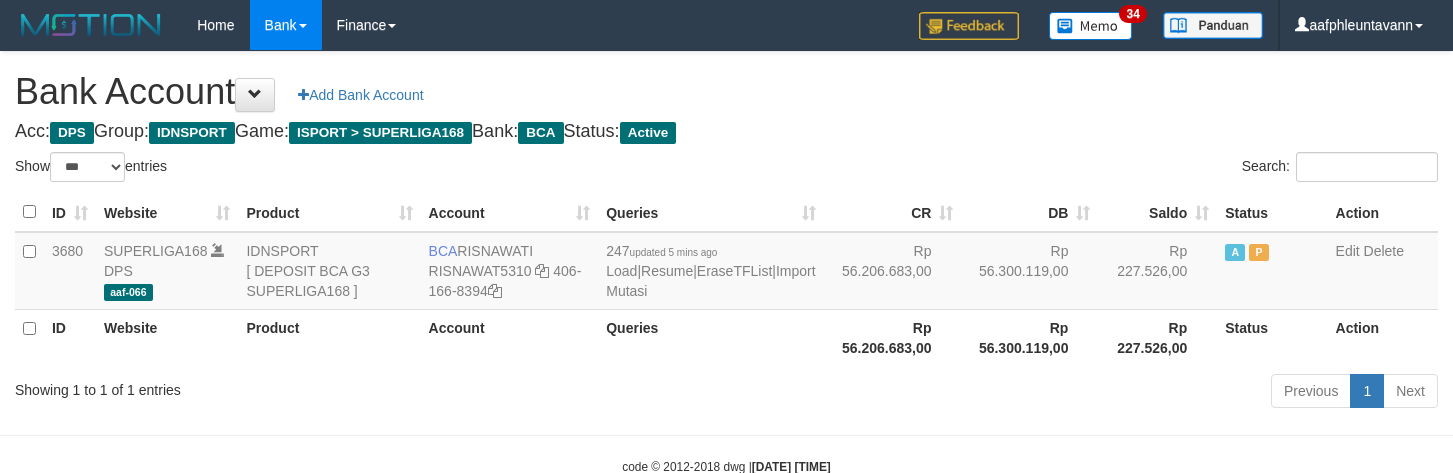 scroll, scrollTop: 0, scrollLeft: 0, axis: both 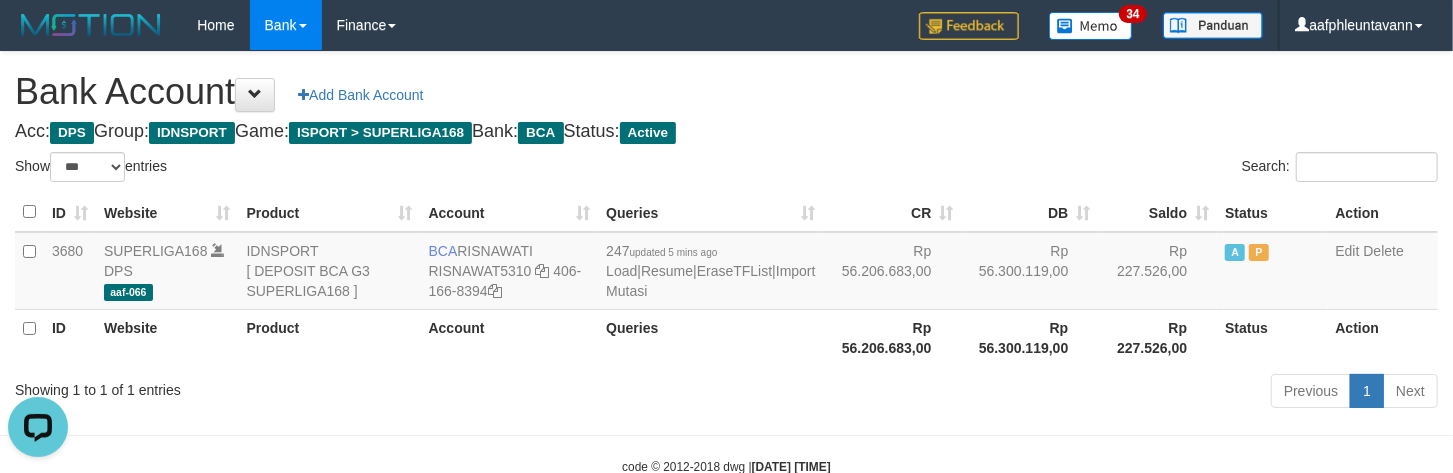 click on "DB" at bounding box center (1029, 212) 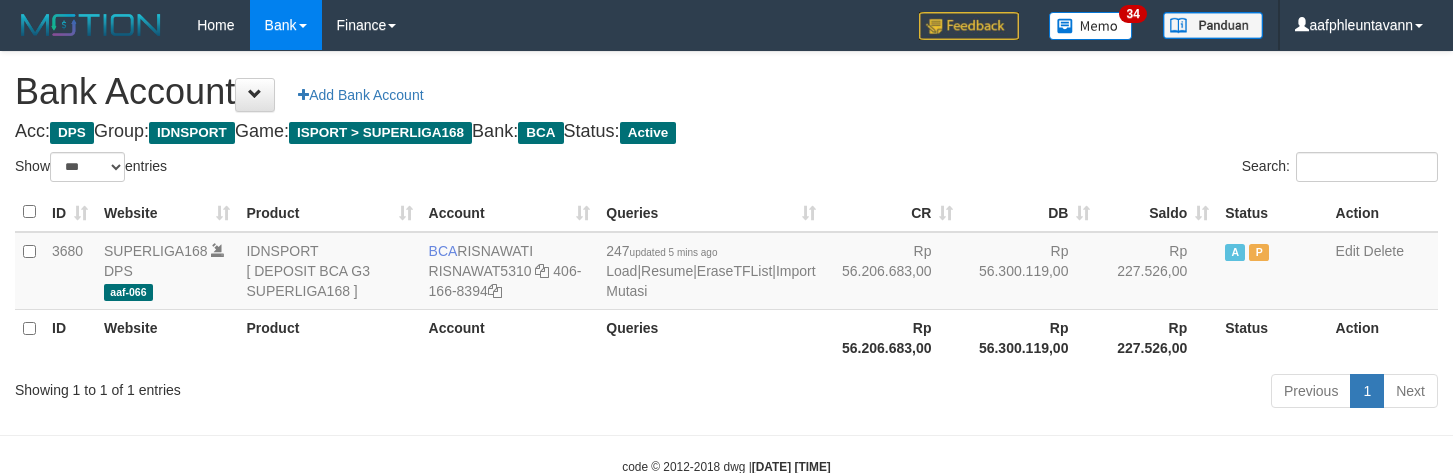 select on "***" 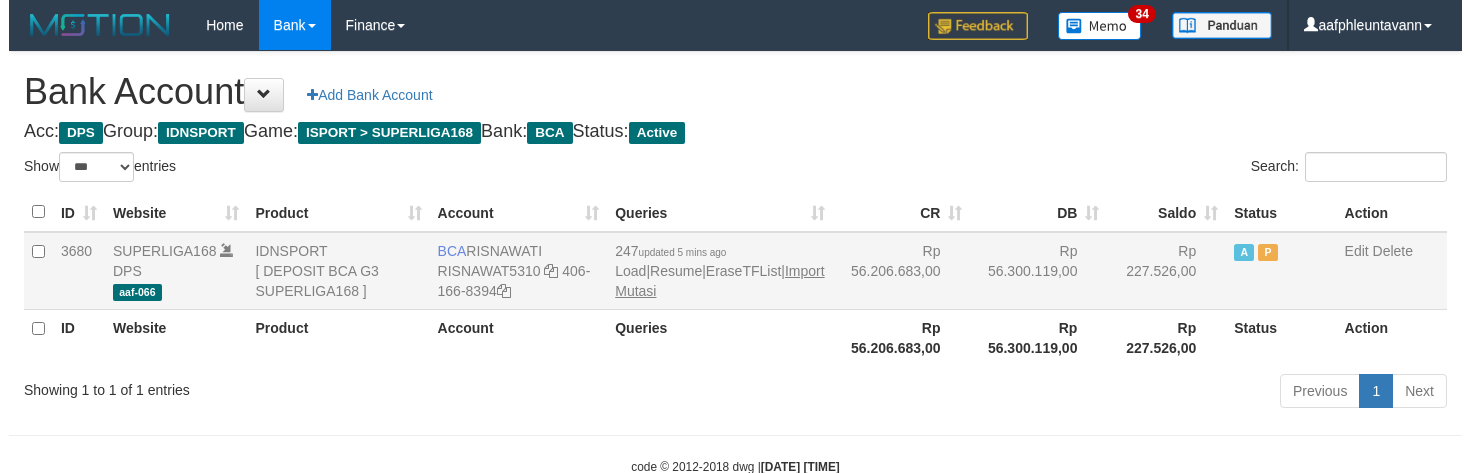 scroll, scrollTop: 0, scrollLeft: 0, axis: both 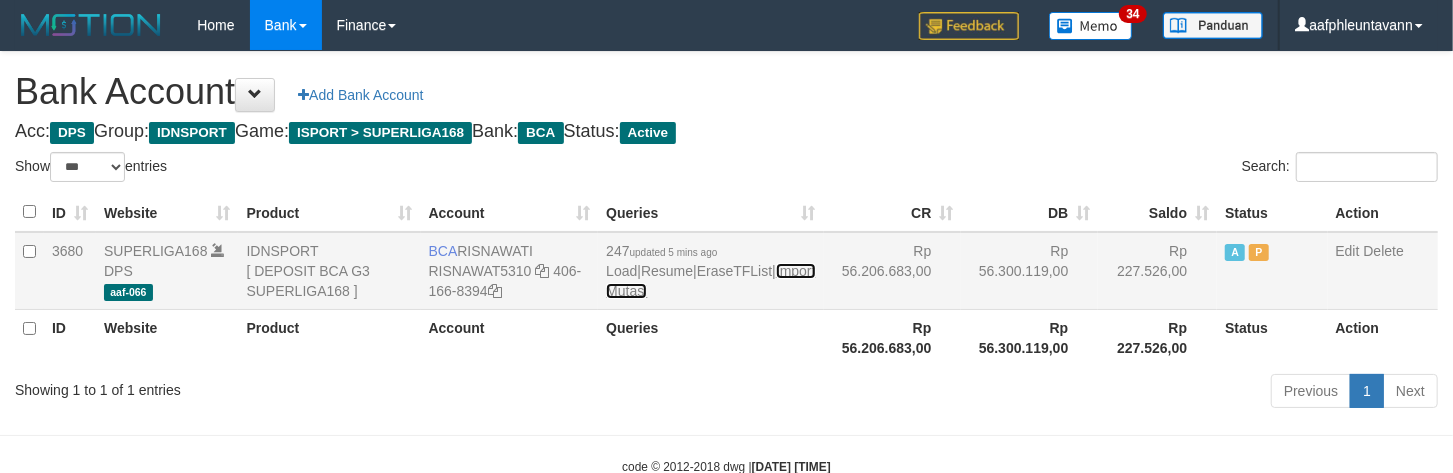 click on "Import Mutasi" at bounding box center [710, 281] 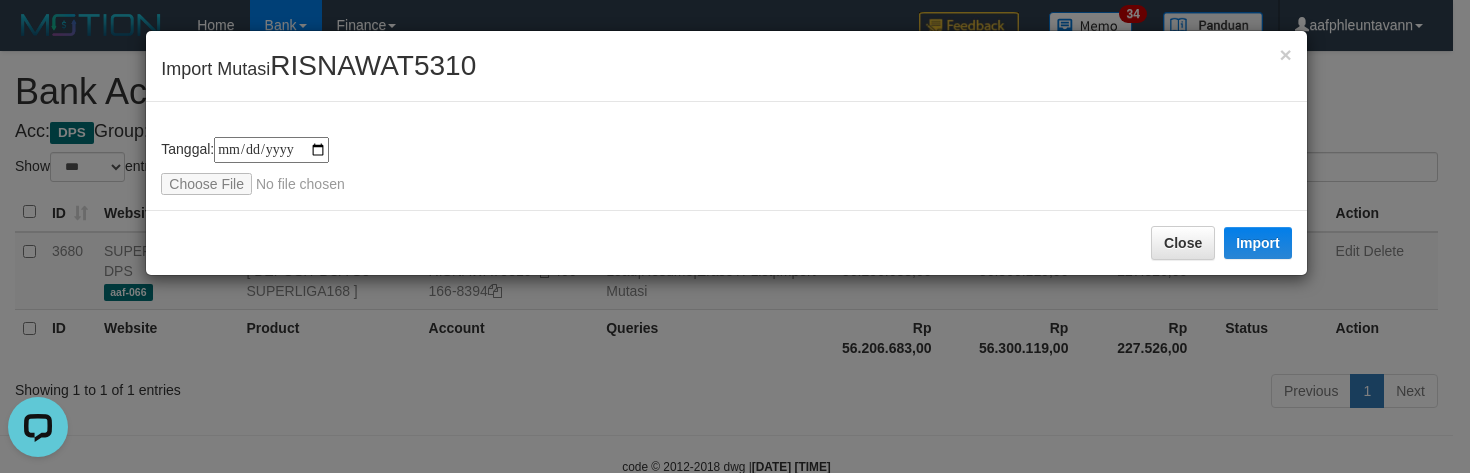 scroll, scrollTop: 0, scrollLeft: 0, axis: both 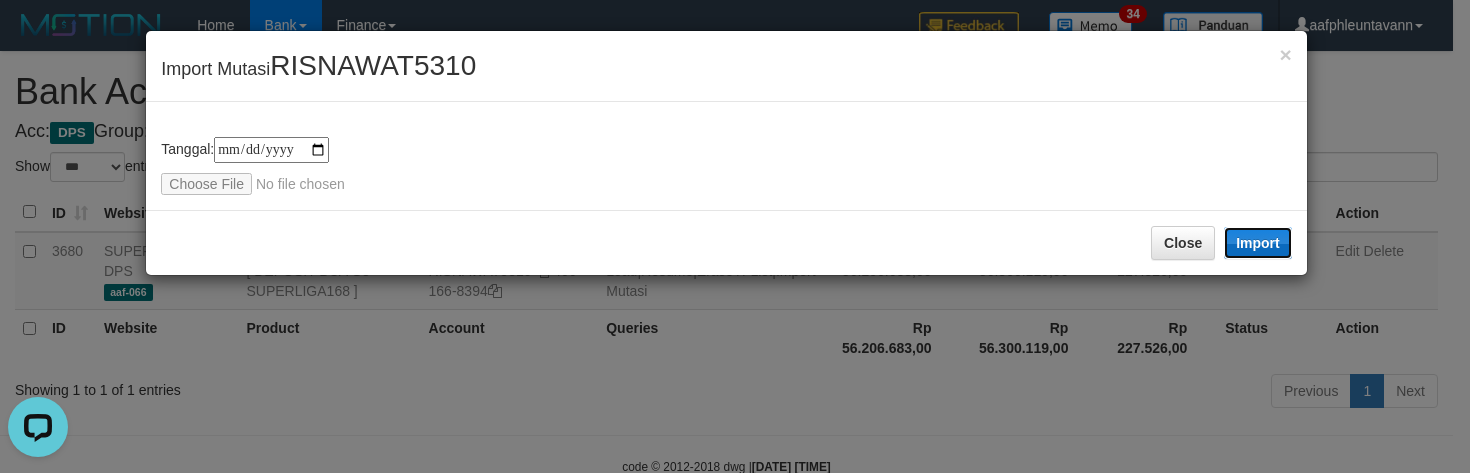 click on "Import" at bounding box center [1258, 243] 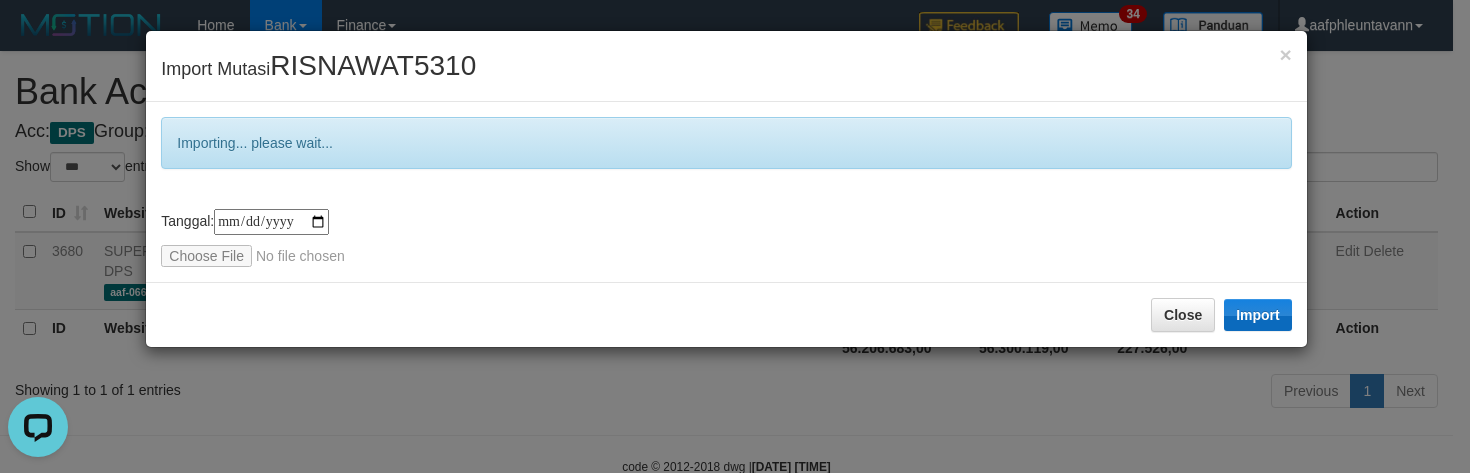 click on "Import" at bounding box center [1258, 315] 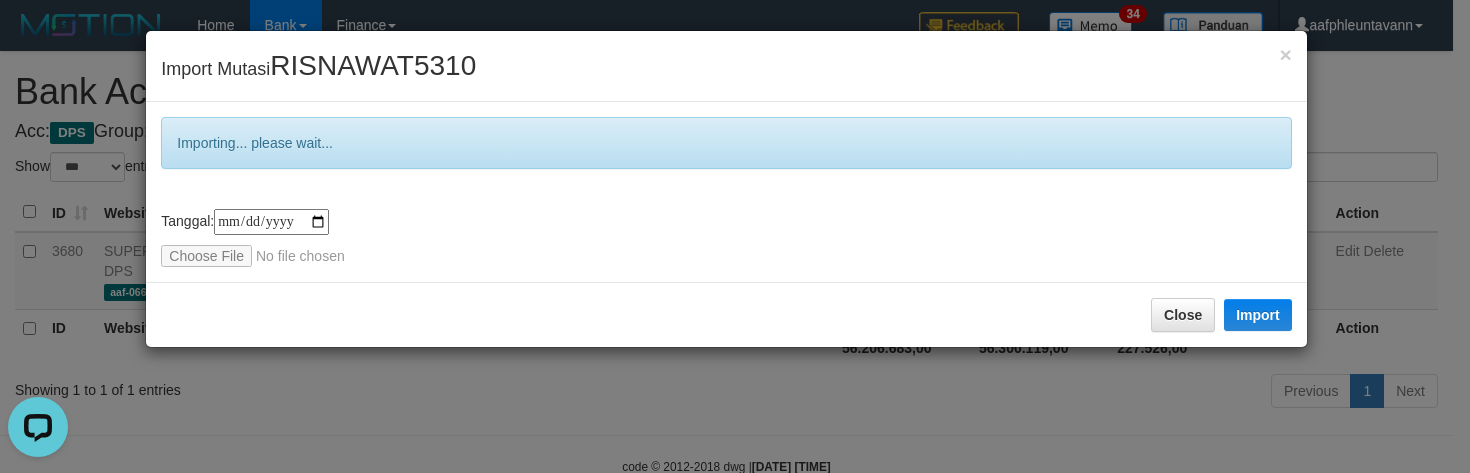 click on "Close
Import" at bounding box center (726, 314) 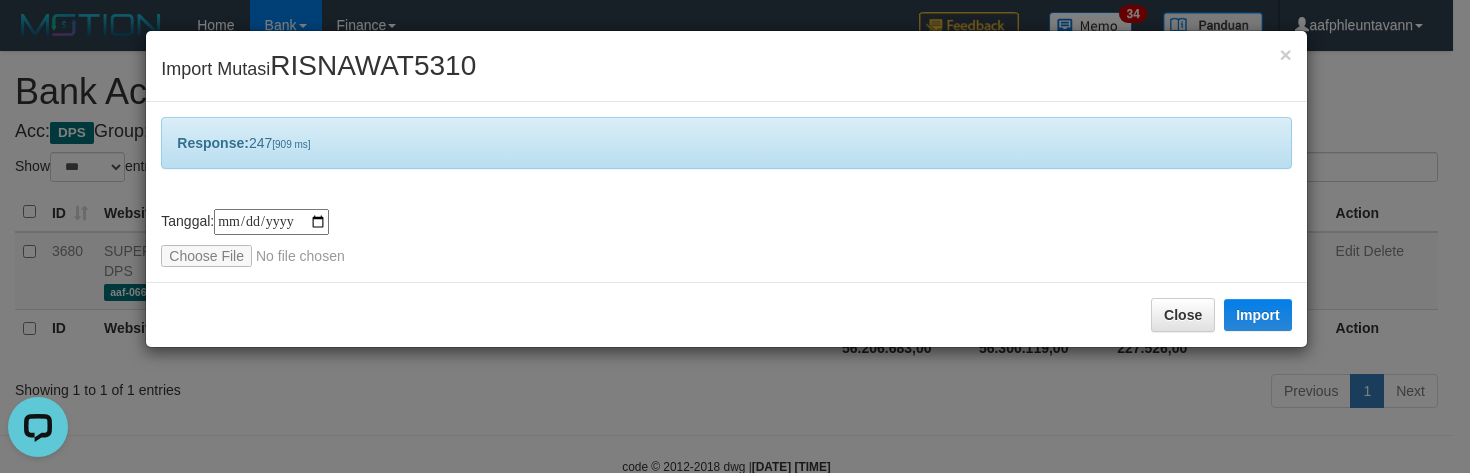 drag, startPoint x: 780, startPoint y: 96, endPoint x: 760, endPoint y: 116, distance: 28.284271 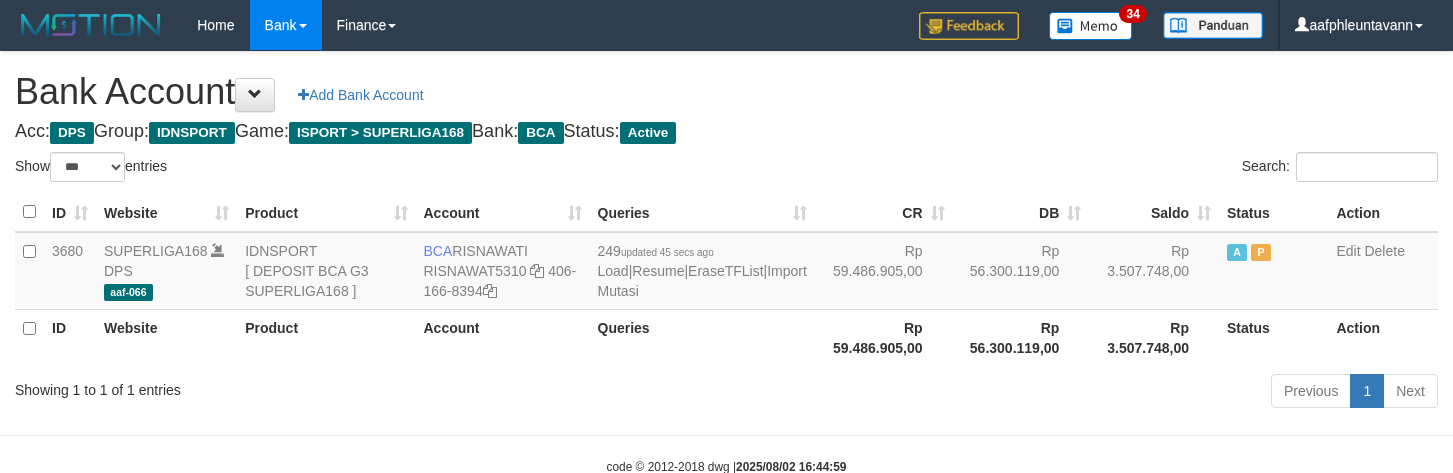 select on "***" 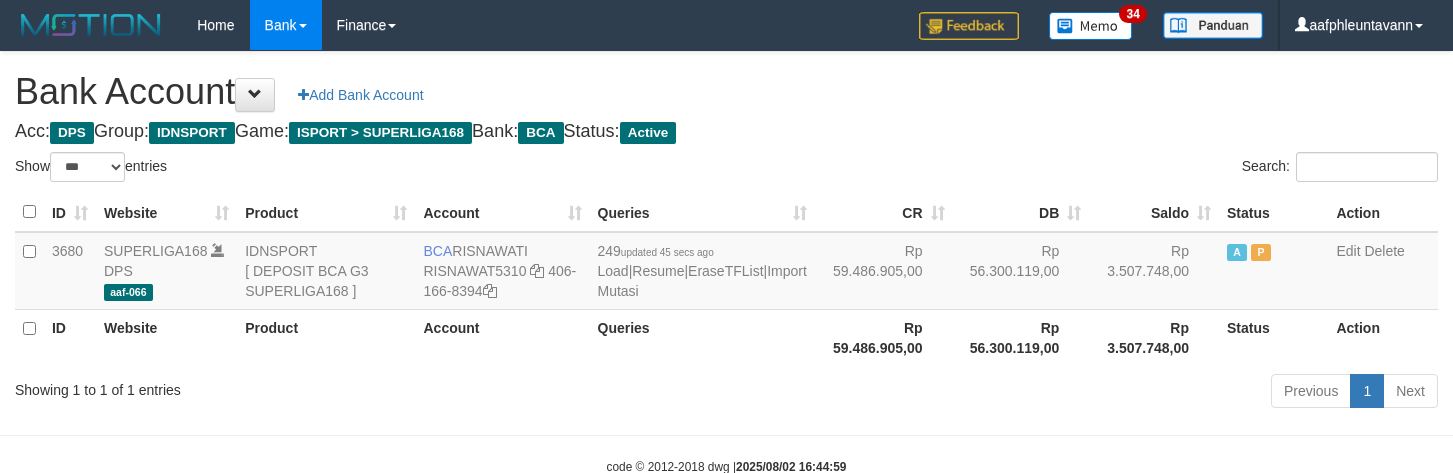scroll, scrollTop: 0, scrollLeft: 0, axis: both 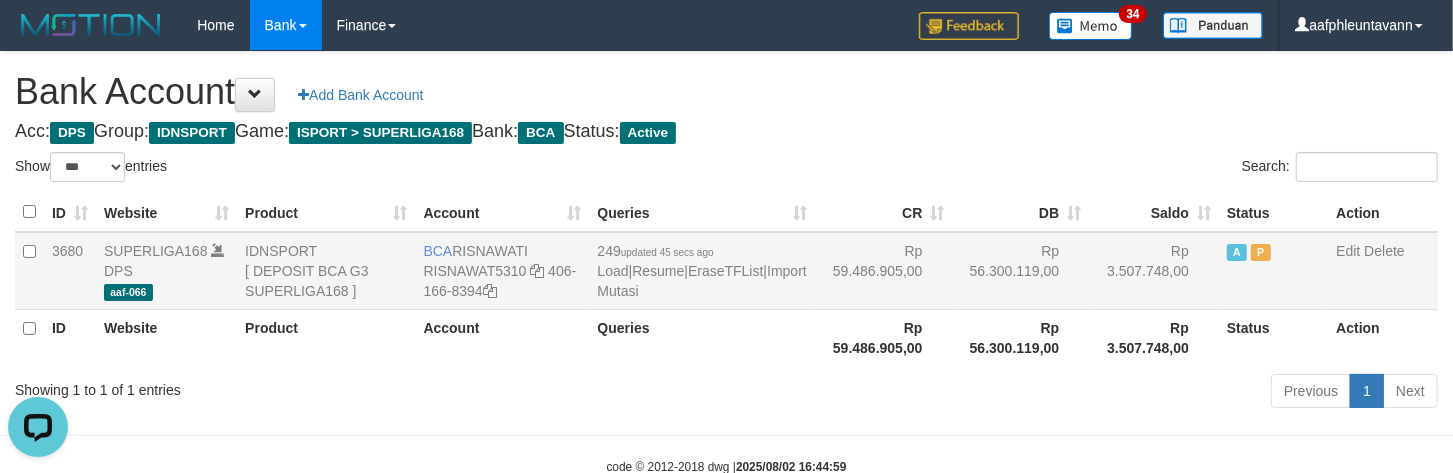 click on "Rp 59.486.905,00" at bounding box center [884, 271] 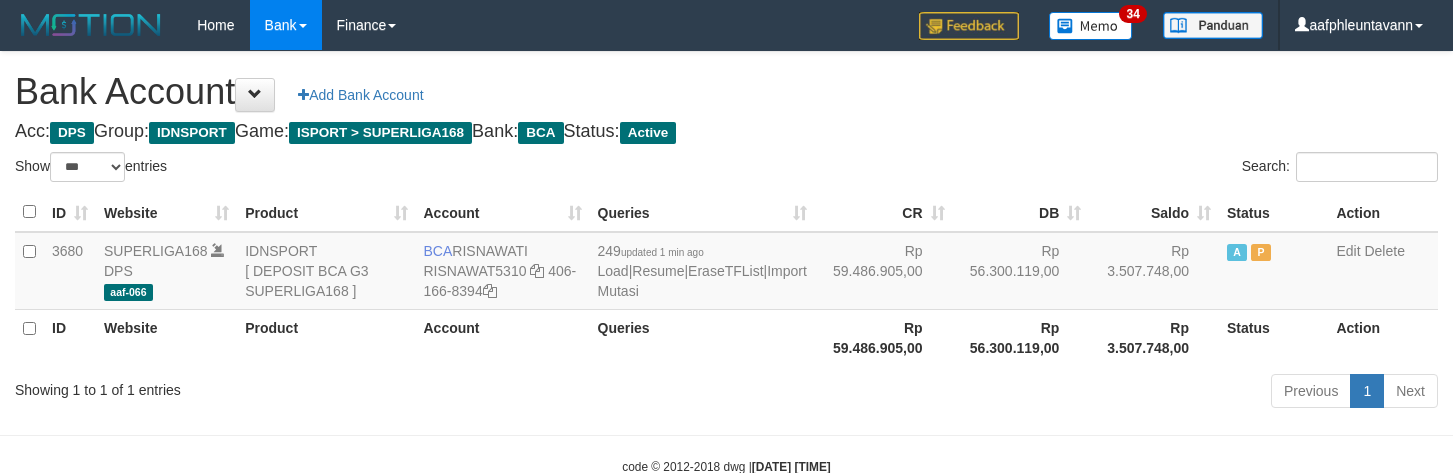select on "***" 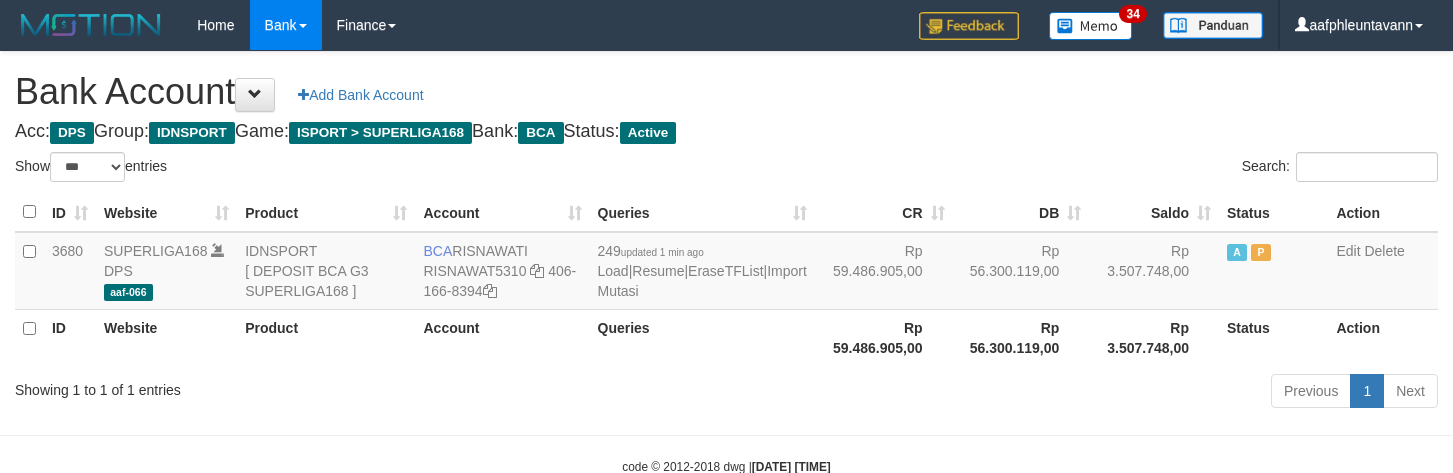 scroll, scrollTop: 0, scrollLeft: 0, axis: both 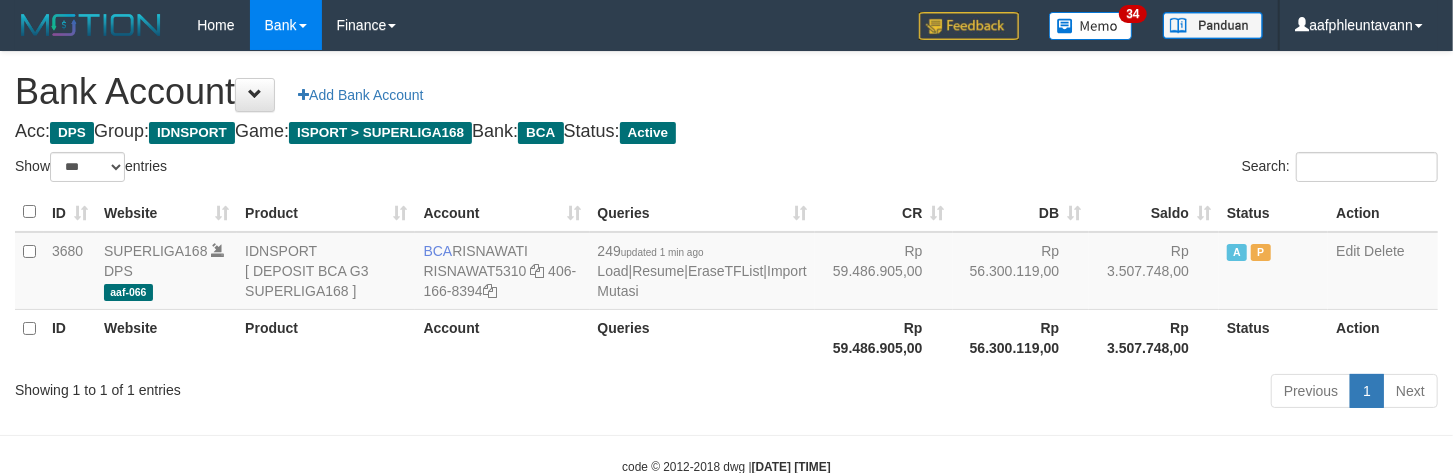 click on "DB" at bounding box center (1021, 212) 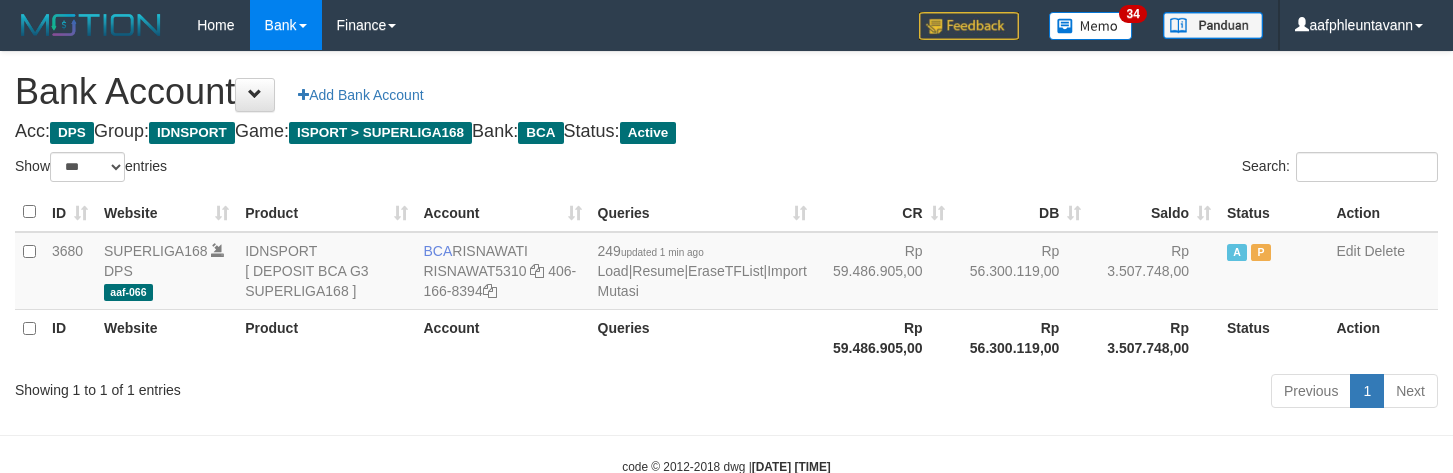 select on "***" 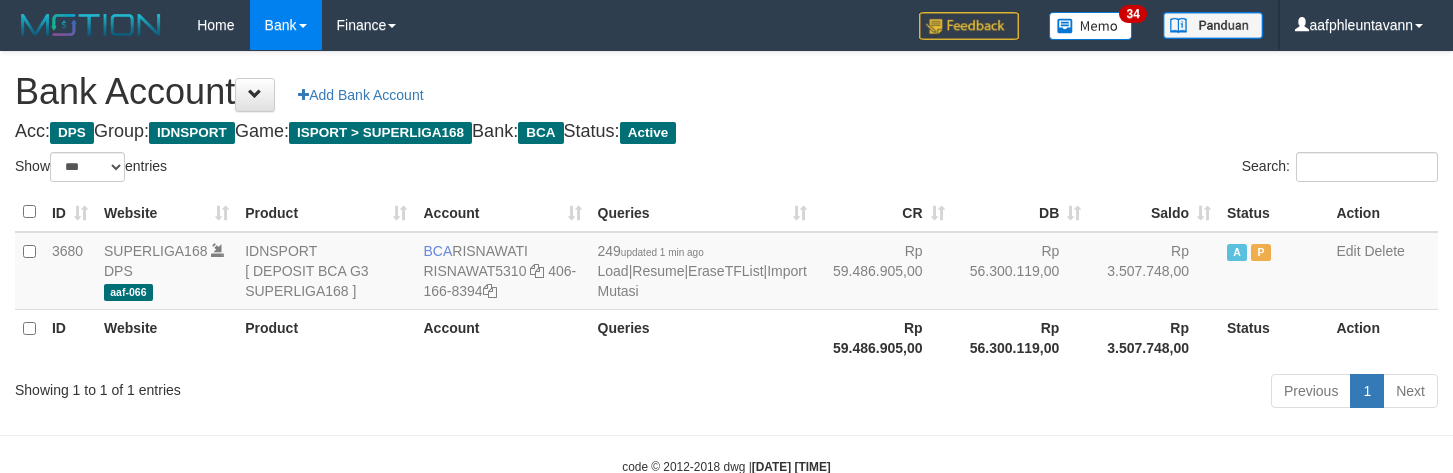 scroll, scrollTop: 0, scrollLeft: 0, axis: both 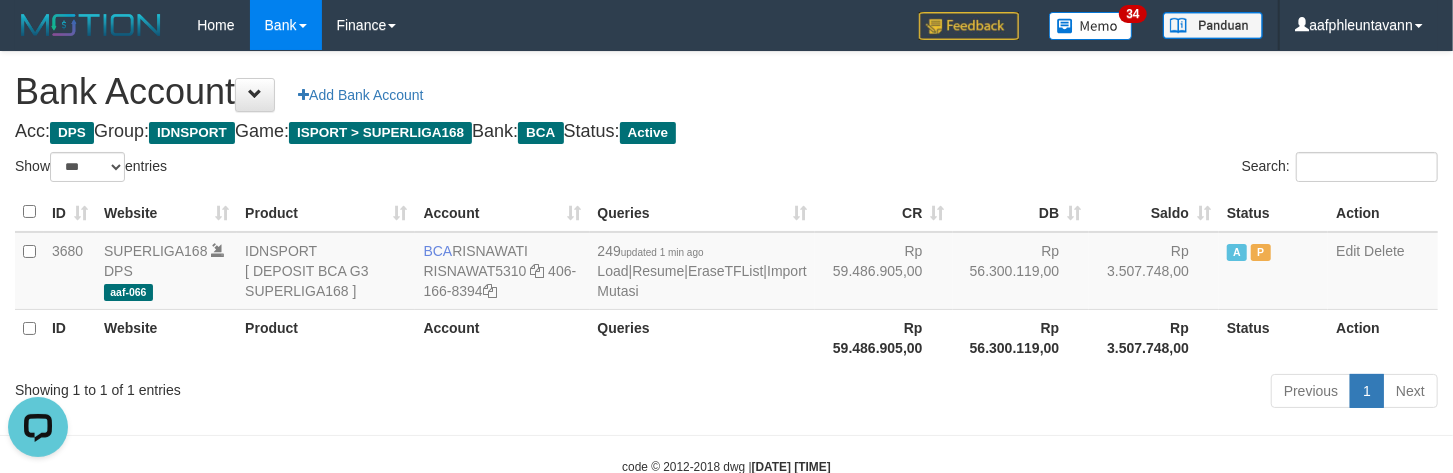 click on "Search:" at bounding box center [1090, 169] 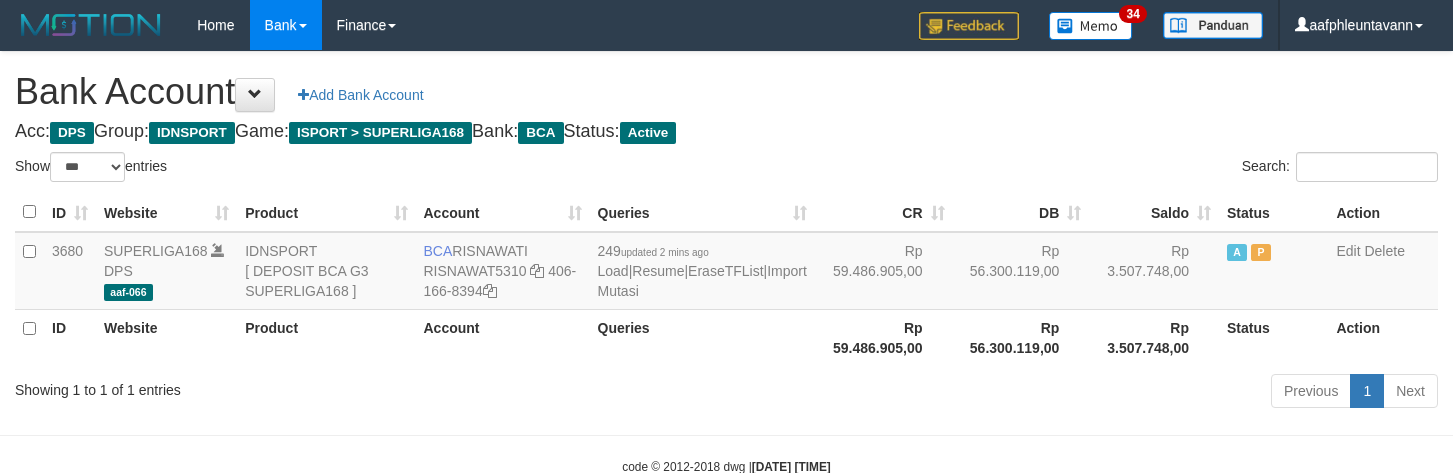 select on "***" 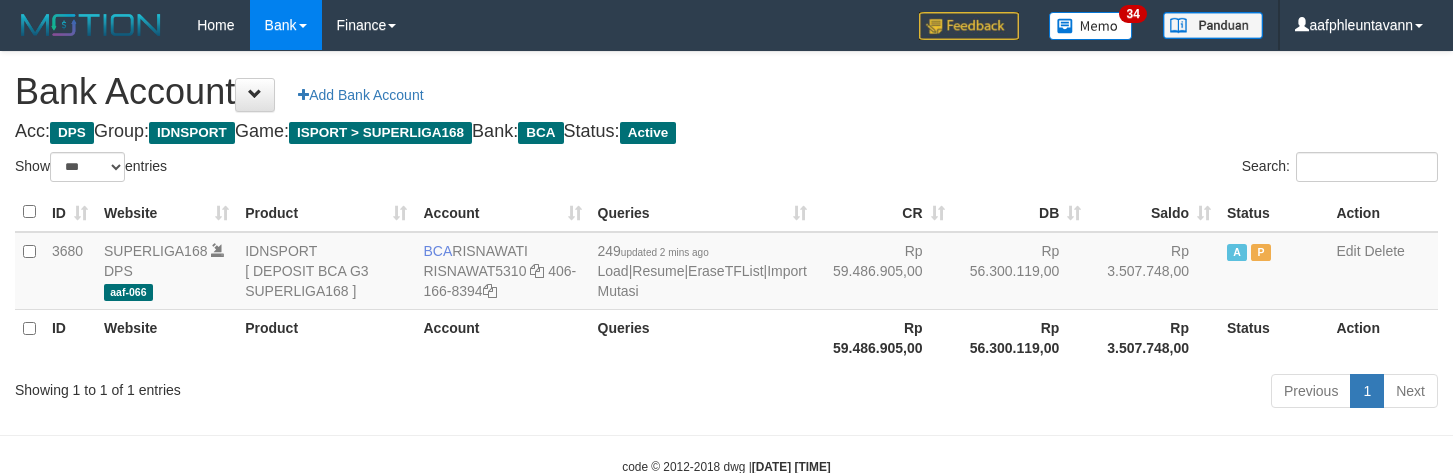 scroll, scrollTop: 0, scrollLeft: 0, axis: both 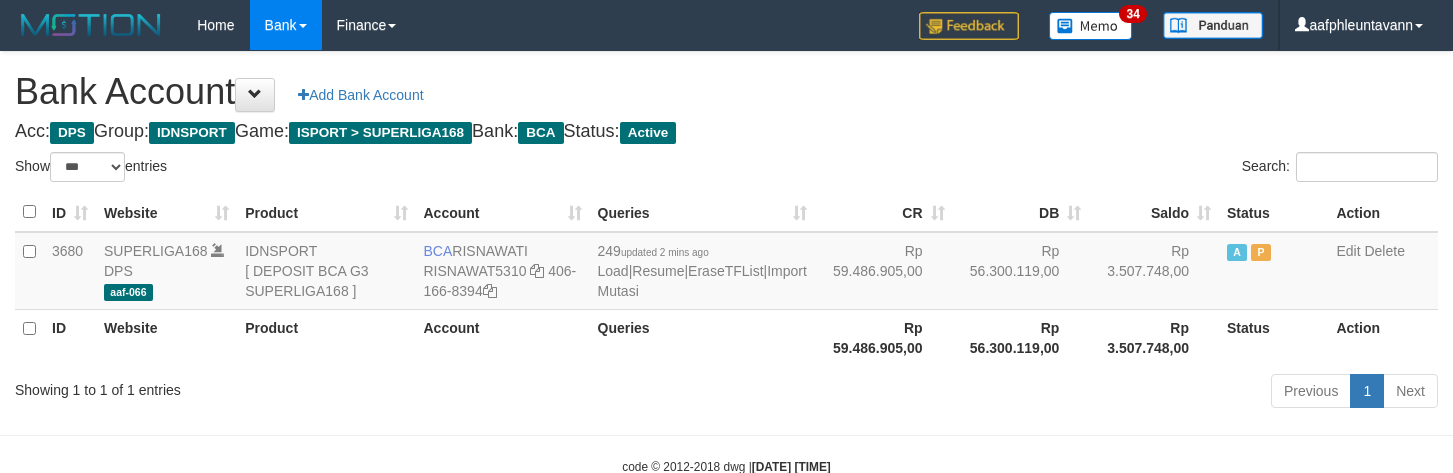 select on "***" 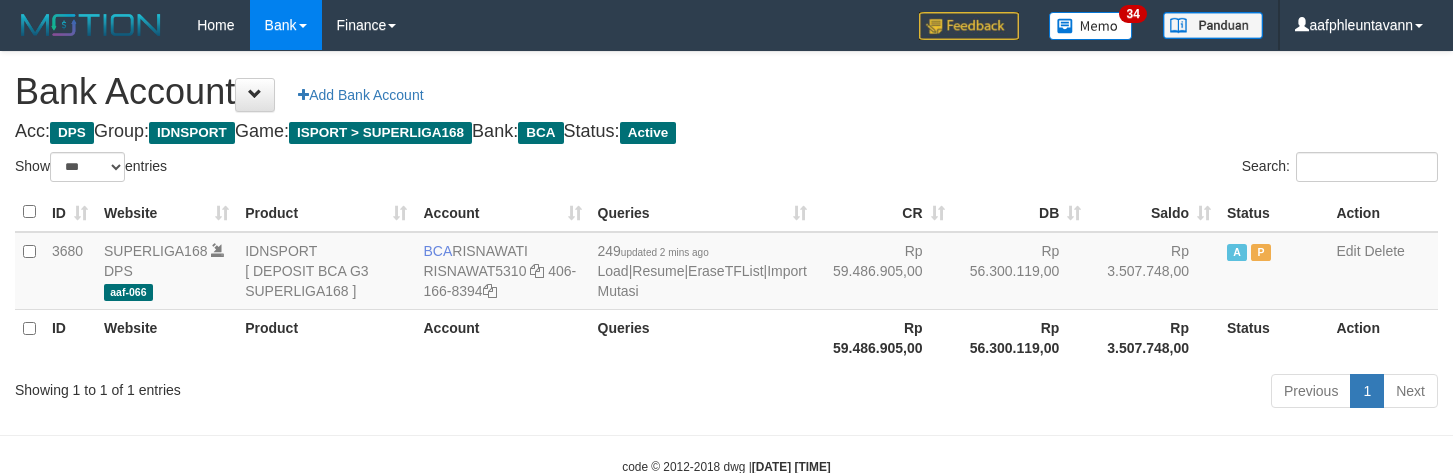 scroll, scrollTop: 0, scrollLeft: 0, axis: both 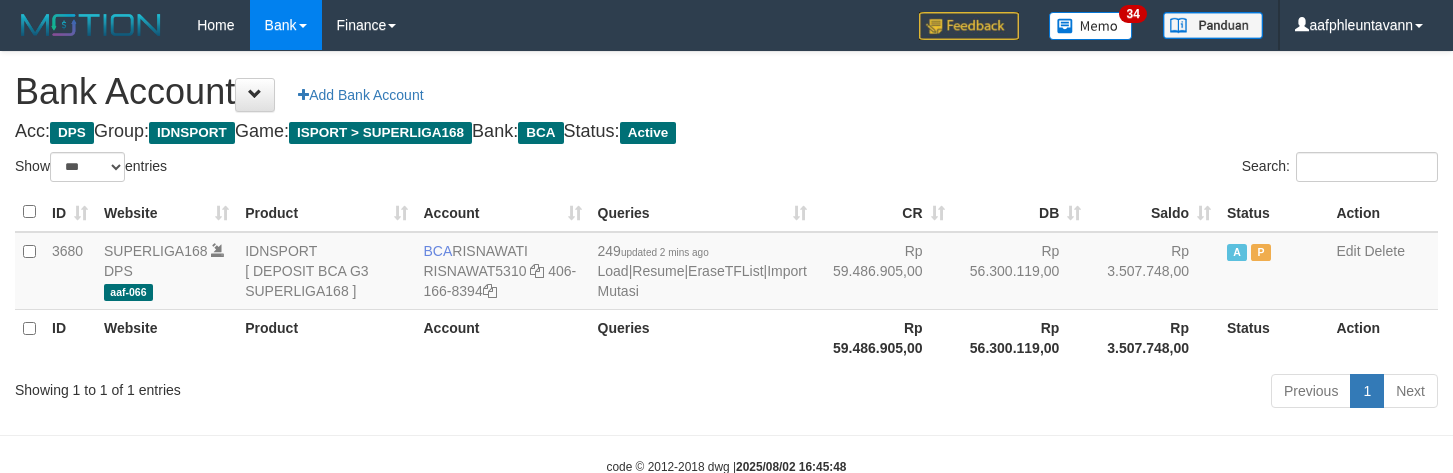 select on "***" 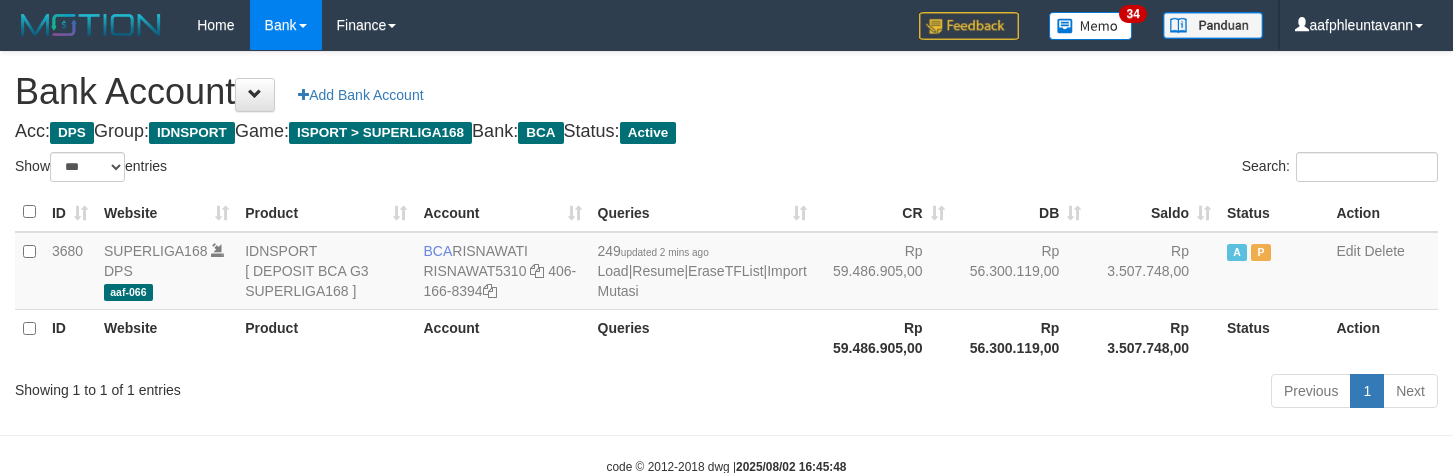 scroll, scrollTop: 0, scrollLeft: 0, axis: both 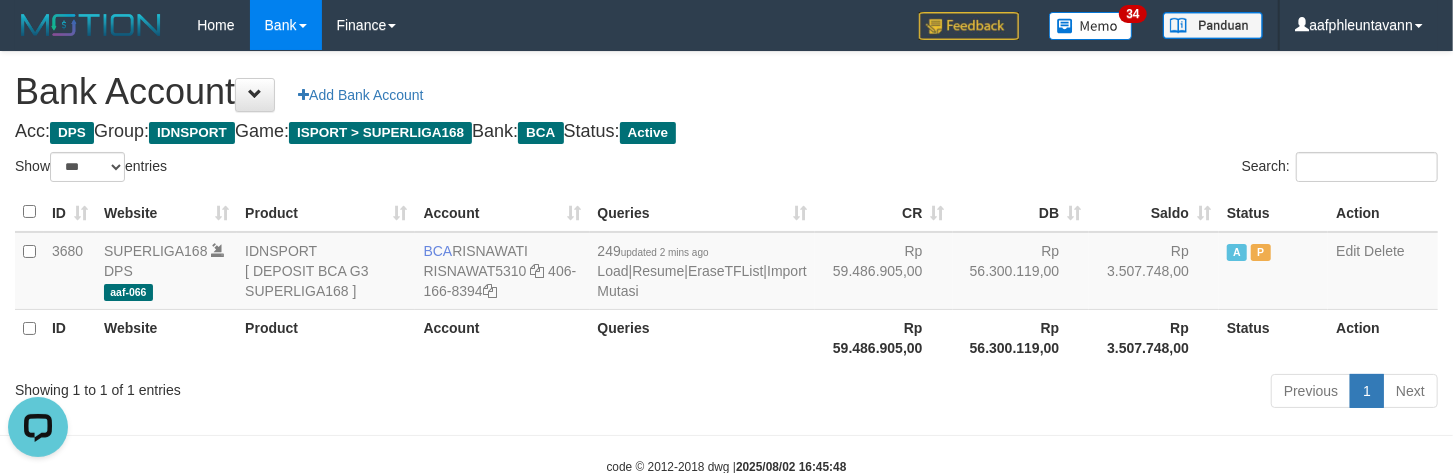 click on "Bank Account
Add Bank Account
Acc: 										 DPS
Group:   IDNSPORT    		Game:   ISPORT > SUPERLIGA168    		Bank:   BCA    		Status:  Active
Filter Account Type
*******
***
**
***
DPS
SELECT ALL  SELECT TYPE  - ALL -
DPS
WD
TMP
Filter Product
*******
******
********
********
*******
********
IDNSPORT
SELECT ALL  SELECT GROUP  - ALL -
BETHUB
IDNPOKER
IDNSPORT
IDNTOTO
LOADONLY
Filter Website
*******" at bounding box center (726, 233) 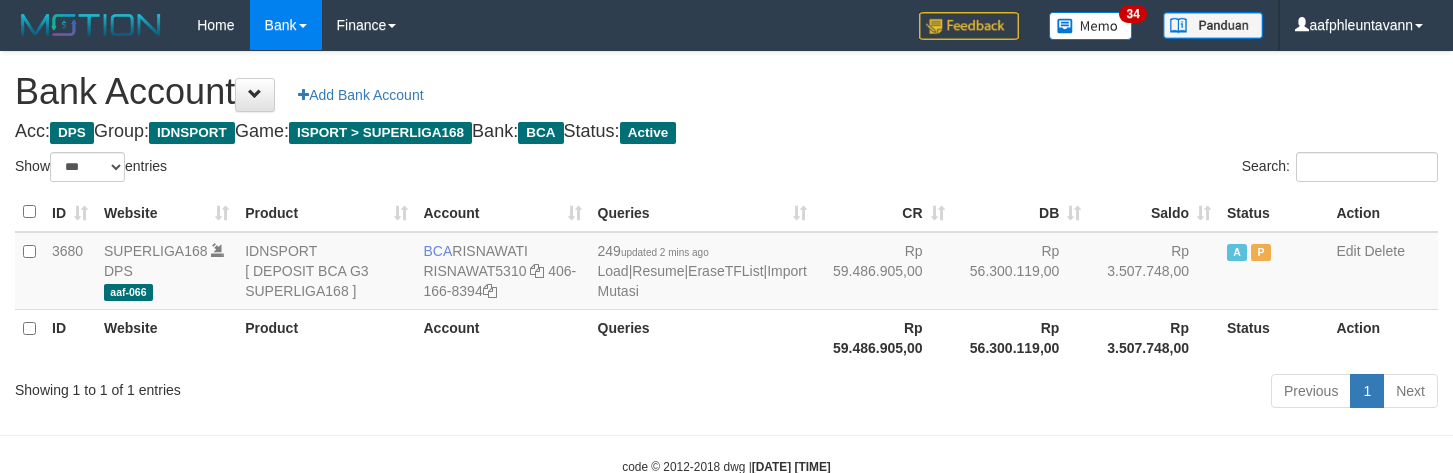 select on "***" 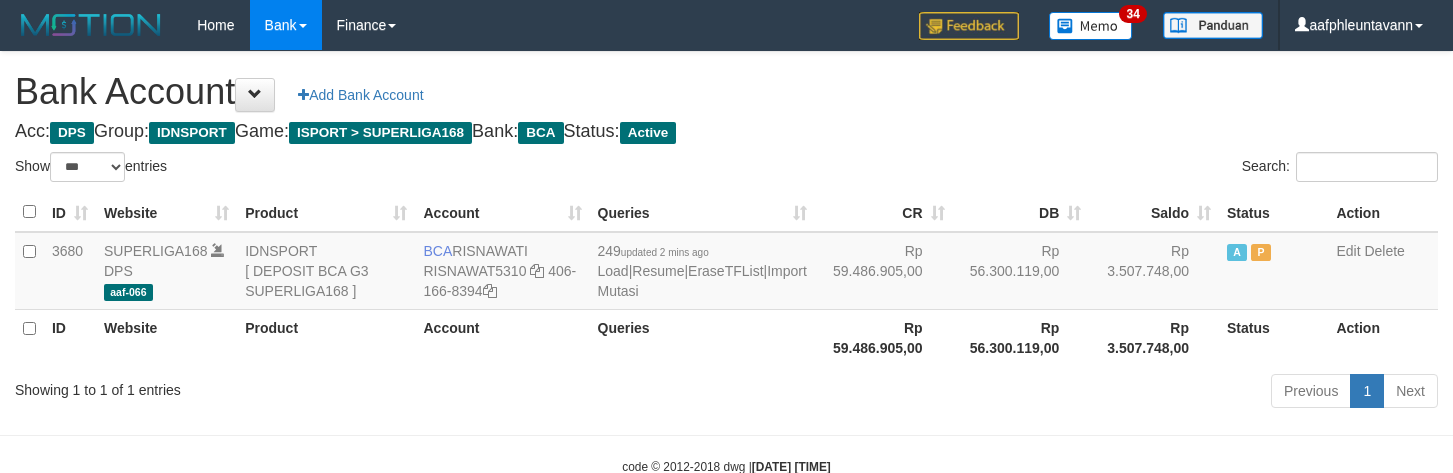 scroll, scrollTop: 0, scrollLeft: 0, axis: both 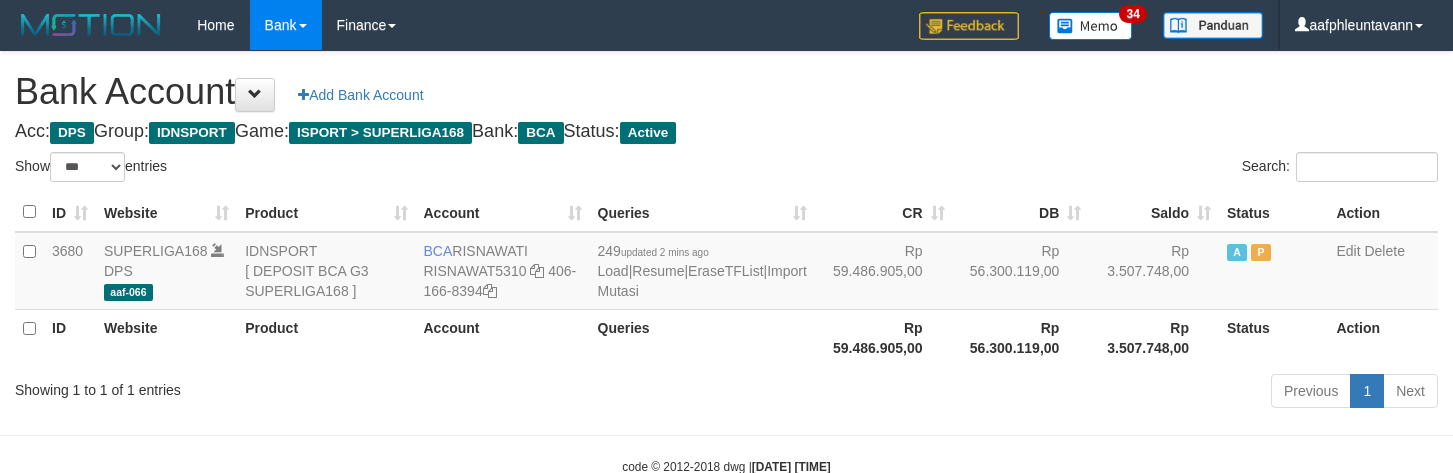 select on "***" 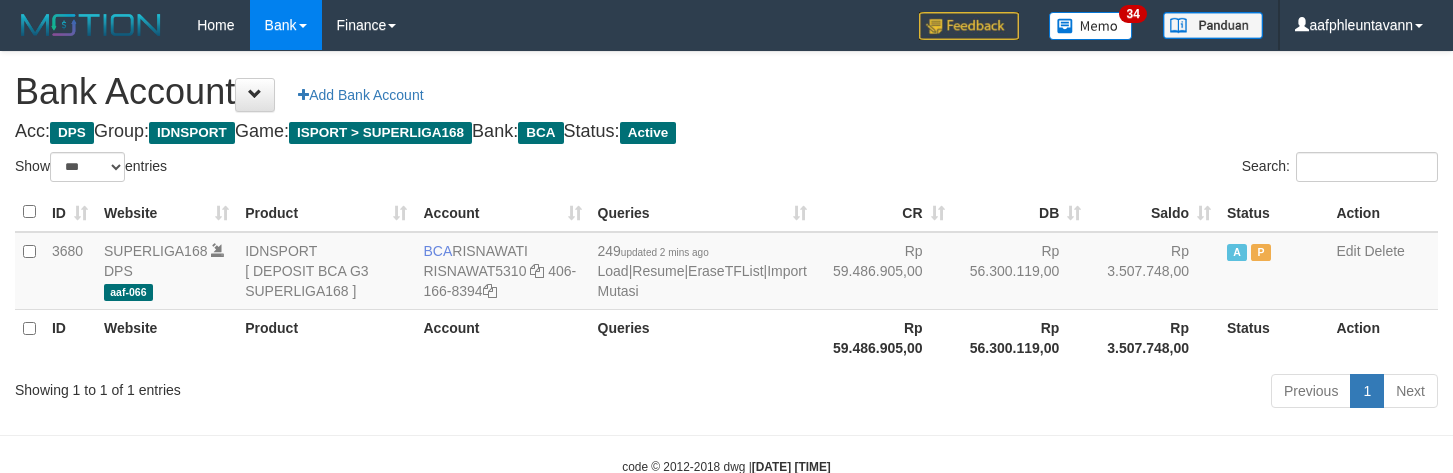 scroll, scrollTop: 0, scrollLeft: 0, axis: both 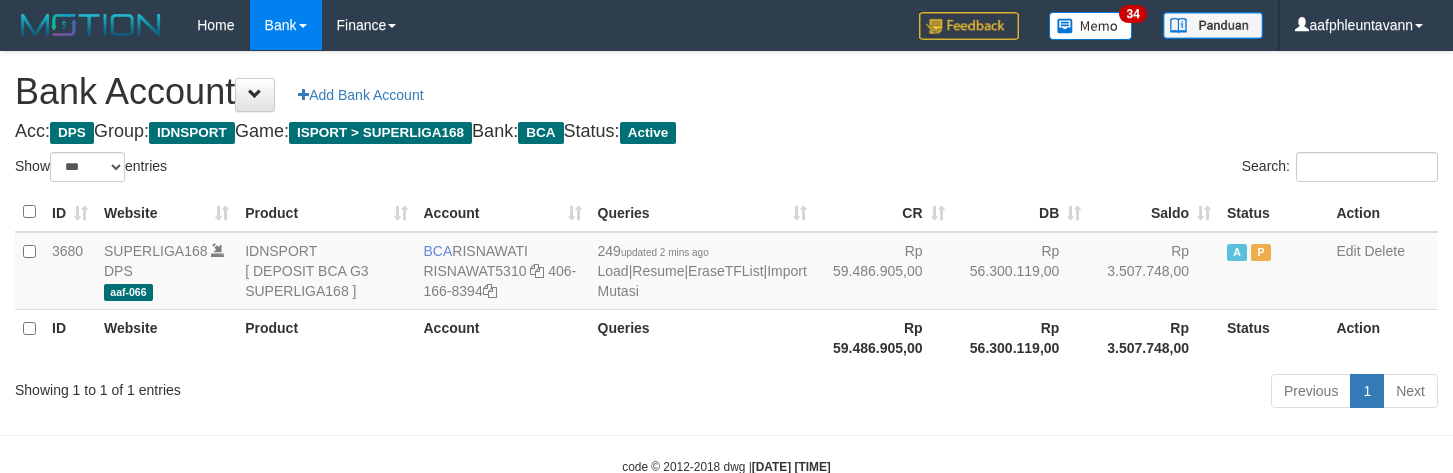 select on "***" 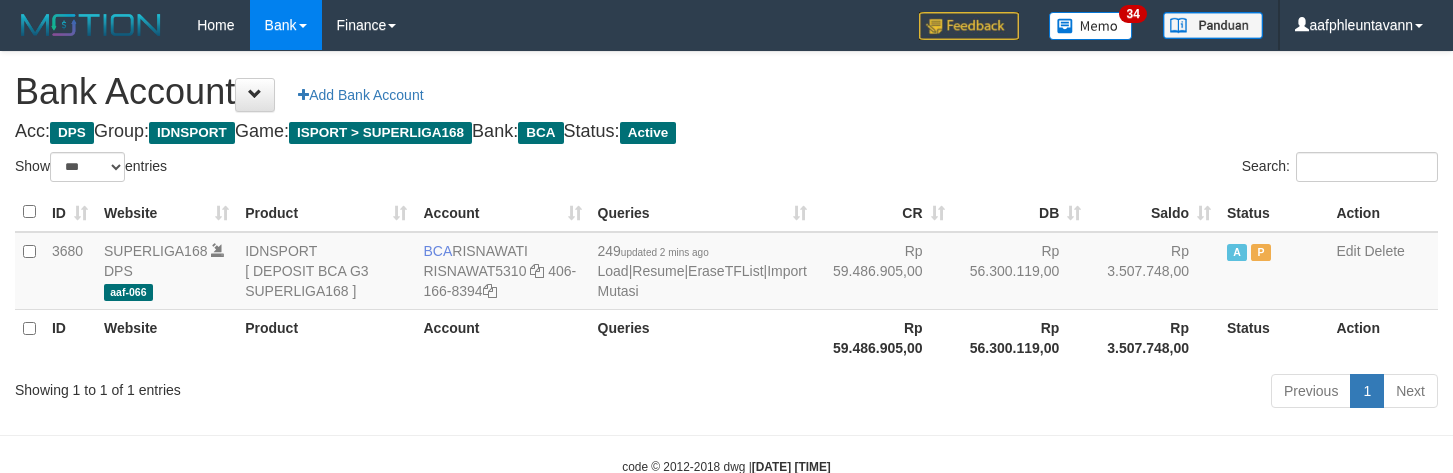 scroll, scrollTop: 0, scrollLeft: 0, axis: both 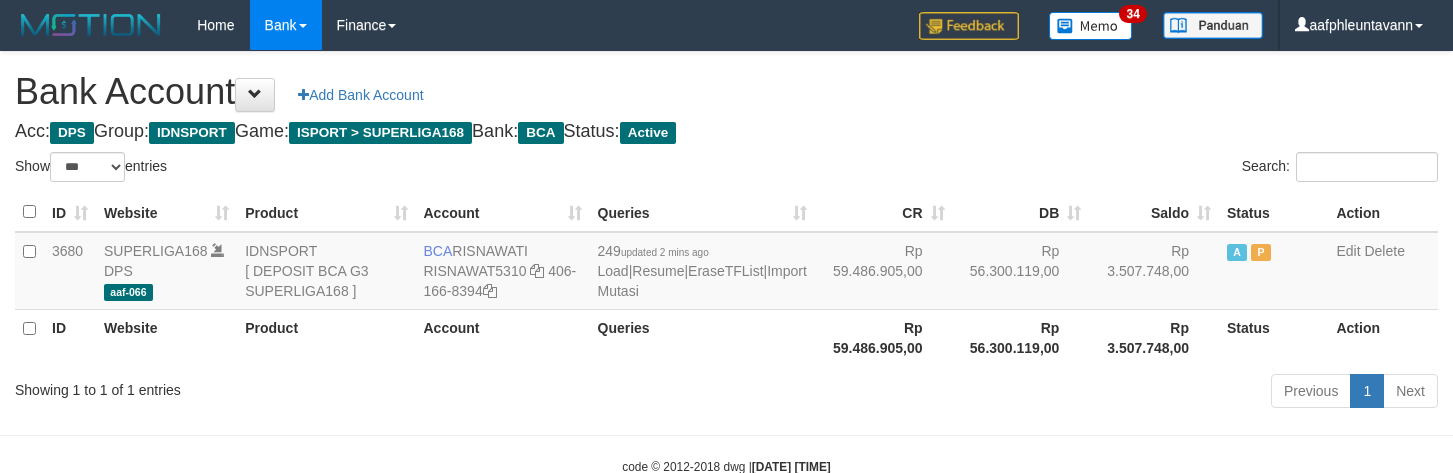 select on "***" 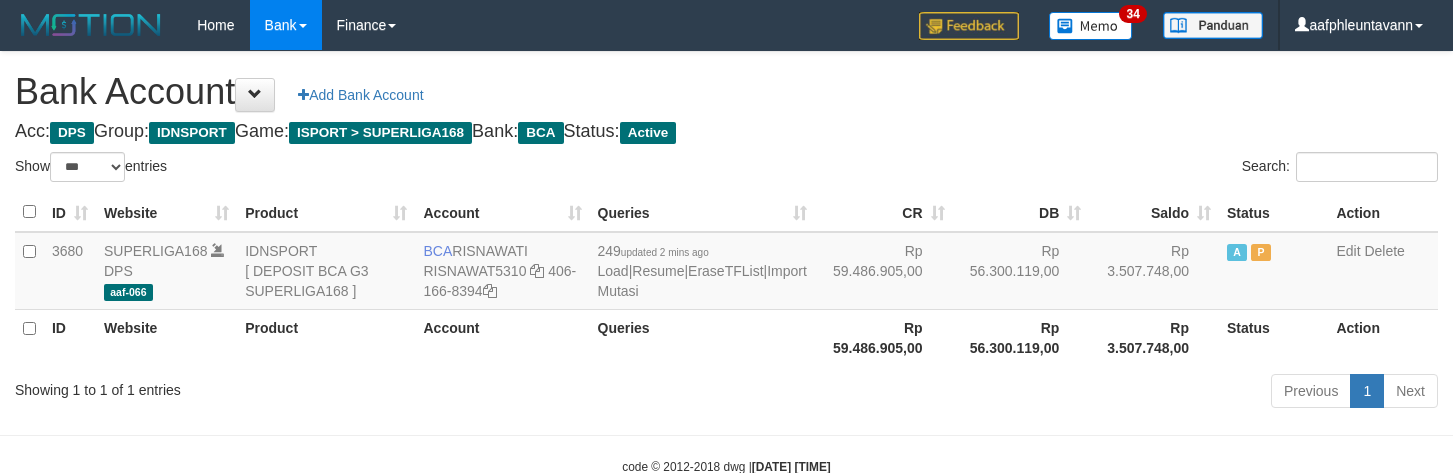 scroll, scrollTop: 0, scrollLeft: 0, axis: both 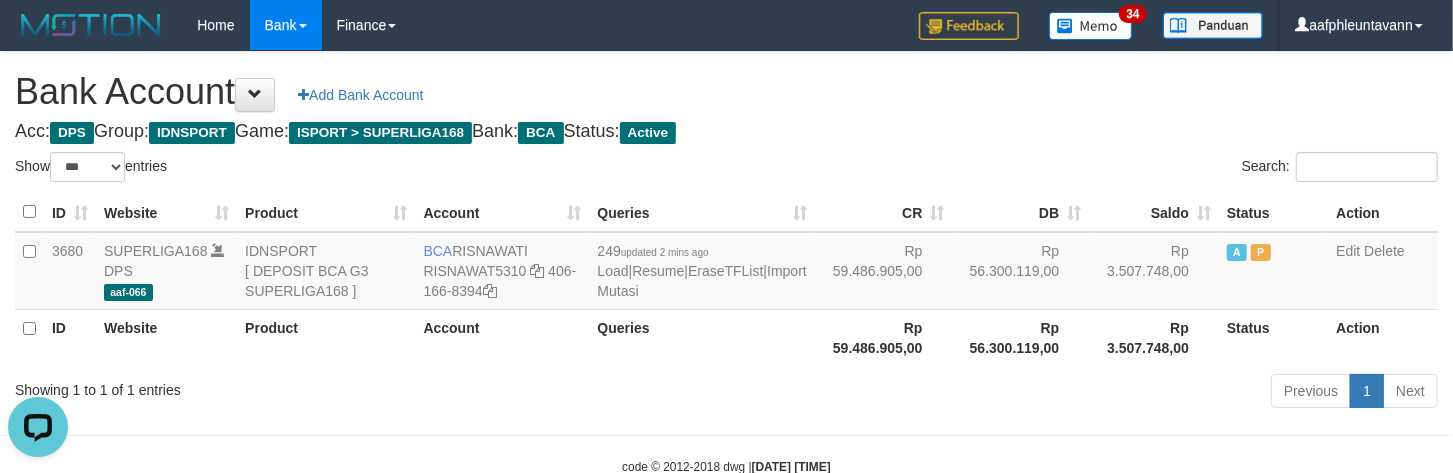 click on "Acc: 										 DPS
Group:   IDNSPORT    		Game:   ISPORT > SUPERLIGA168    		Bank:   BCA    		Status:  Active" at bounding box center (726, 132) 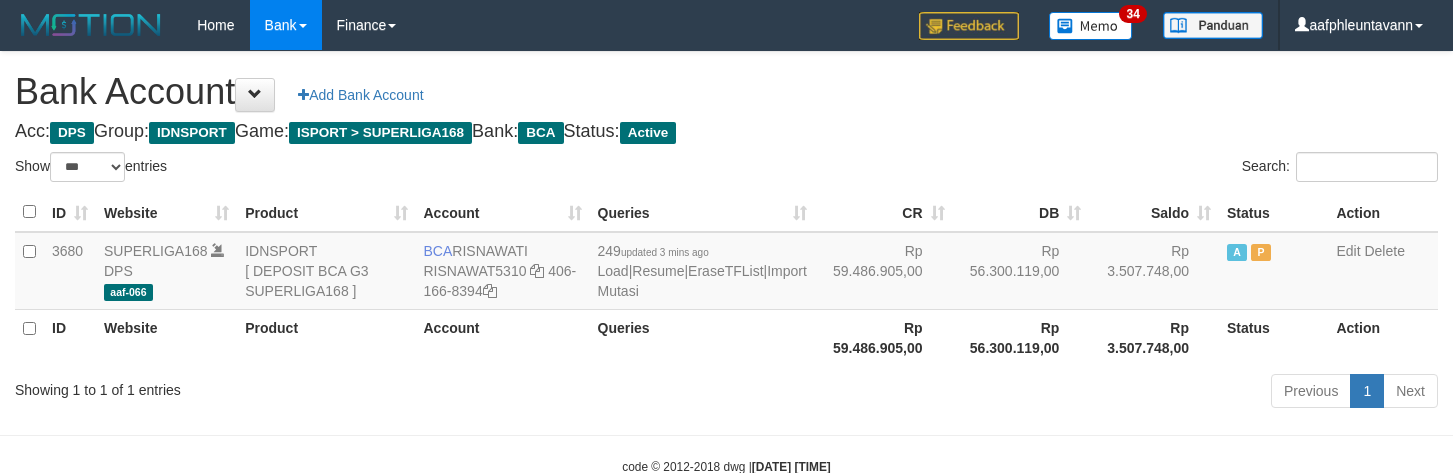 select on "***" 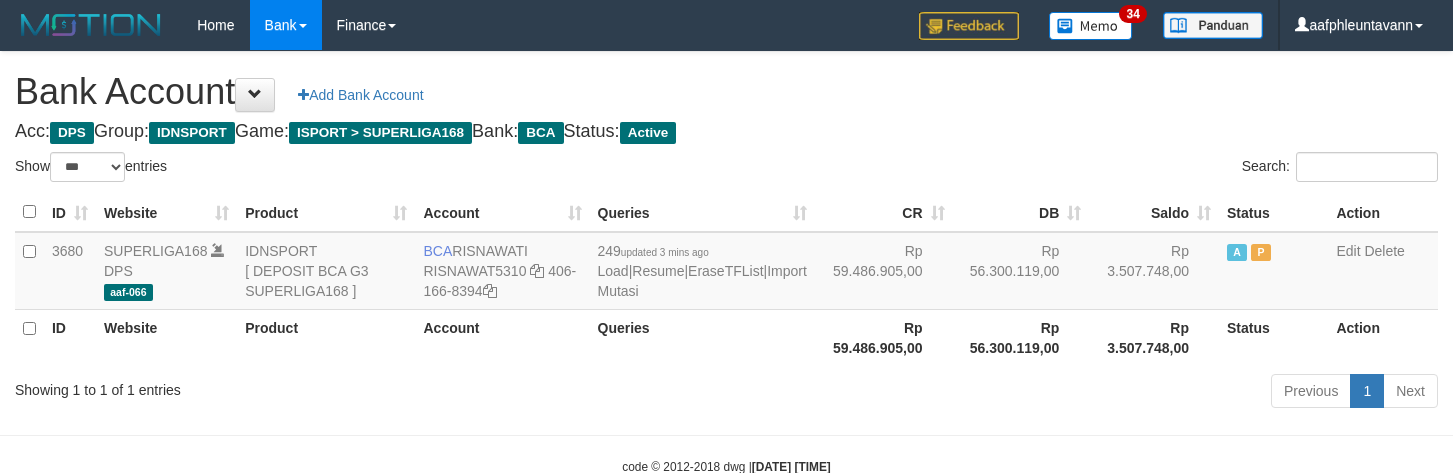 scroll, scrollTop: 0, scrollLeft: 0, axis: both 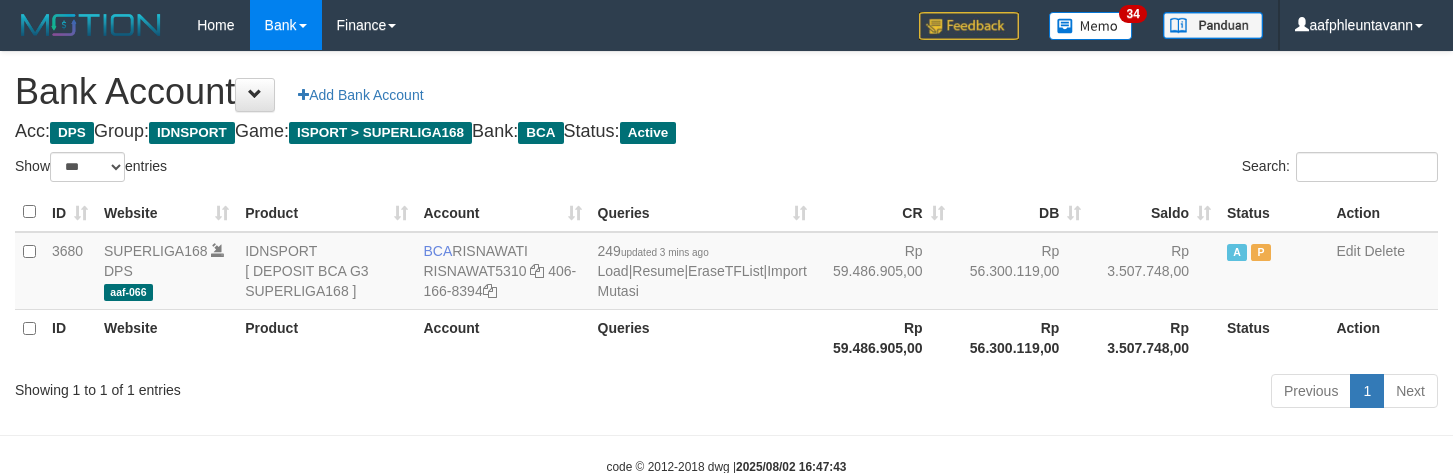 select on "***" 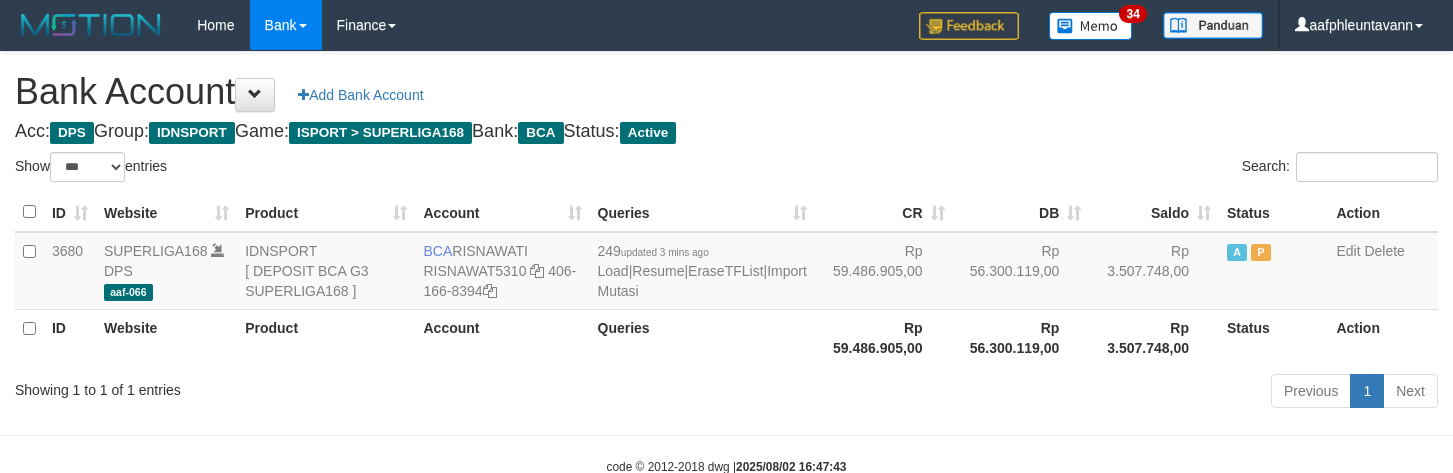 scroll, scrollTop: 0, scrollLeft: 0, axis: both 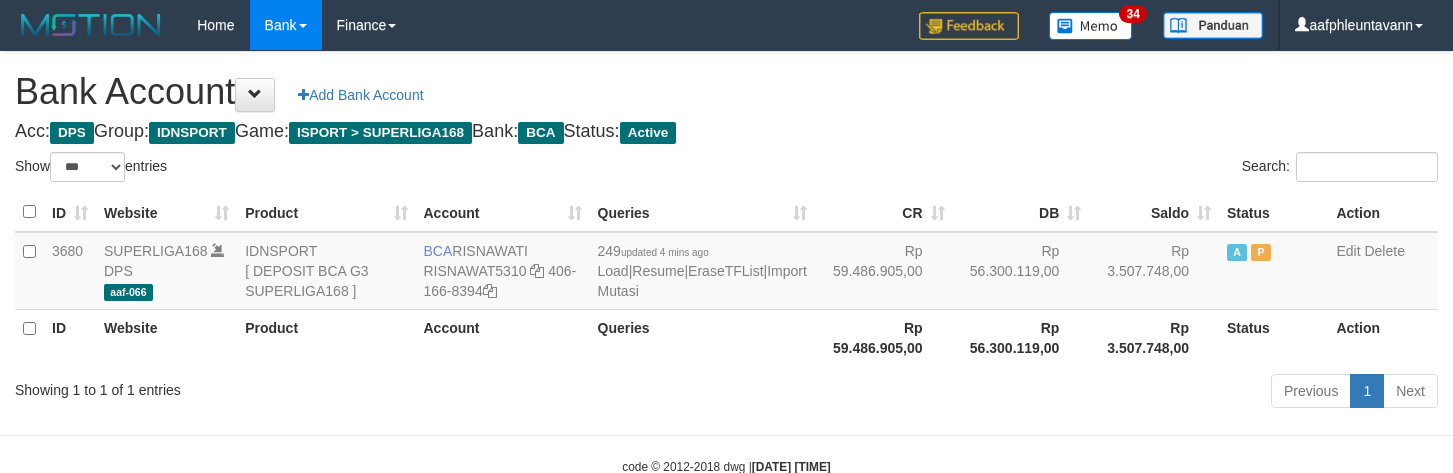 select on "***" 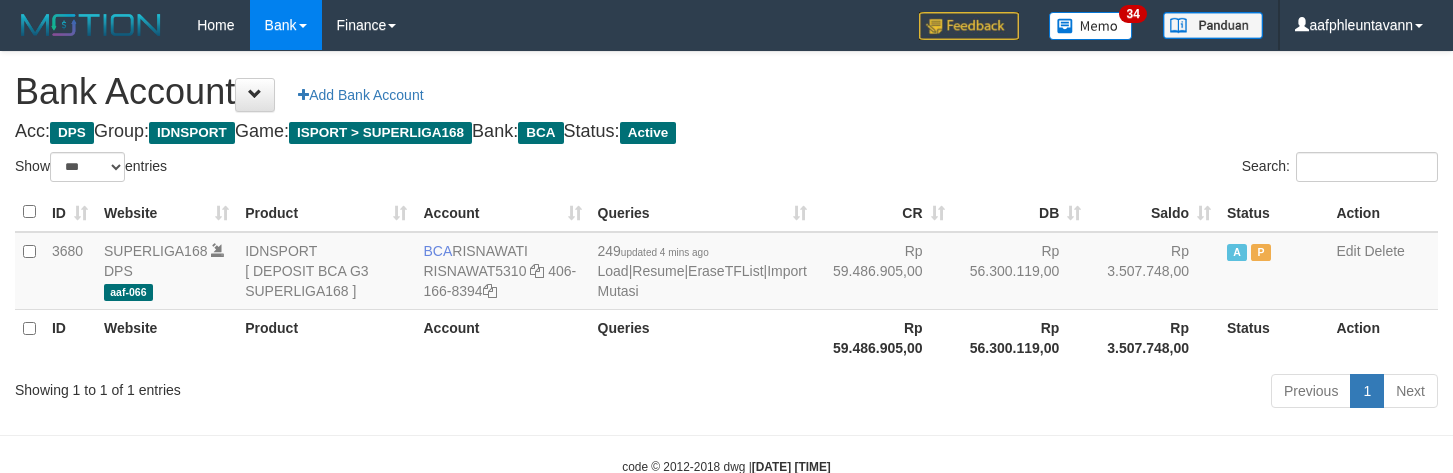 scroll, scrollTop: 0, scrollLeft: 0, axis: both 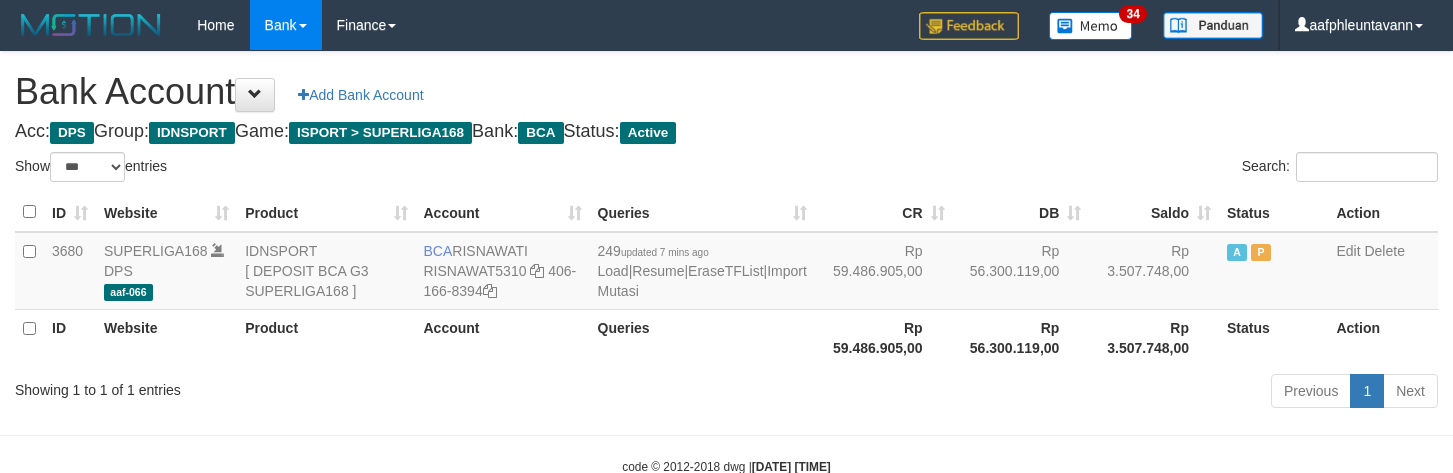 select on "***" 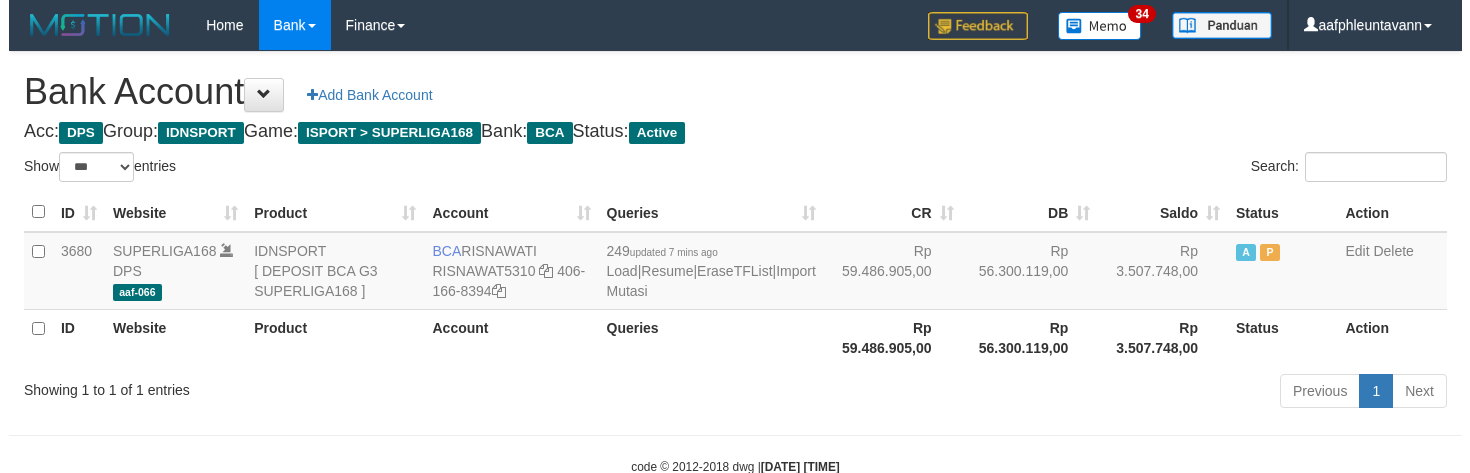 scroll, scrollTop: 0, scrollLeft: 0, axis: both 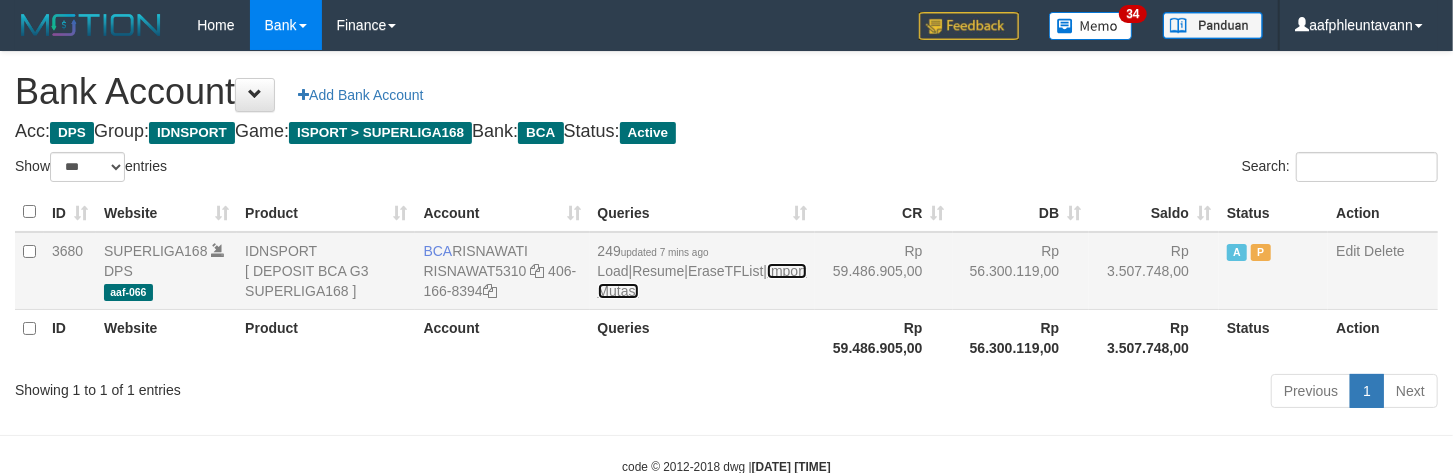 click on "Import Mutasi" at bounding box center (702, 281) 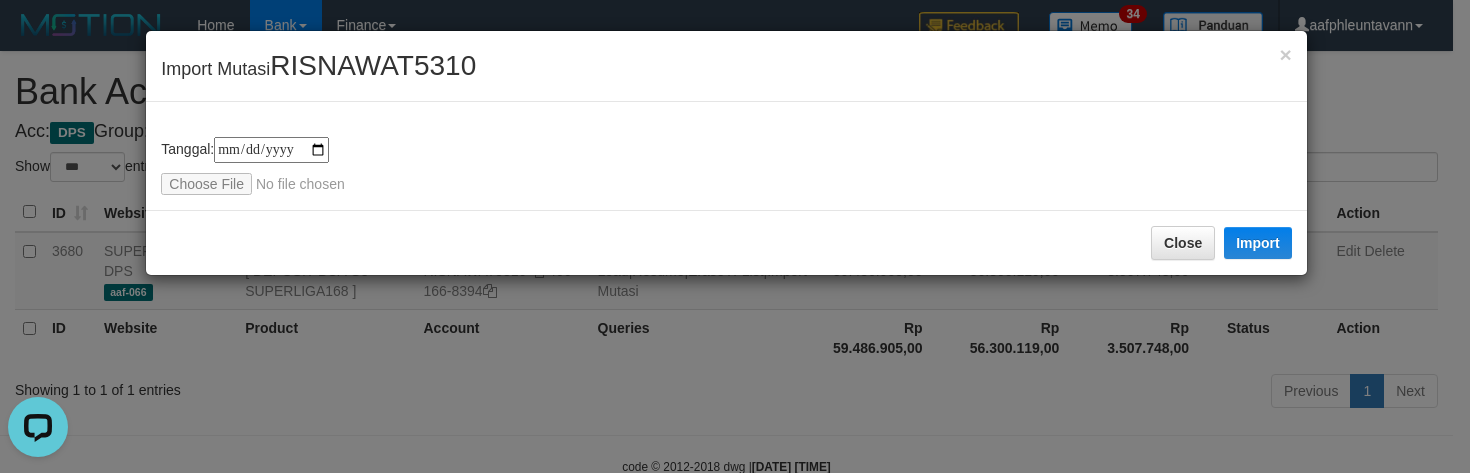 scroll, scrollTop: 0, scrollLeft: 0, axis: both 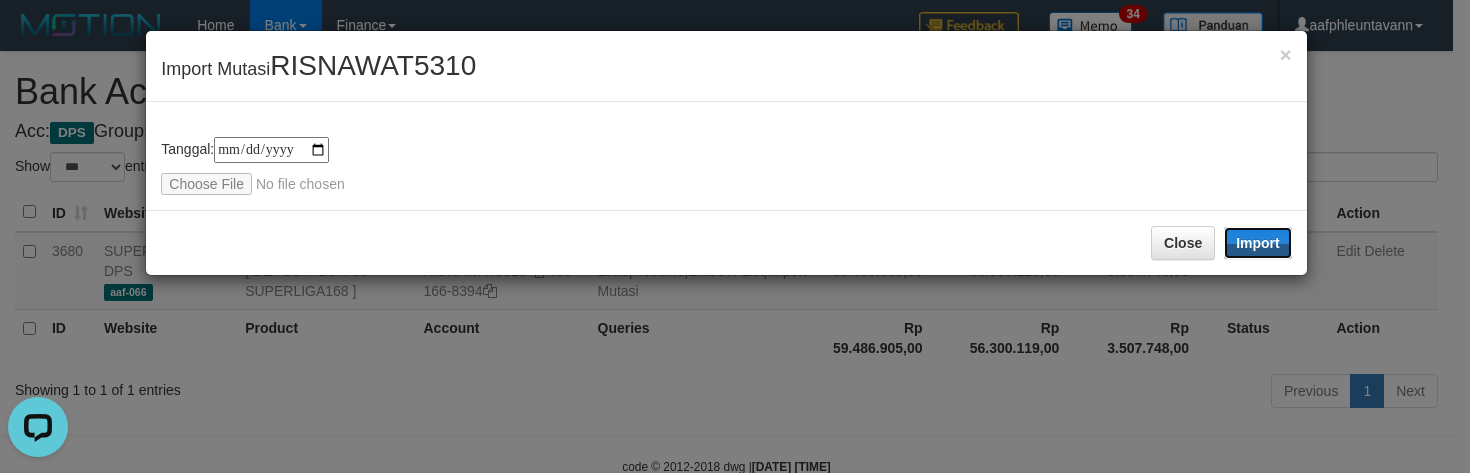 click on "Import" at bounding box center (1258, 243) 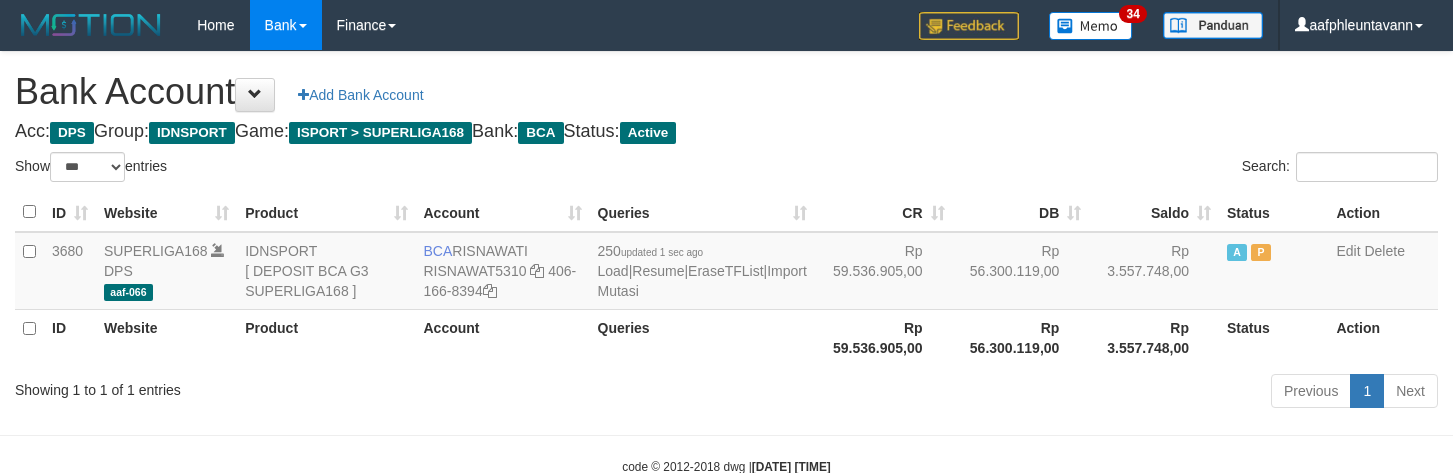 select on "***" 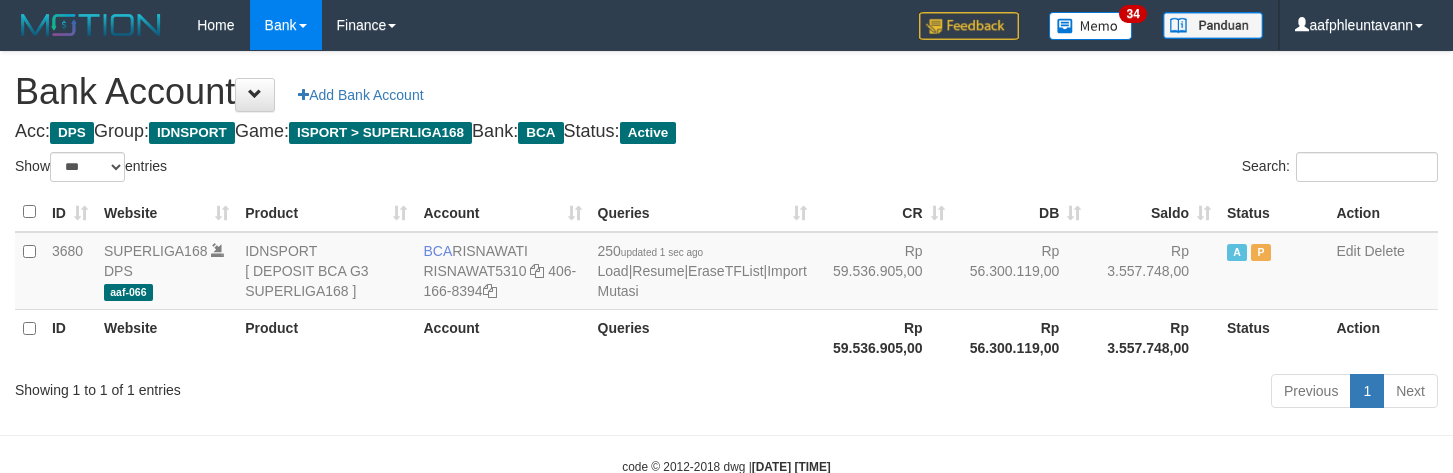 scroll, scrollTop: 0, scrollLeft: 0, axis: both 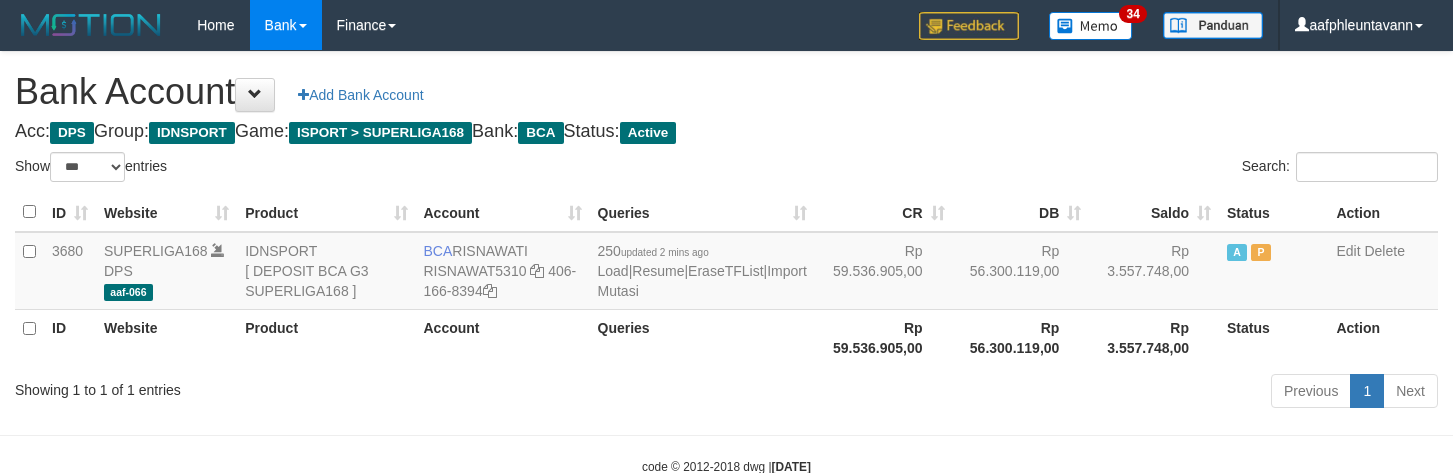select on "***" 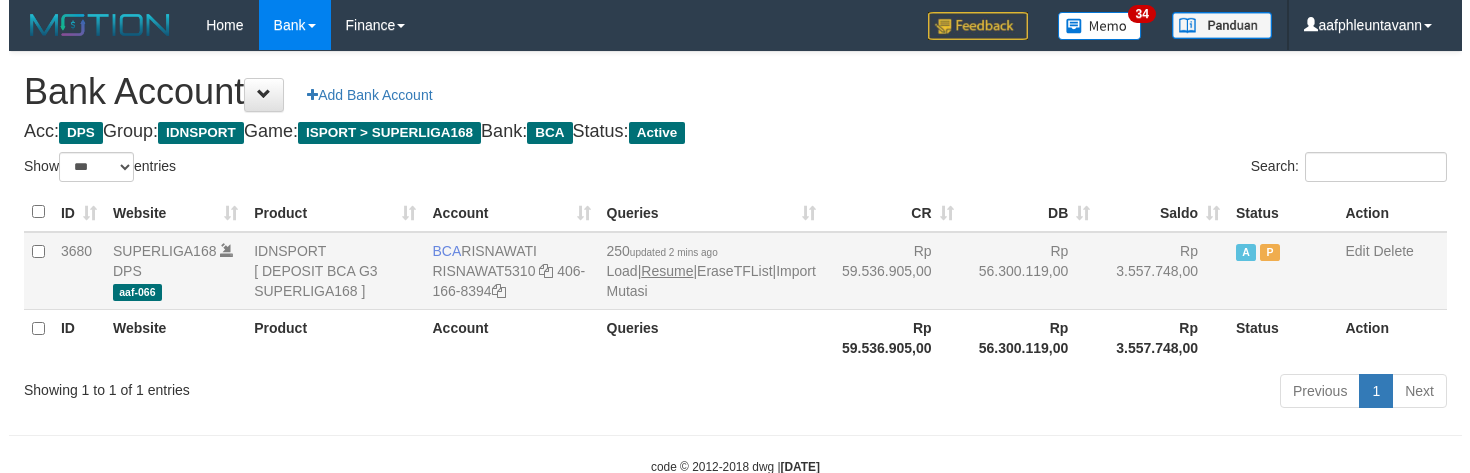 scroll, scrollTop: 0, scrollLeft: 0, axis: both 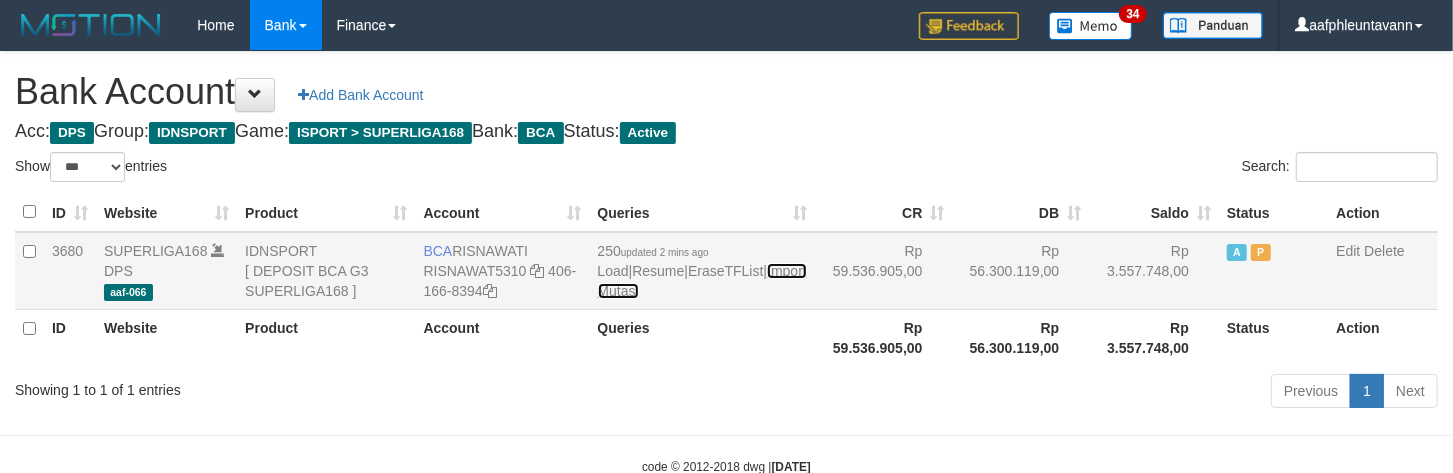 click on "Import Mutasi" at bounding box center [702, 281] 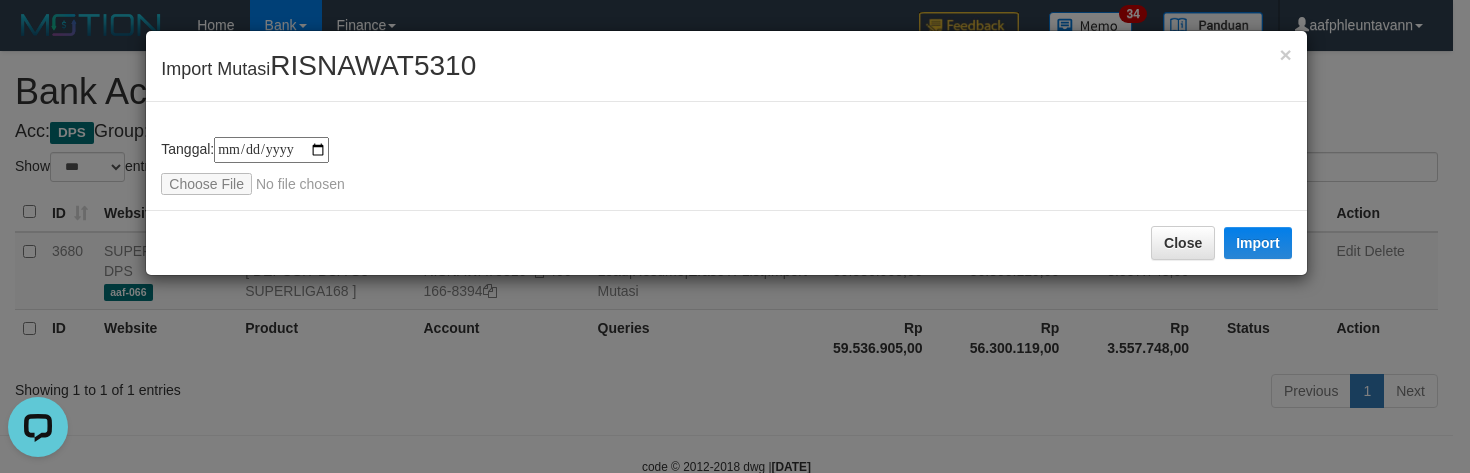 scroll, scrollTop: 0, scrollLeft: 0, axis: both 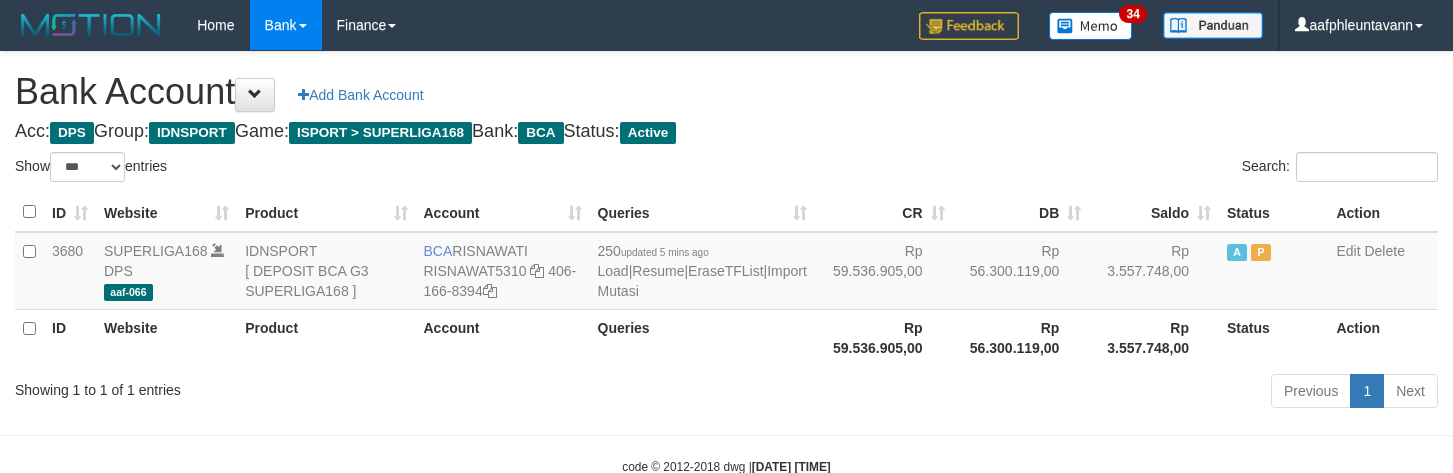 select on "***" 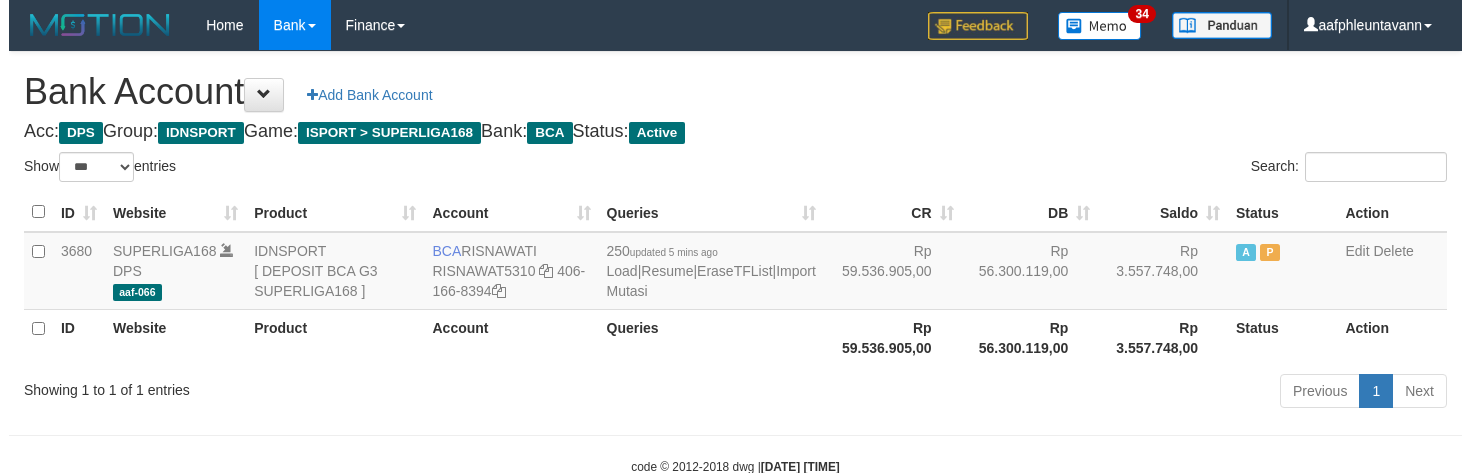 scroll, scrollTop: 0, scrollLeft: 0, axis: both 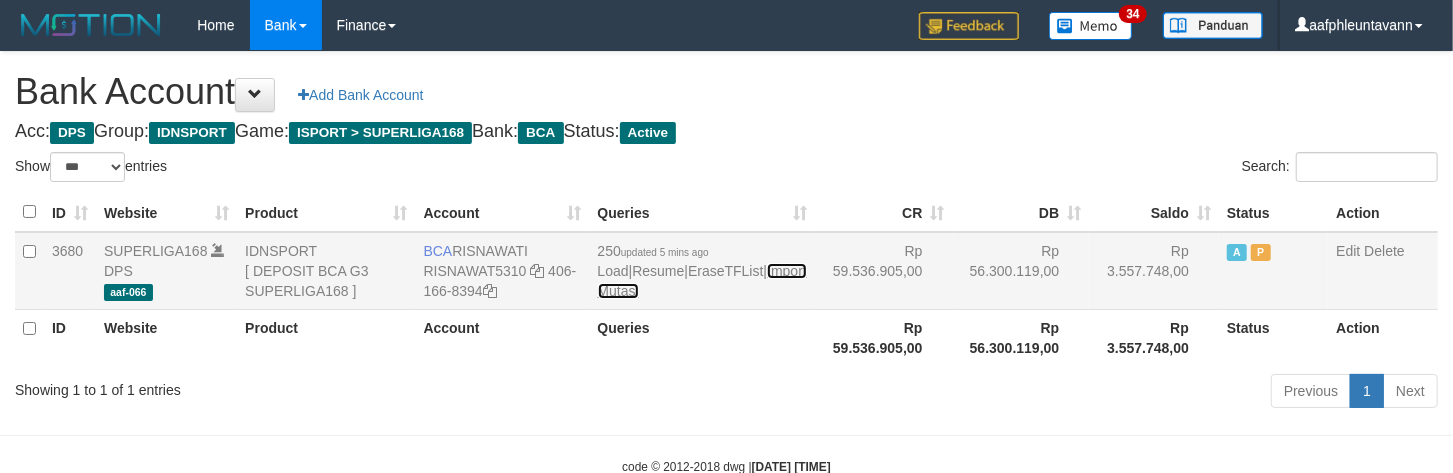 click on "Import Mutasi" at bounding box center [702, 281] 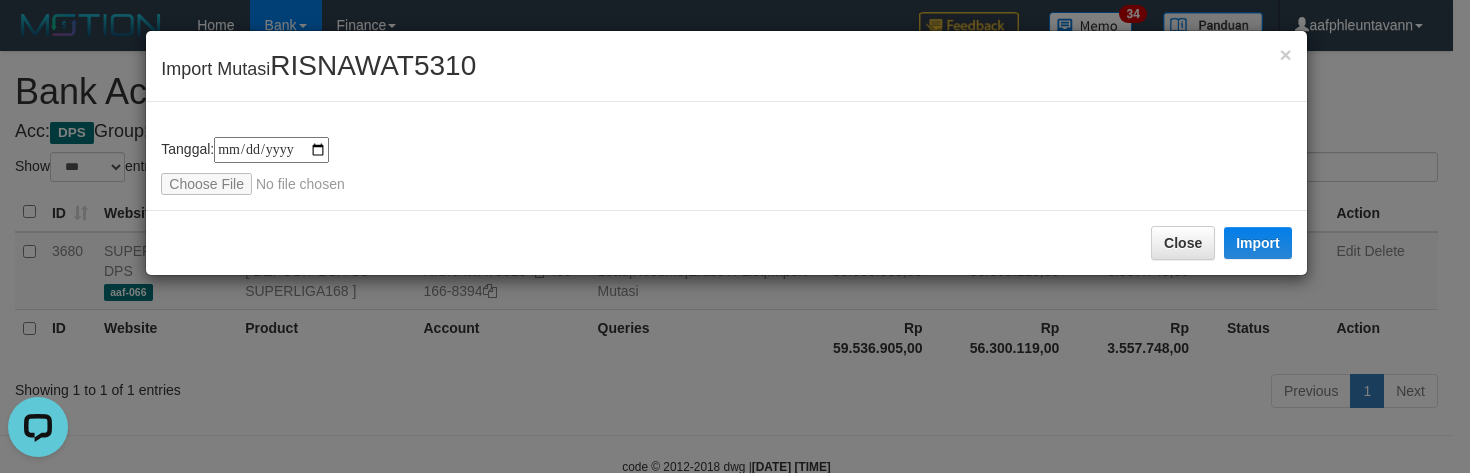 scroll, scrollTop: 0, scrollLeft: 0, axis: both 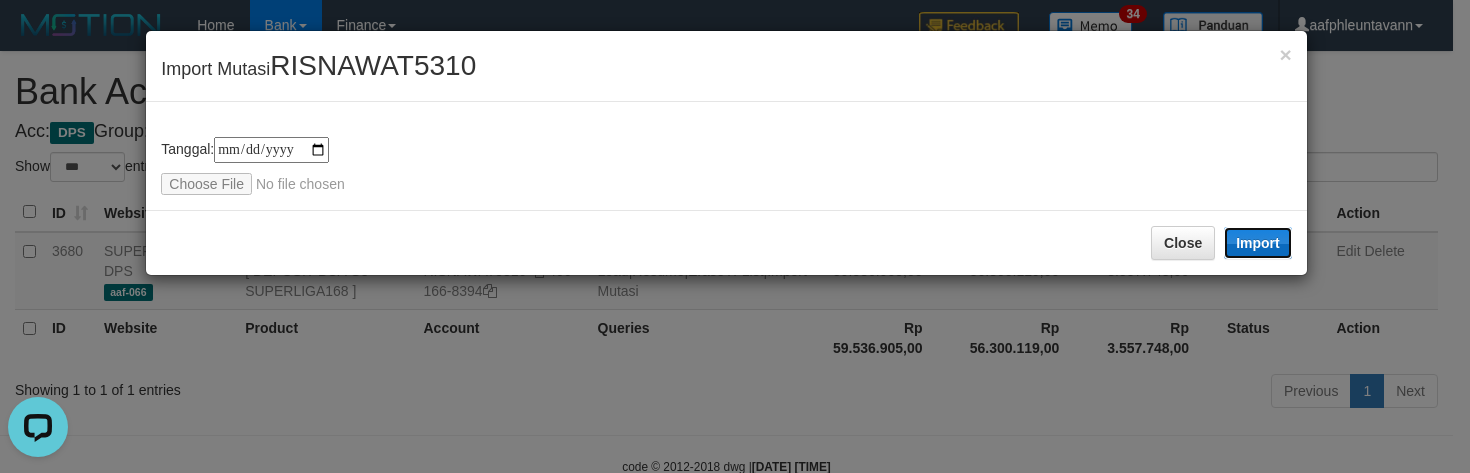 click on "Import" at bounding box center [1258, 243] 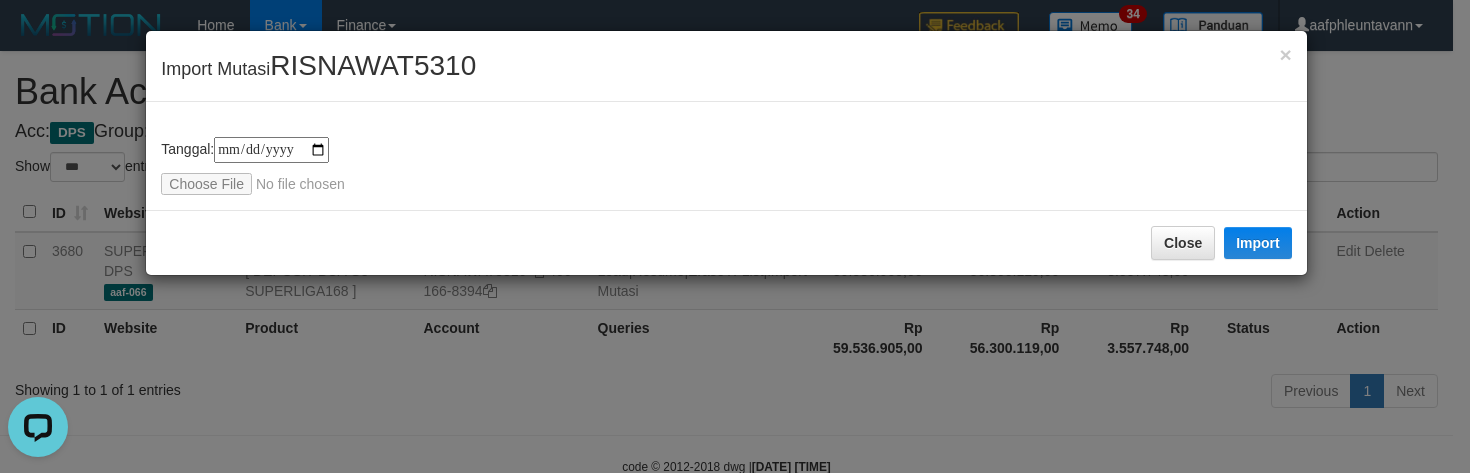 click on "**********" at bounding box center (735, 236) 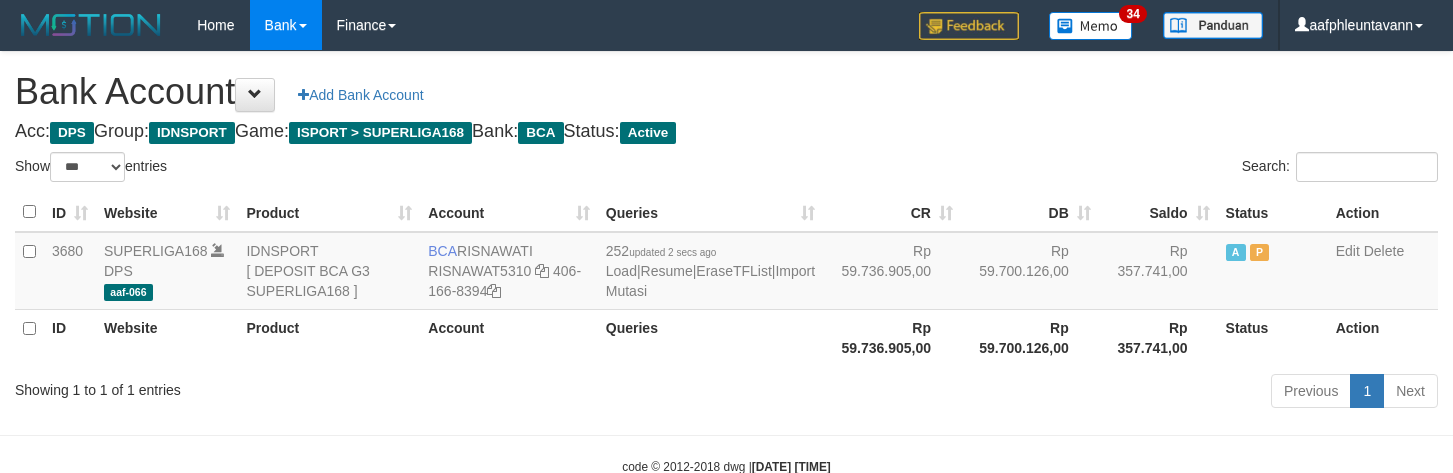 select on "***" 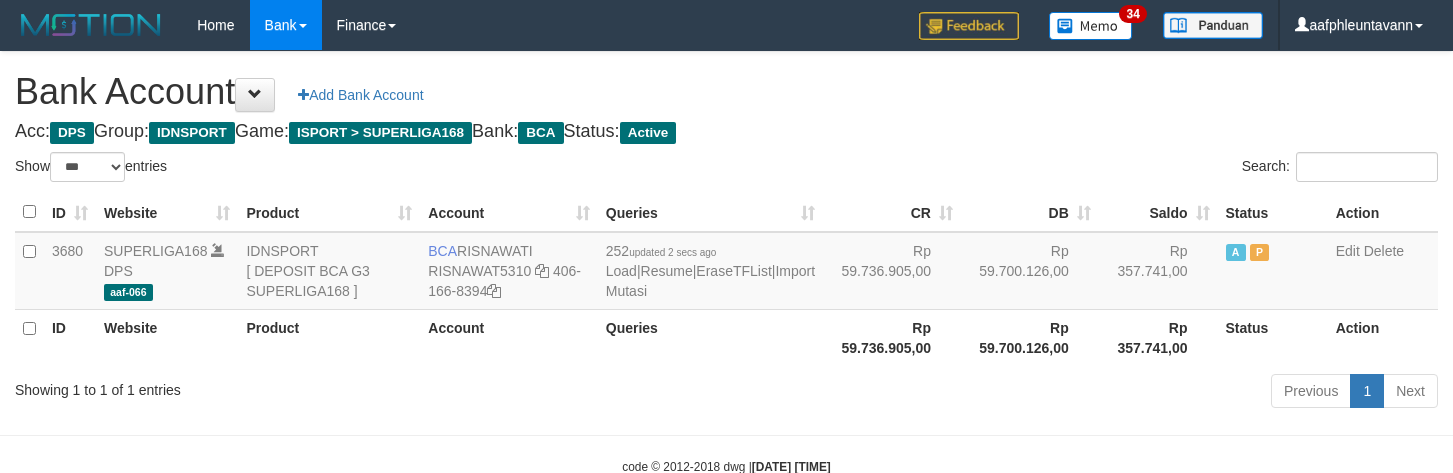 scroll, scrollTop: 0, scrollLeft: 0, axis: both 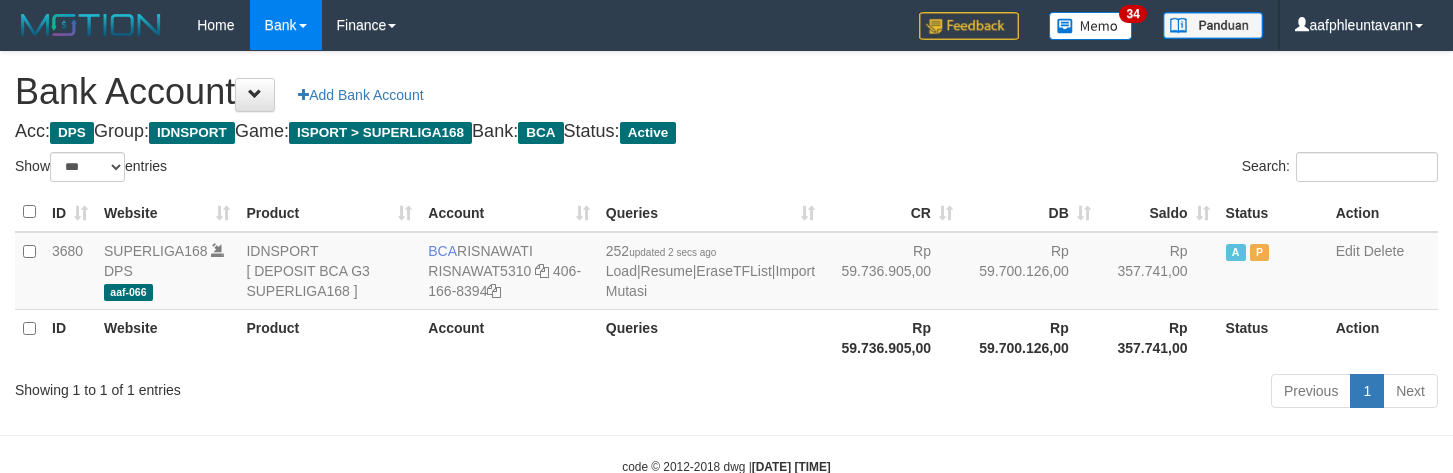 select on "***" 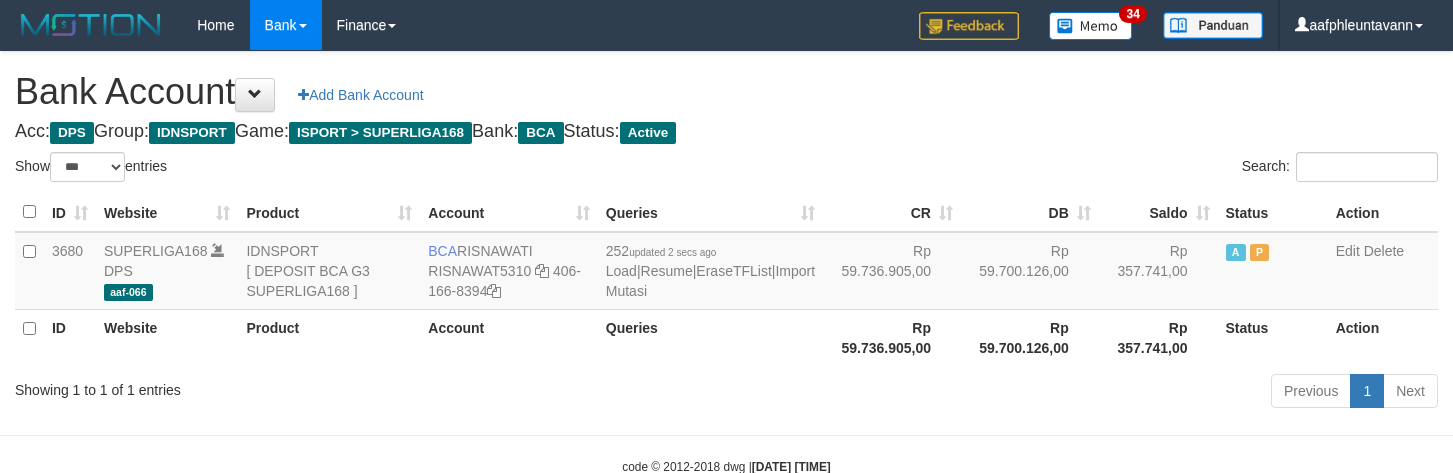 scroll, scrollTop: 0, scrollLeft: 0, axis: both 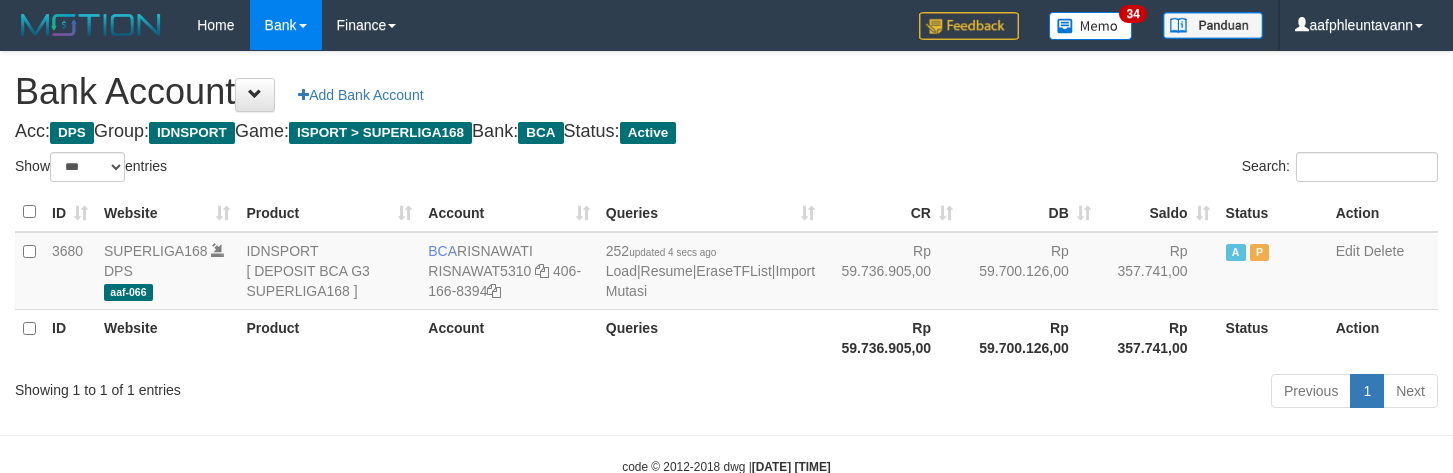 select on "***" 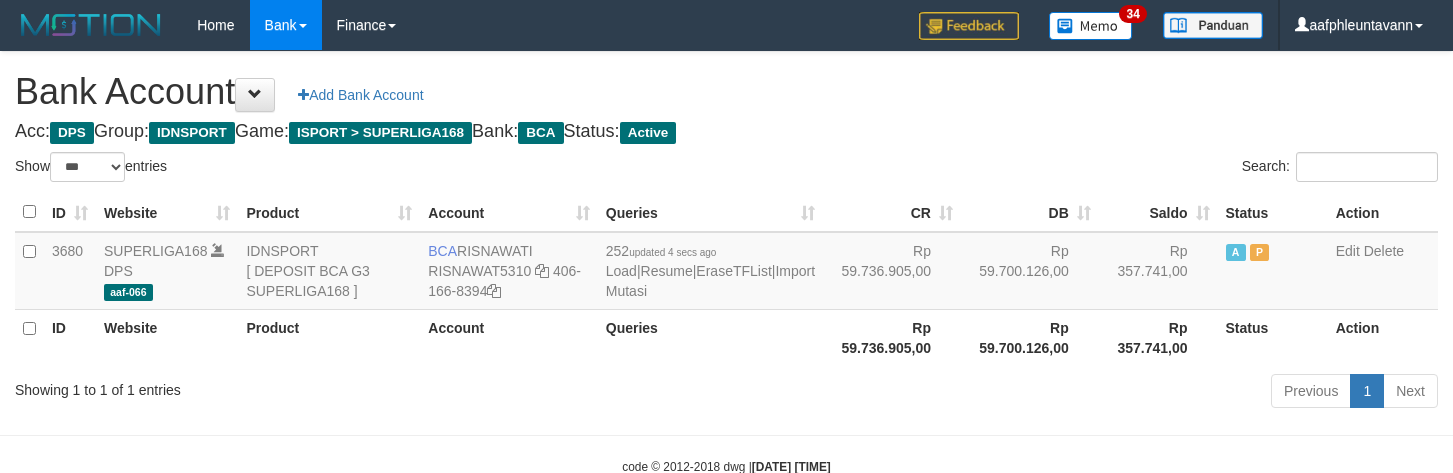 scroll, scrollTop: 0, scrollLeft: 0, axis: both 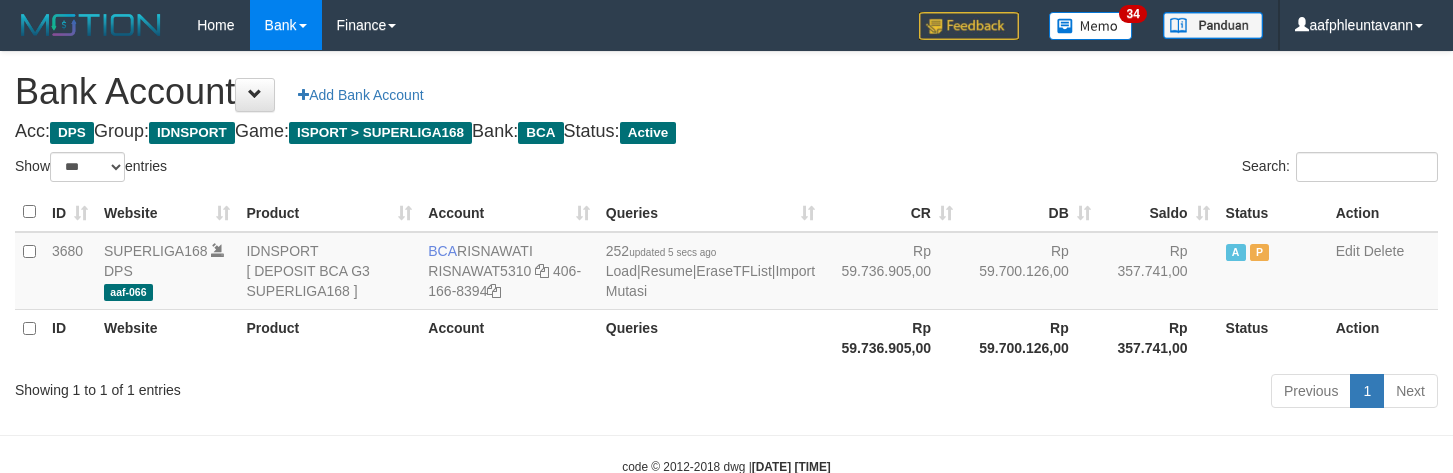 select on "***" 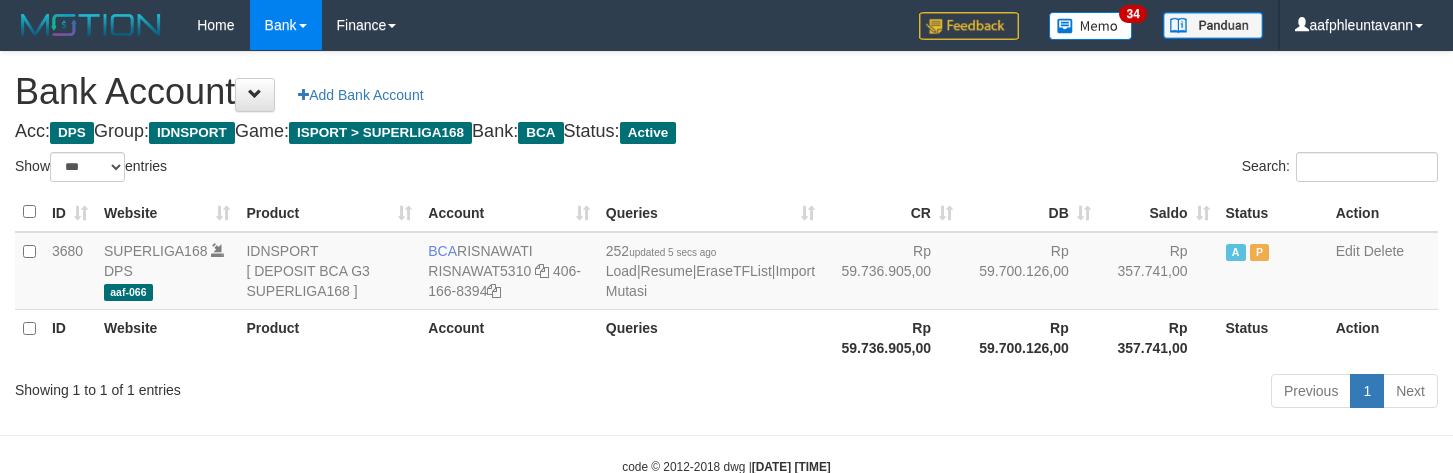 scroll, scrollTop: 0, scrollLeft: 0, axis: both 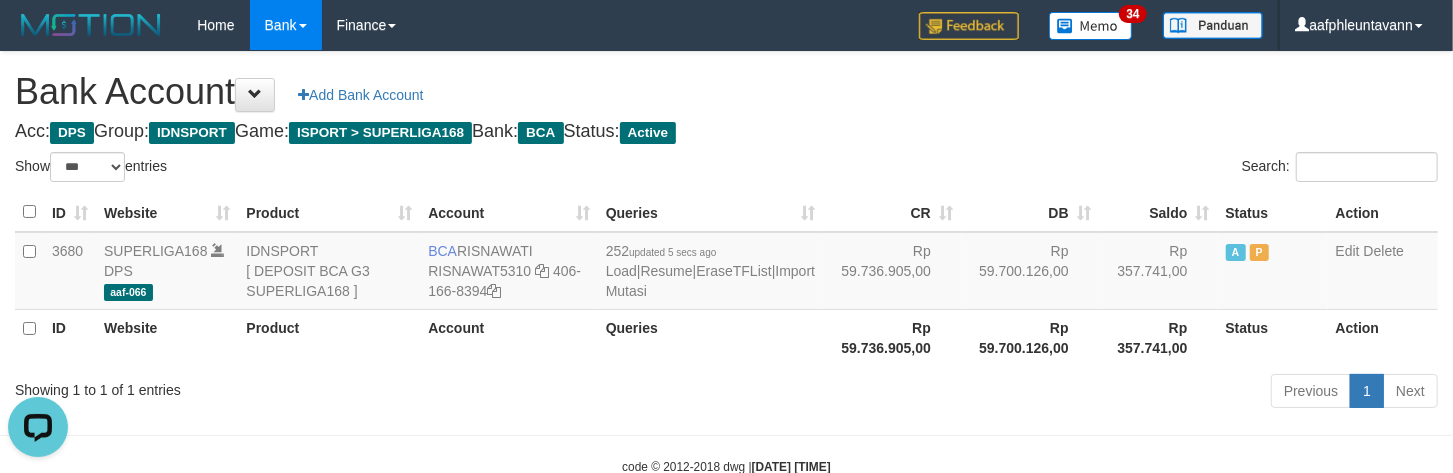 click on "Queries" at bounding box center (710, 337) 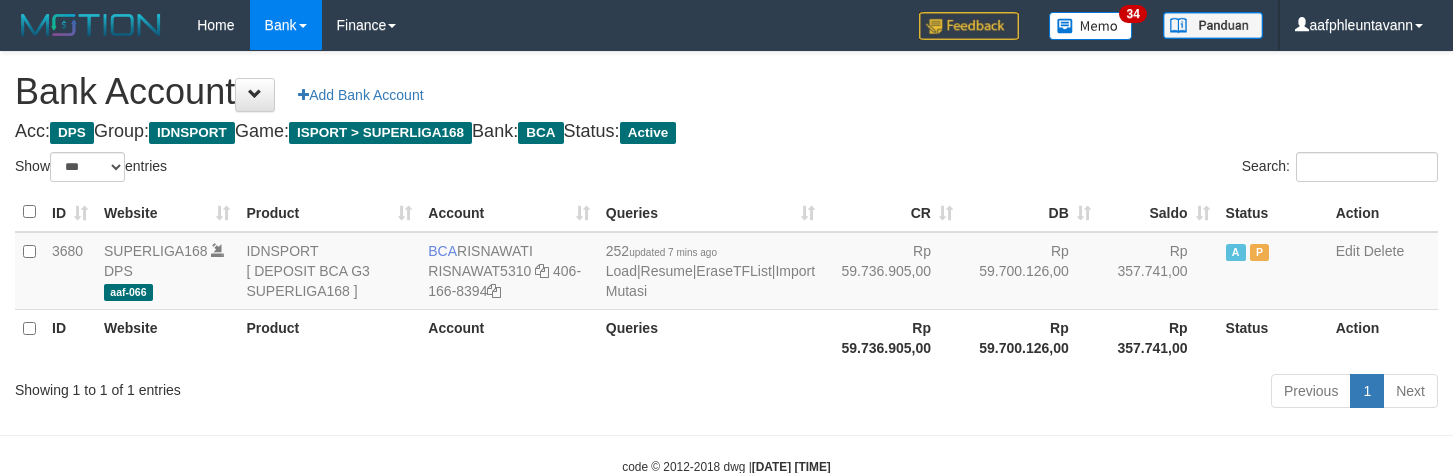 select on "***" 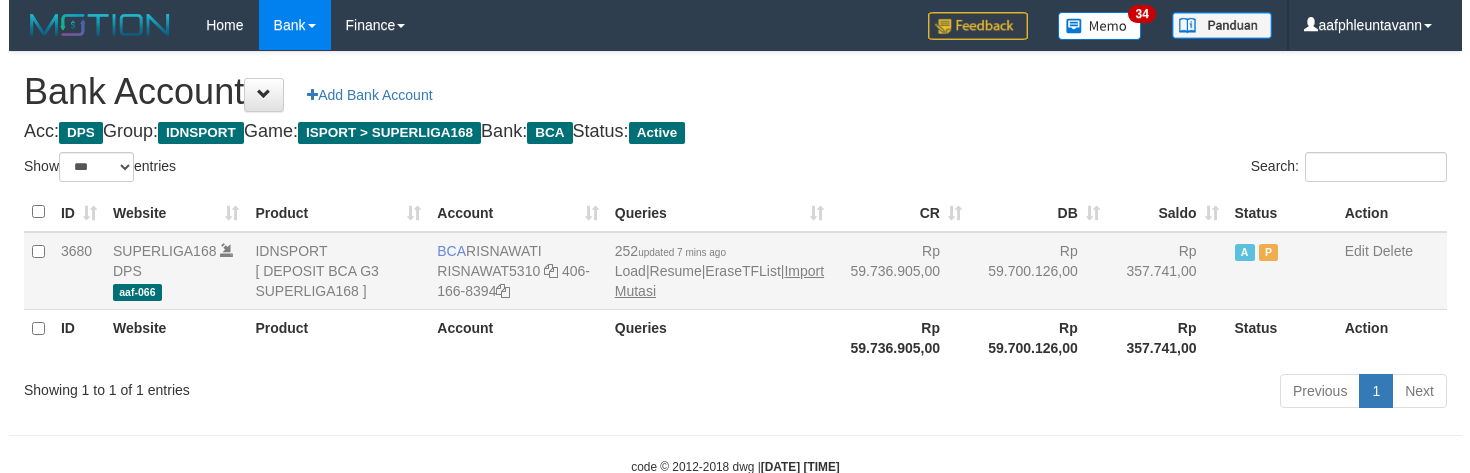 scroll, scrollTop: 0, scrollLeft: 0, axis: both 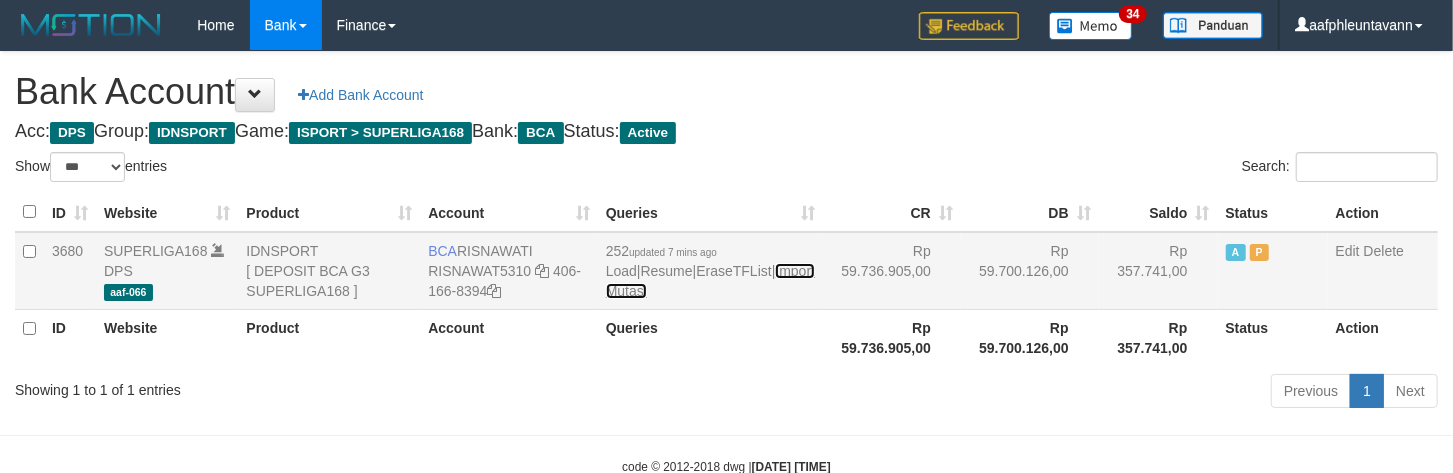 click on "Import Mutasi" at bounding box center [710, 281] 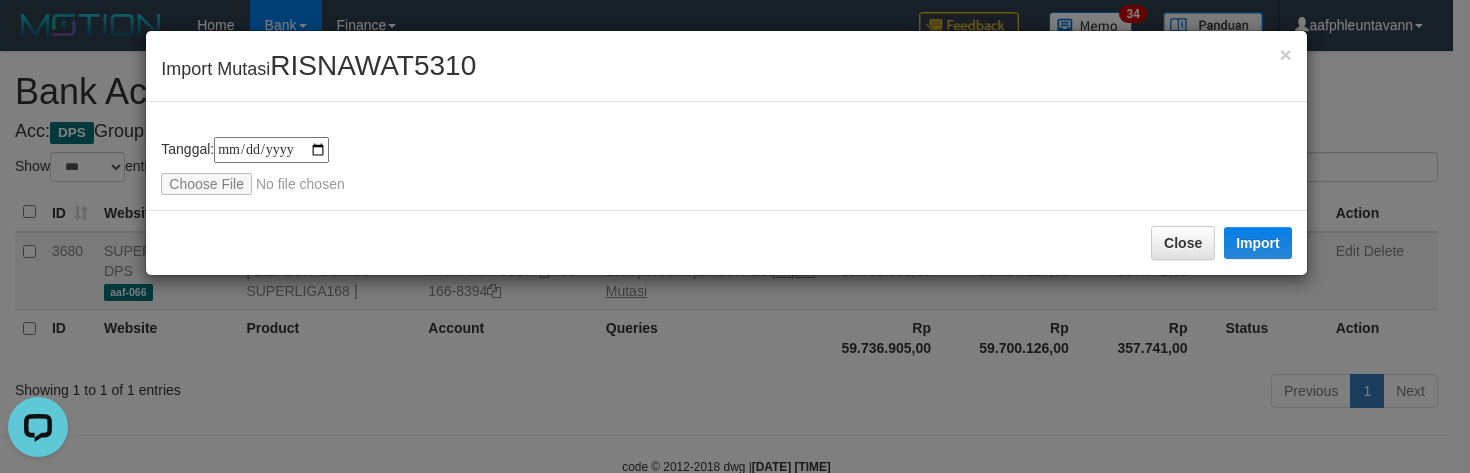scroll, scrollTop: 0, scrollLeft: 0, axis: both 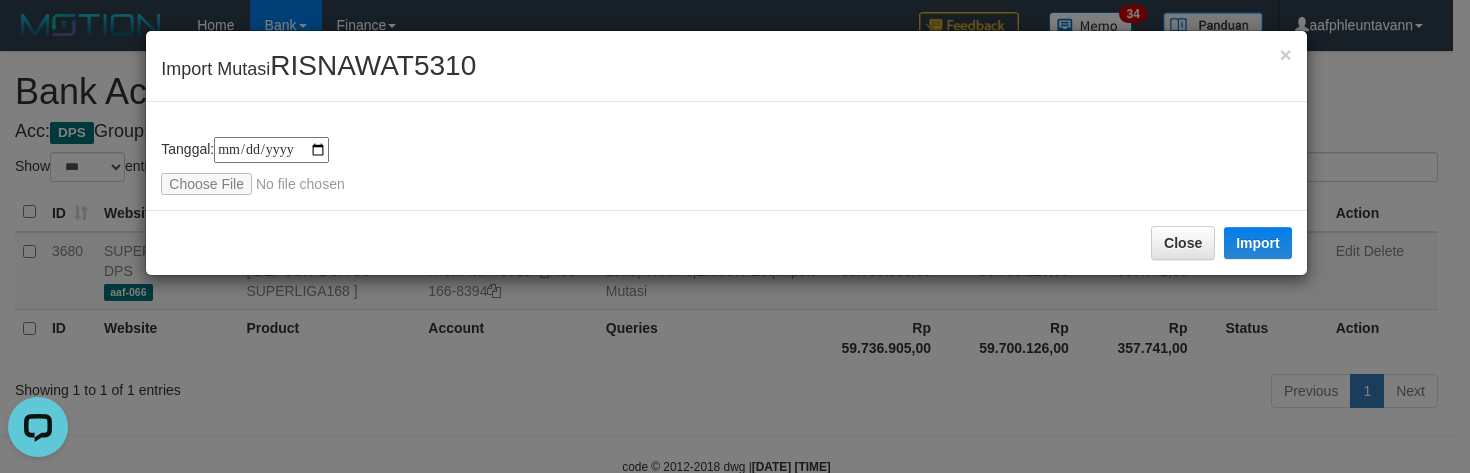 click on "**********" at bounding box center [726, 166] 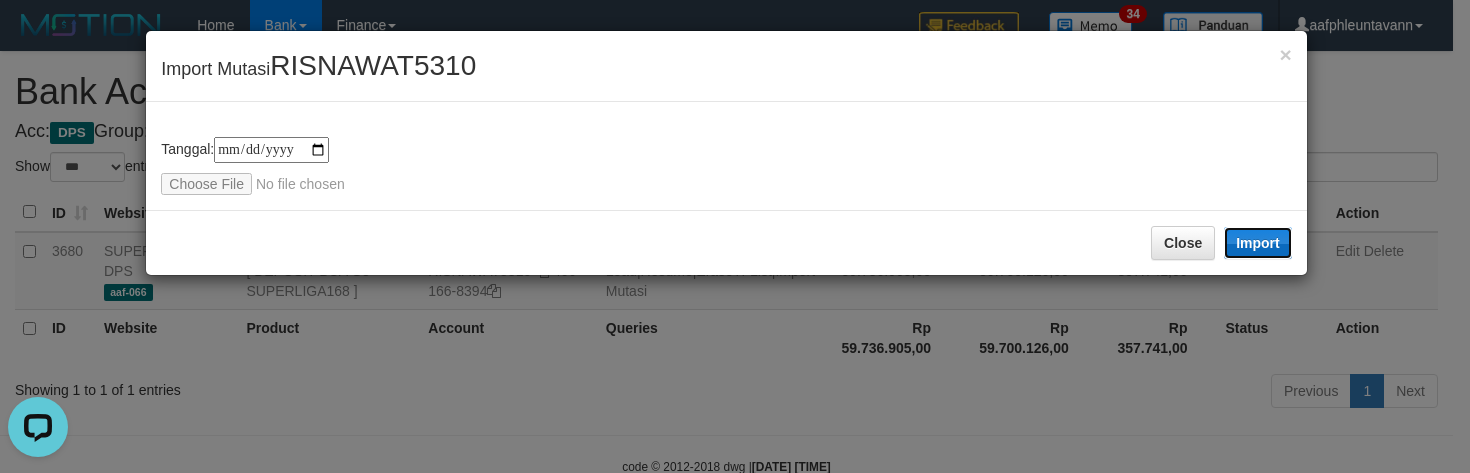 click on "Import" at bounding box center (1258, 243) 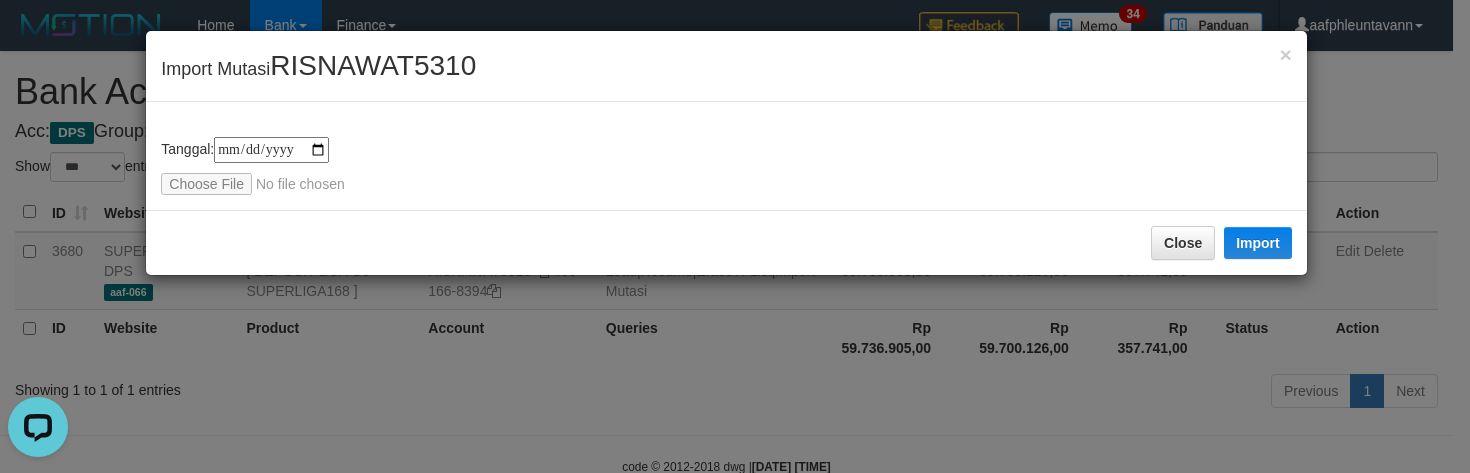 click on "×
Import Mutasi  [USERNAME]
tanggal transaksi debet kredit saldo 1 2 3 4 5 6 7 8 9 10 11 12 13 14 15 16 17 18 19 20 21   tanggal transaksi debet kredit saldo   1 2 3 4 5 6 7 8 9 10 11 12 13 14 15 16 17 18 19 20 21
Tanggal:  [DATE]
Close
Import" at bounding box center (735, 236) 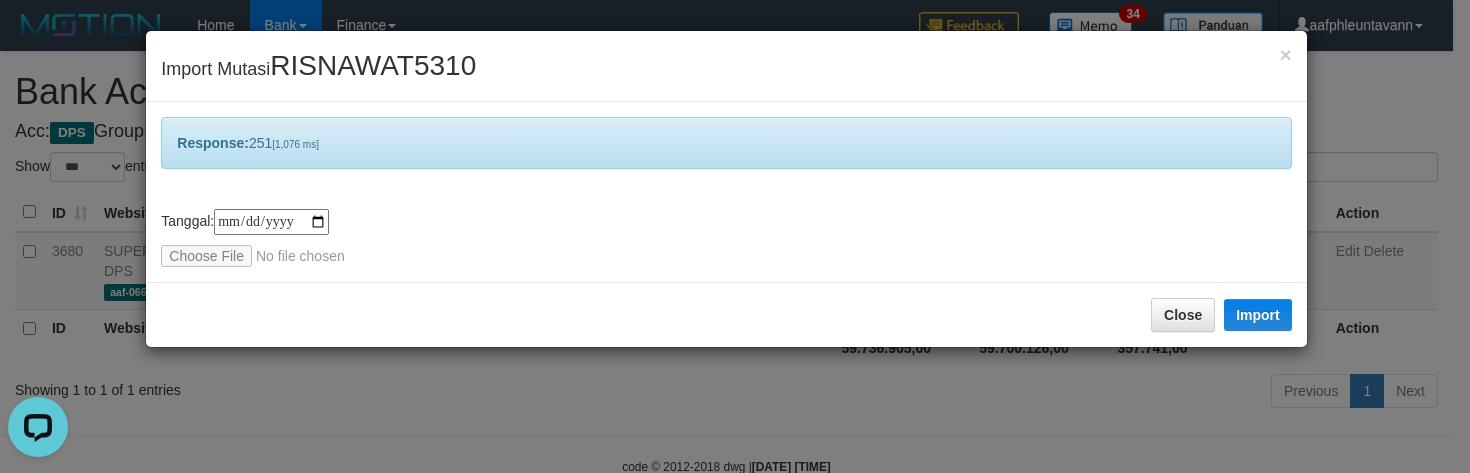 click on "**********" at bounding box center [735, 236] 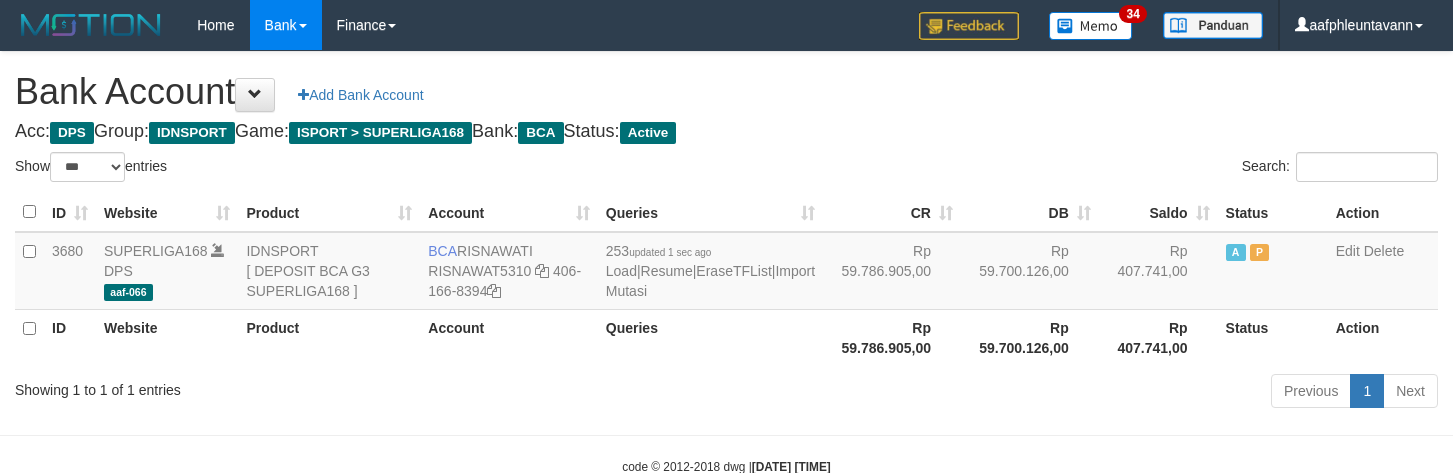 select on "***" 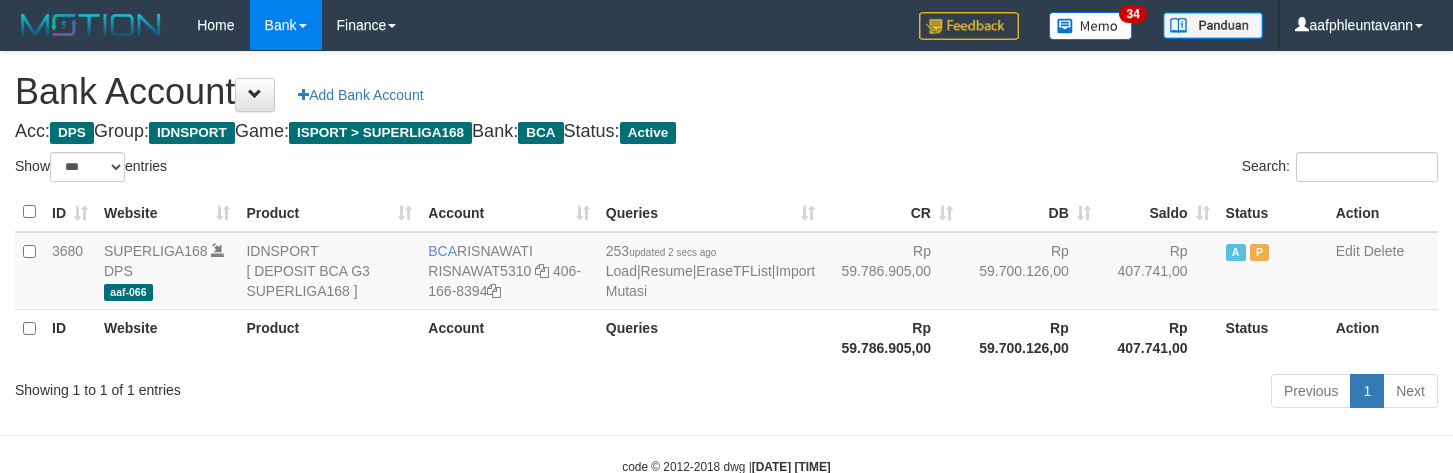 select on "***" 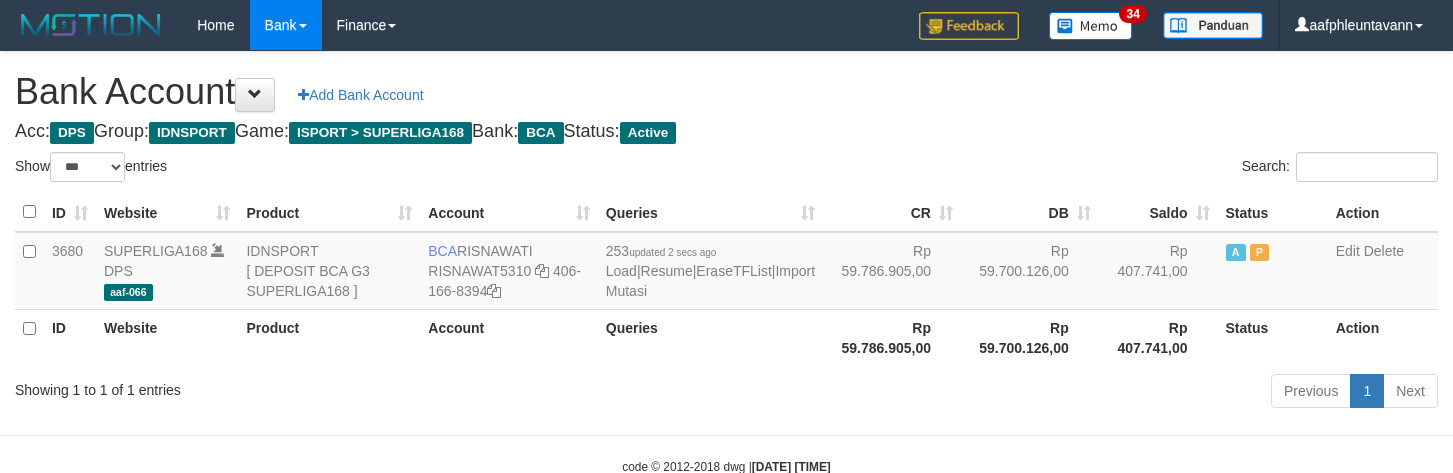 scroll, scrollTop: 0, scrollLeft: 0, axis: both 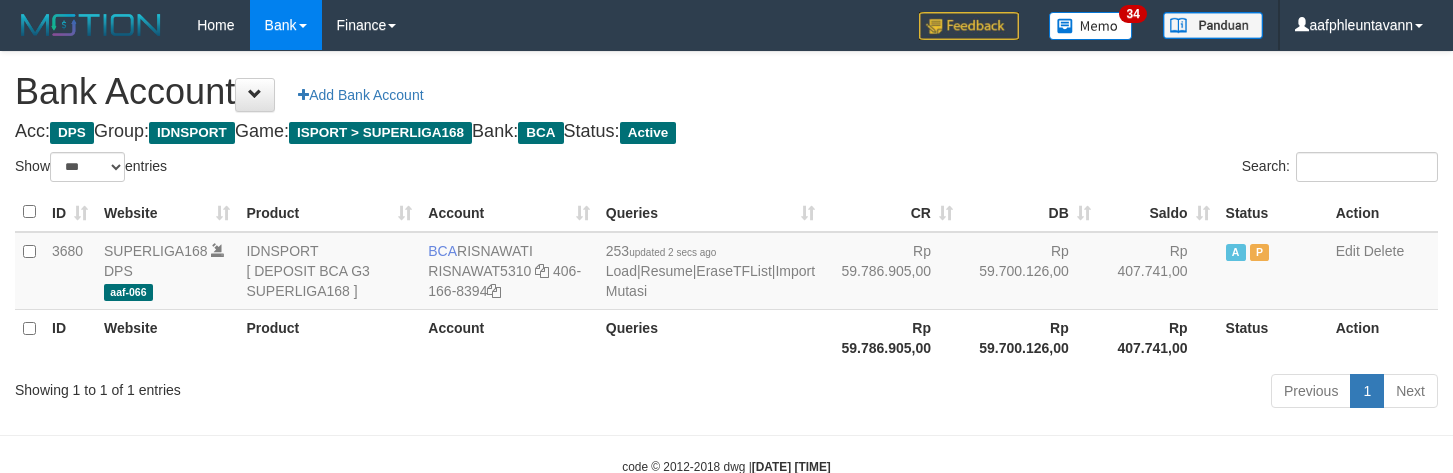 select on "***" 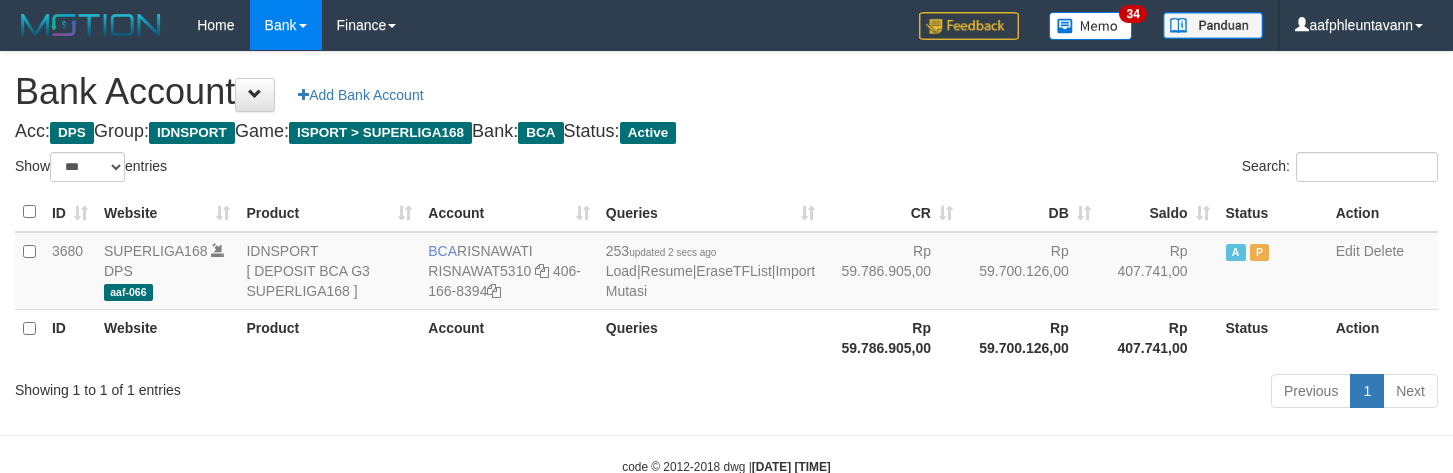 scroll, scrollTop: 0, scrollLeft: 0, axis: both 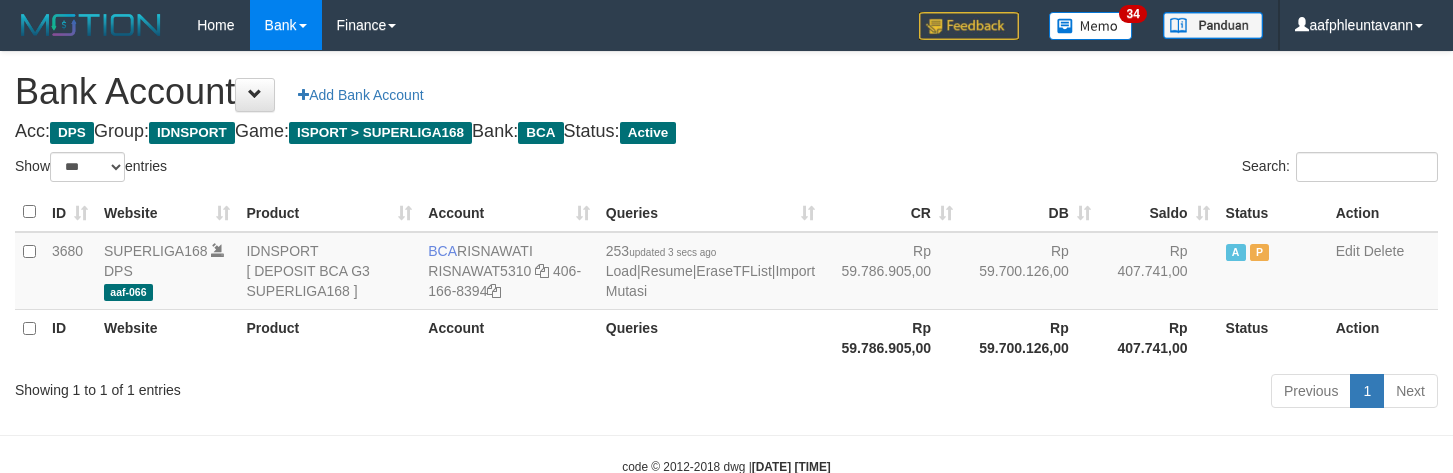 select on "***" 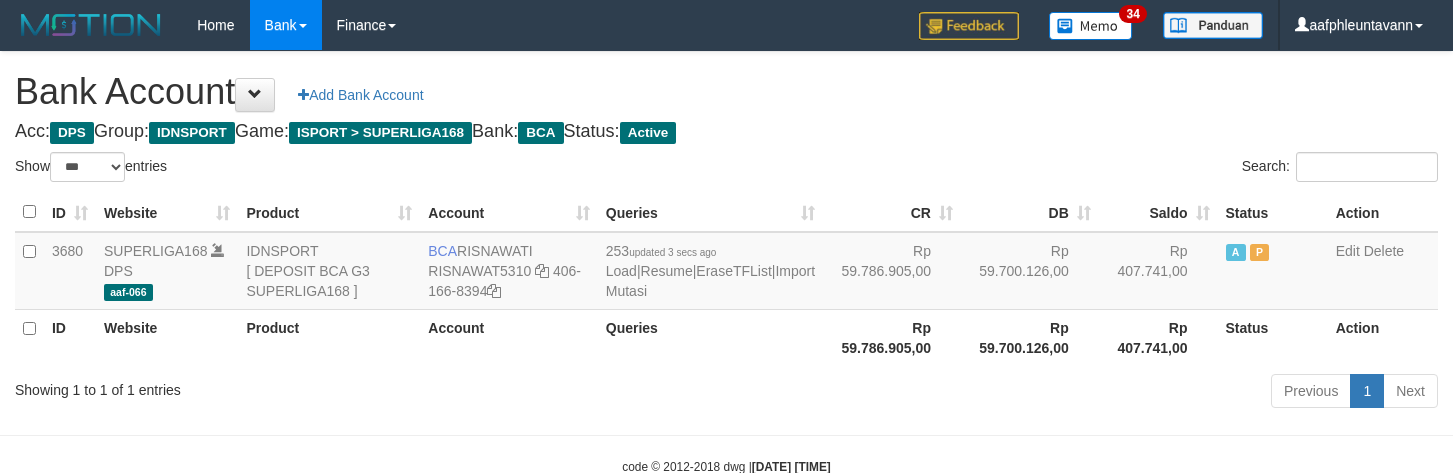 scroll, scrollTop: 0, scrollLeft: 0, axis: both 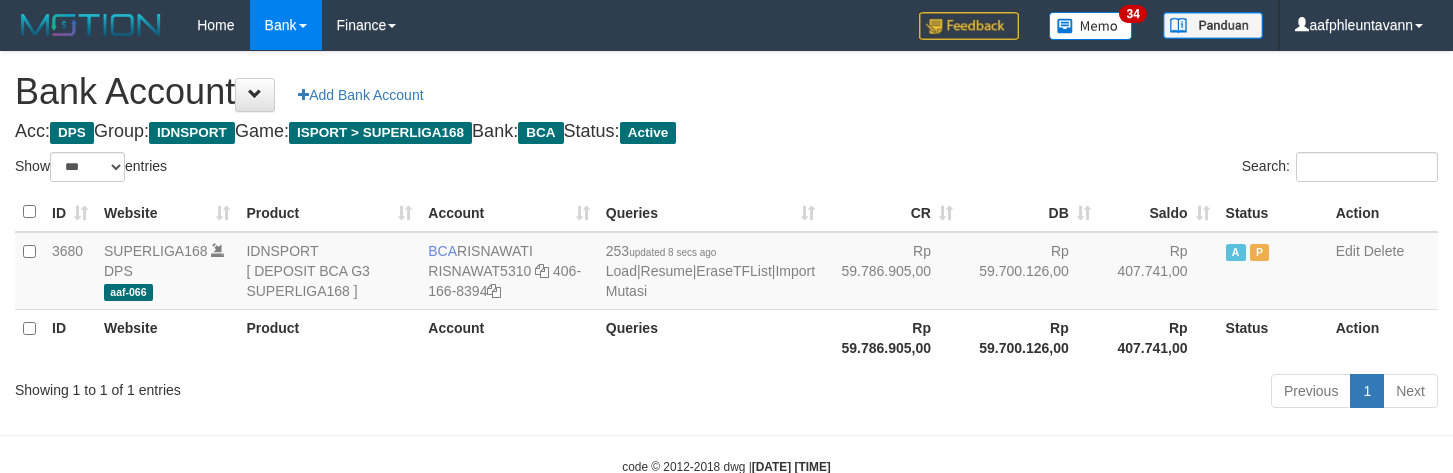 select on "***" 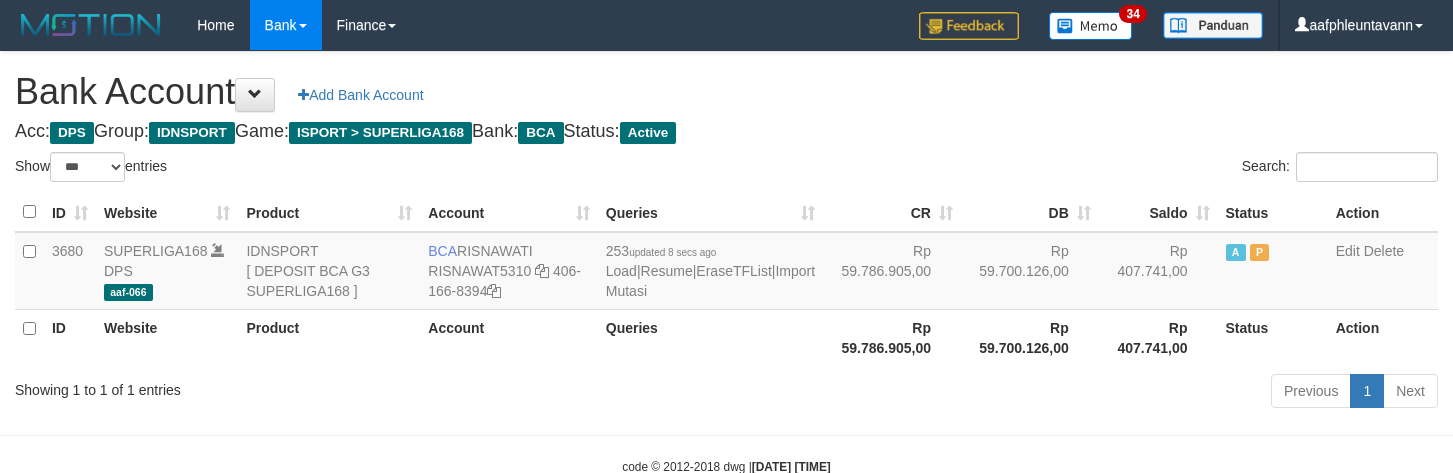 scroll, scrollTop: 0, scrollLeft: 0, axis: both 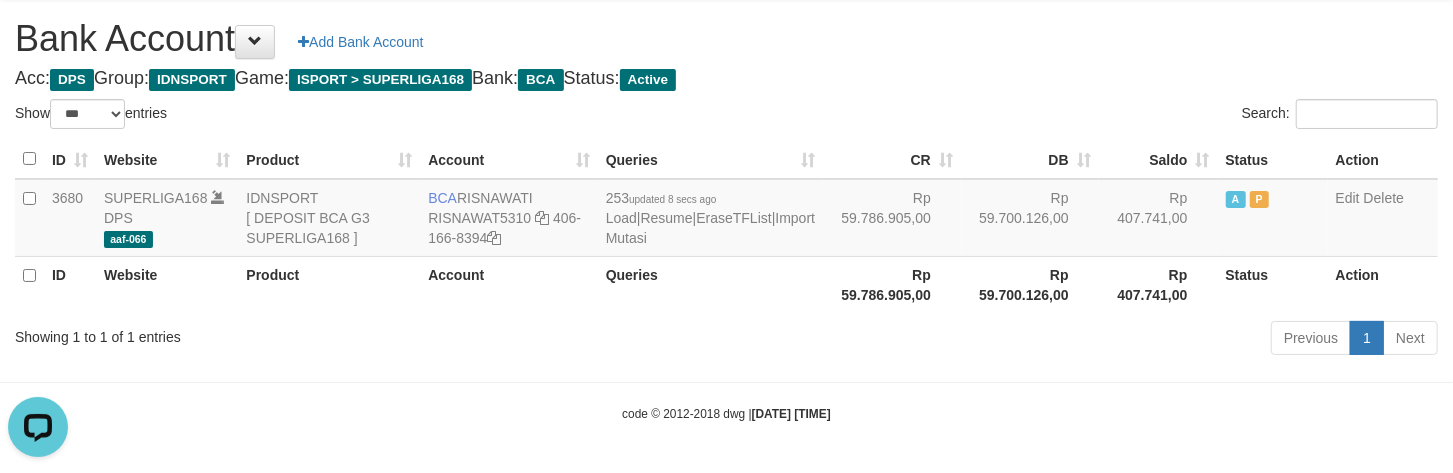 click on "DB" at bounding box center (1030, 159) 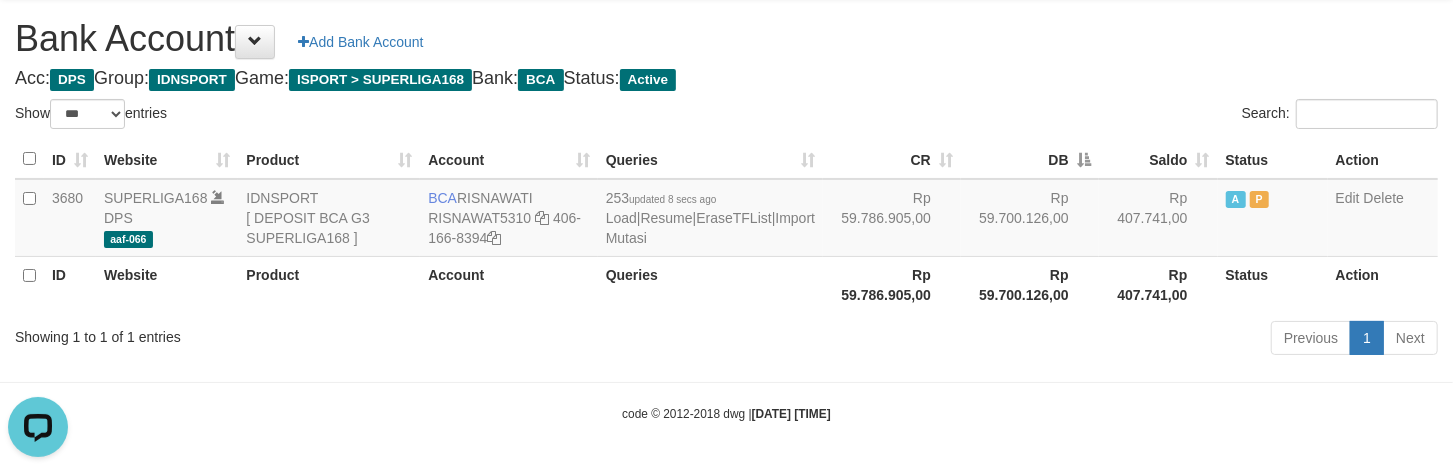 click on "DB" at bounding box center [1030, 159] 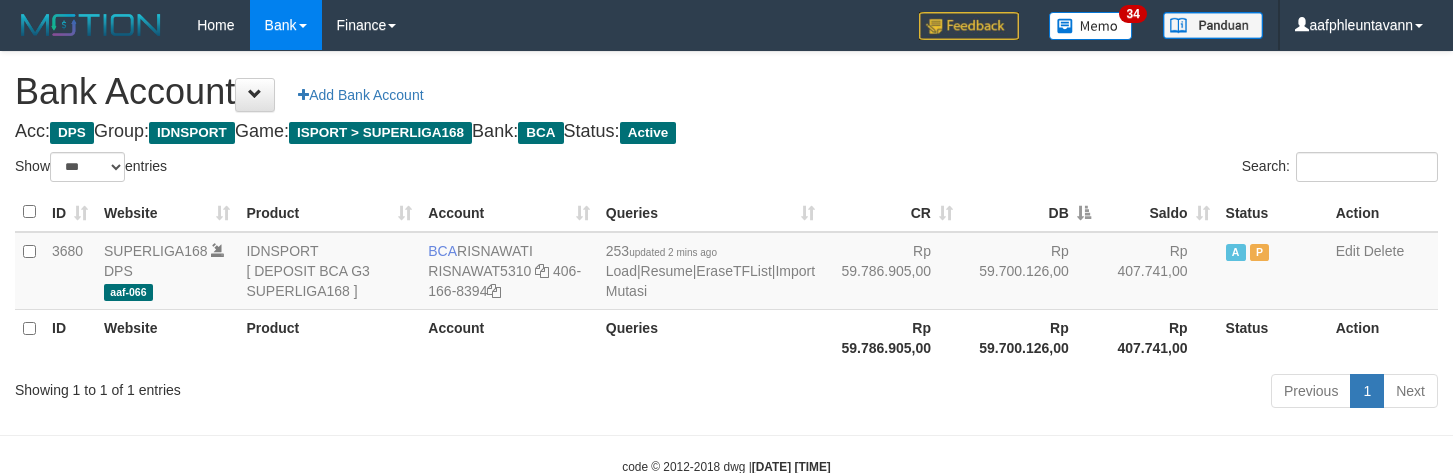 select on "***" 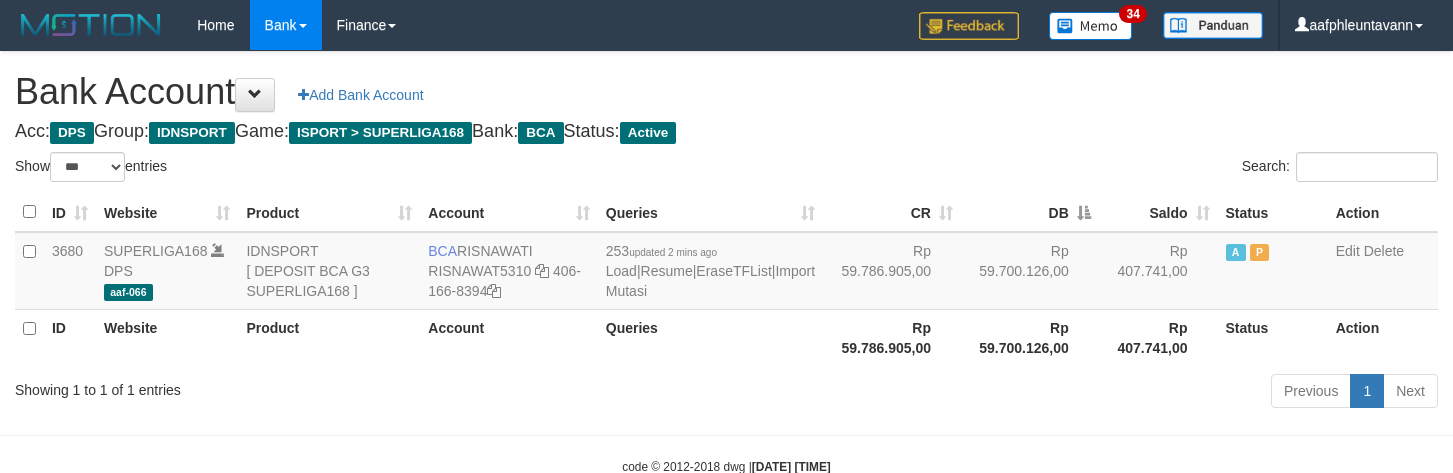 scroll, scrollTop: 55, scrollLeft: 0, axis: vertical 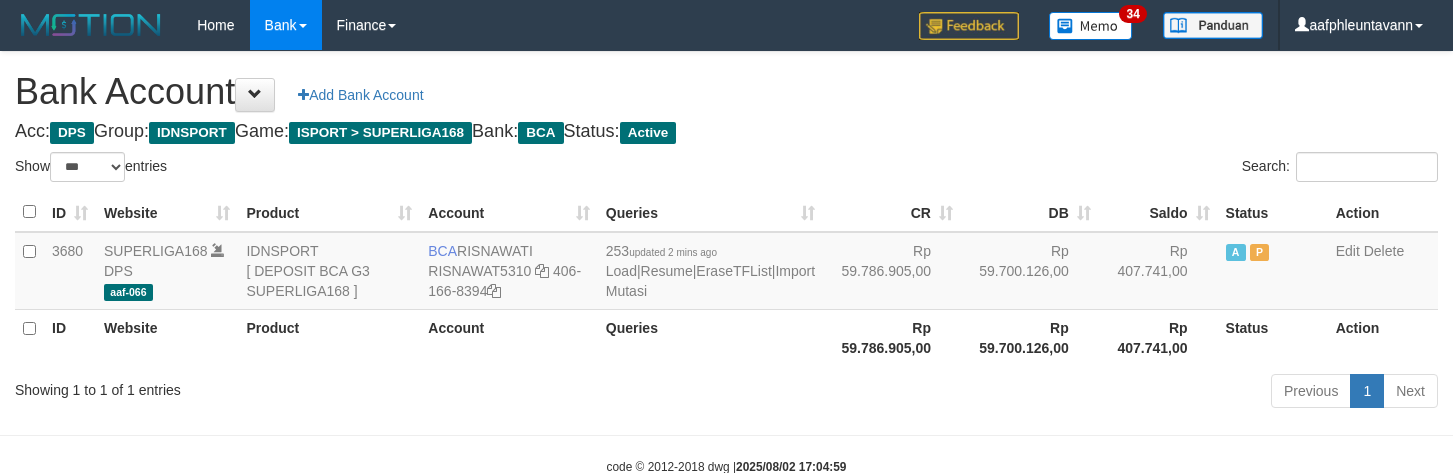 select on "***" 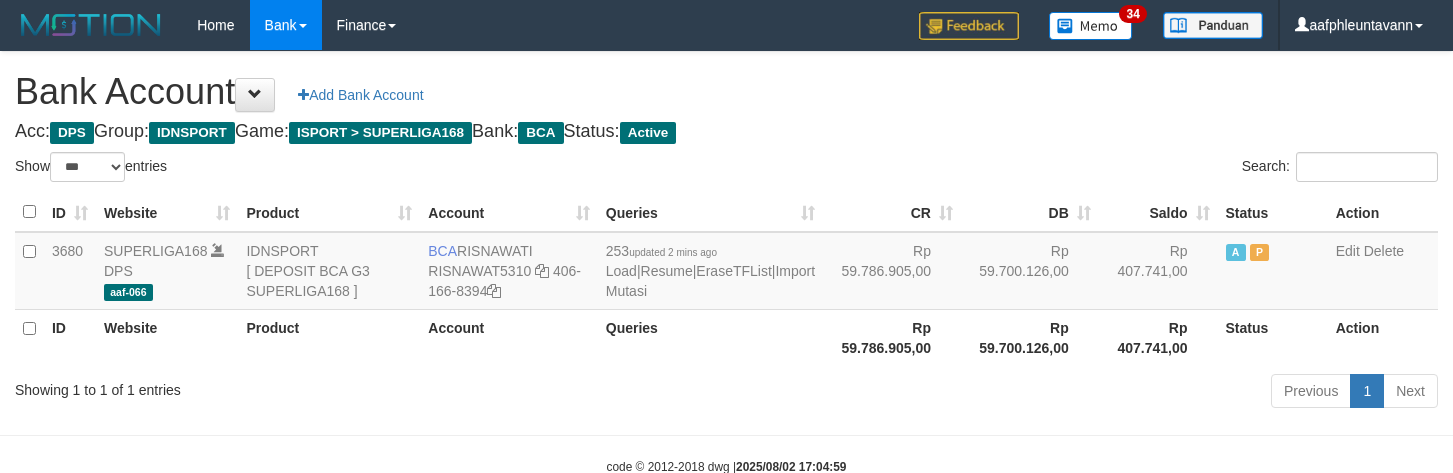 scroll, scrollTop: 55, scrollLeft: 0, axis: vertical 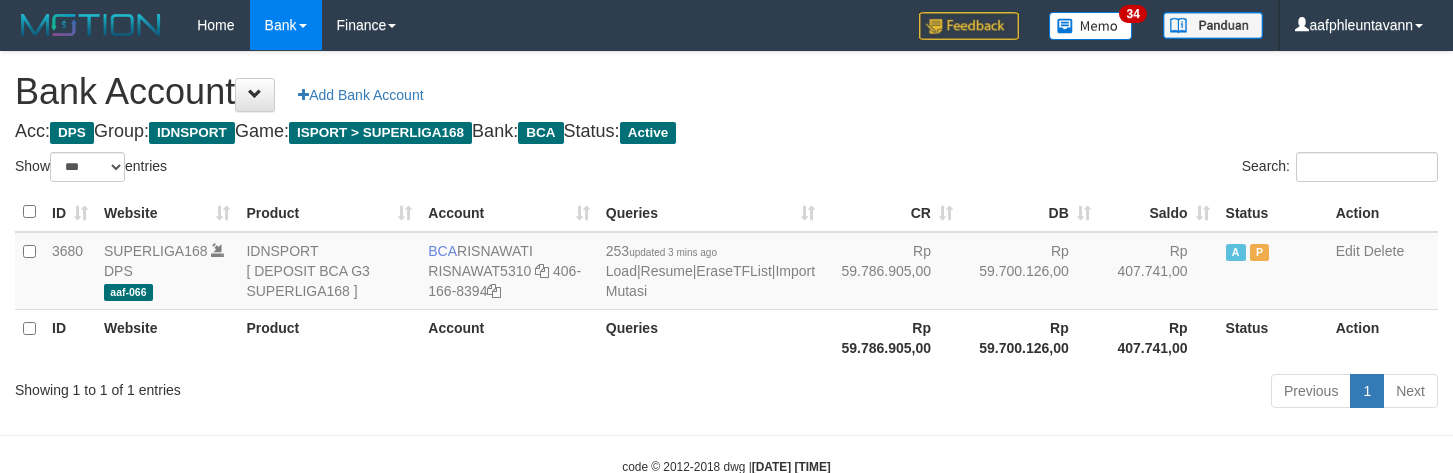 select on "***" 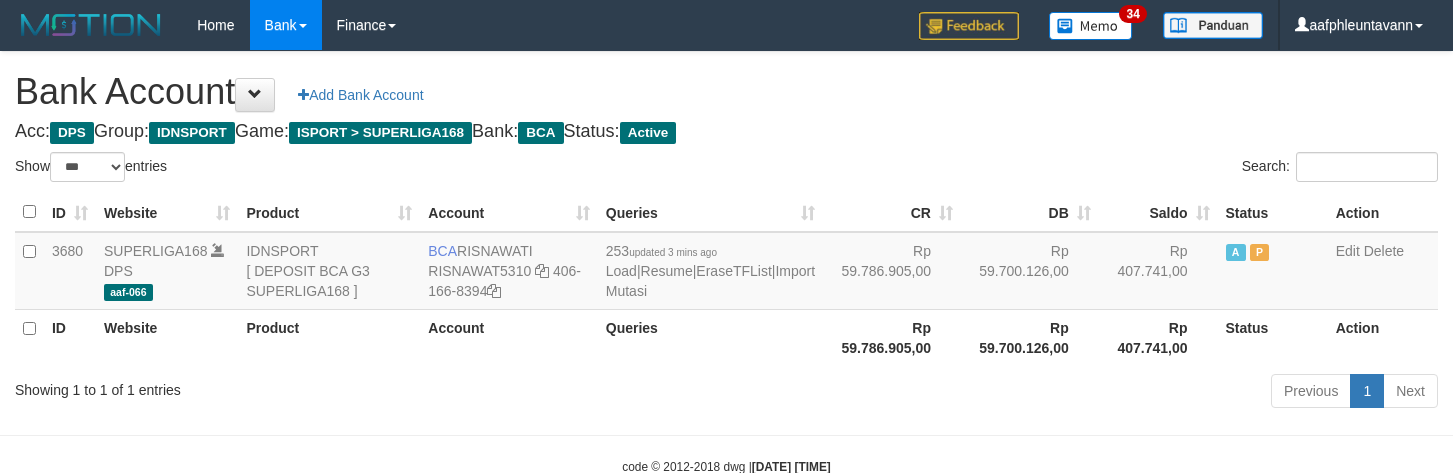 scroll, scrollTop: 55, scrollLeft: 0, axis: vertical 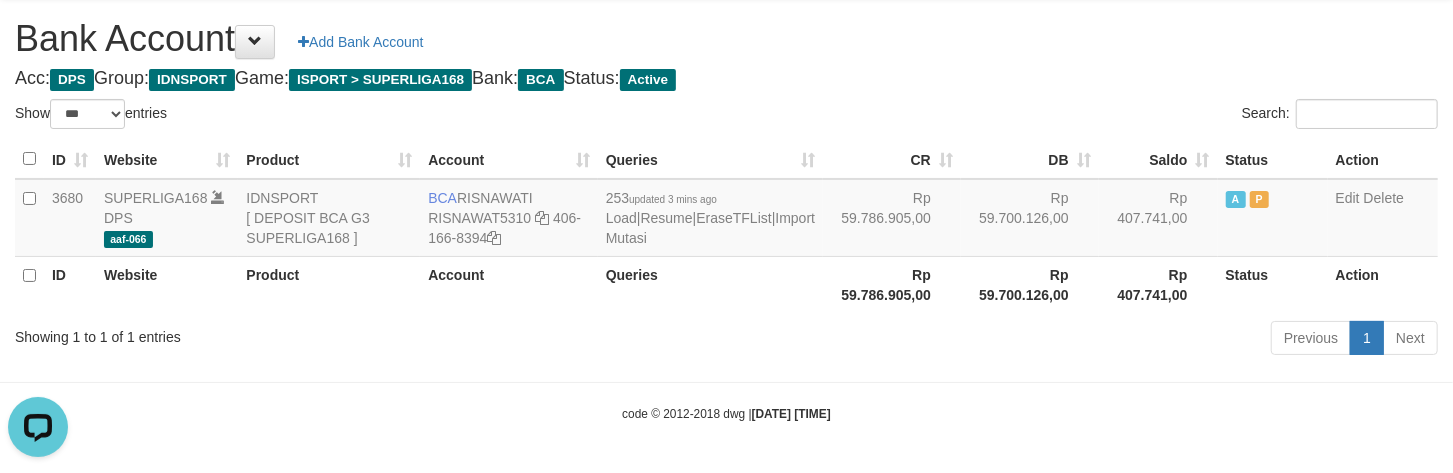 click on "ID Website Product Account Queries CR DB Saldo Status Action
3680
SUPERLIGA168
DPS
aaf-066
IDNSPORT
[ DEPOSIT BCA G3 SUPERLIGA168 ]
BCA
[FIRST] [LAST]
[USERNAME]
406-166-8394
253 updated [TIME] ago
Load
|
Resume
|
EraseTFList
|
Import Mutasi
Rp 59.786.905,00
Rp 59.700.126,00
Rp 407.741,00
A
P
Edit
Delete
ID Website Product Account QueriesRp 59.786.905,00 Rp 59.700.126,00 Rp 407.741,00" at bounding box center (726, 226) 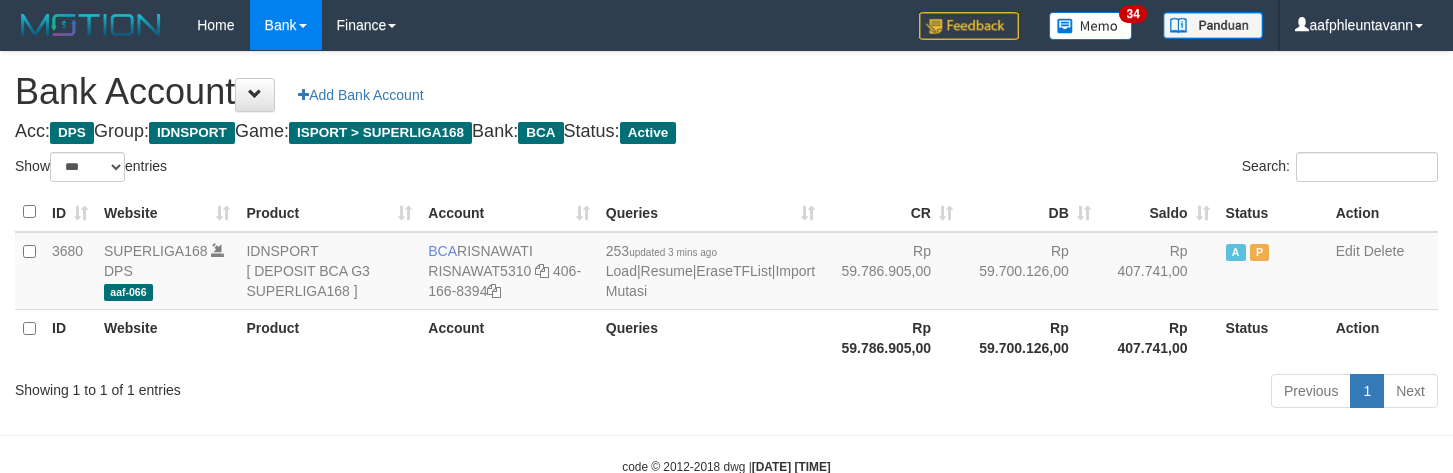 select on "***" 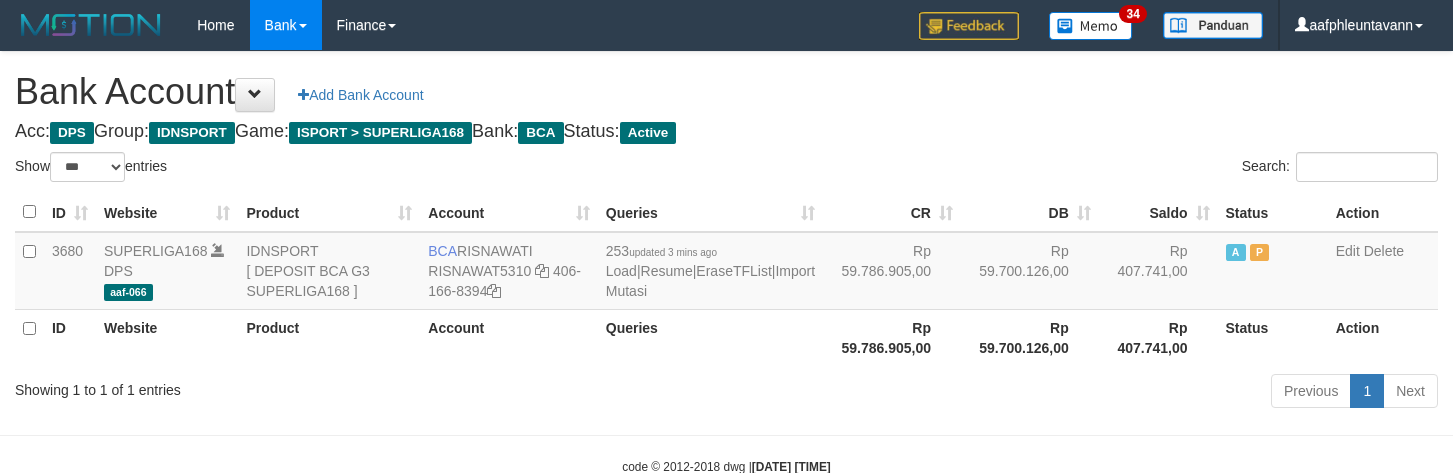 scroll, scrollTop: 55, scrollLeft: 0, axis: vertical 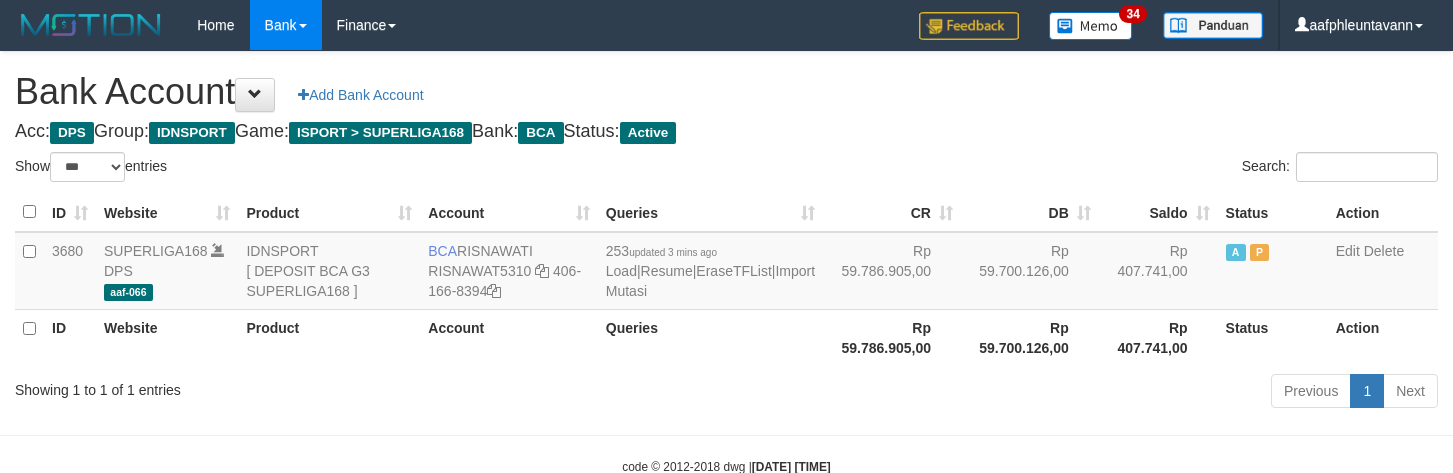 select on "***" 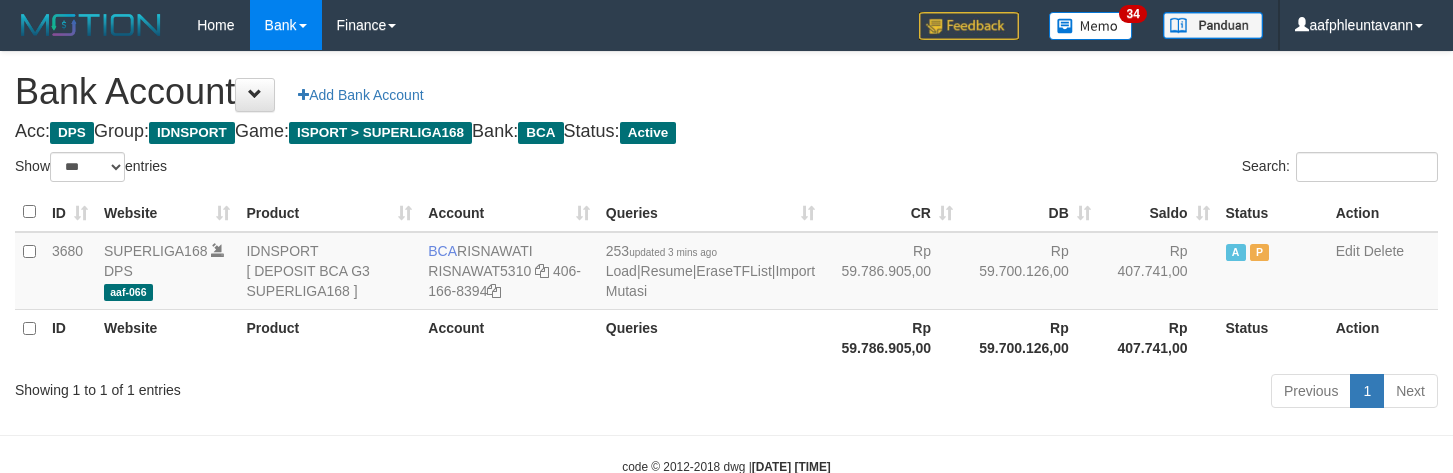 scroll, scrollTop: 55, scrollLeft: 0, axis: vertical 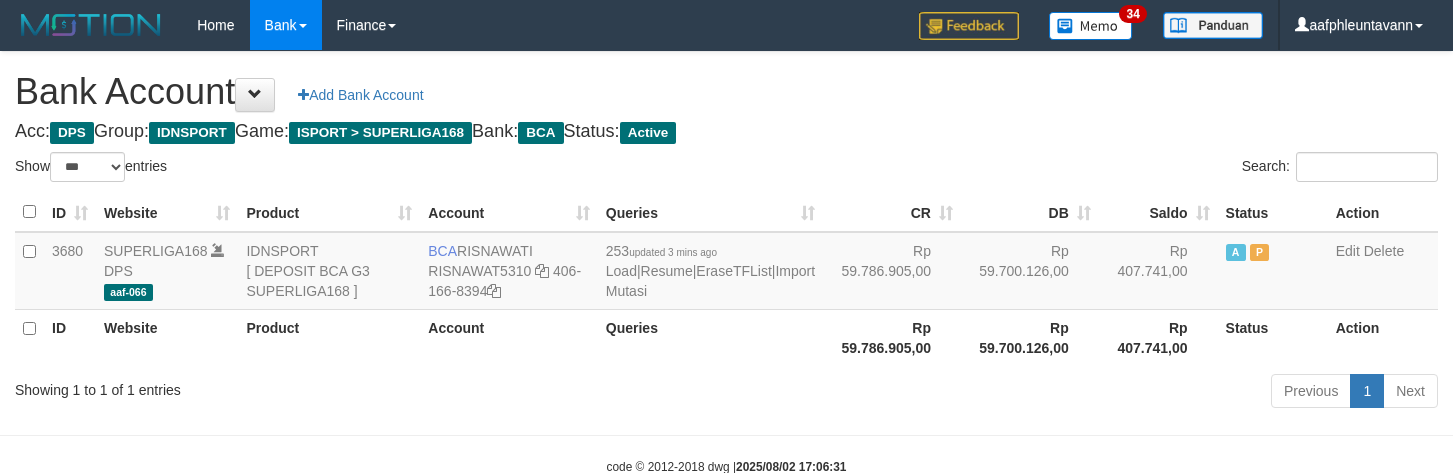 select on "***" 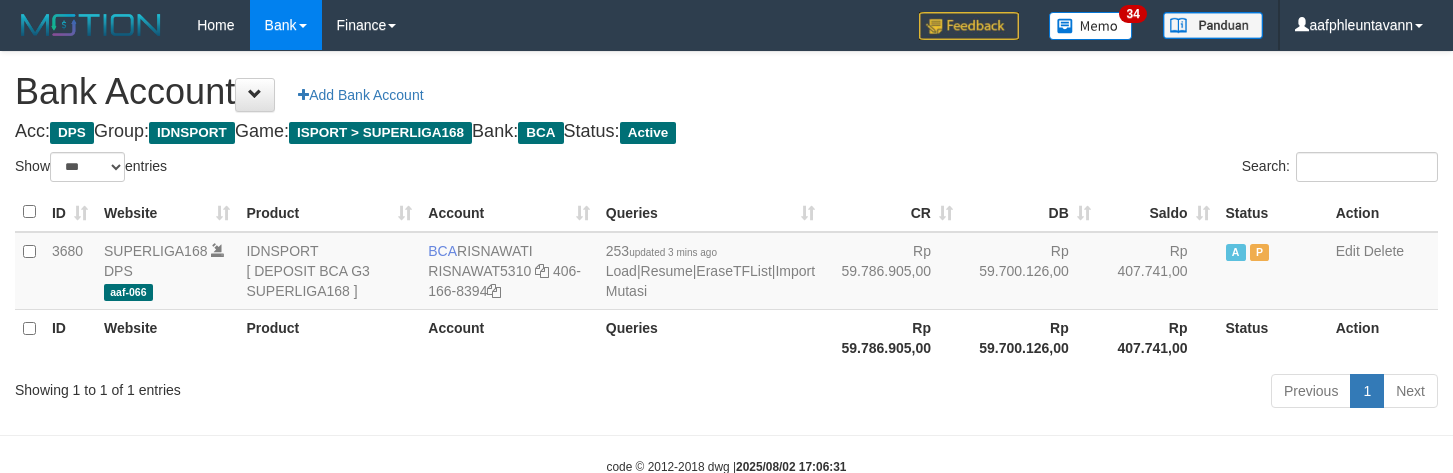 scroll, scrollTop: 55, scrollLeft: 0, axis: vertical 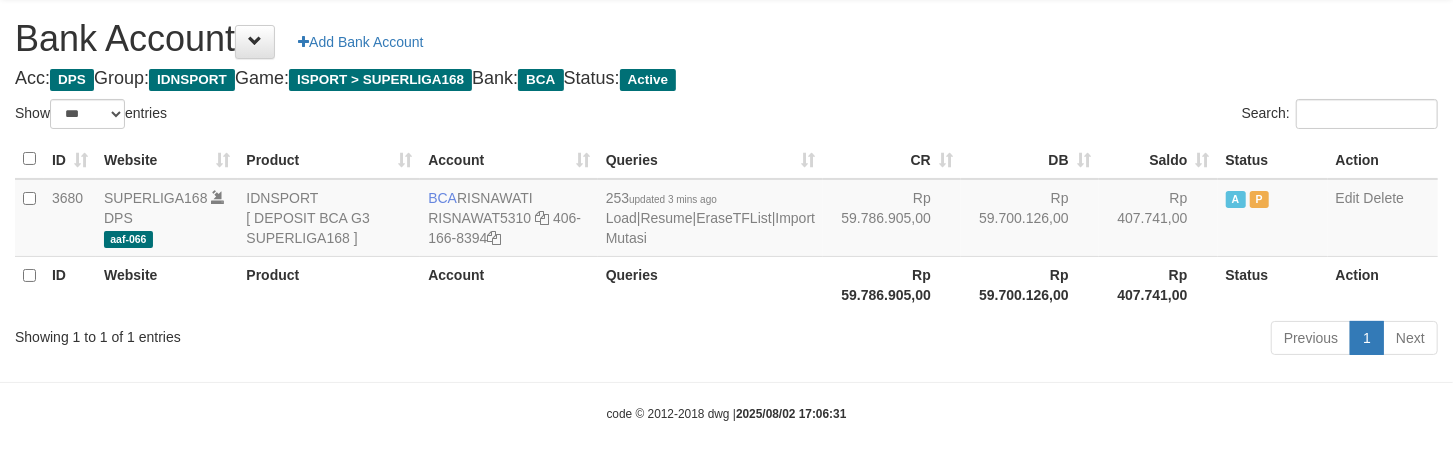 click on "Search:" at bounding box center (1090, 116) 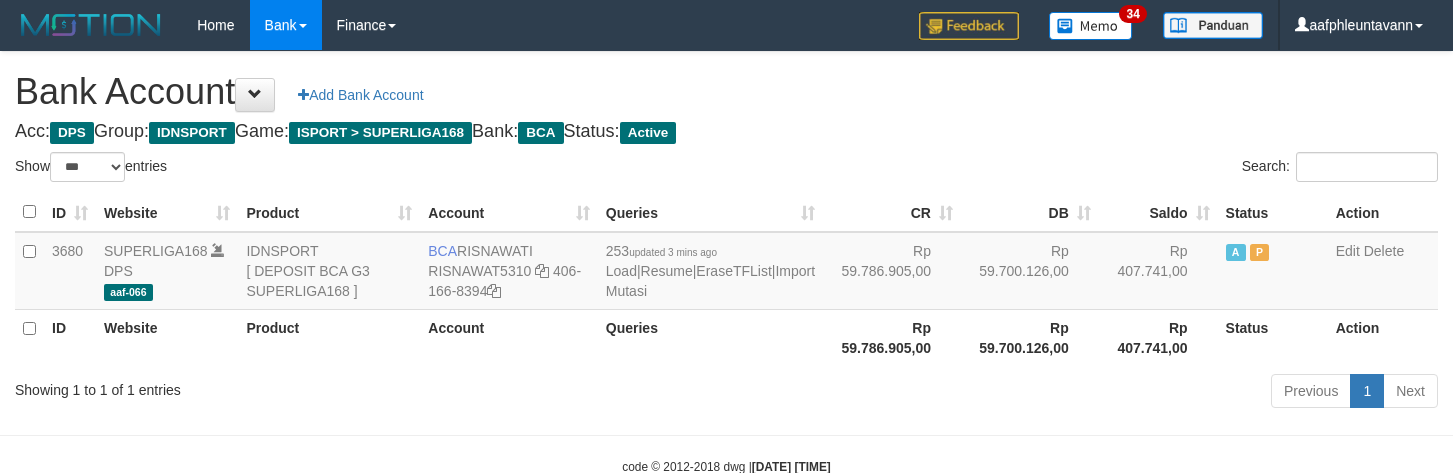 select on "***" 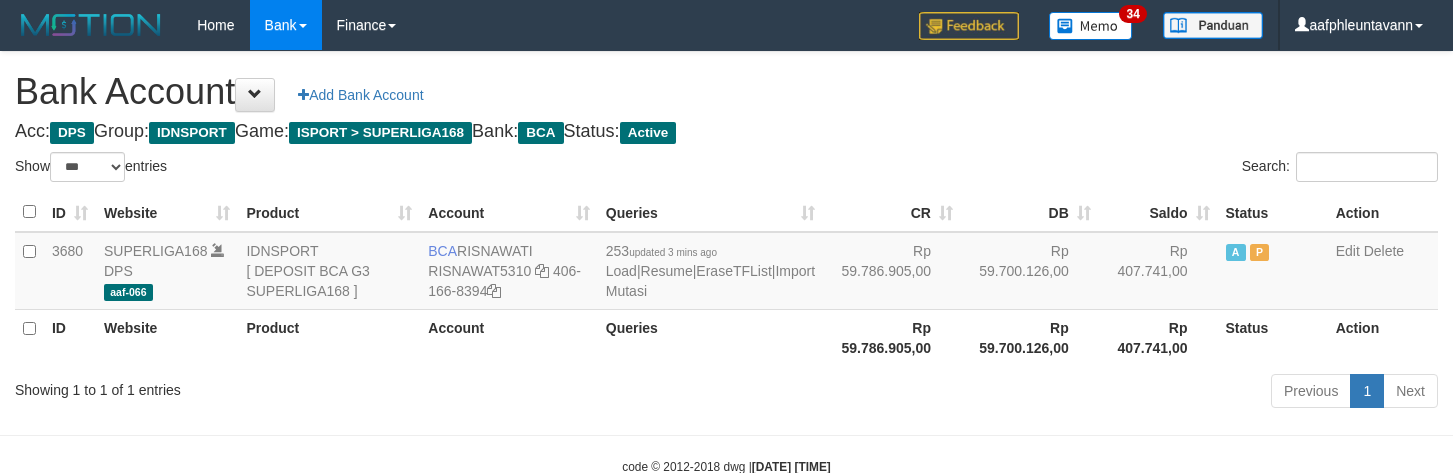 scroll, scrollTop: 55, scrollLeft: 0, axis: vertical 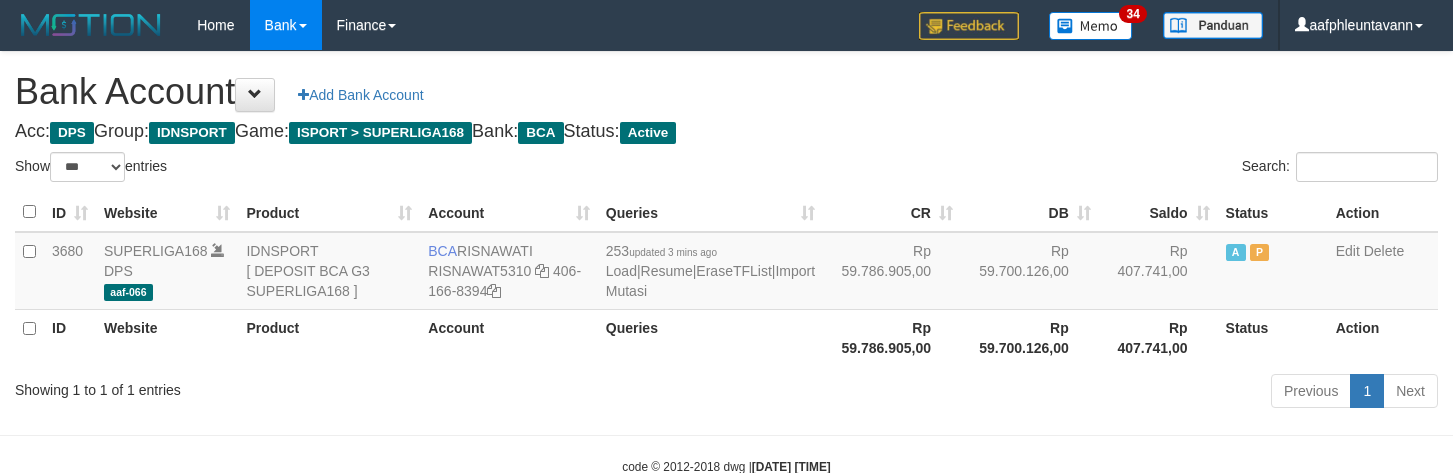 select on "***" 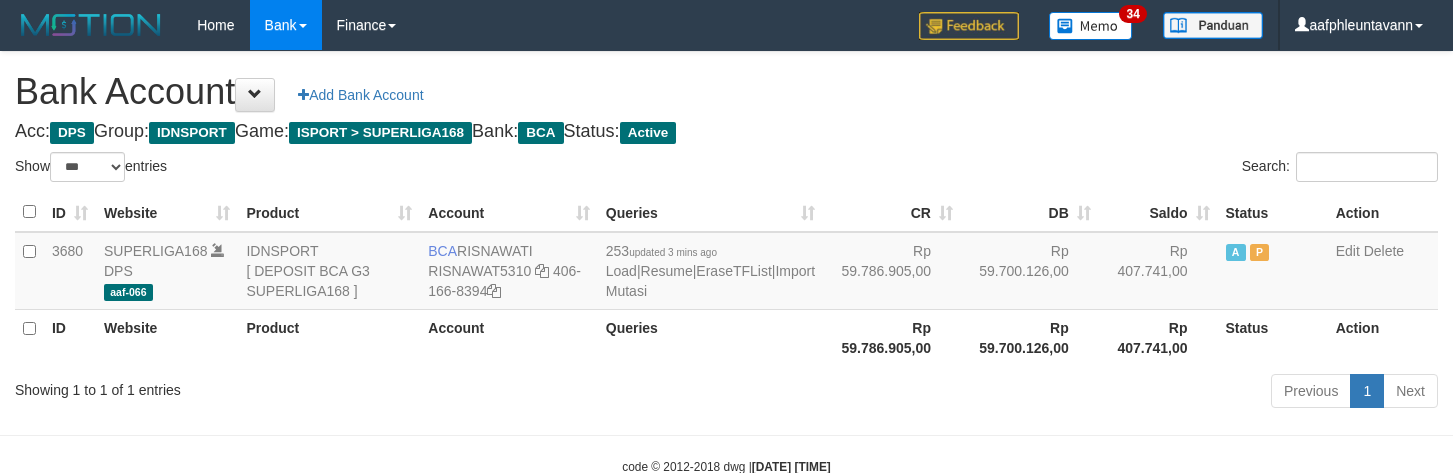 scroll, scrollTop: 55, scrollLeft: 0, axis: vertical 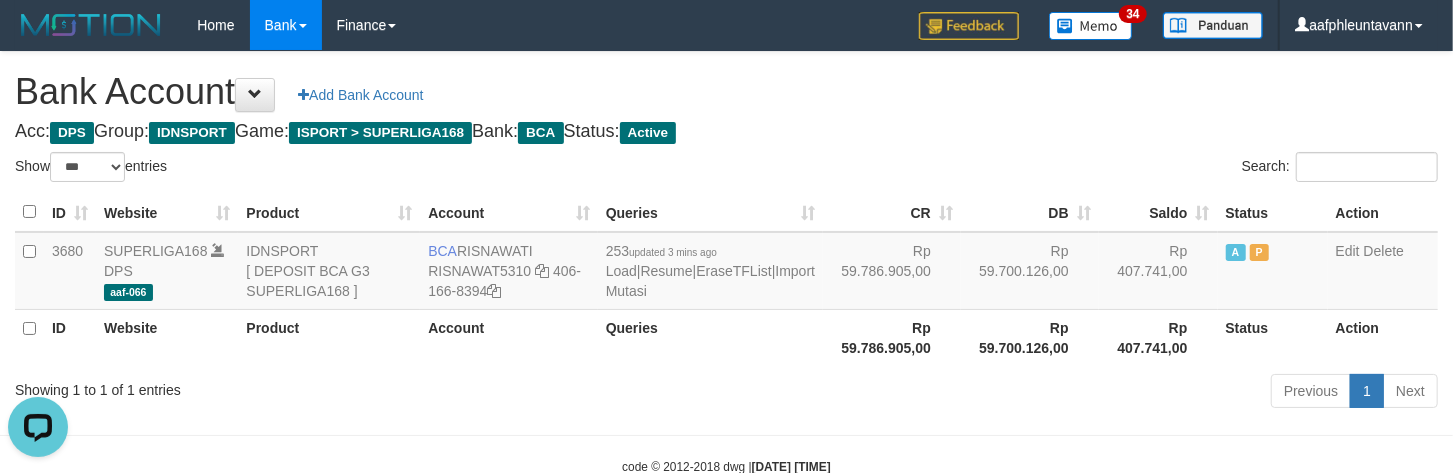 click on "Search:" at bounding box center [1090, 169] 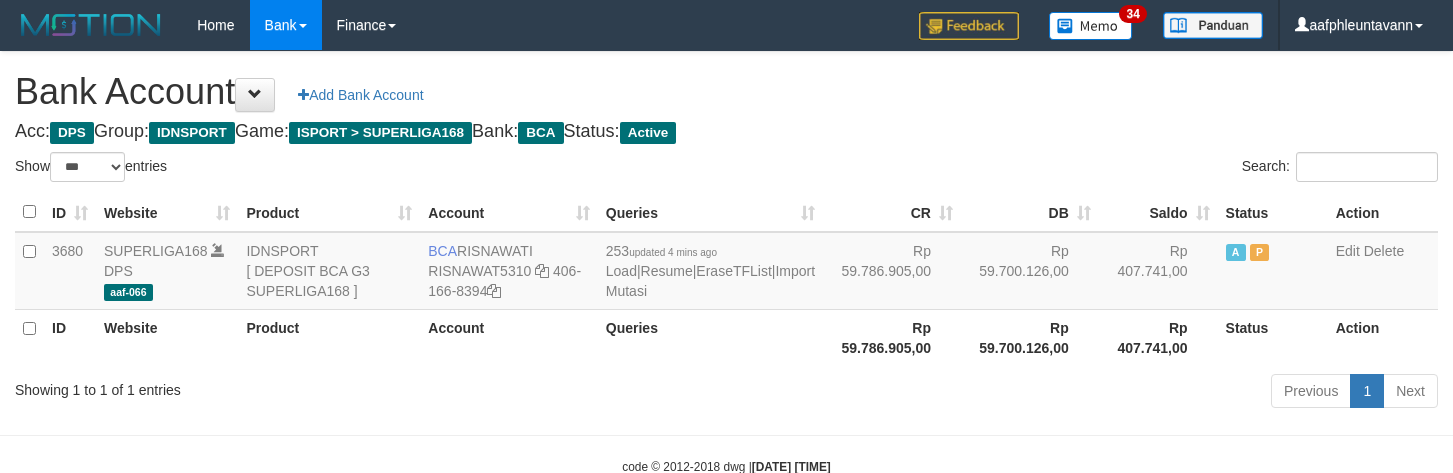 select on "***" 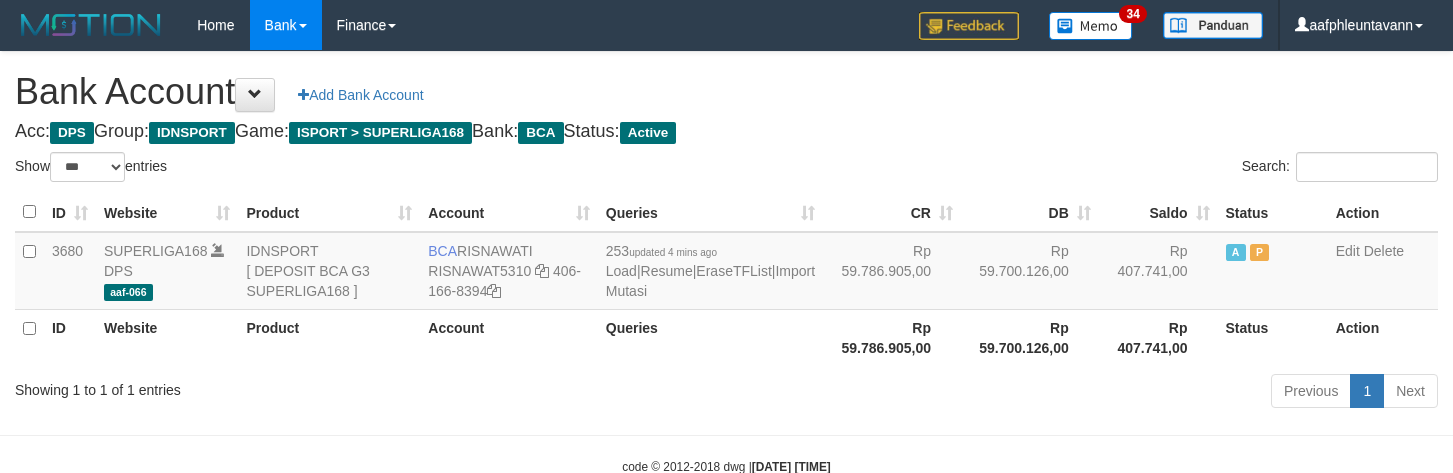 scroll, scrollTop: 0, scrollLeft: 0, axis: both 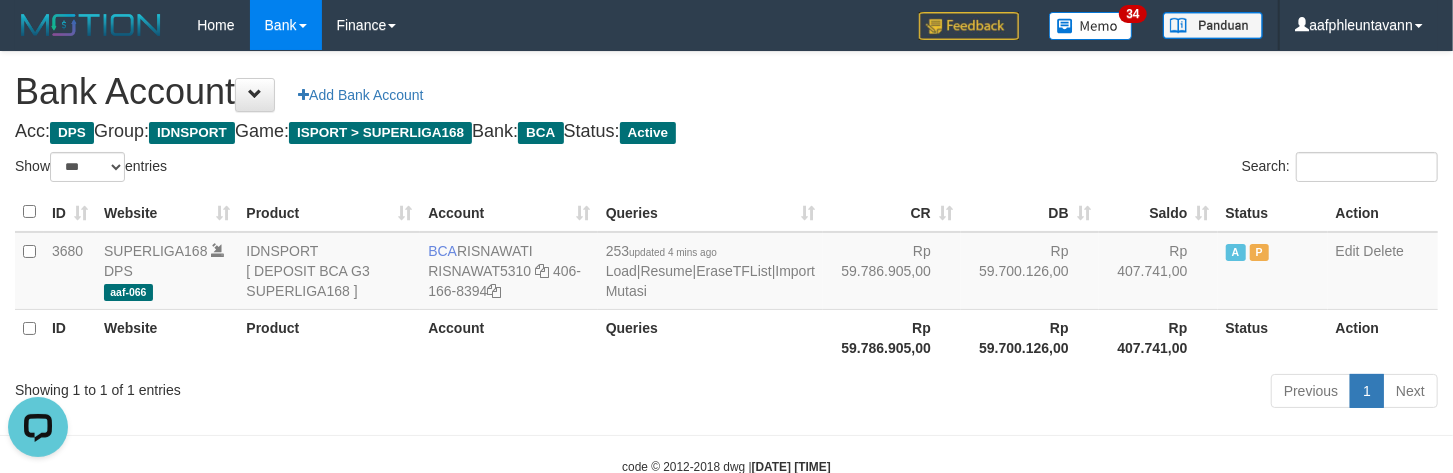 click on "DB" at bounding box center [1030, 212] 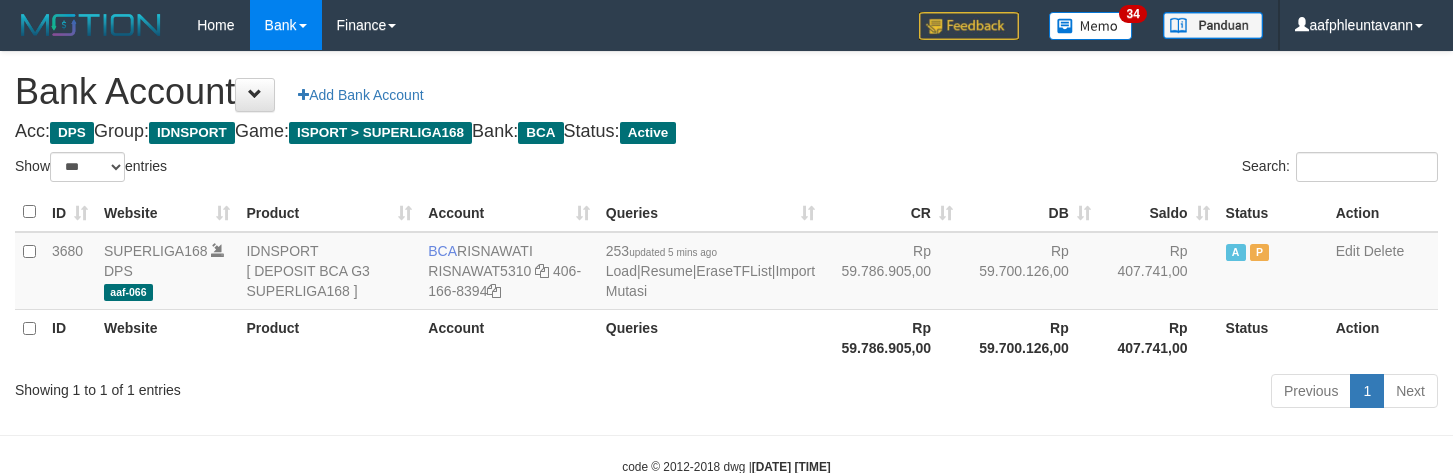 select on "***" 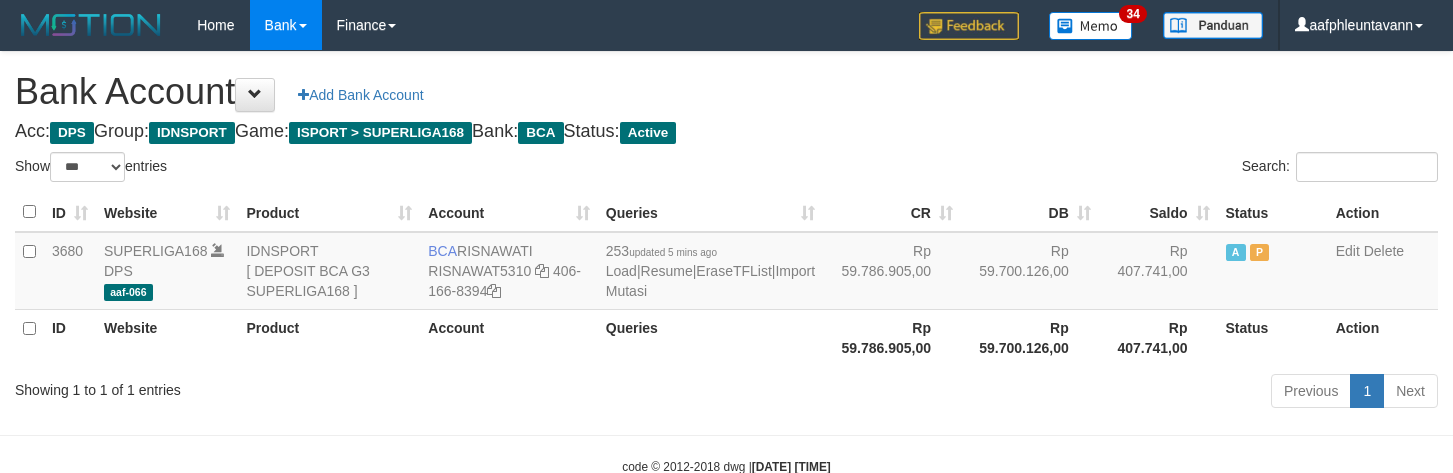 scroll, scrollTop: 0, scrollLeft: 0, axis: both 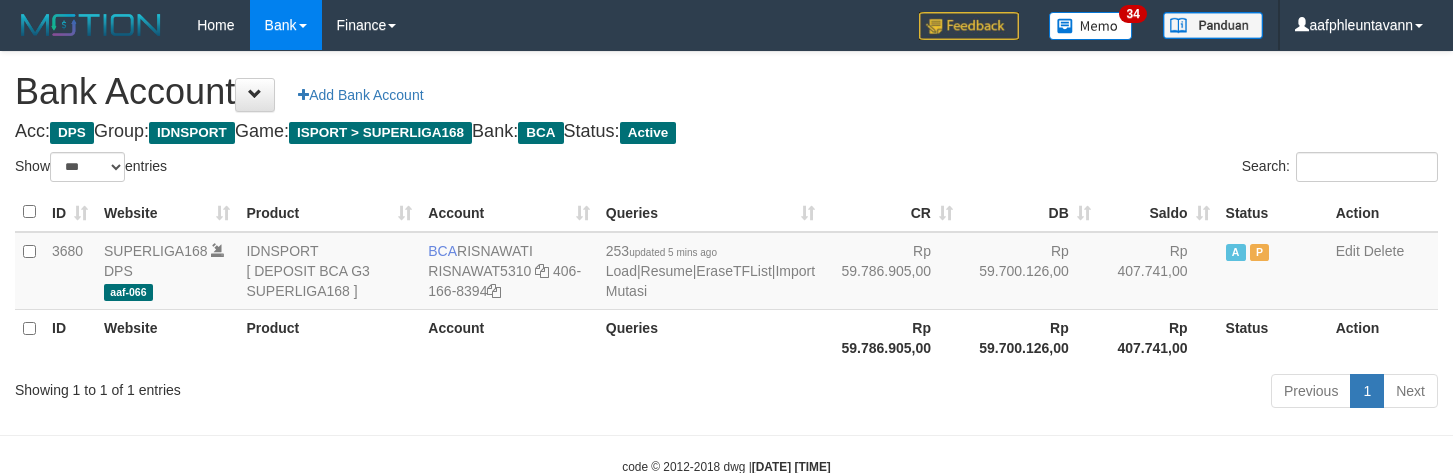 select on "***" 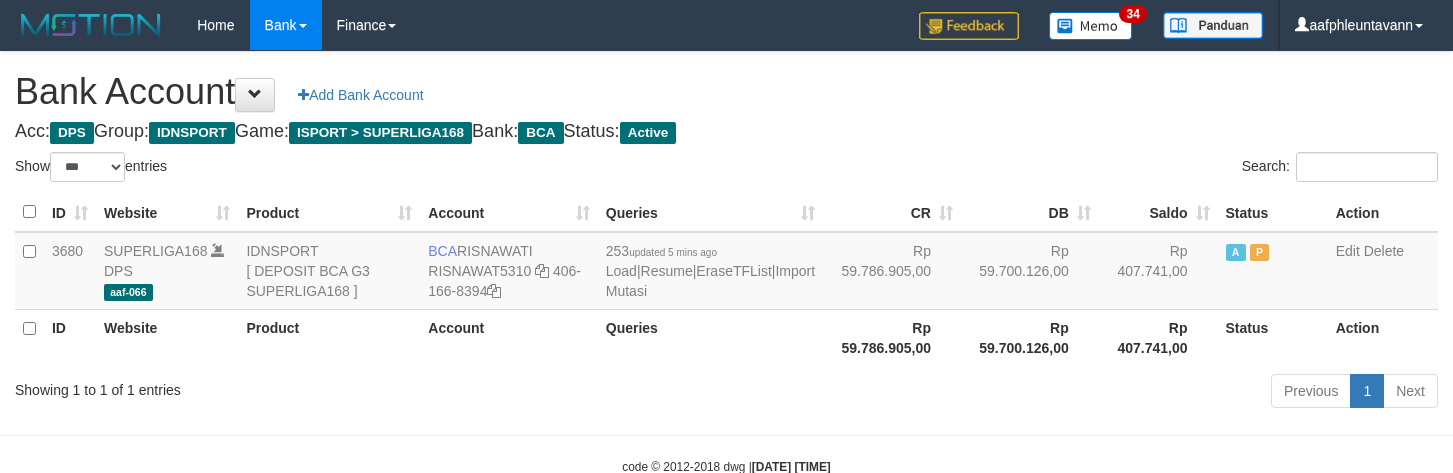 scroll, scrollTop: 0, scrollLeft: 0, axis: both 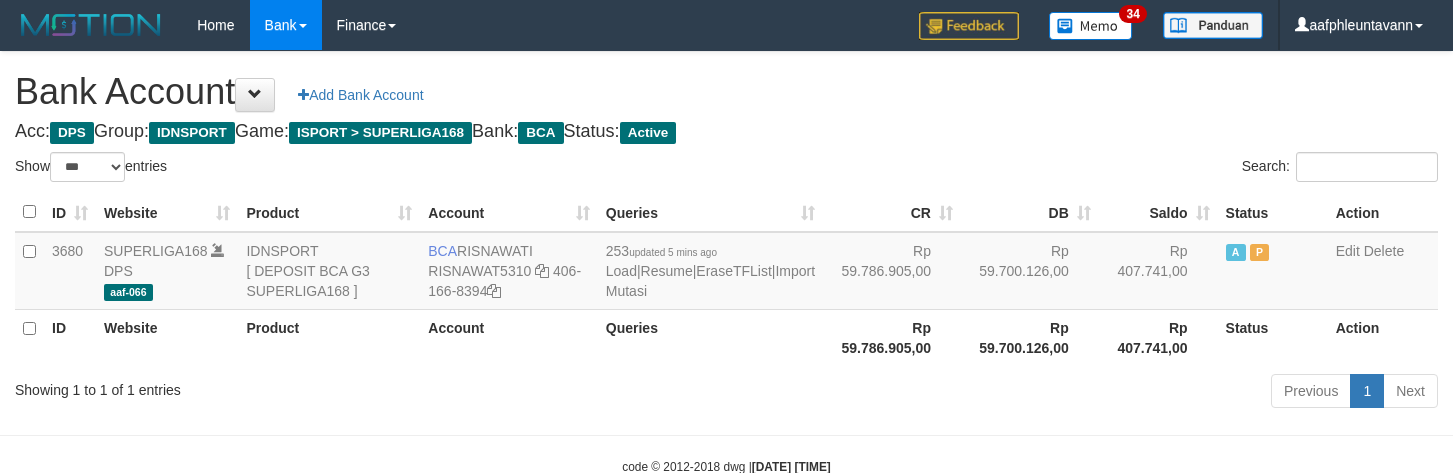 select on "***" 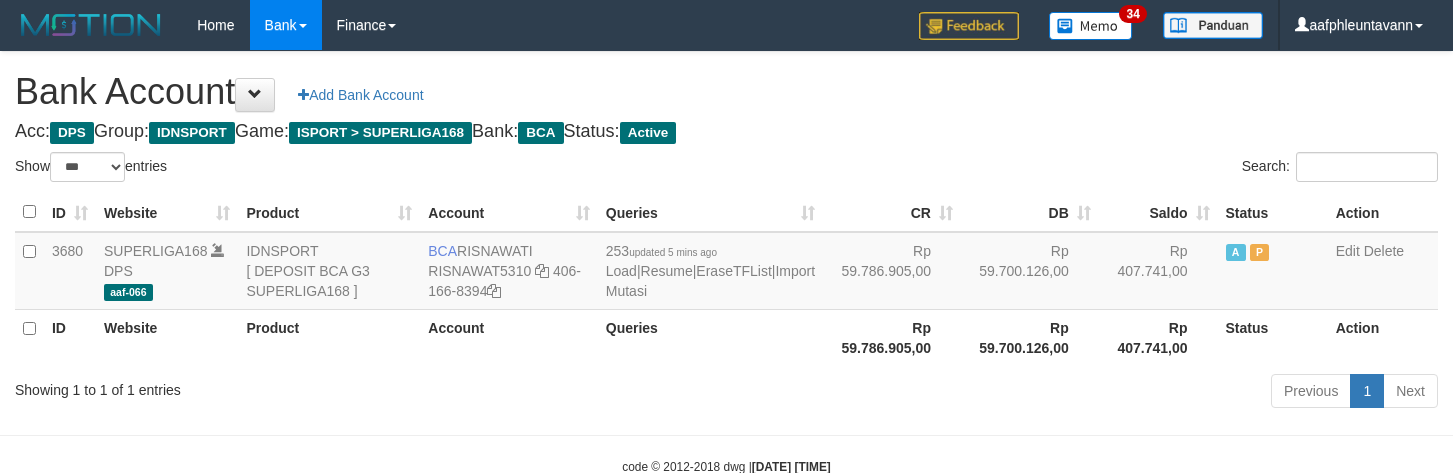 scroll, scrollTop: 0, scrollLeft: 0, axis: both 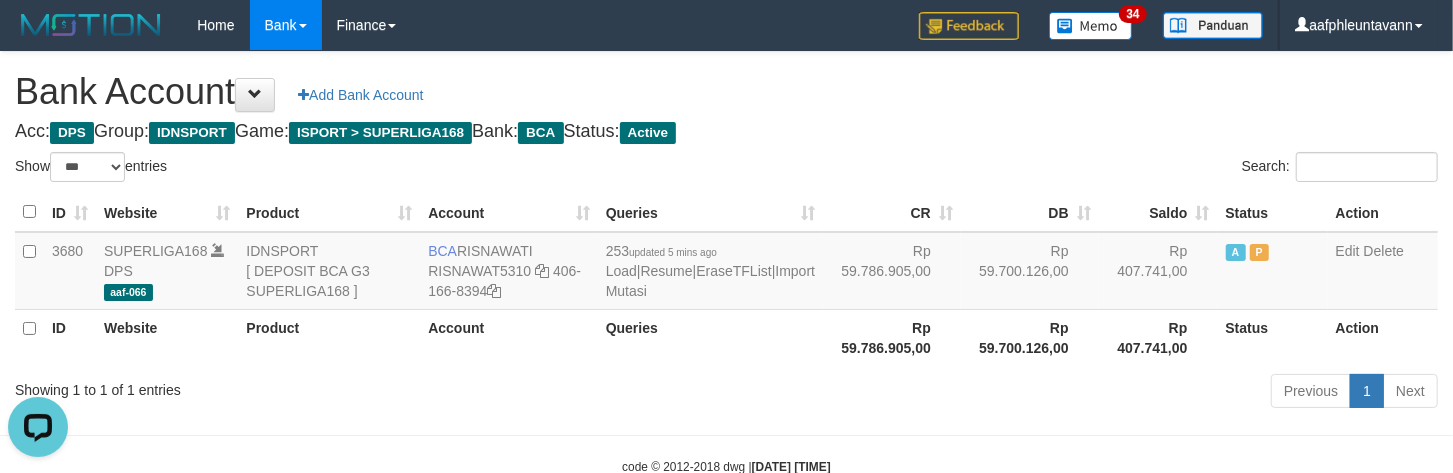 click on "Search:" at bounding box center (1090, 169) 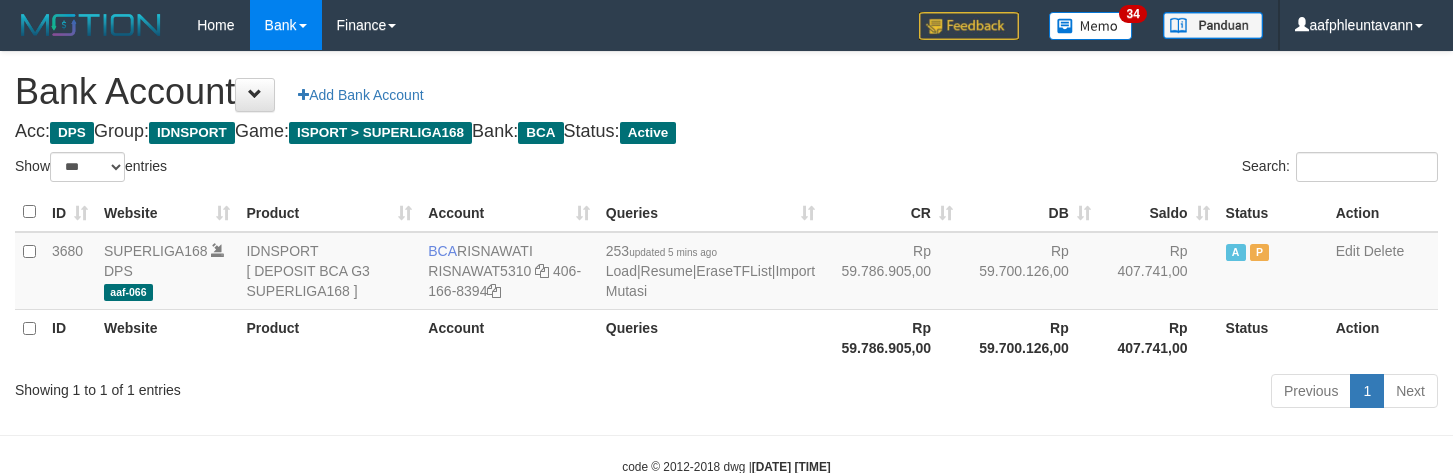 select on "***" 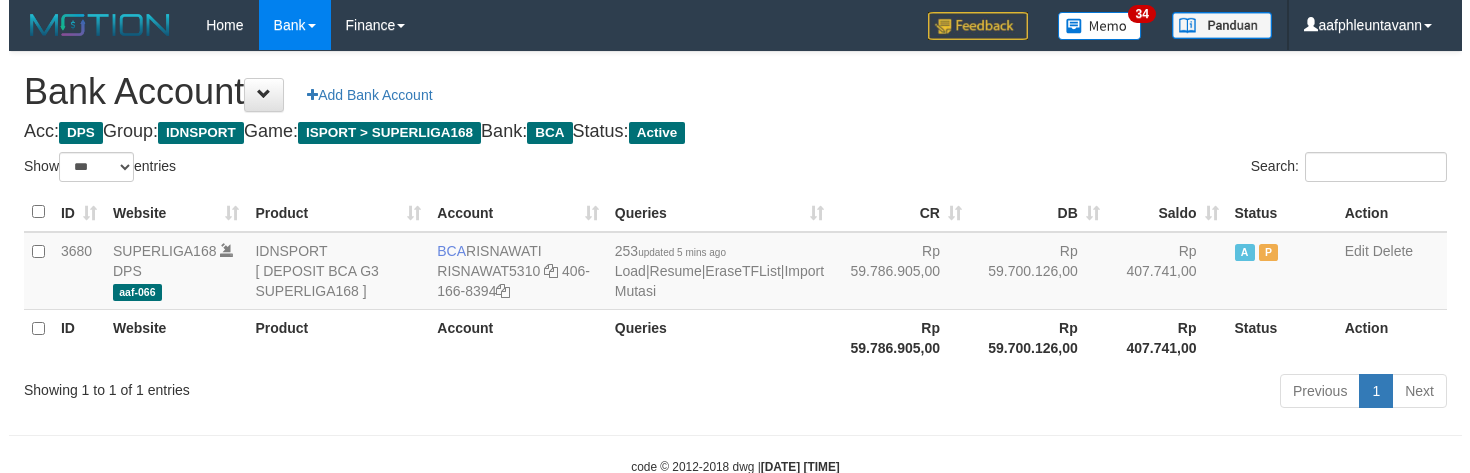 scroll, scrollTop: 0, scrollLeft: 0, axis: both 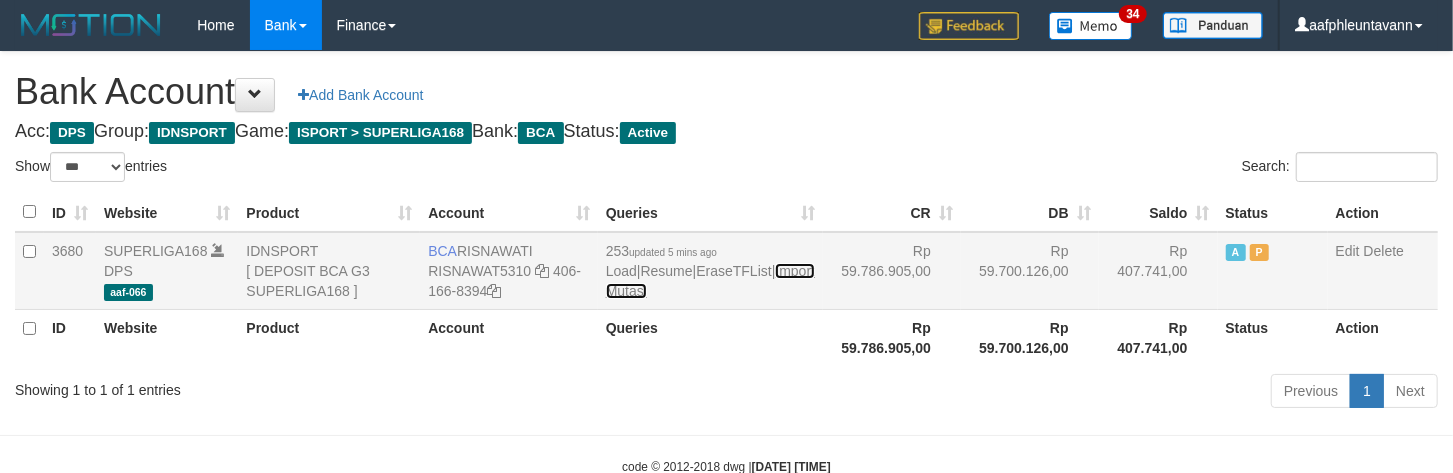 click on "Import Mutasi" at bounding box center (710, 281) 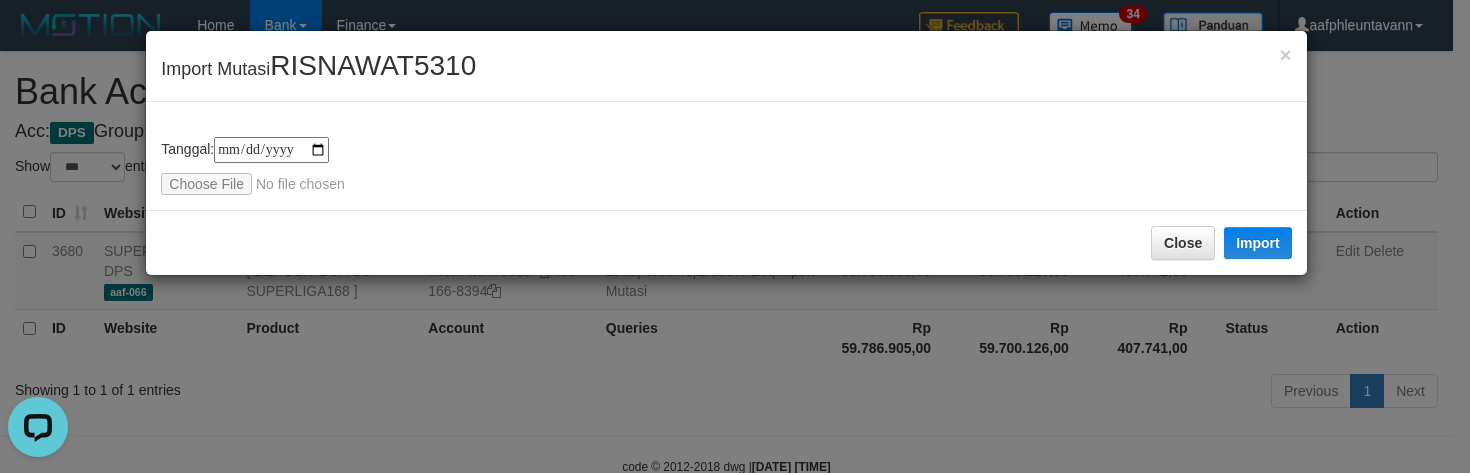 scroll, scrollTop: 0, scrollLeft: 0, axis: both 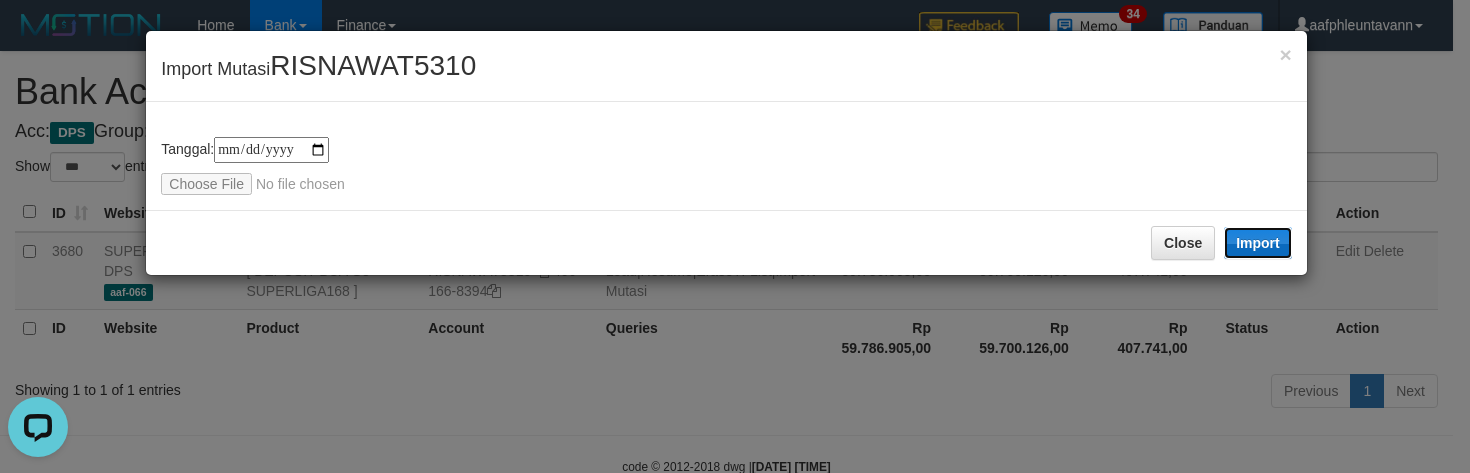click on "Import" at bounding box center [1258, 243] 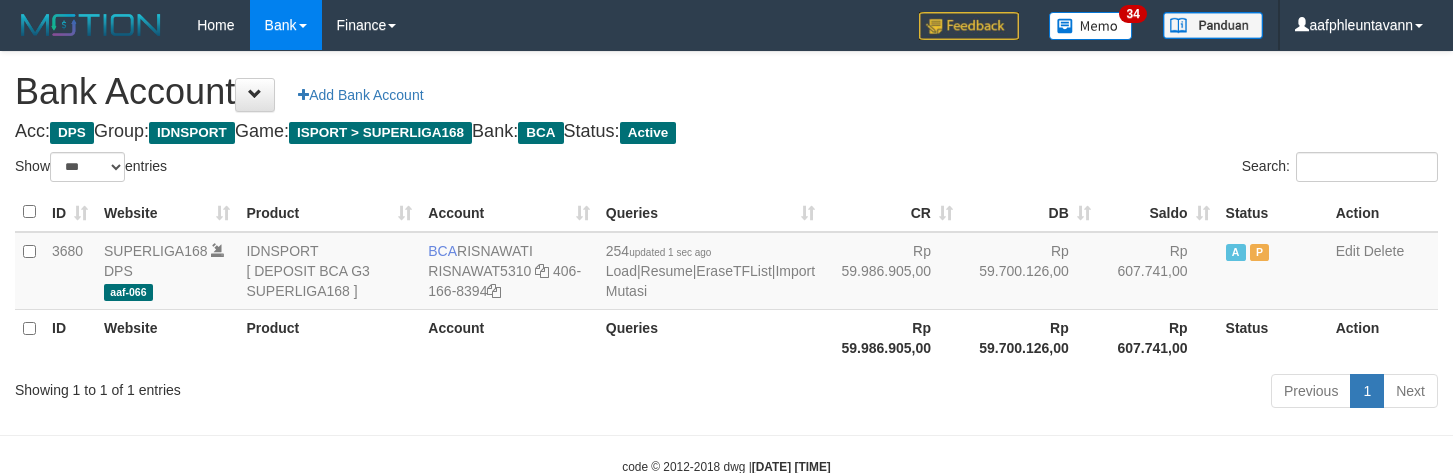 select on "***" 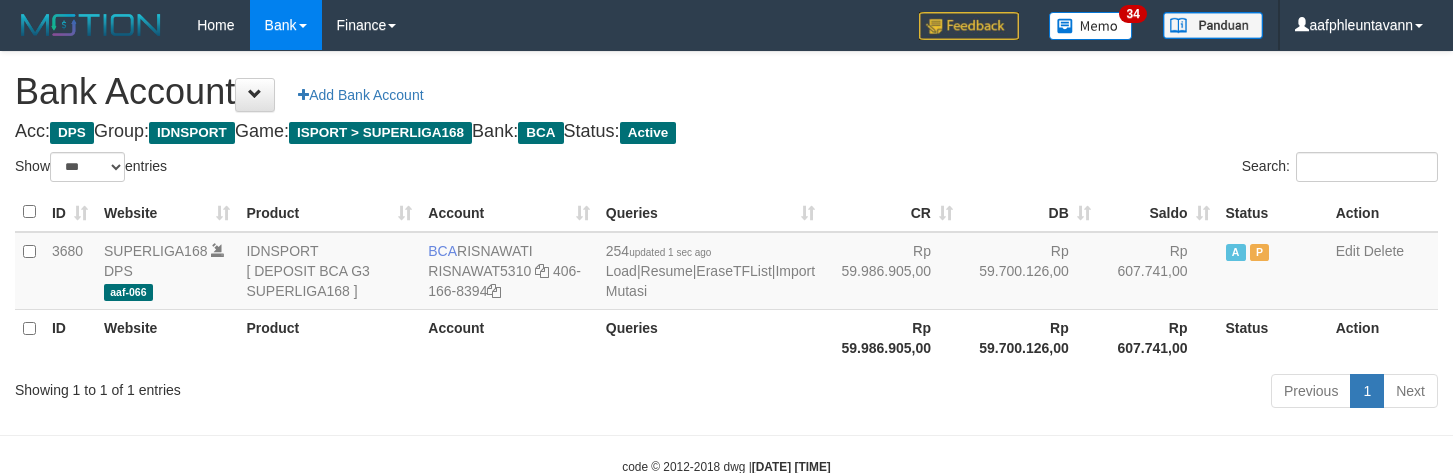 scroll, scrollTop: 0, scrollLeft: 0, axis: both 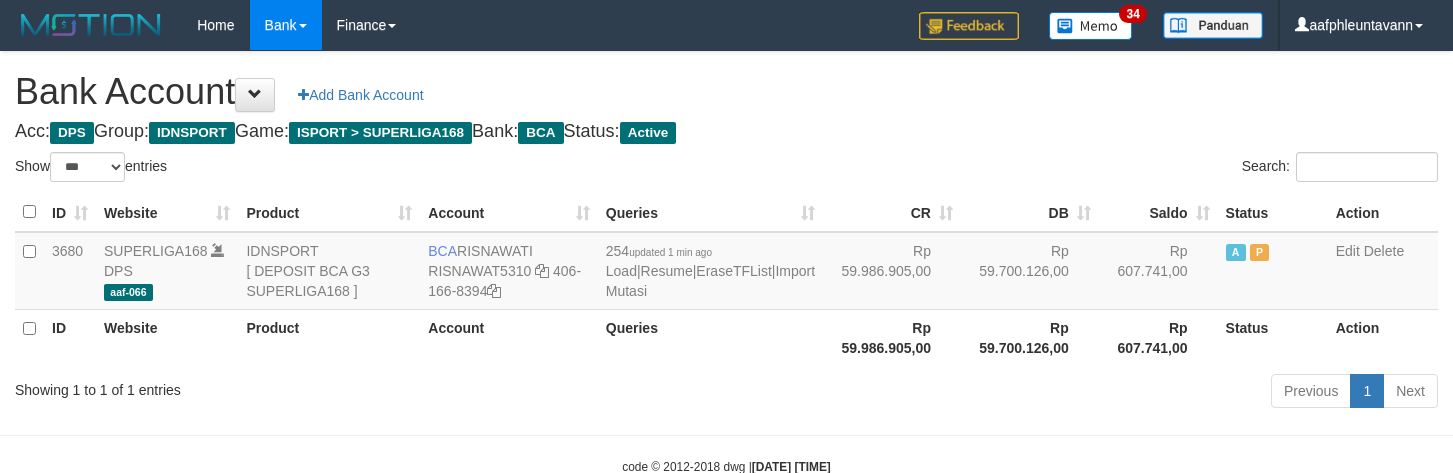 select on "***" 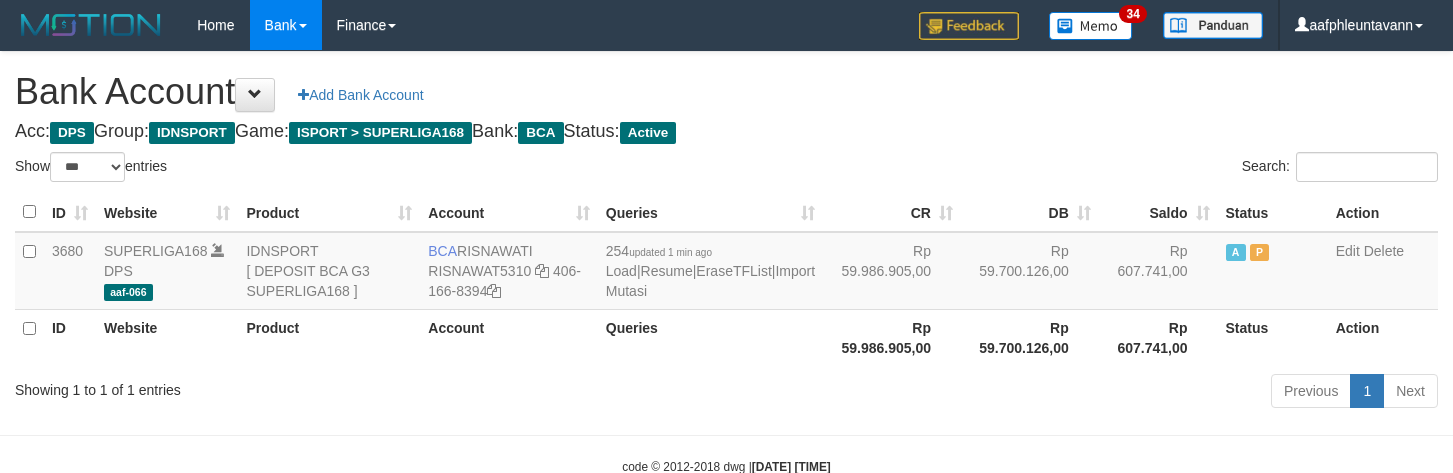 scroll, scrollTop: 0, scrollLeft: 0, axis: both 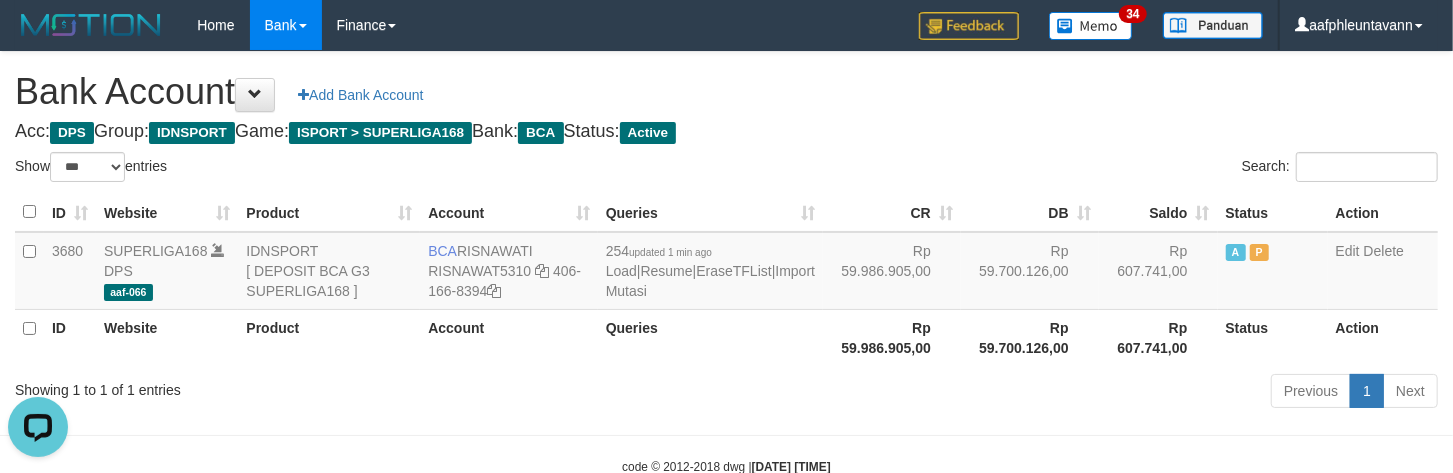 click on "CR" at bounding box center (892, 212) 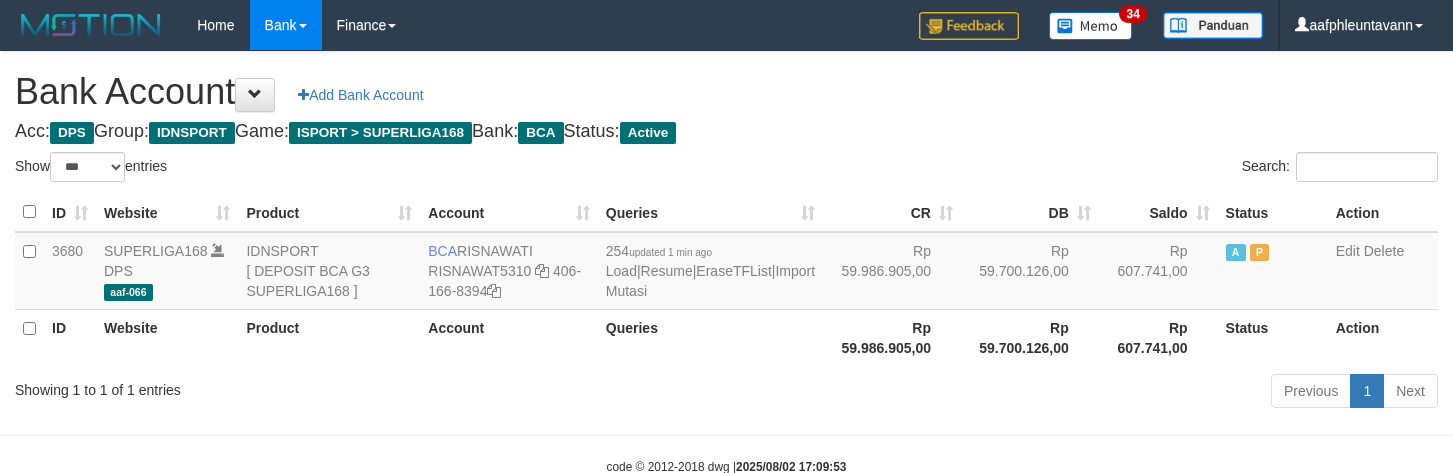 select on "***" 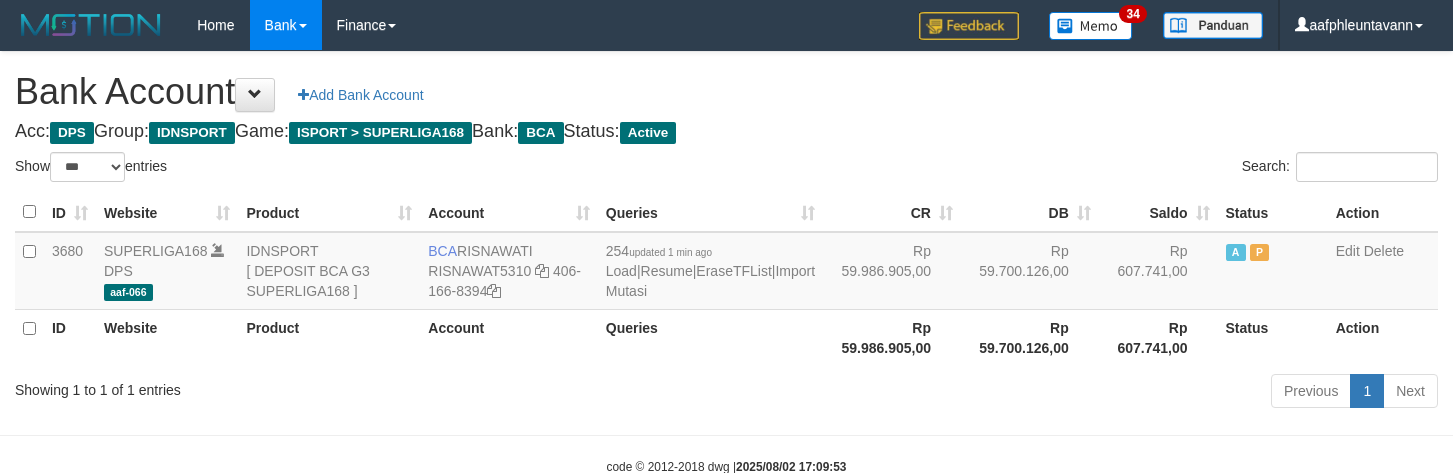 click on "Bank Account
Add Bank Account
Acc: 										 DPS
Group:   IDNSPORT    		Game:   ISPORT > SUPERLIGA168    		Bank:   BCA    		Status:  Active
Filter Account Type
*******
***
**
***
DPS
SELECT ALL  SELECT TYPE  - ALL -
DPS
WD
TMP
Filter Product
*******
******
********
********
*******
********
IDNSPORT
SELECT ALL  SELECT GROUP  - ALL -
BETHUB
IDNPOKER
IDNSPORT
IDNTOTO
LOADONLY
Filter Website
*******" at bounding box center [726, 233] 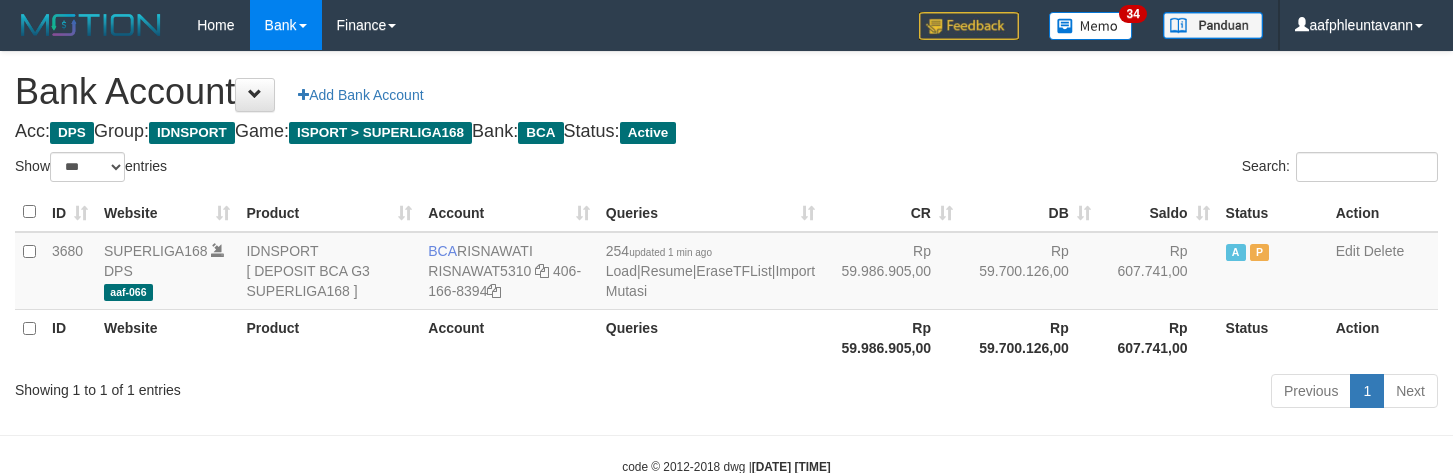 select on "***" 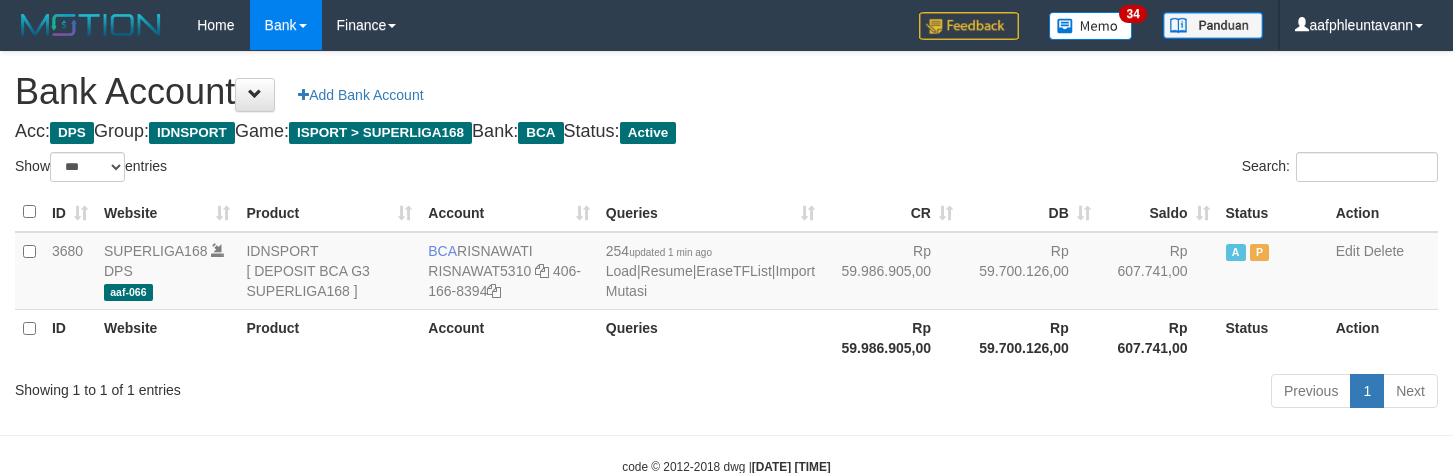 scroll, scrollTop: 0, scrollLeft: 0, axis: both 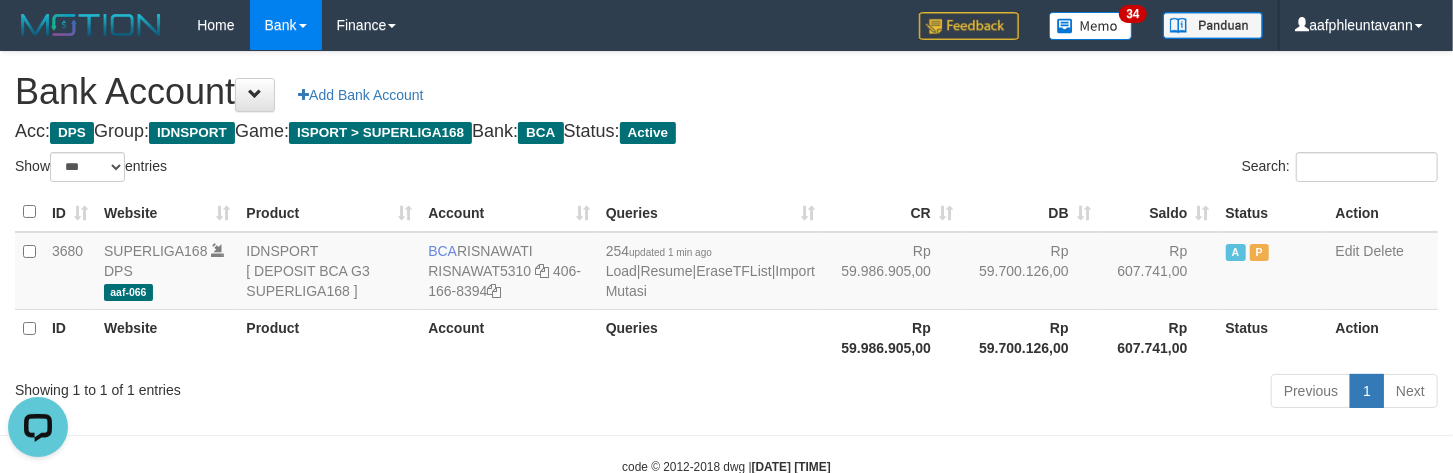 click on "Search:" at bounding box center (1090, 169) 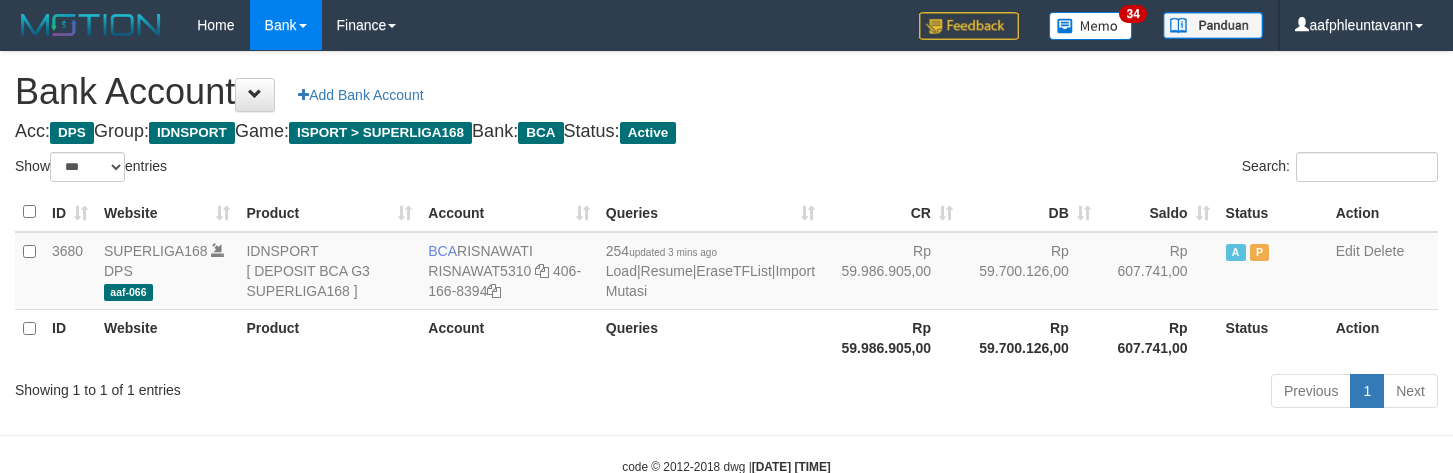 select on "***" 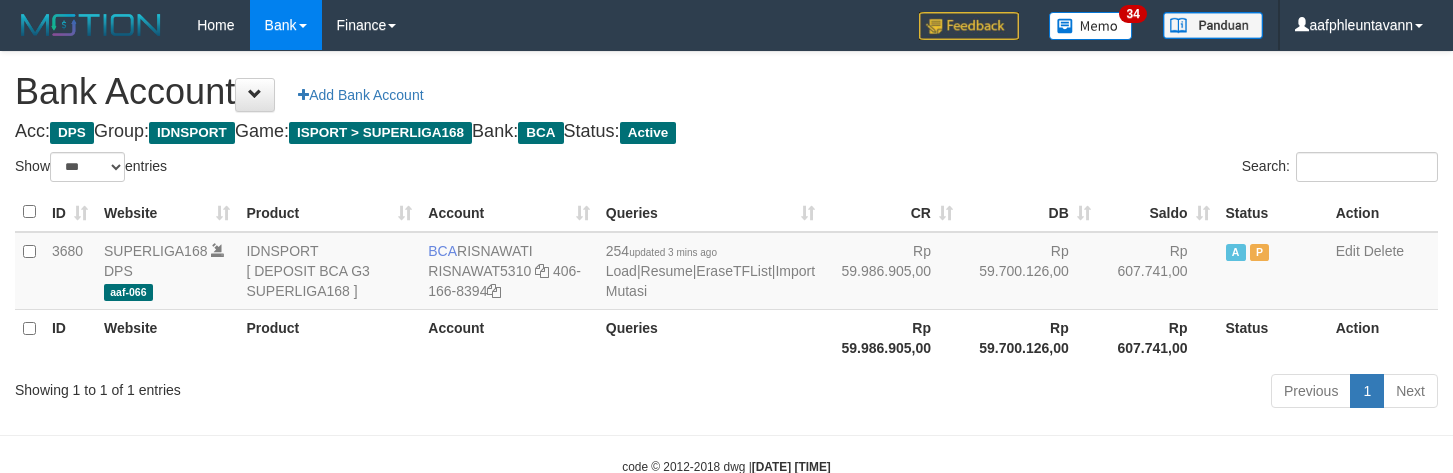 scroll, scrollTop: 0, scrollLeft: 0, axis: both 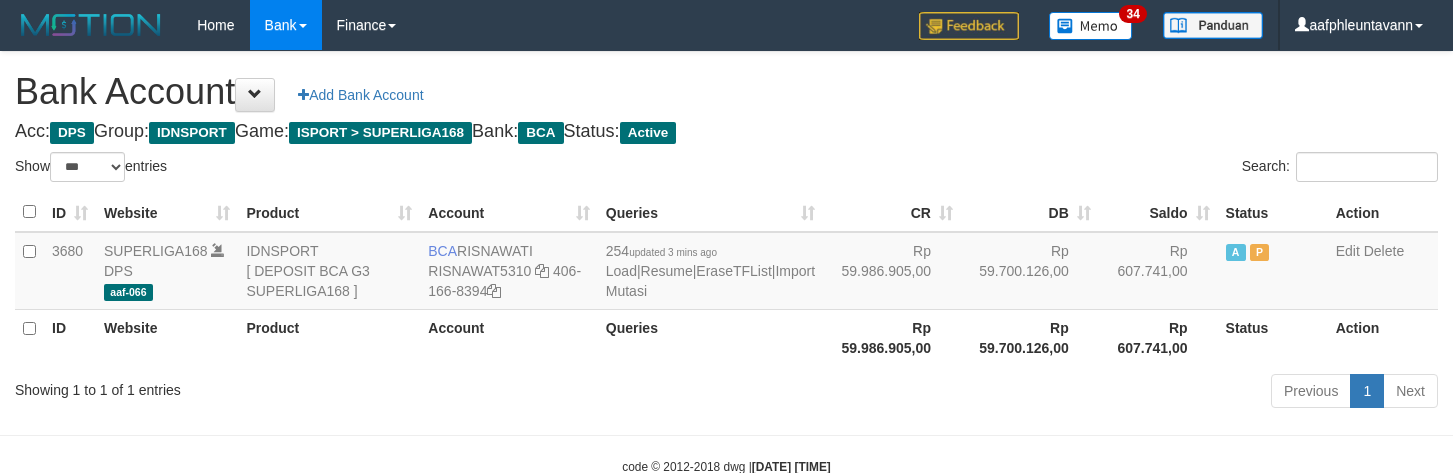 select on "***" 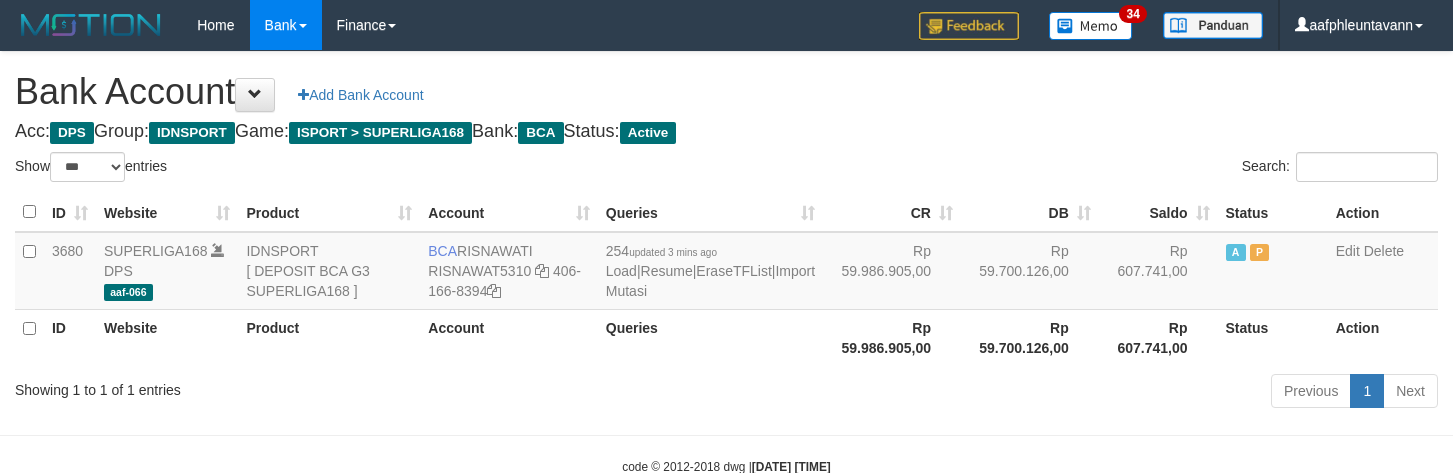 scroll, scrollTop: 0, scrollLeft: 0, axis: both 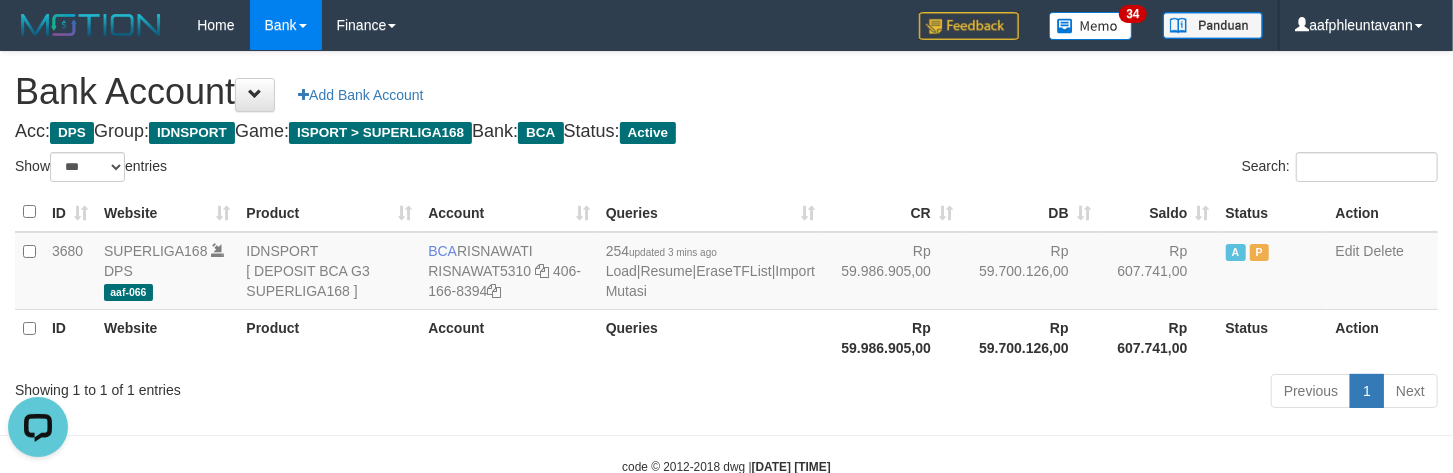 click on "Previous 1 Next" at bounding box center [1029, 393] 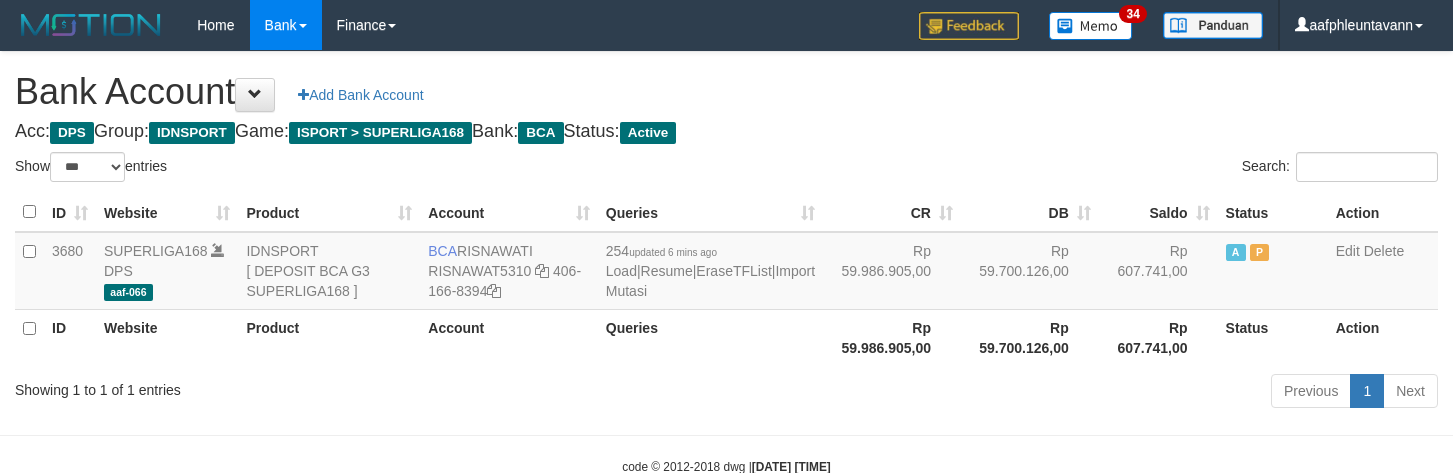 select on "***" 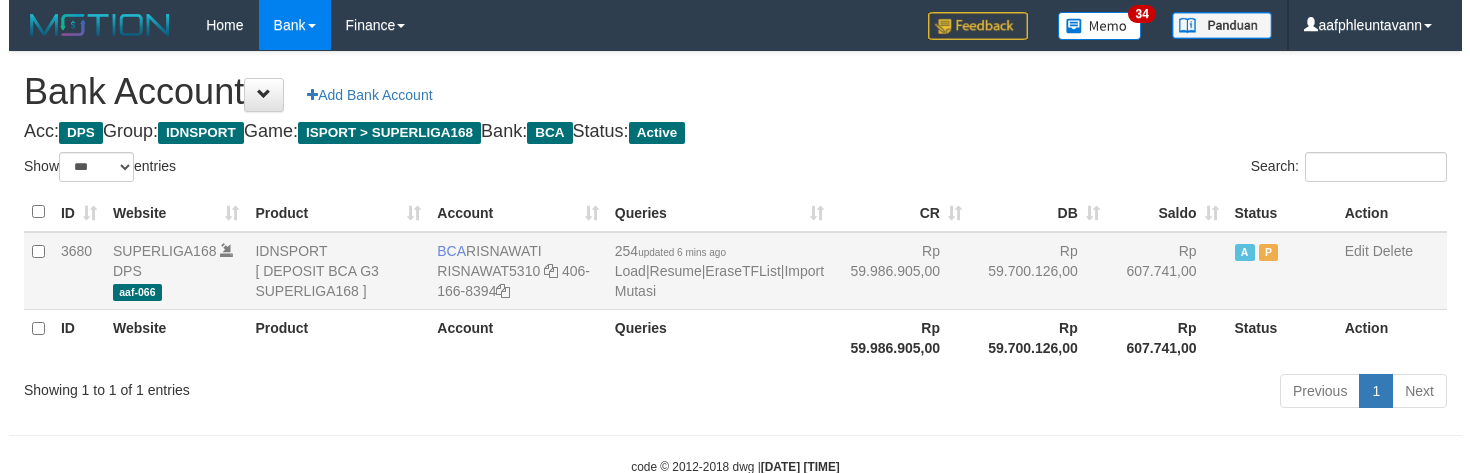 scroll, scrollTop: 0, scrollLeft: 0, axis: both 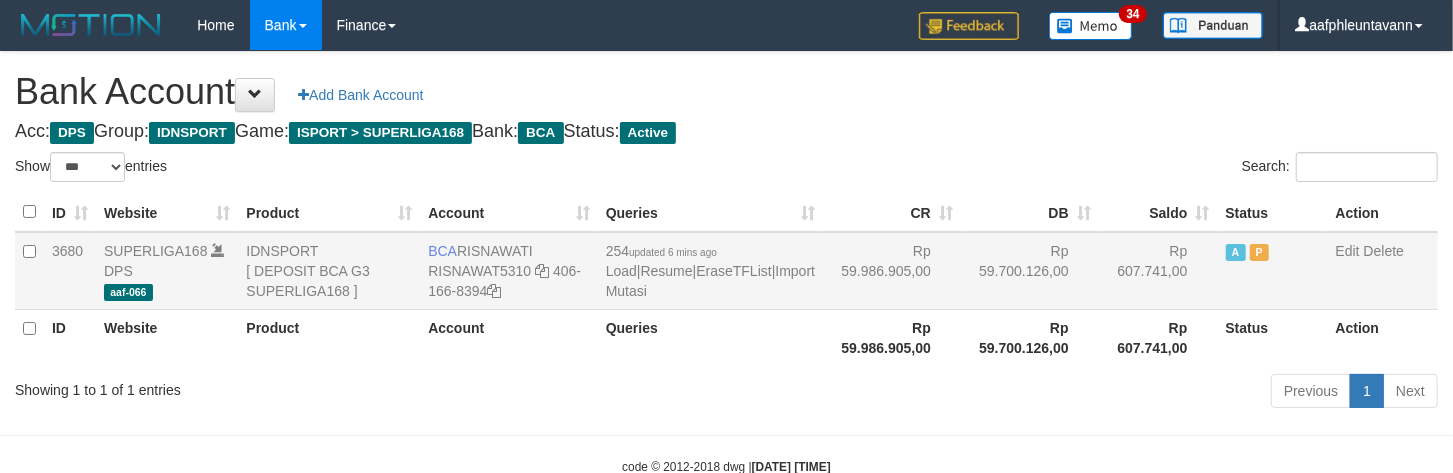 click on "254  updated 6 mins ago
Load
|
Resume
|
EraseTFList
|
Import Mutasi" at bounding box center (710, 271) 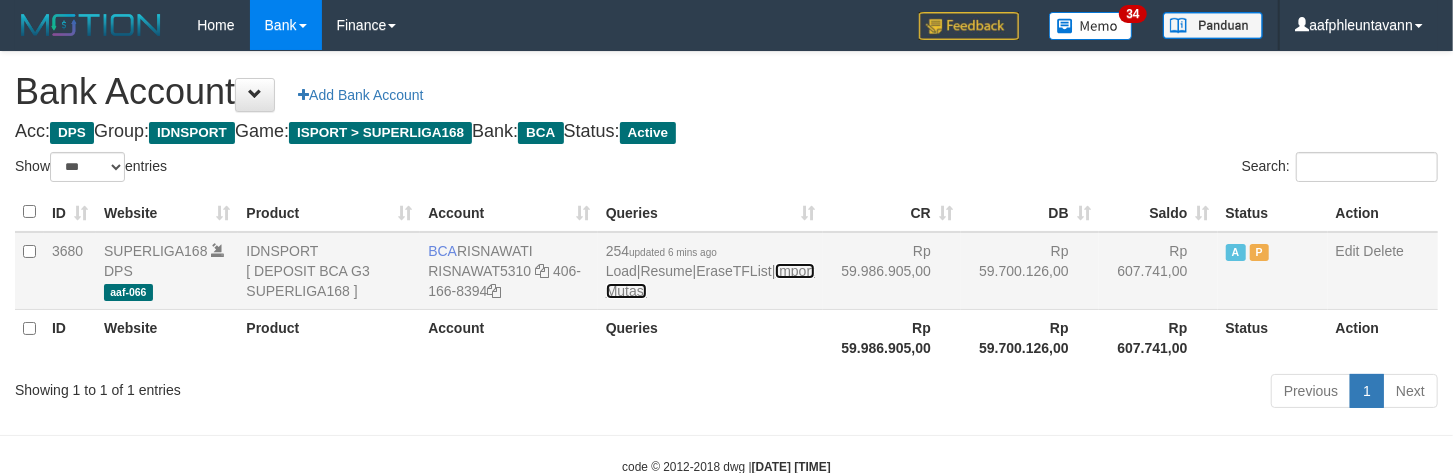 click on "Import Mutasi" at bounding box center [710, 281] 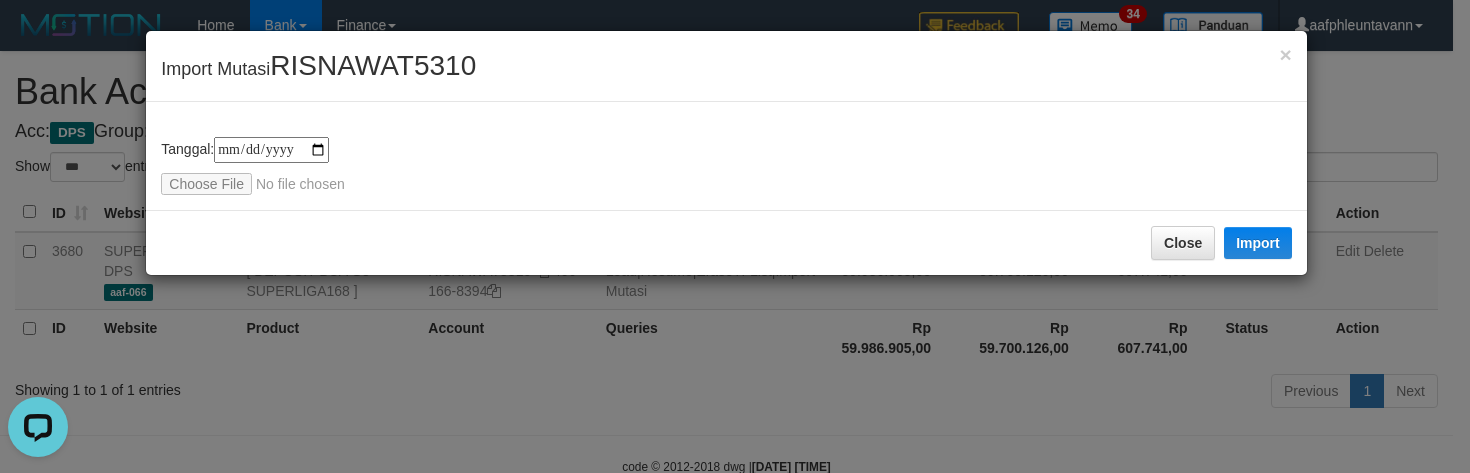 scroll, scrollTop: 0, scrollLeft: 0, axis: both 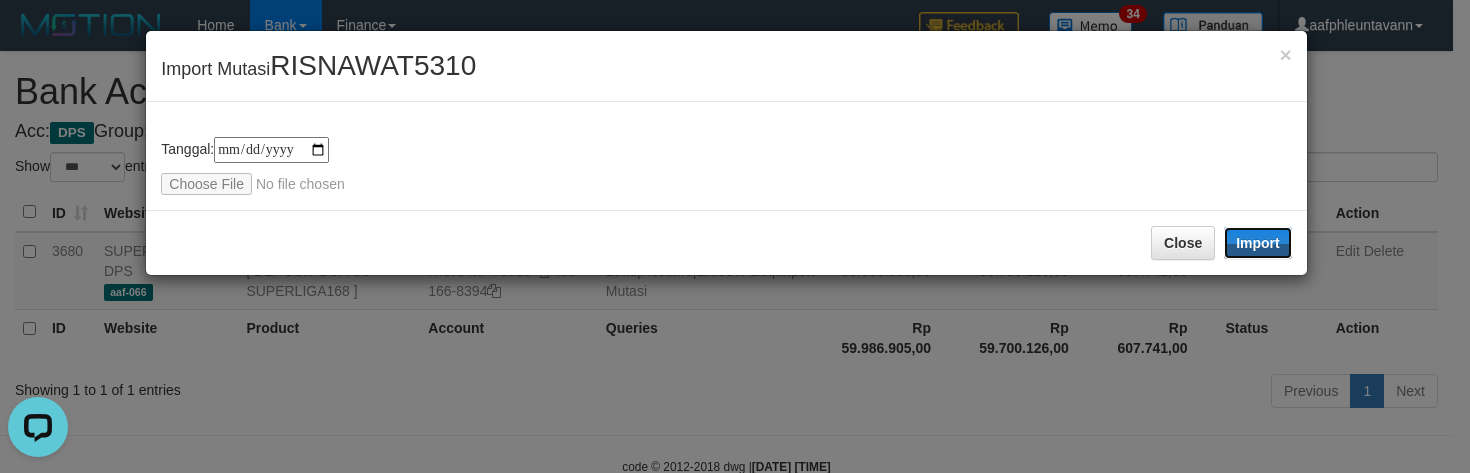 drag, startPoint x: 1253, startPoint y: 234, endPoint x: 1468, endPoint y: 145, distance: 232.69293 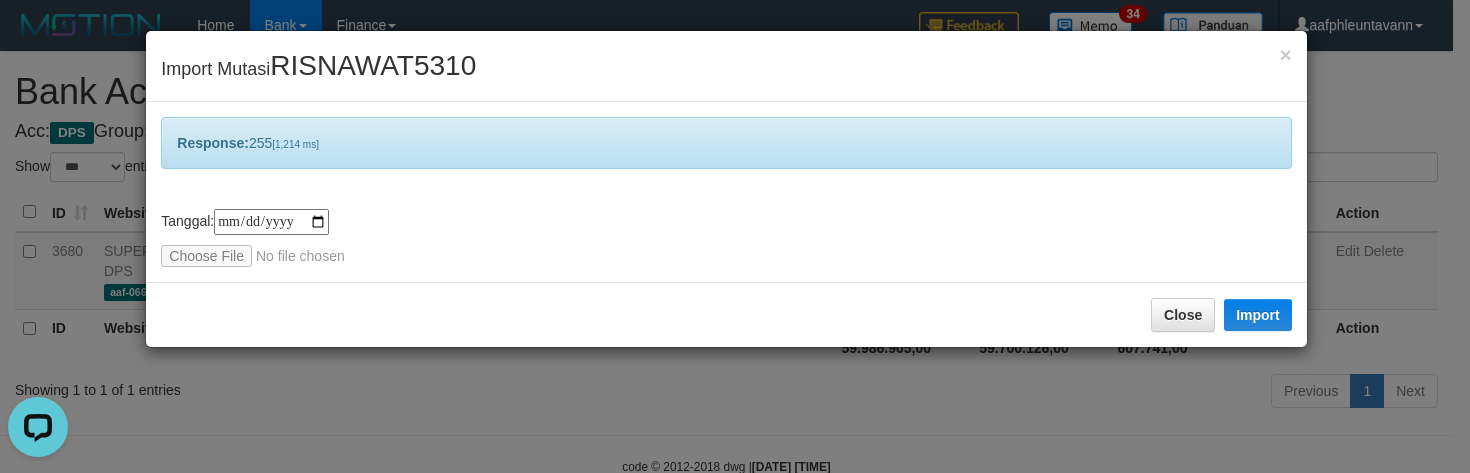 click on "Close
Import" at bounding box center (726, 314) 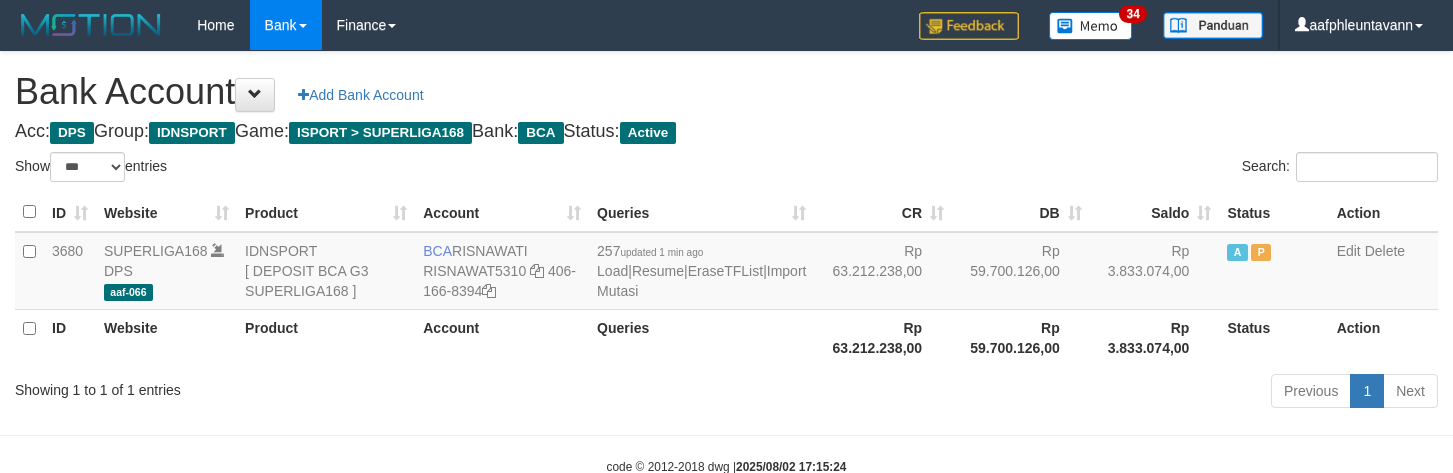 select on "***" 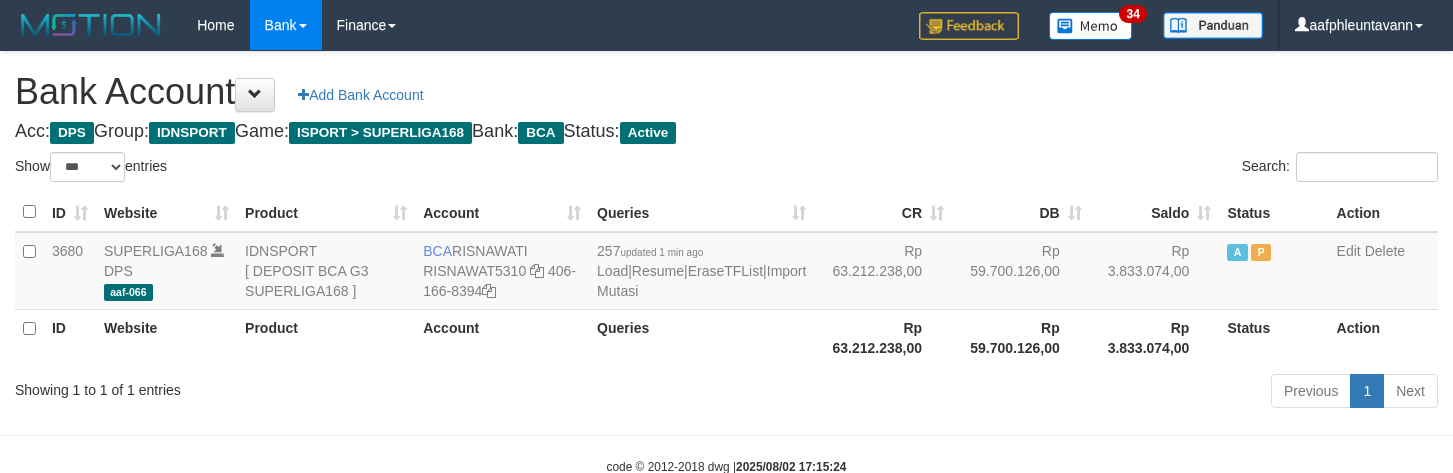 scroll, scrollTop: 0, scrollLeft: 0, axis: both 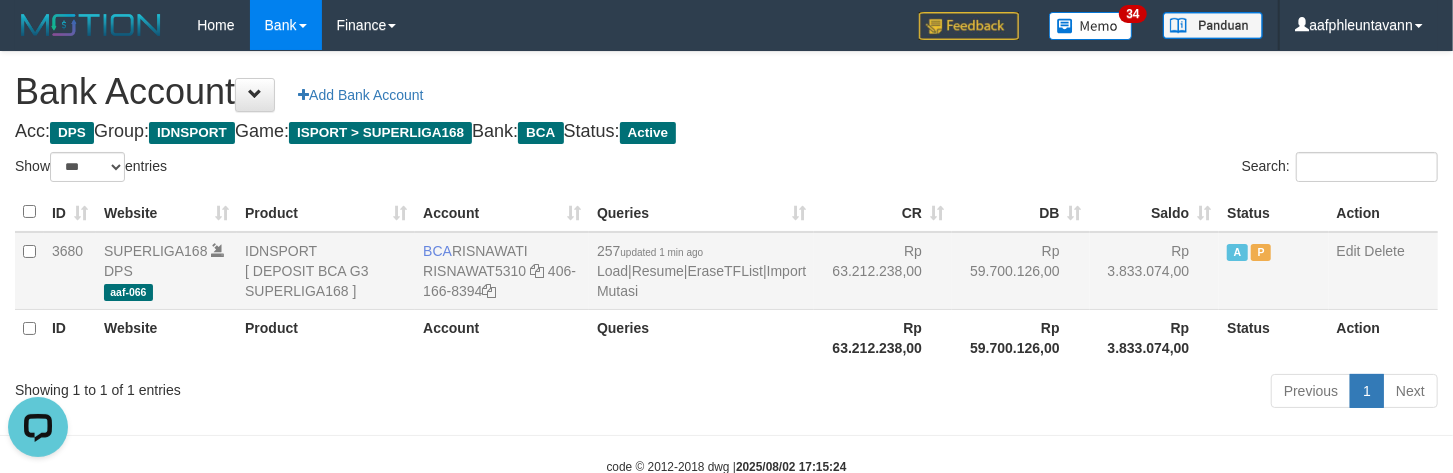 drag, startPoint x: 1056, startPoint y: 248, endPoint x: 1464, endPoint y: 83, distance: 440.10114 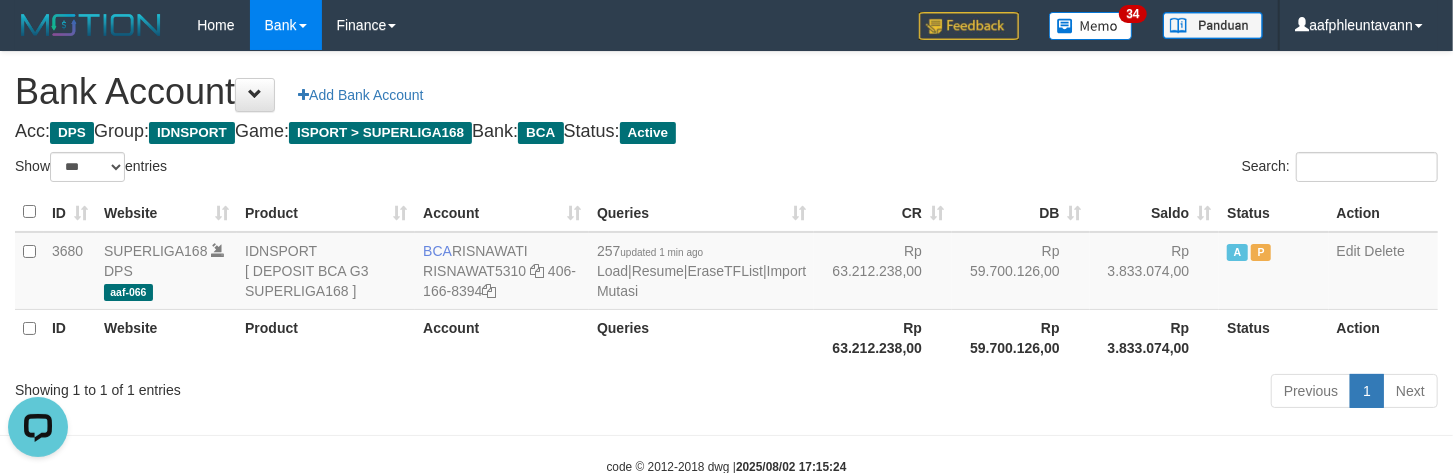click on "Rp 59.700.126,00" at bounding box center (1021, 271) 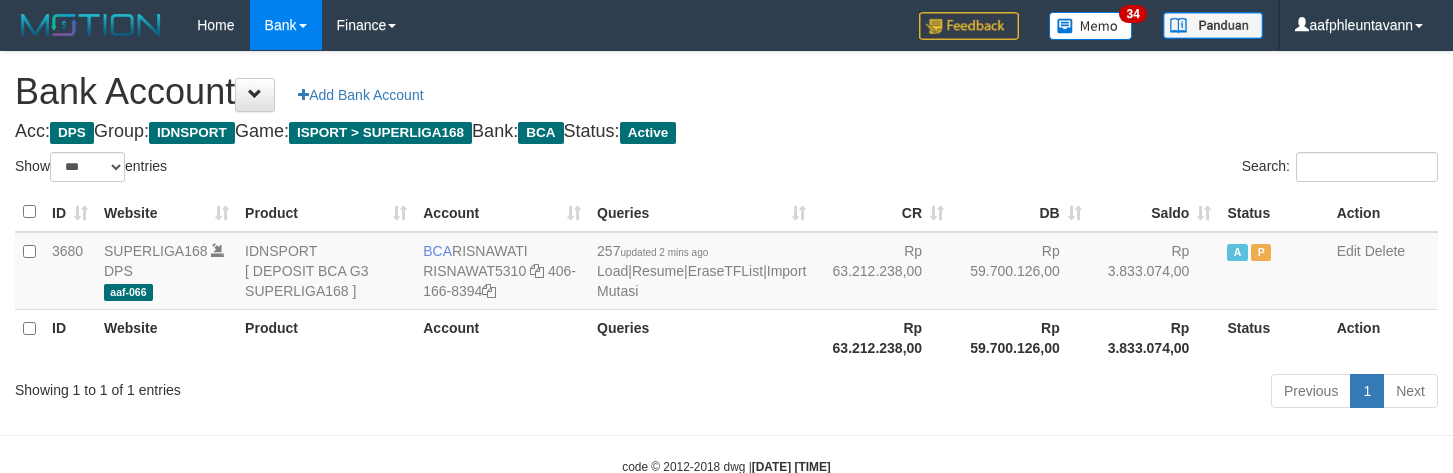 select on "***" 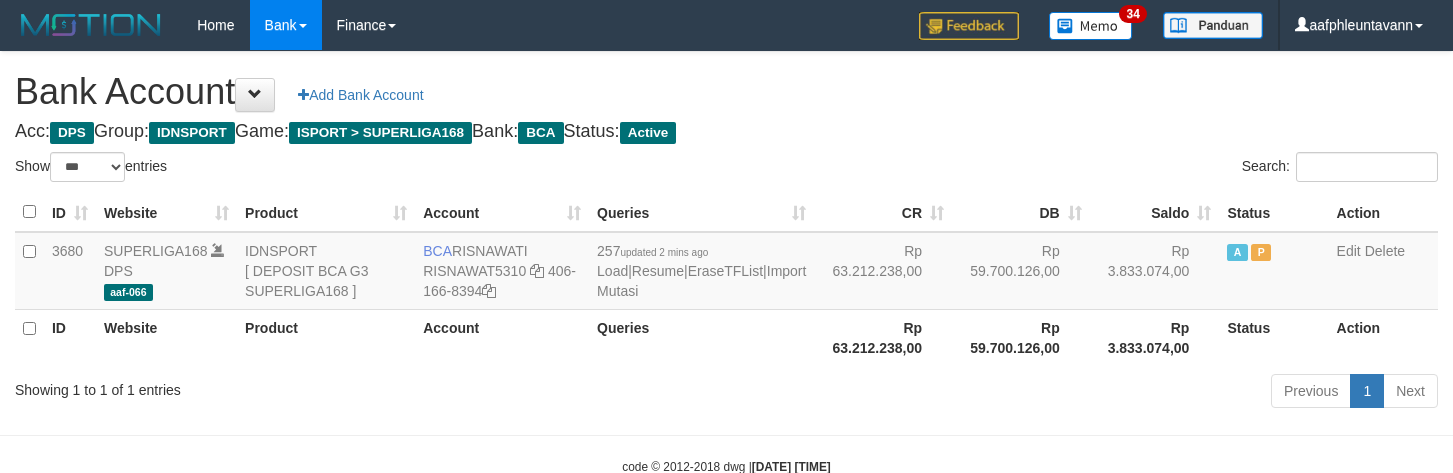 scroll, scrollTop: 0, scrollLeft: 0, axis: both 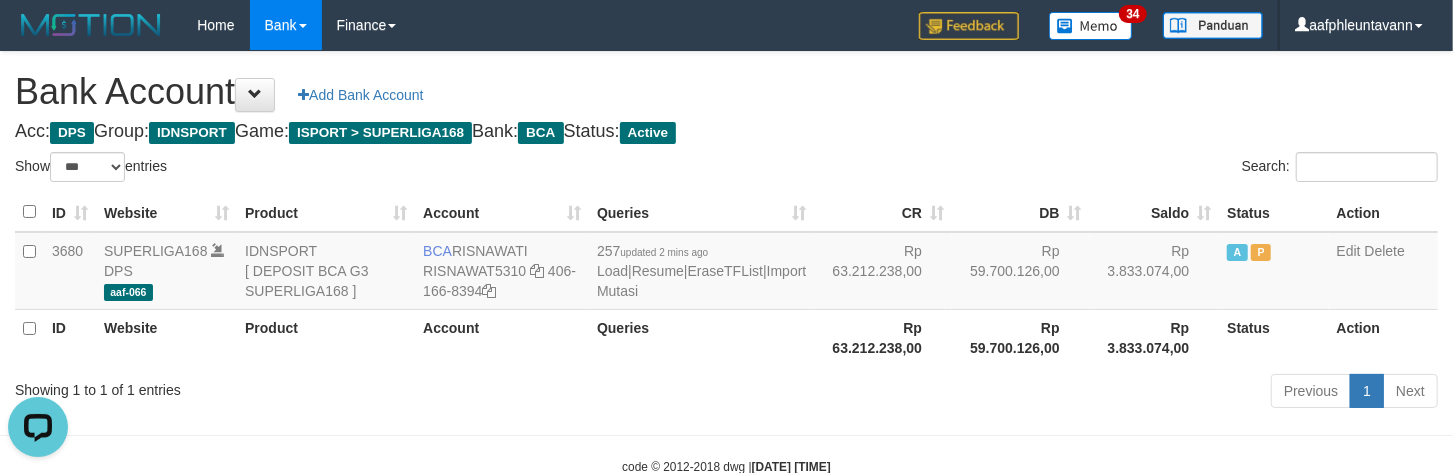 click on "Search:" at bounding box center [1090, 169] 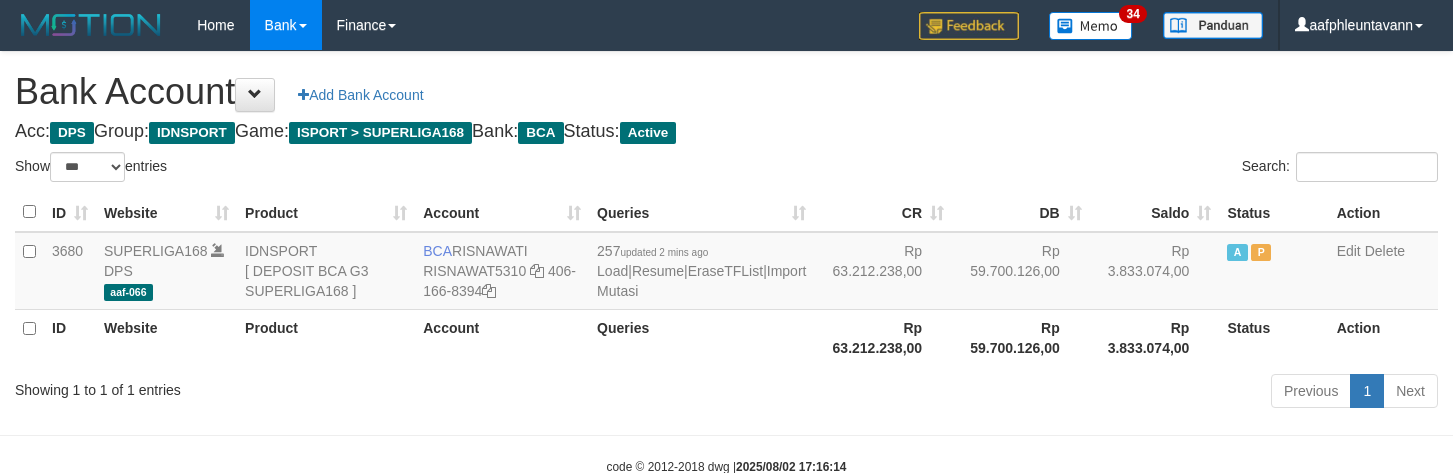 select on "***" 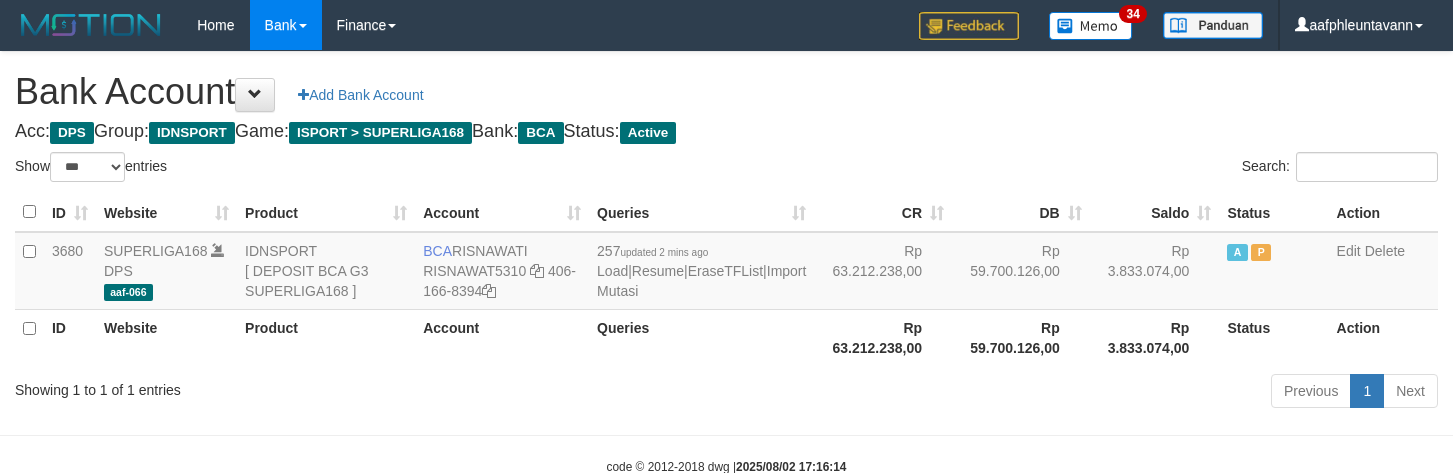 scroll, scrollTop: 0, scrollLeft: 0, axis: both 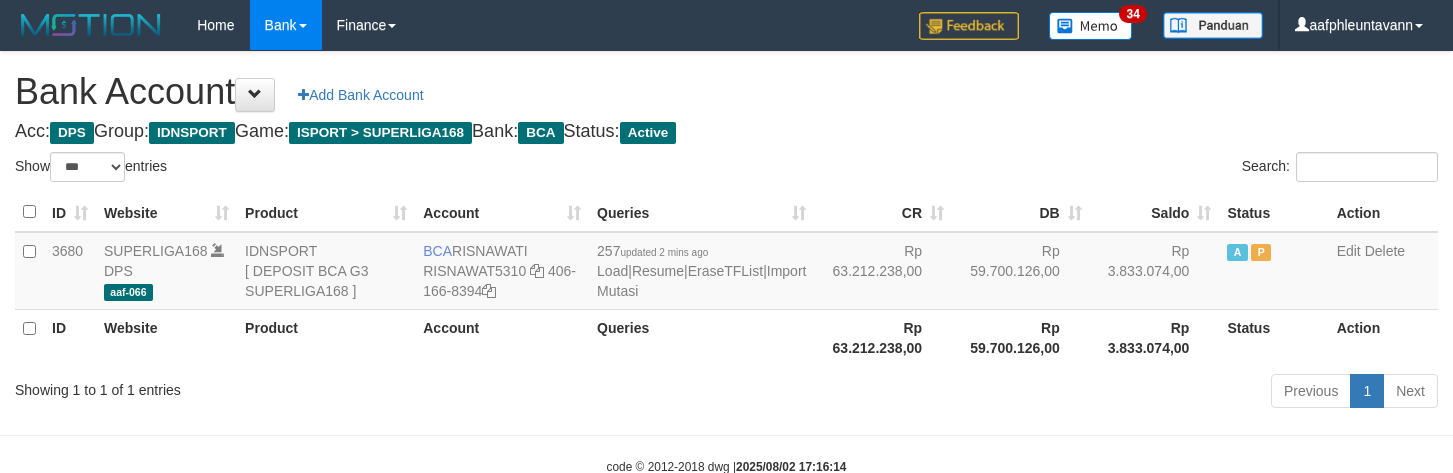select on "***" 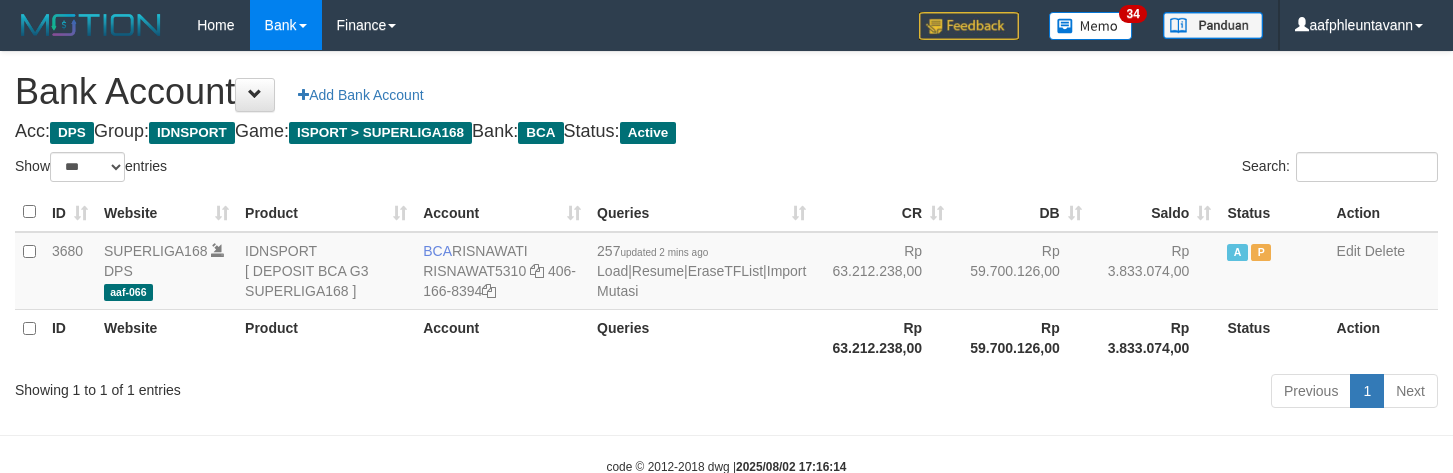 scroll, scrollTop: 0, scrollLeft: 0, axis: both 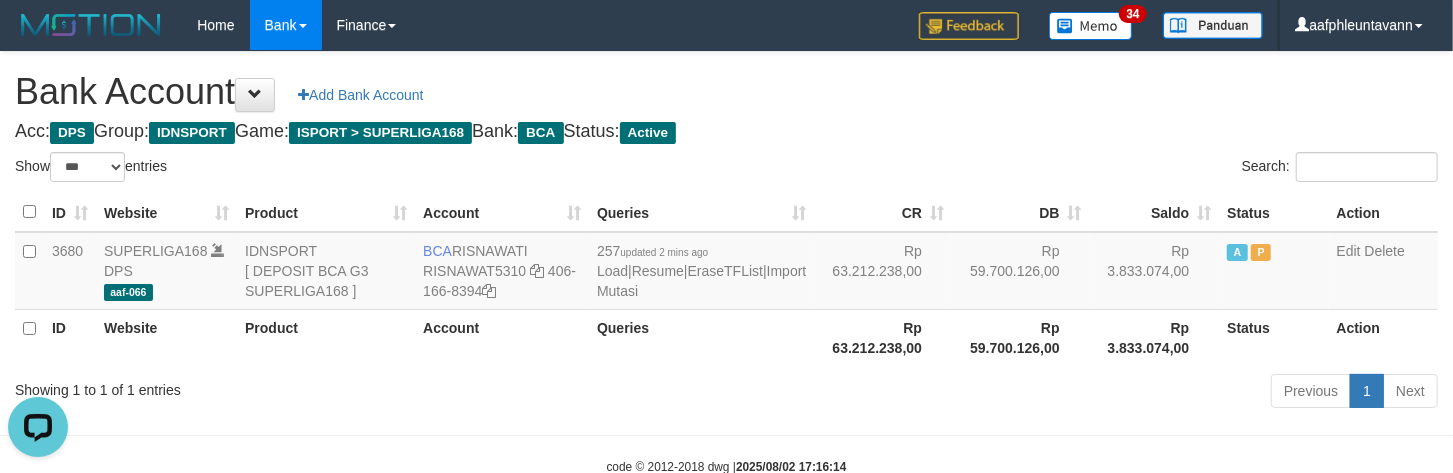 click on "Show  ** ** ** *** ***  entries Search:
ID Website Product Account Queries CR DB Saldo Status Action
3680
SUPERLIGA168
DPS
aaf-066
IDNSPORT
[ DEPOSIT BCA G3 SUPERLIGA168 ]
BCA
RISNAWATI
RISNAWAT5310
406-166-8394
257  updated 2 mins ago
Load
|
Resume
|
EraseTFList
|
Import Mutasi
Rp 63.212.238,00
Rp 59.700.126,00
Rp 3.833.074,00
A
P
Edit
Delete
ID Website Product Account Queries Status" at bounding box center [726, 283] 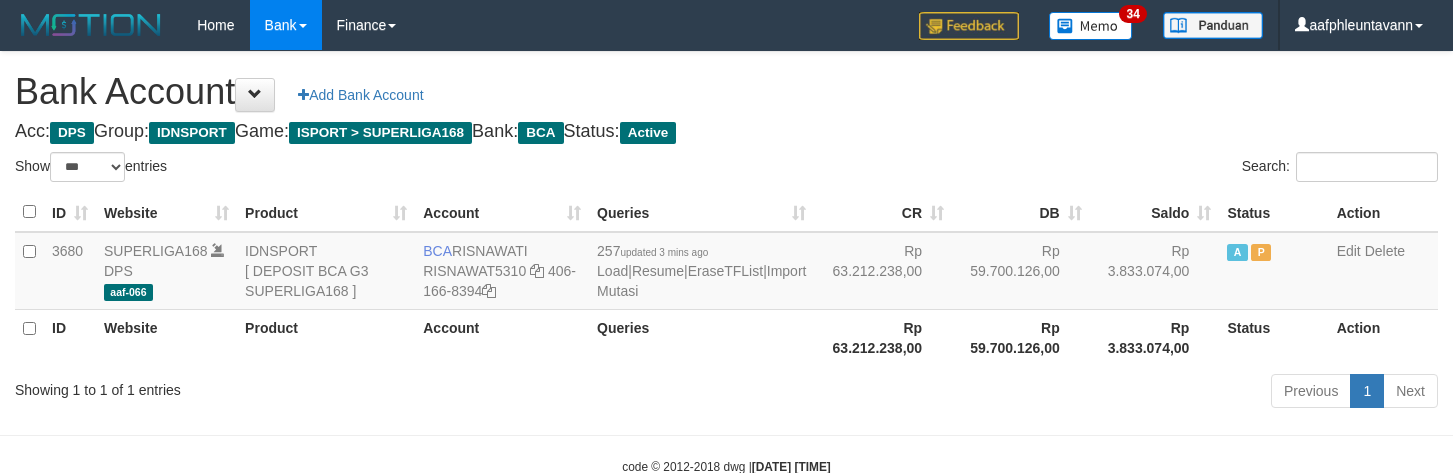 select on "***" 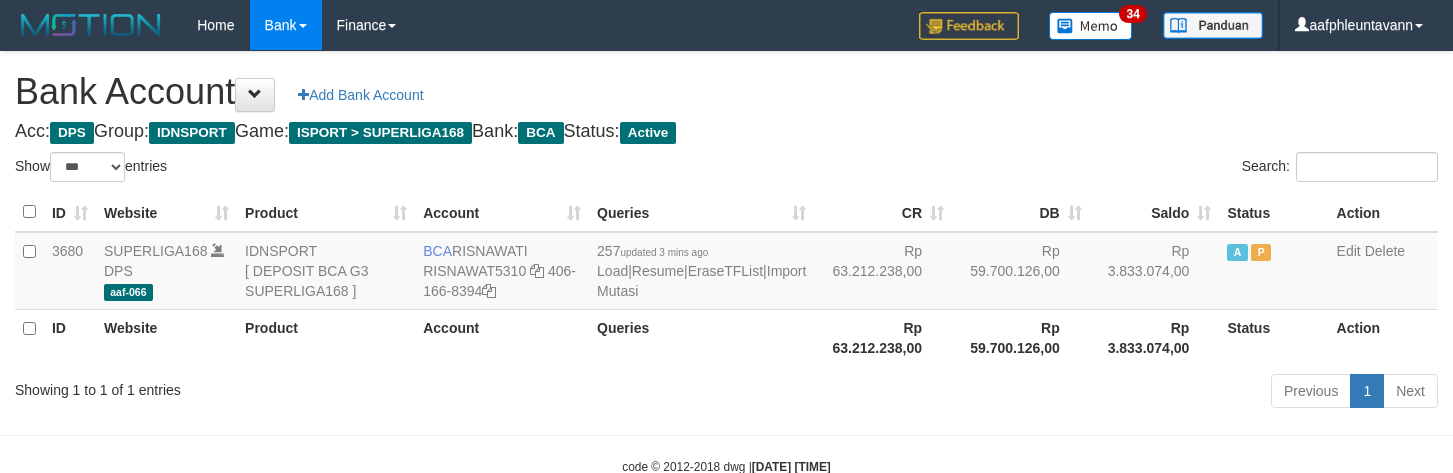 scroll, scrollTop: 0, scrollLeft: 0, axis: both 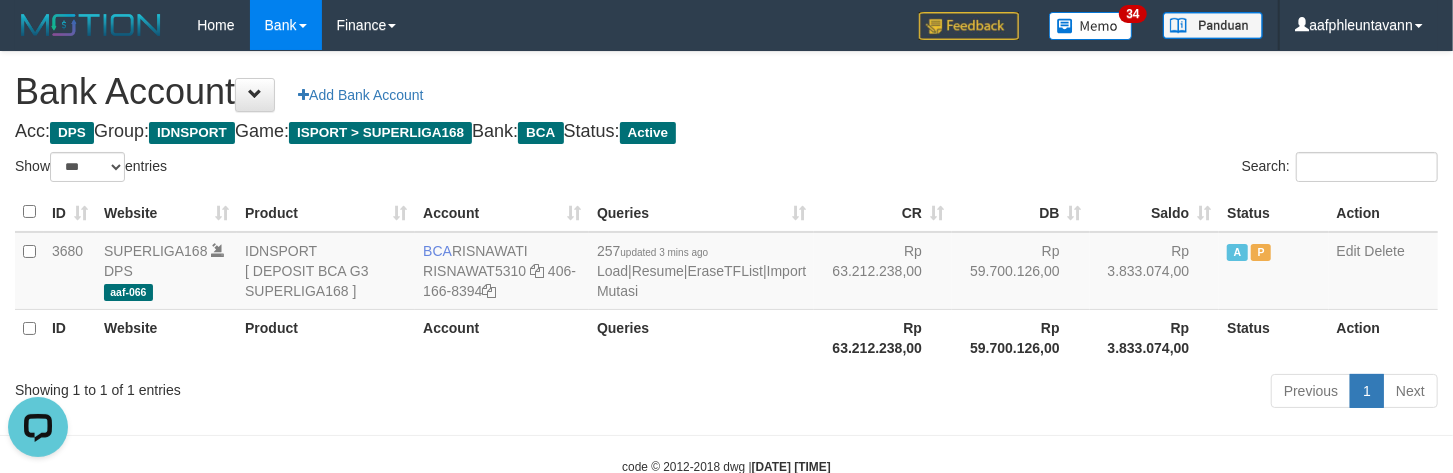 click on "Search:" at bounding box center [1090, 169] 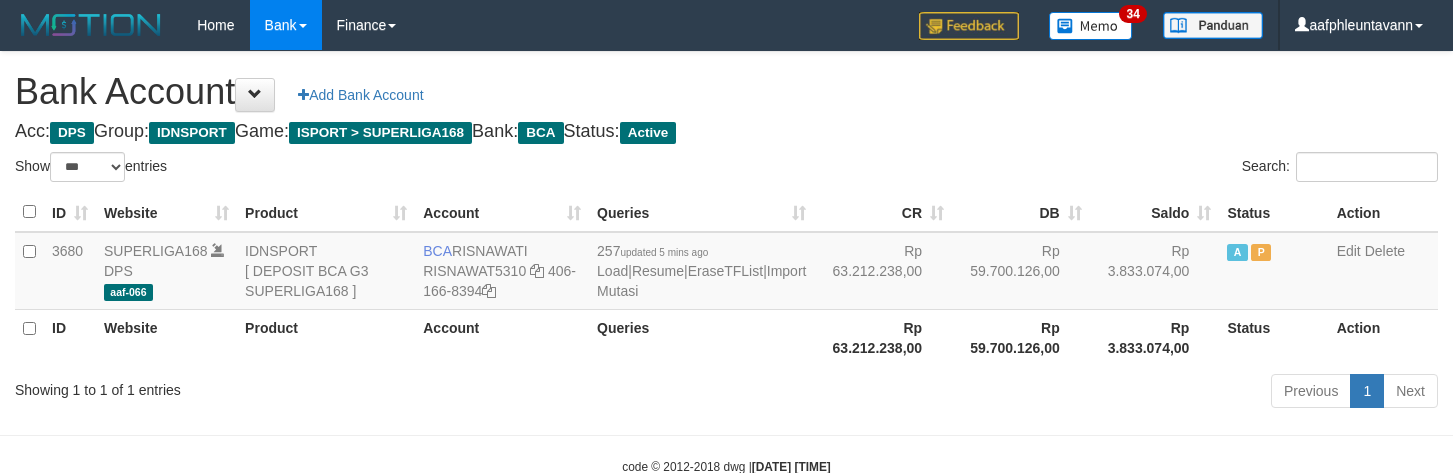 select on "***" 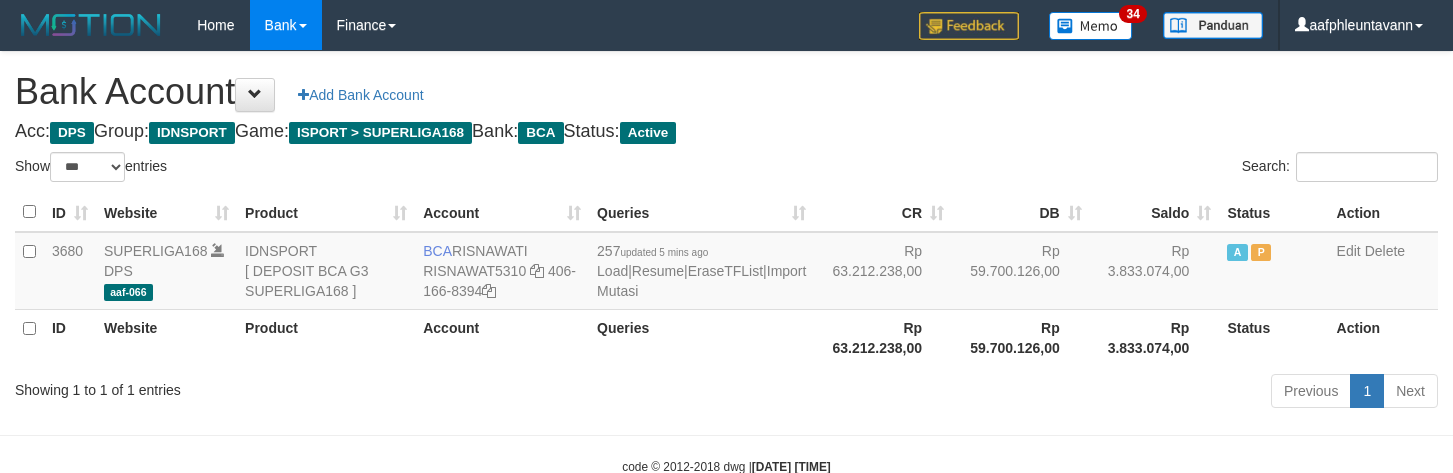 scroll, scrollTop: 0, scrollLeft: 0, axis: both 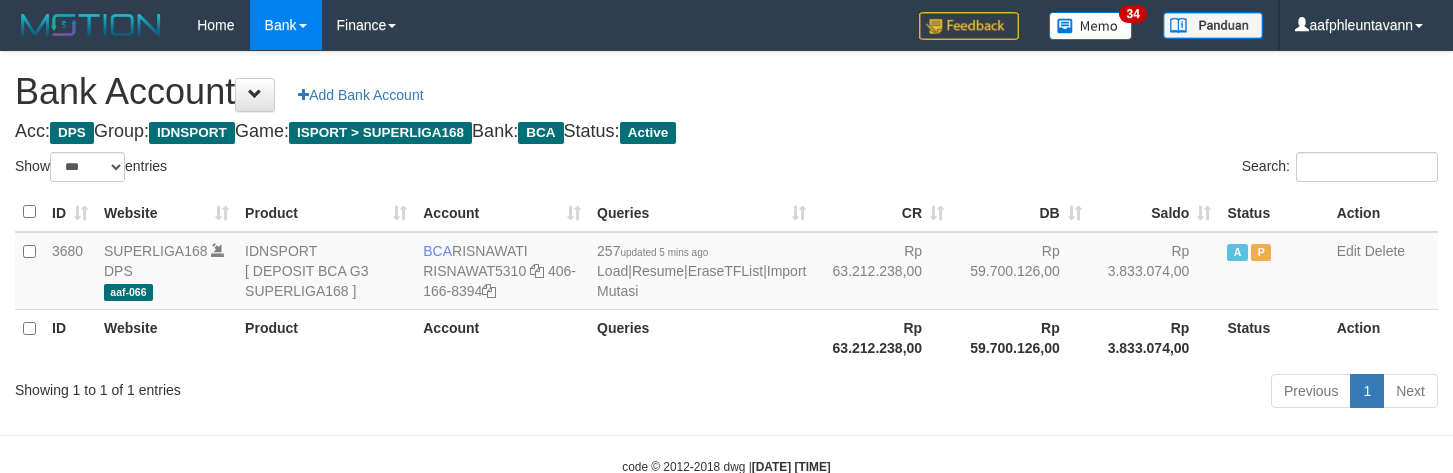 select on "***" 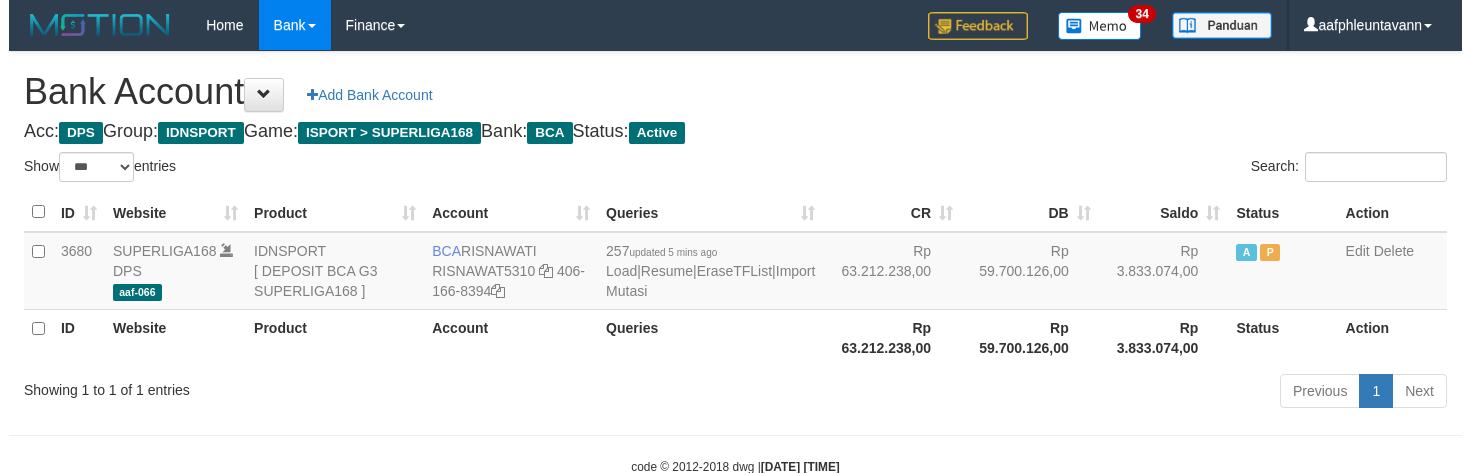scroll, scrollTop: 0, scrollLeft: 0, axis: both 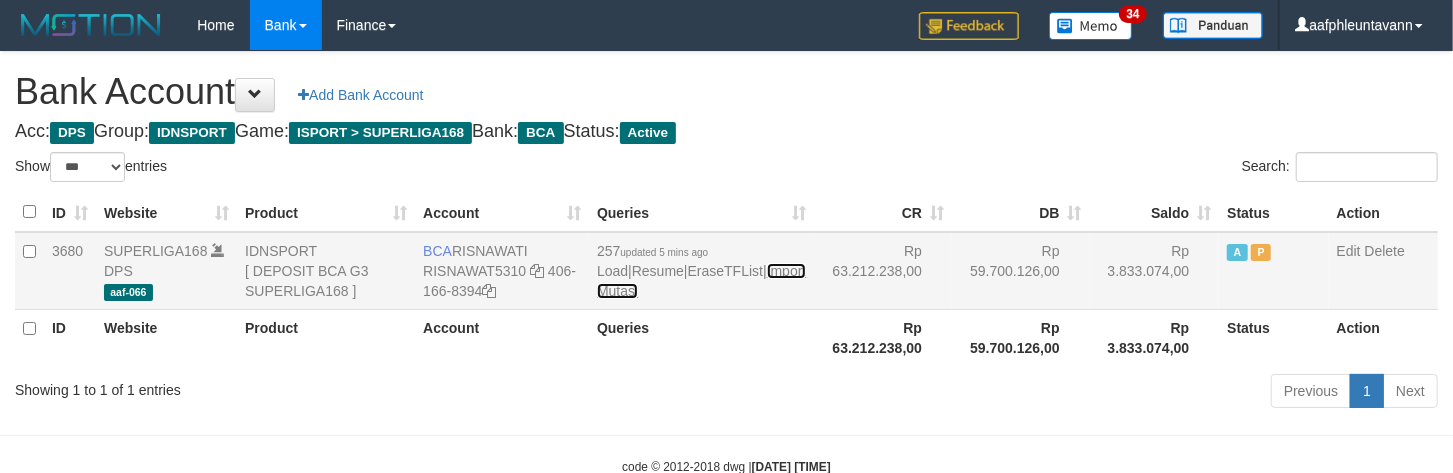 click on "Import Mutasi" at bounding box center [701, 281] 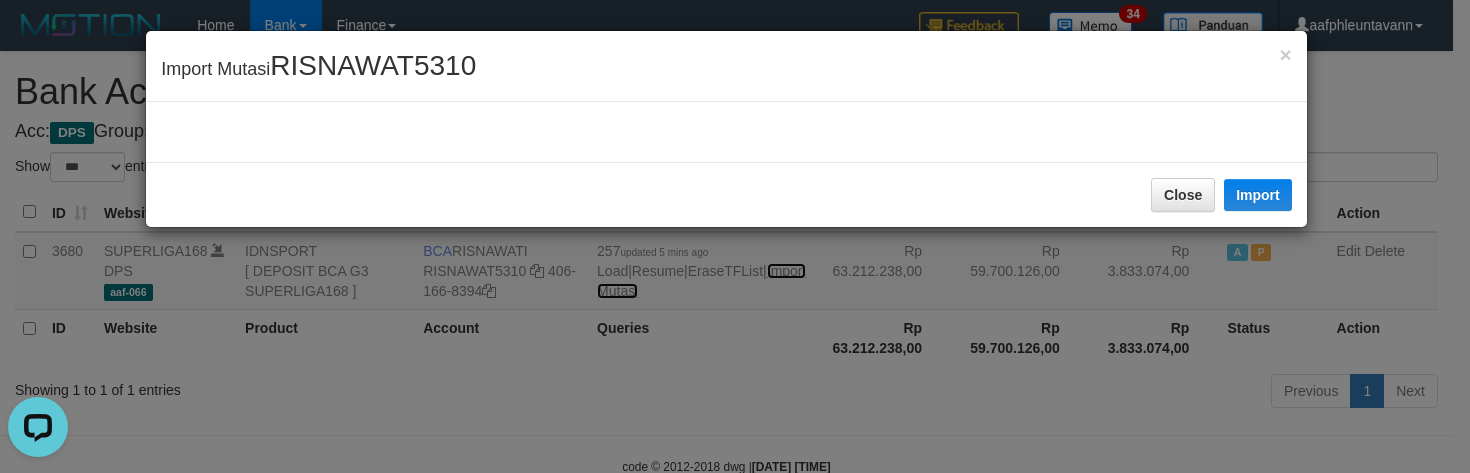scroll, scrollTop: 0, scrollLeft: 0, axis: both 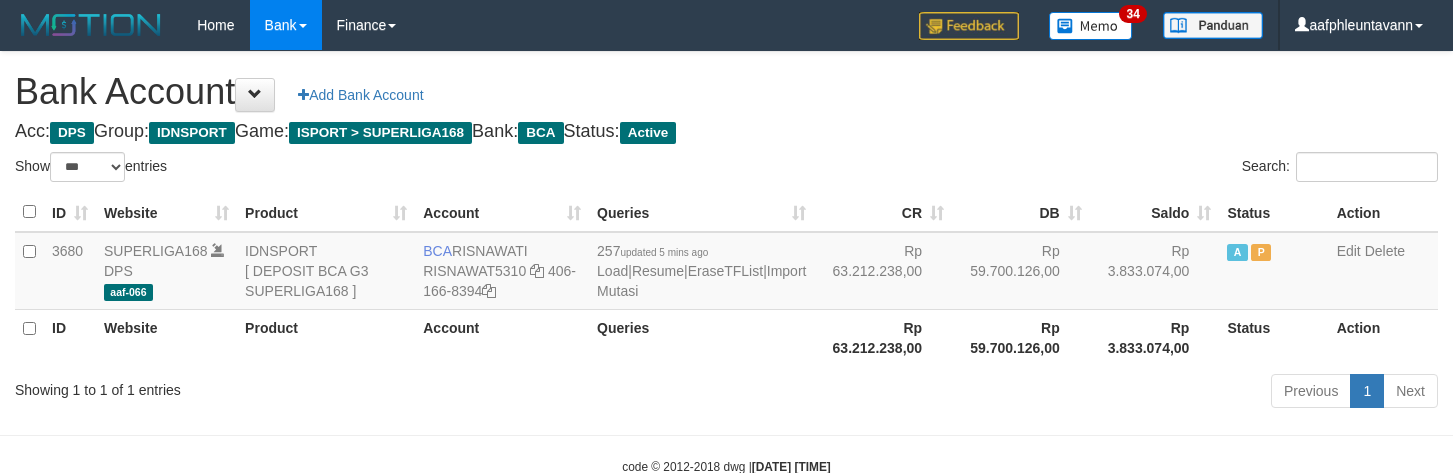 select on "***" 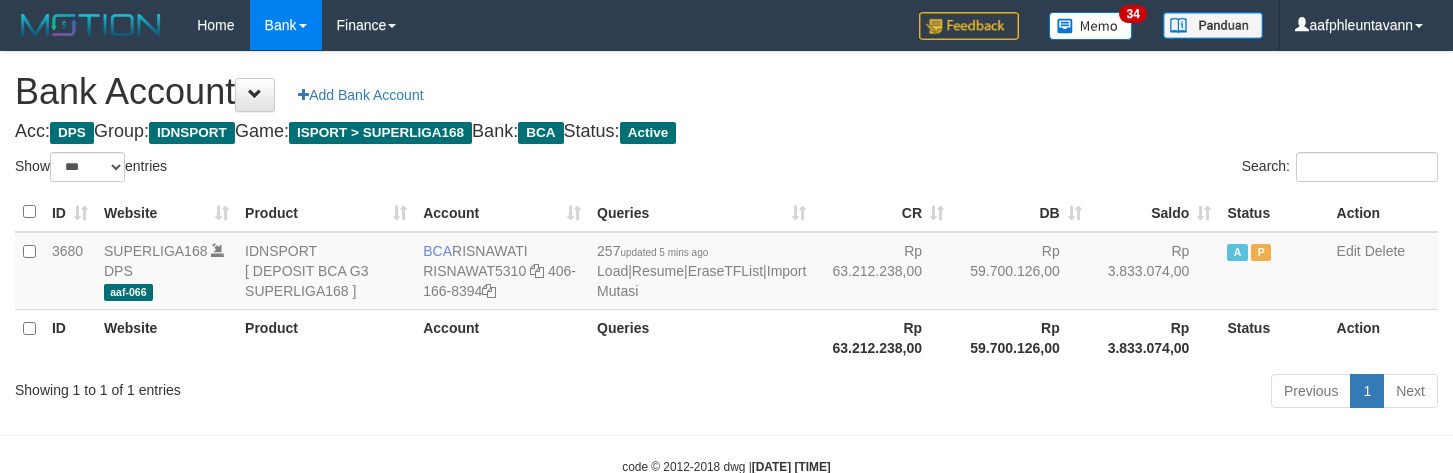 scroll, scrollTop: 0, scrollLeft: 0, axis: both 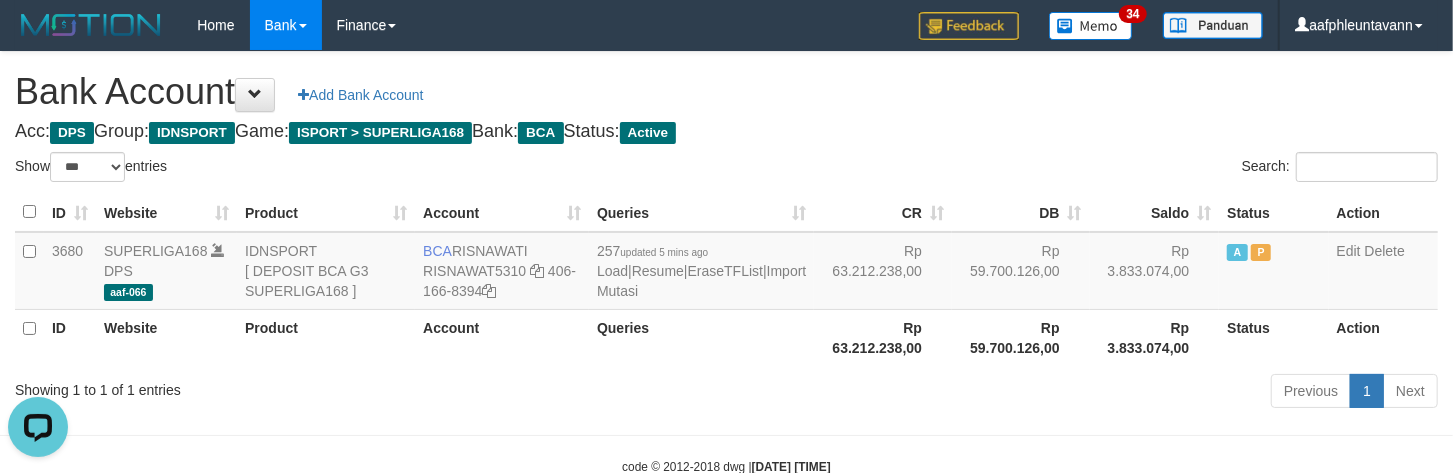 click on "ID Website Product Account Queries CR DB Saldo Status Action
3680
SUPERLIGA168
DPS
aaf-066
IDNSPORT
[ DEPOSIT BCA G3 SUPERLIGA168 ]
BCA
RISNAWATI
RISNAWAT5310
406-166-8394
257  updated 5 mins ago
Load
|
Resume
|
EraseTFList
|
Import Mutasi
Rp 63.212.238,00
Rp 59.700.126,00
Rp 3.833.074,00
A
P
Edit
Delete
ID Website Product Account Queries Rp 63.212.238,00 Rp 59.700.126,00 Rp 3.833.074,00" at bounding box center (726, 279) 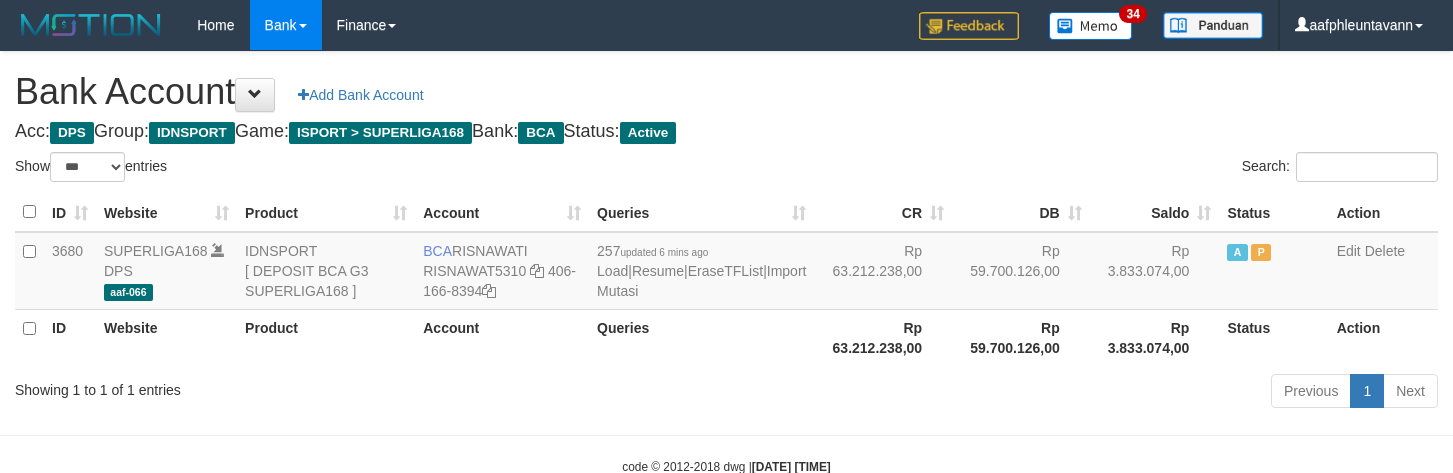 select on "***" 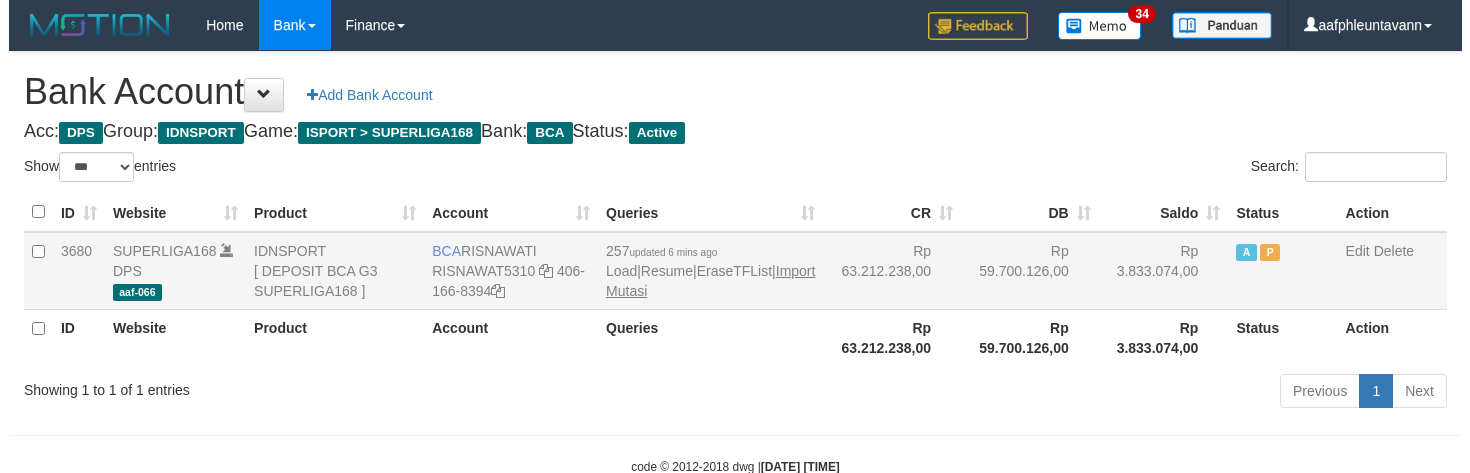 scroll, scrollTop: 0, scrollLeft: 0, axis: both 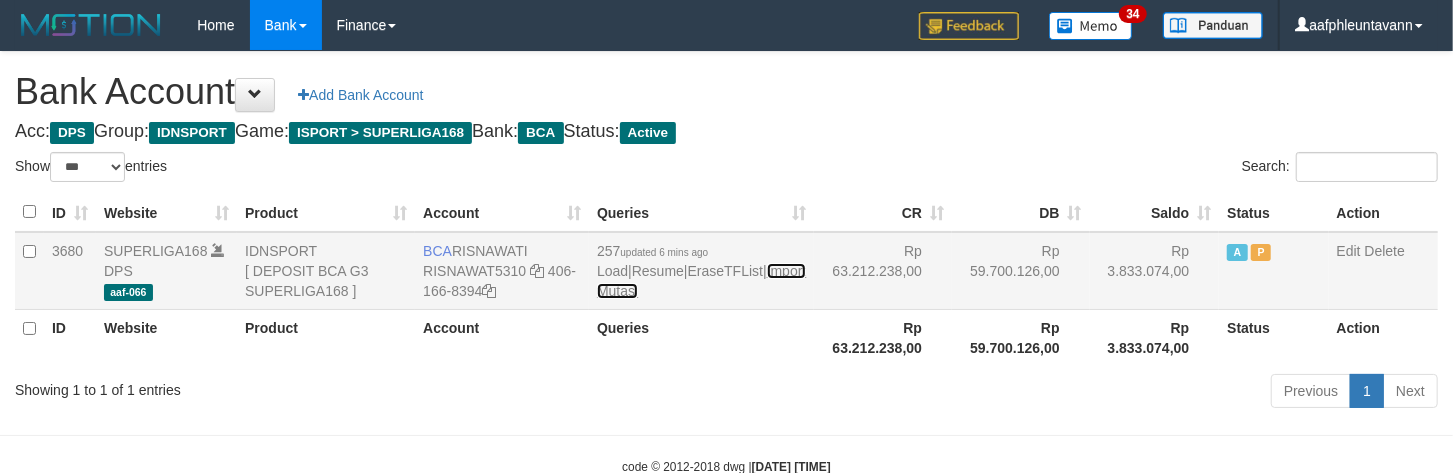 click on "Import Mutasi" at bounding box center [701, 281] 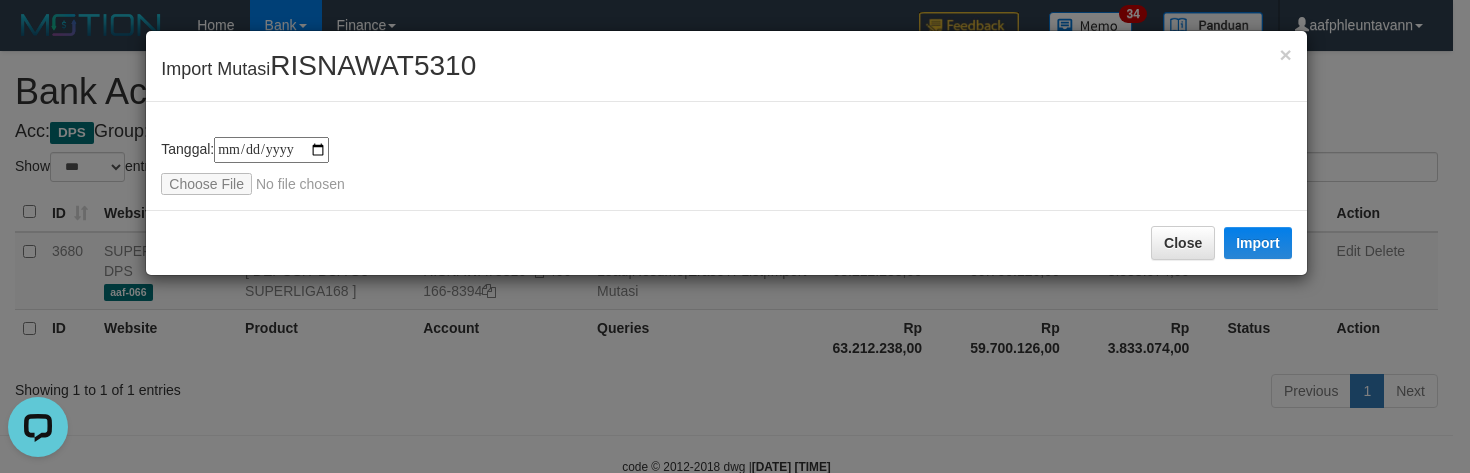 scroll, scrollTop: 0, scrollLeft: 0, axis: both 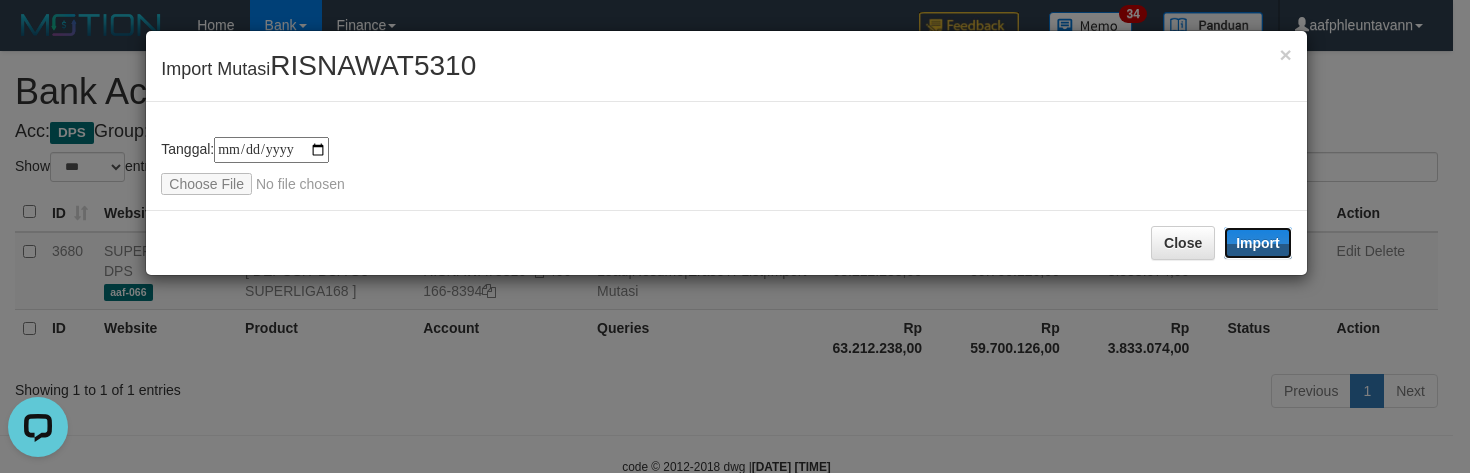 drag, startPoint x: 1260, startPoint y: 233, endPoint x: 1463, endPoint y: 212, distance: 204.08331 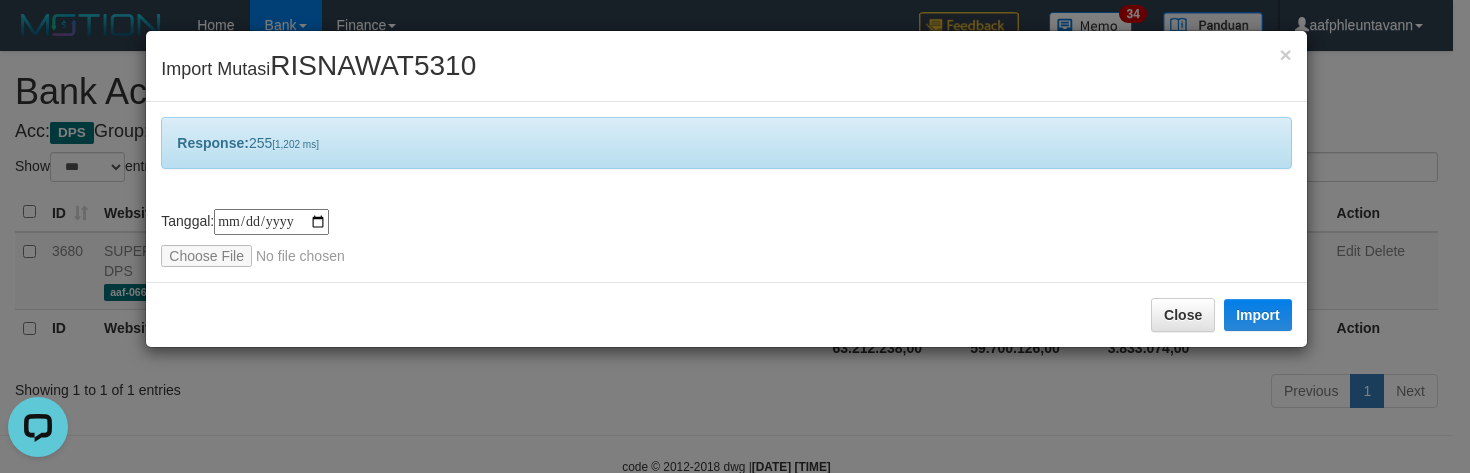 click on "Close
Import" at bounding box center [726, 314] 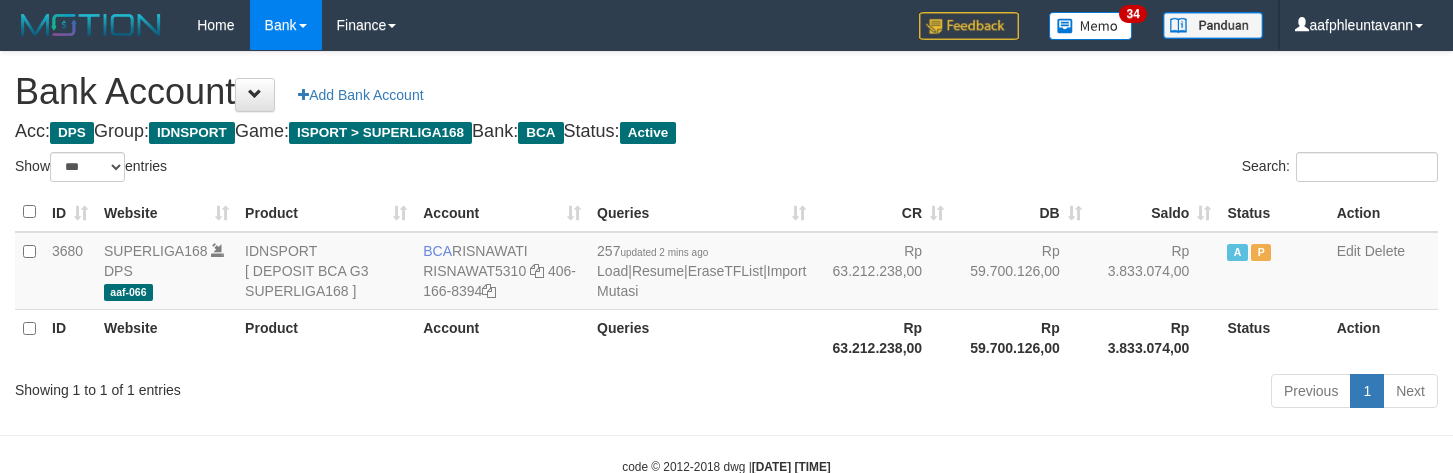 select on "***" 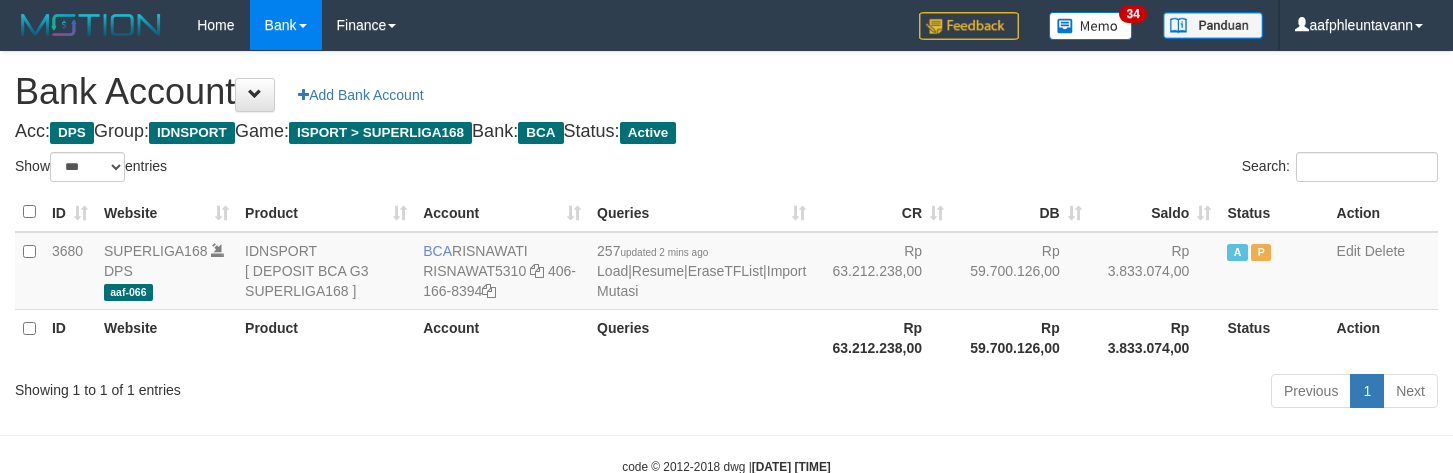 scroll, scrollTop: 0, scrollLeft: 0, axis: both 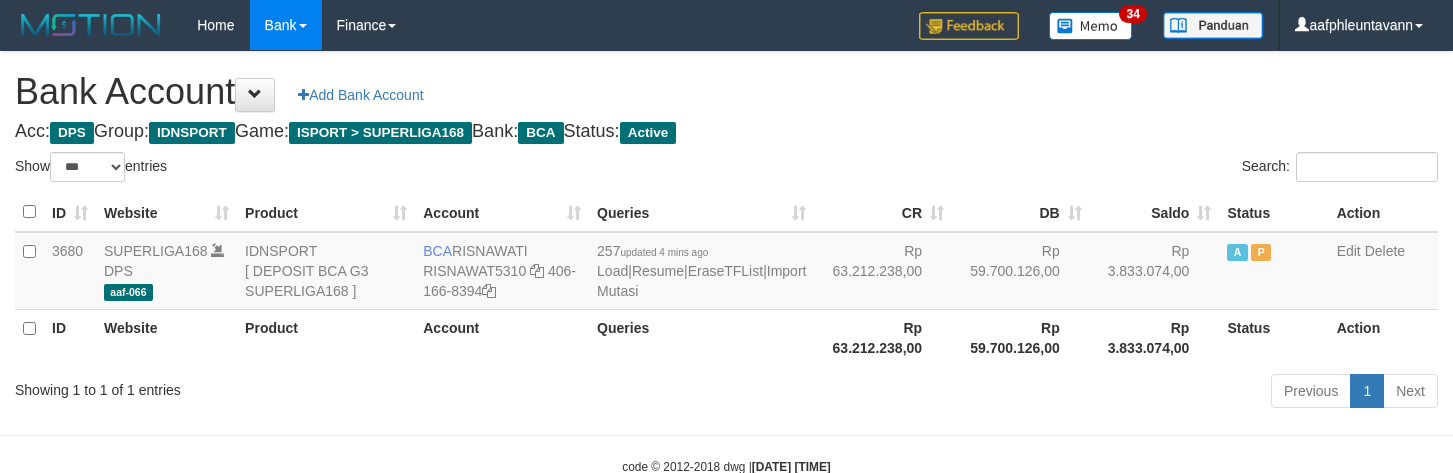 select on "***" 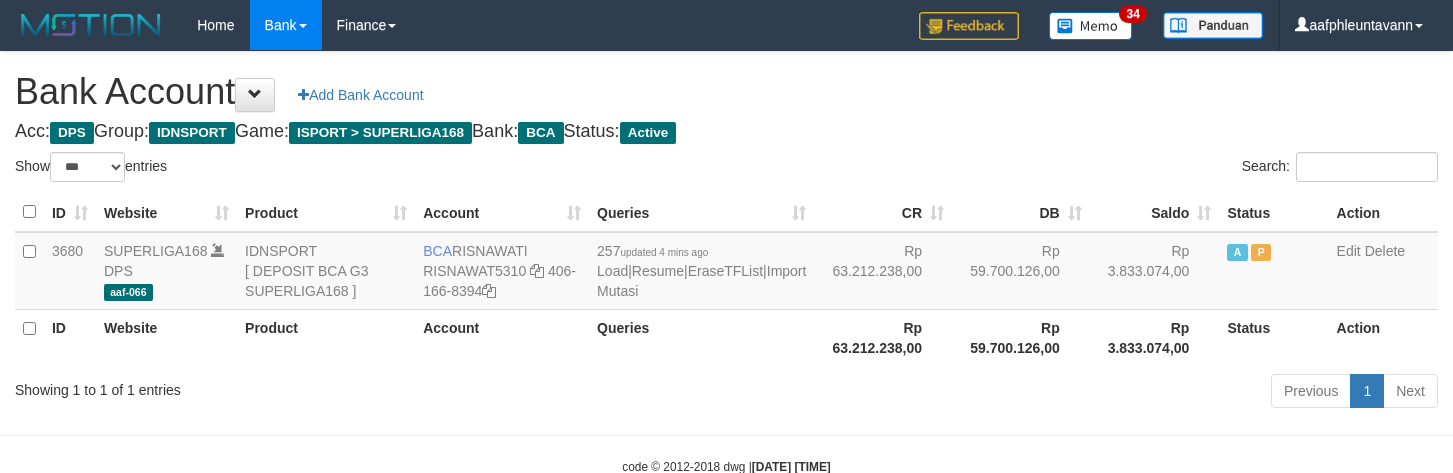scroll, scrollTop: 0, scrollLeft: 0, axis: both 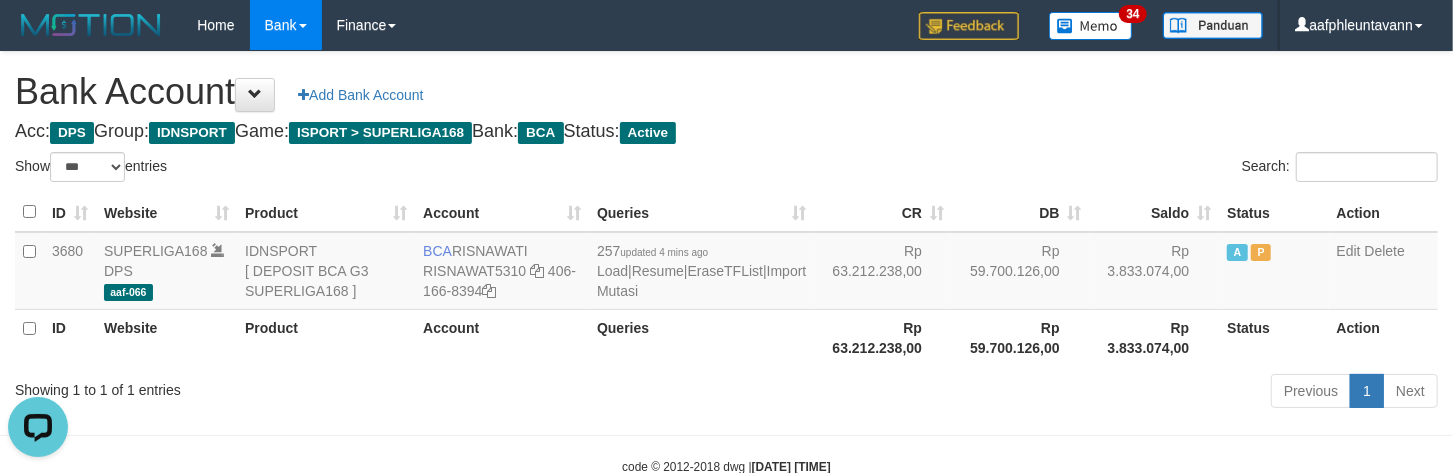 click on "DB" at bounding box center (1021, 212) 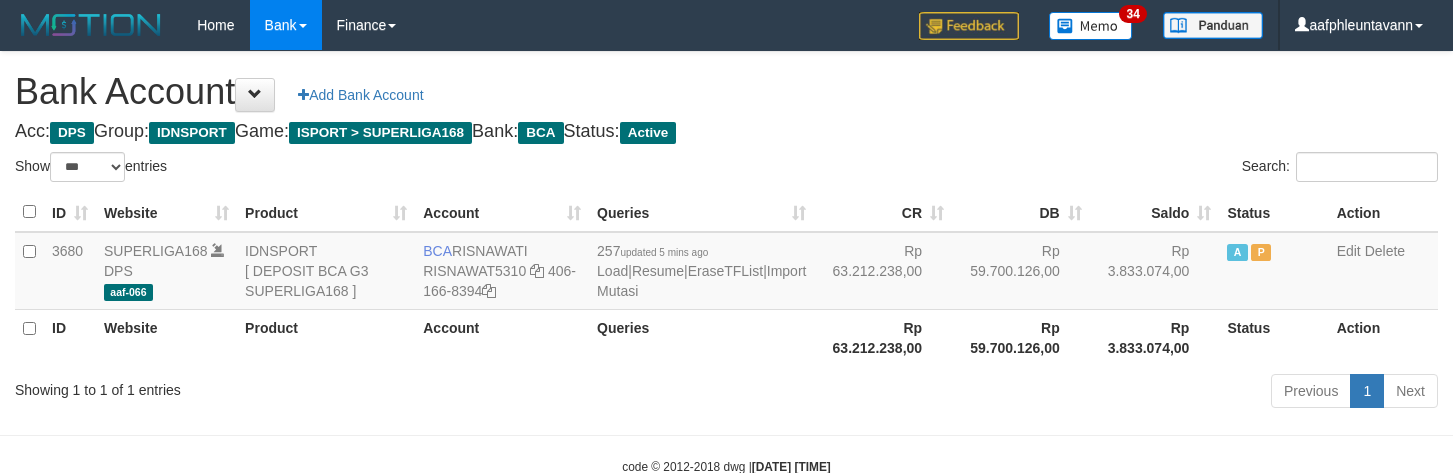 select on "***" 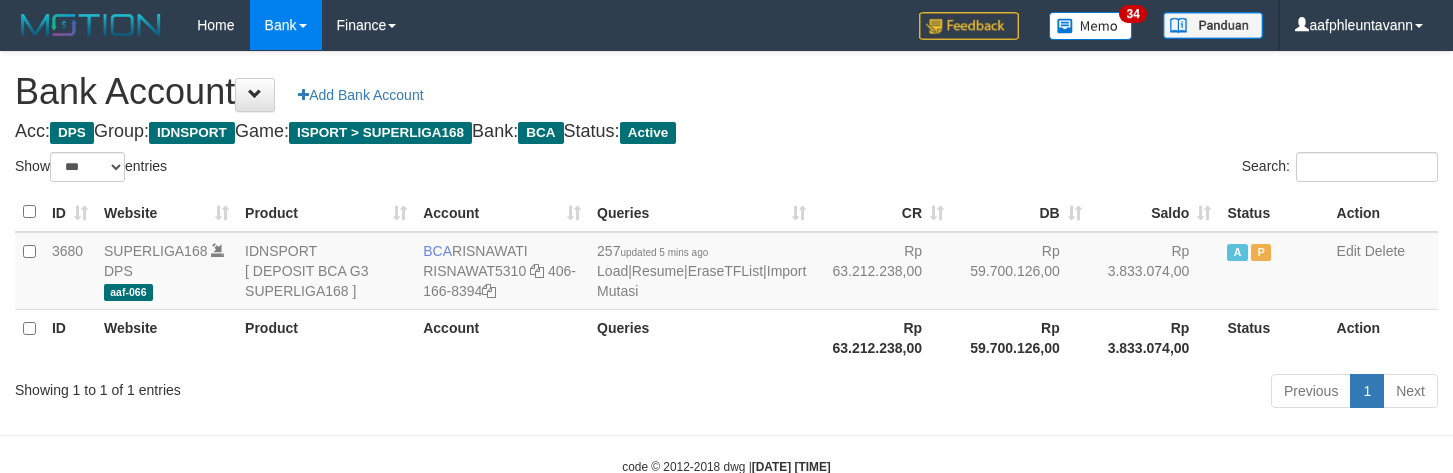 scroll, scrollTop: 0, scrollLeft: 0, axis: both 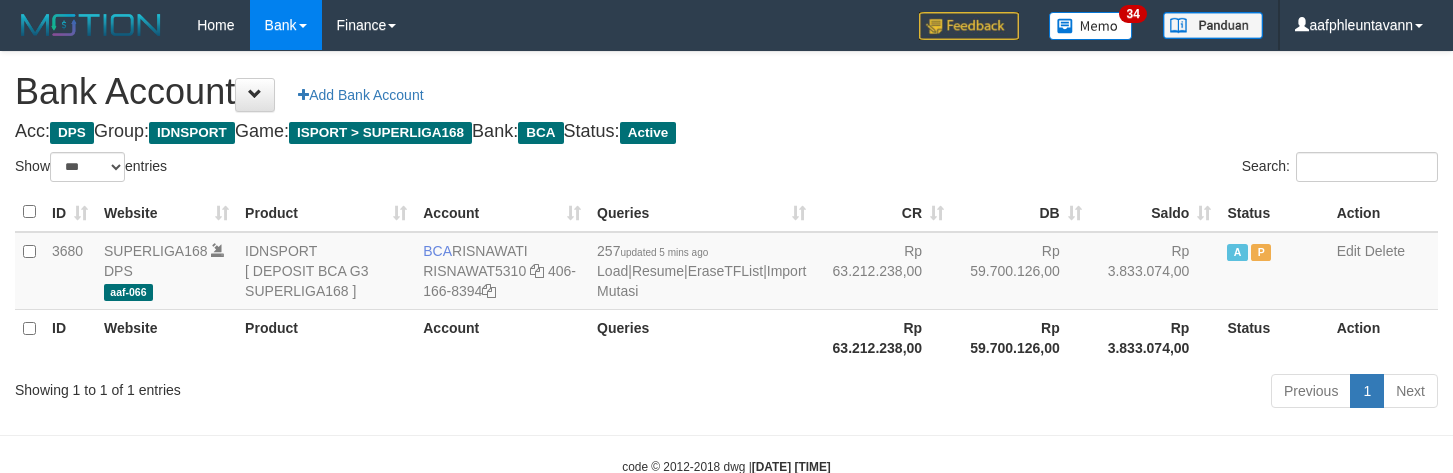 select on "***" 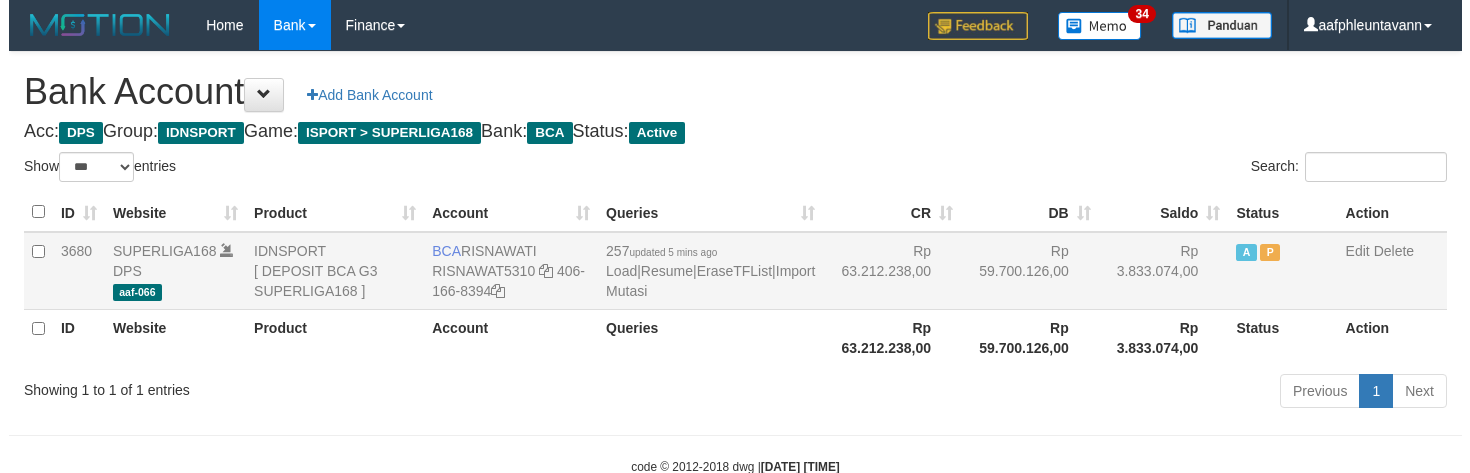 scroll, scrollTop: 0, scrollLeft: 0, axis: both 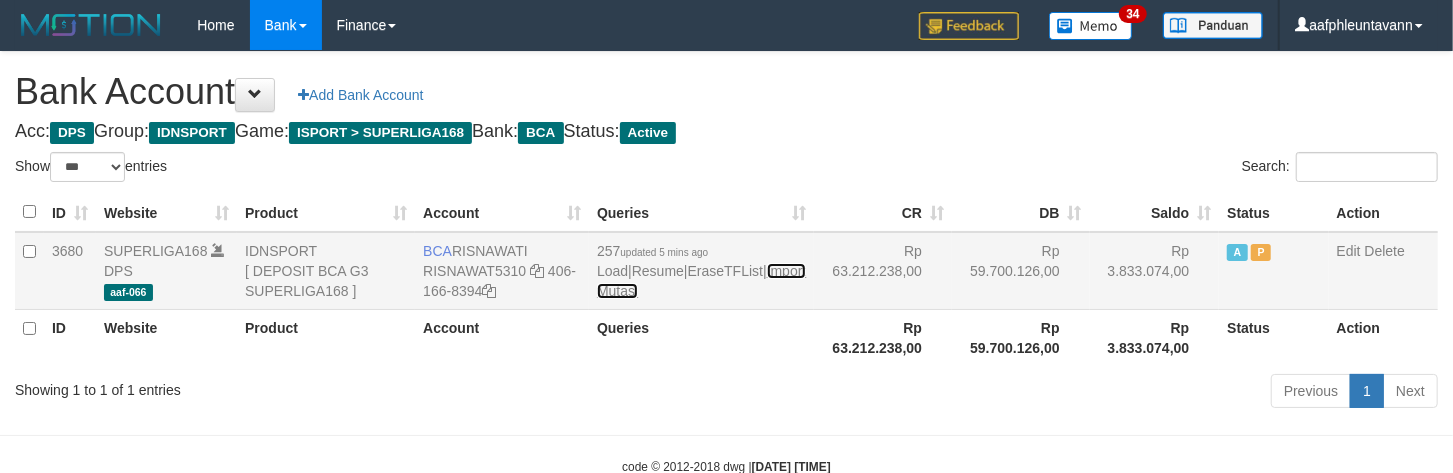 click on "Import Mutasi" at bounding box center [701, 281] 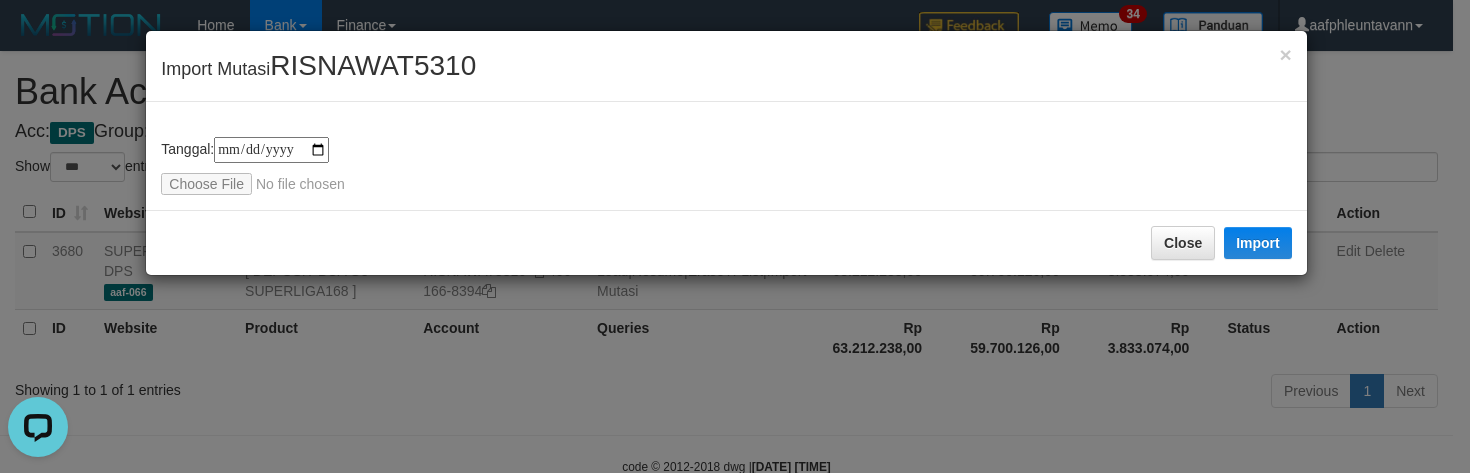 scroll, scrollTop: 0, scrollLeft: 0, axis: both 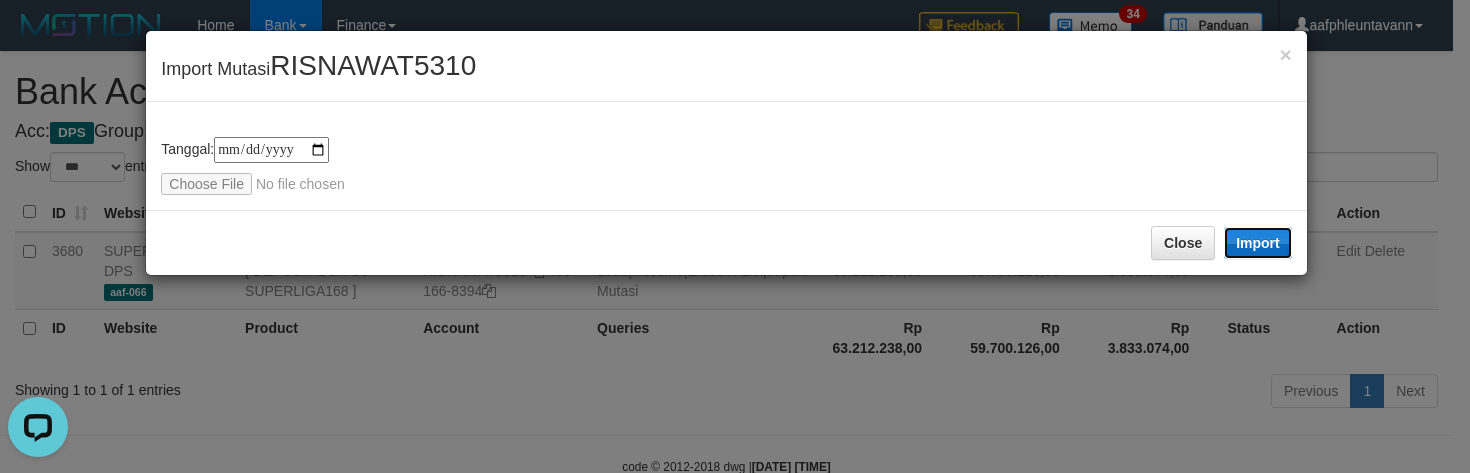 click on "Import" at bounding box center (1258, 243) 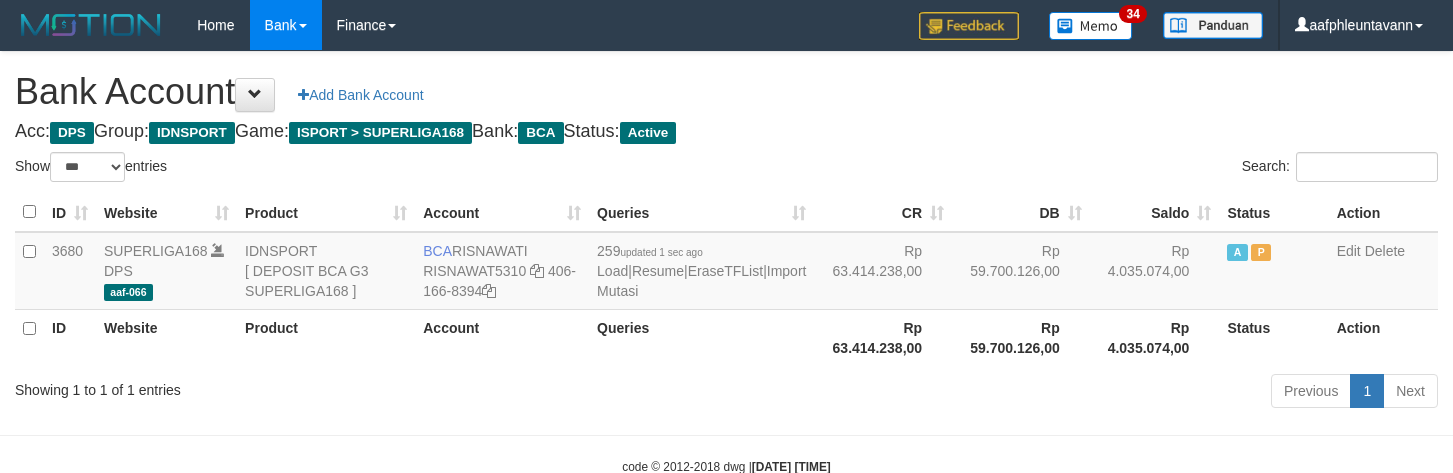 select on "***" 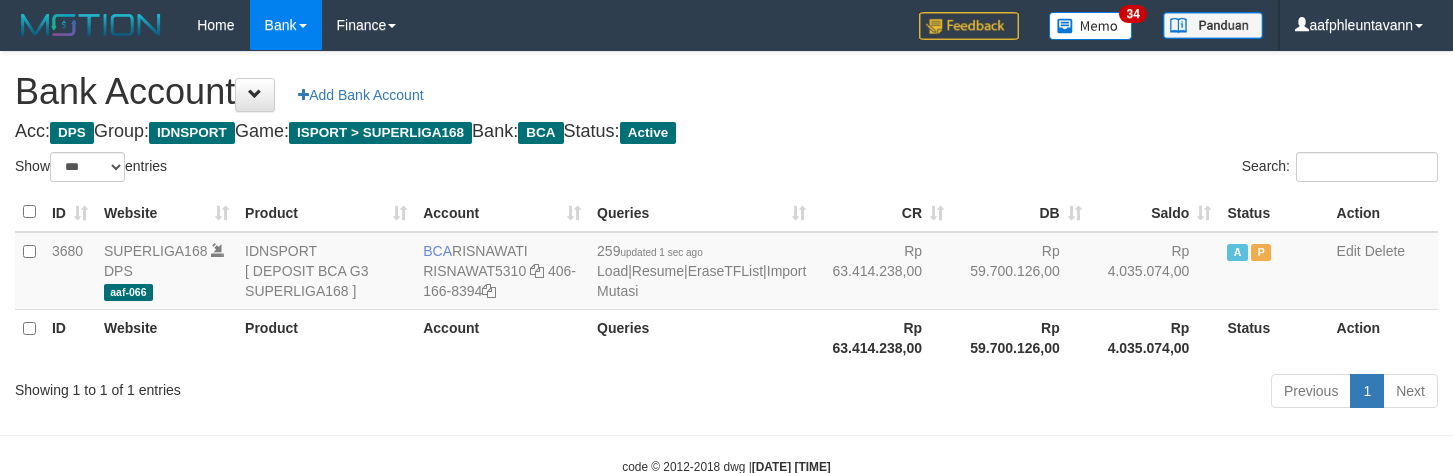scroll, scrollTop: 0, scrollLeft: 0, axis: both 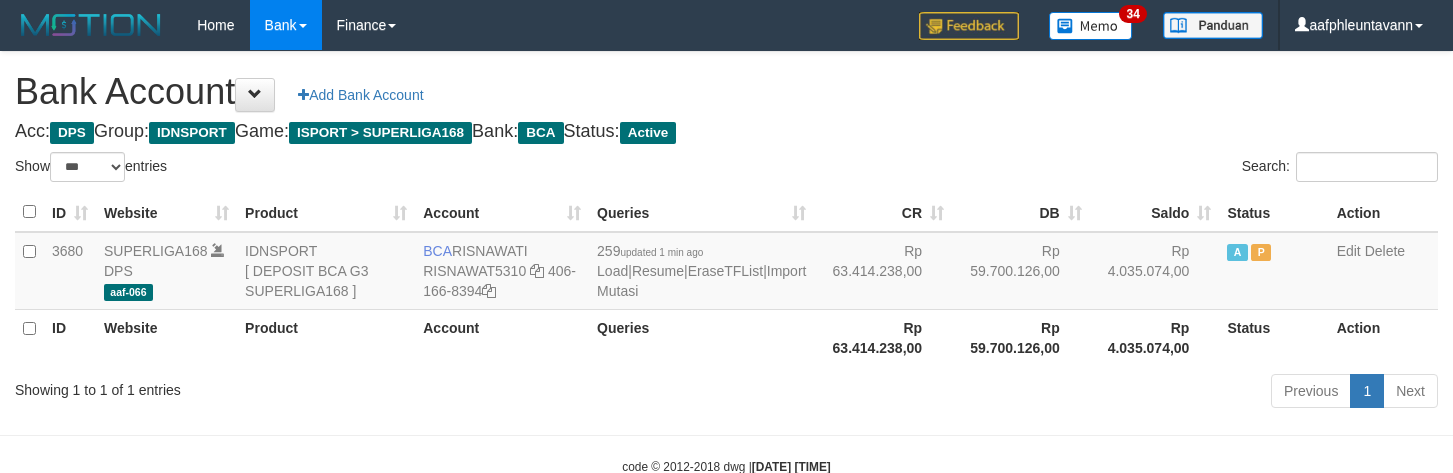 select on "***" 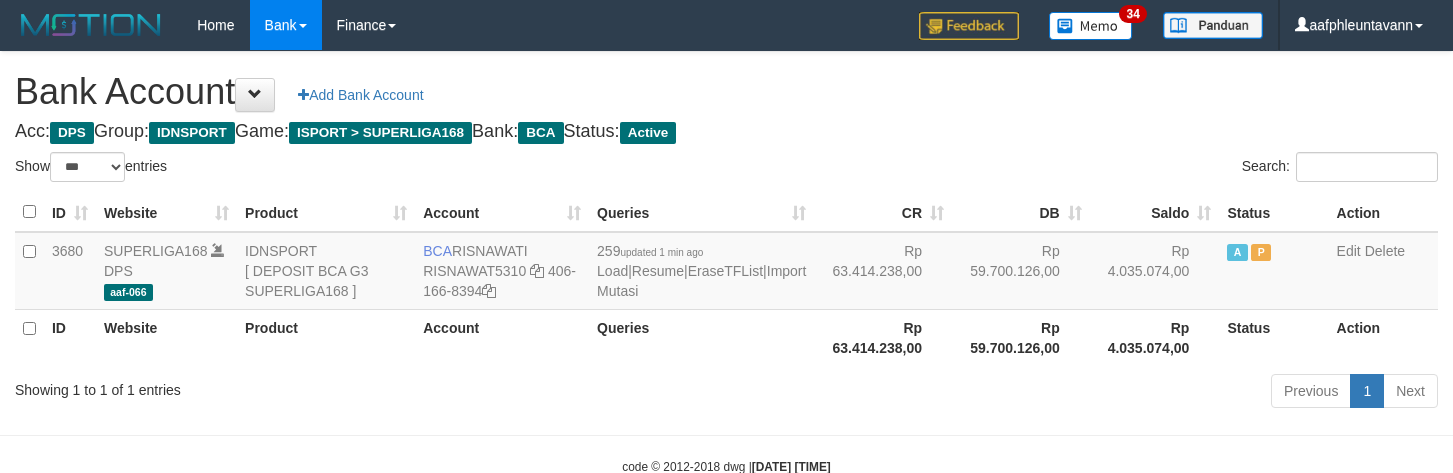 scroll, scrollTop: 0, scrollLeft: 0, axis: both 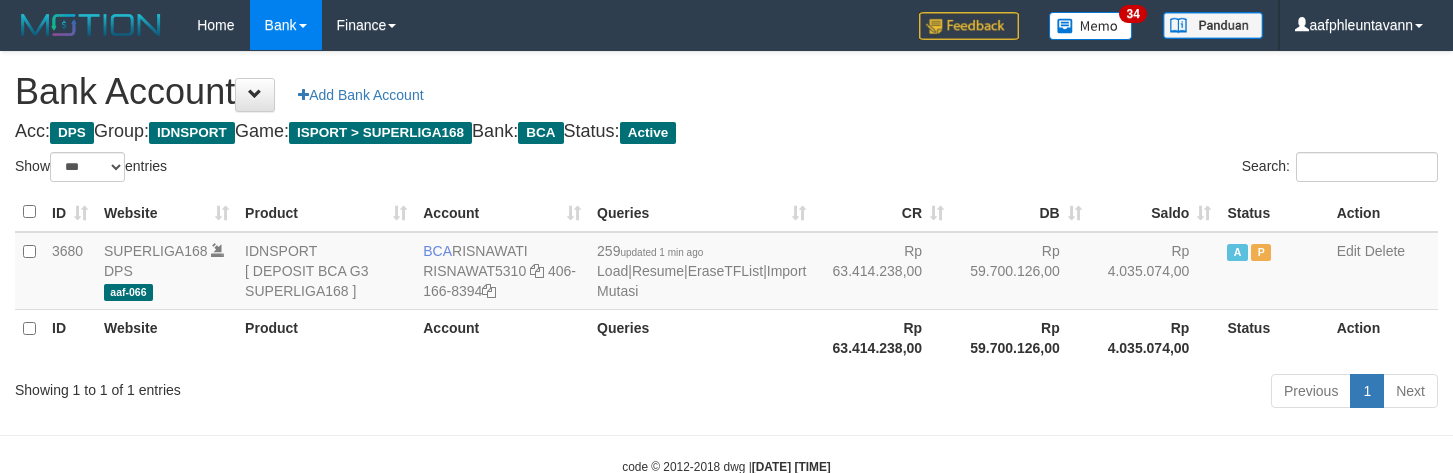select on "***" 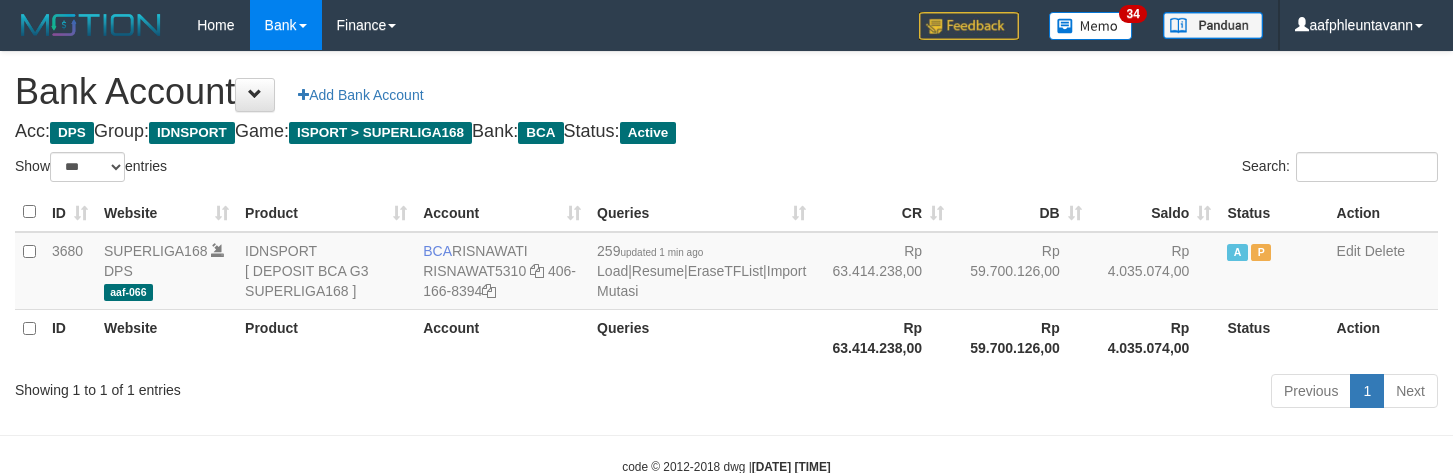 scroll, scrollTop: 0, scrollLeft: 0, axis: both 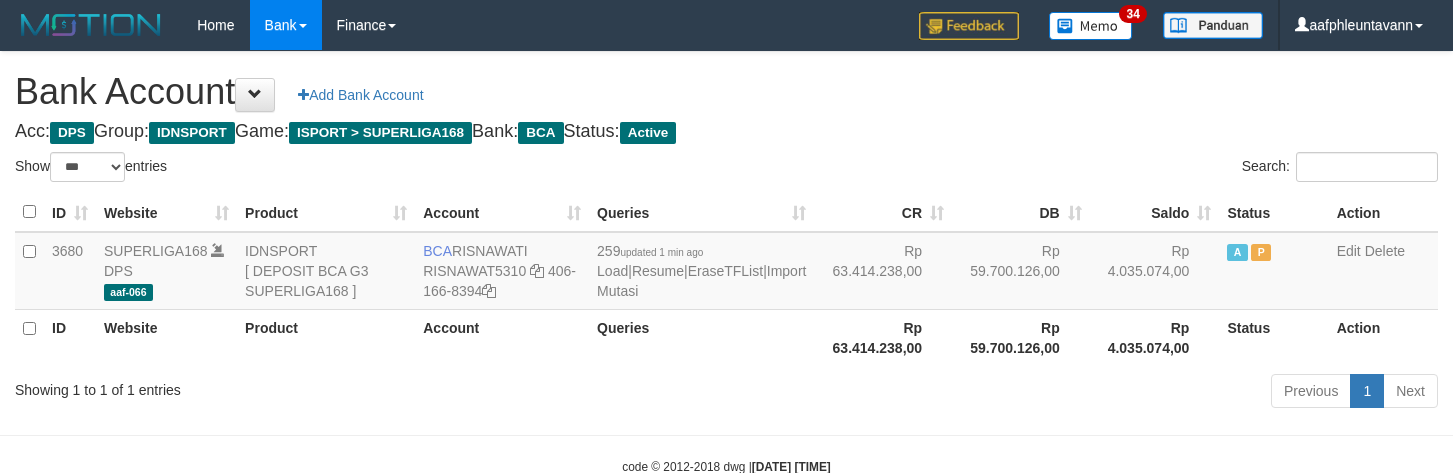 select on "***" 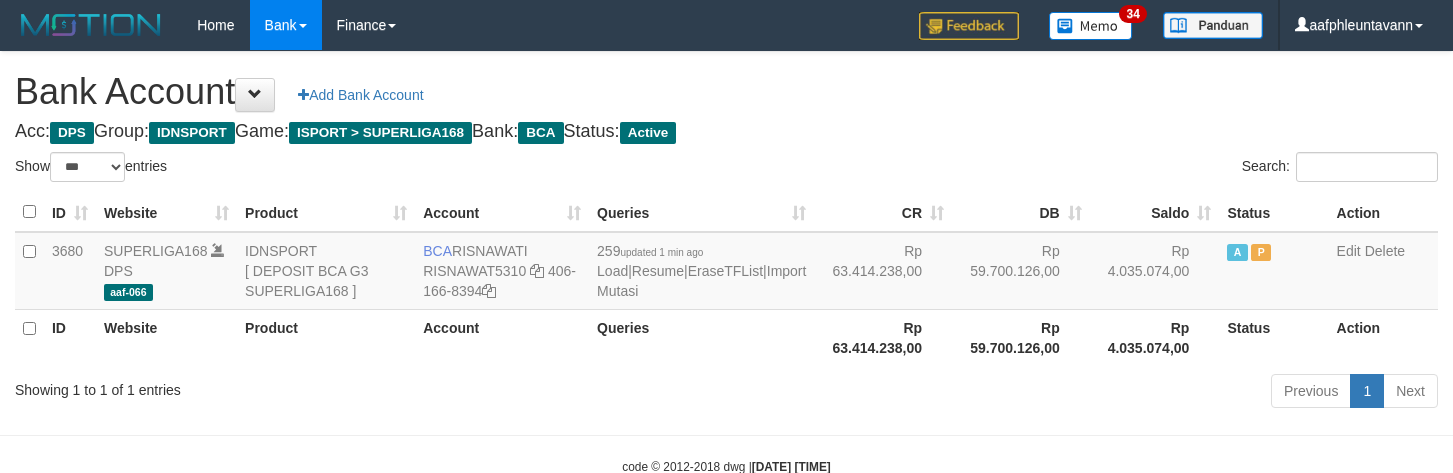 scroll, scrollTop: 0, scrollLeft: 0, axis: both 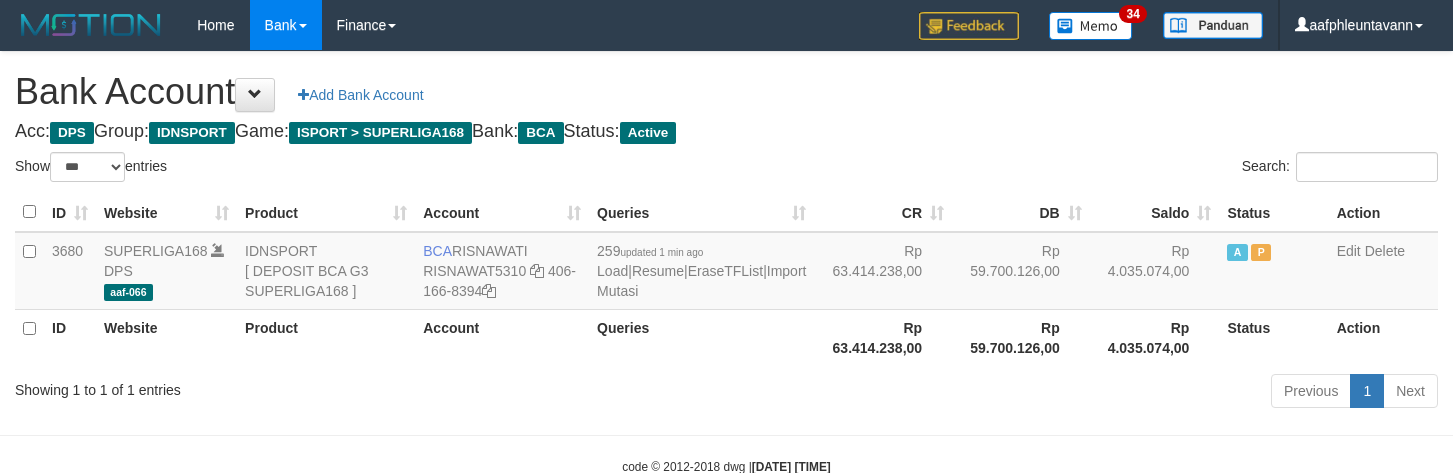 select on "***" 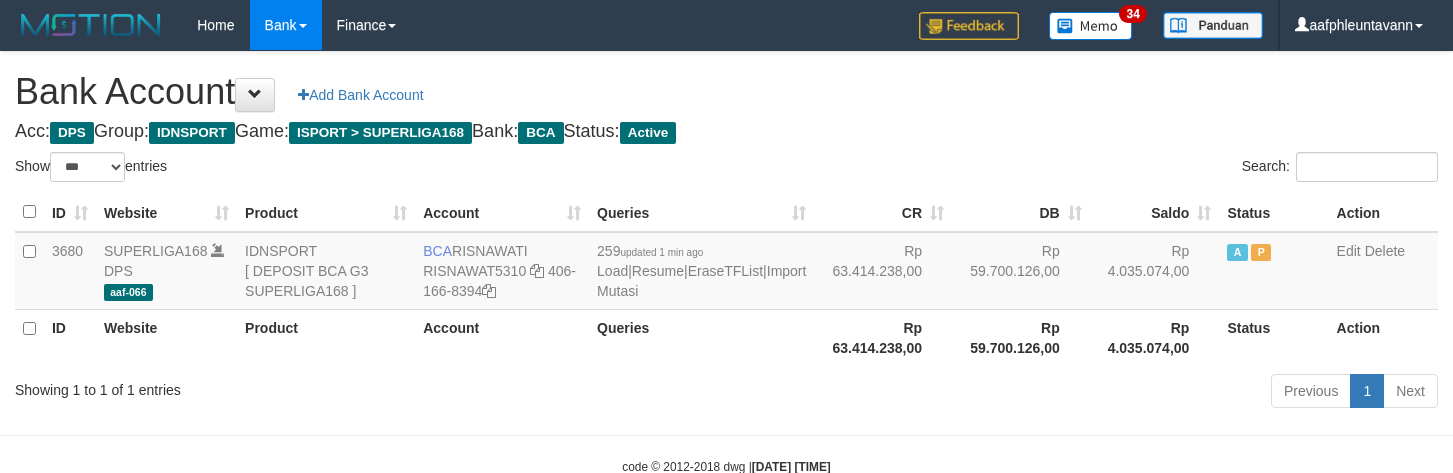 scroll, scrollTop: 0, scrollLeft: 0, axis: both 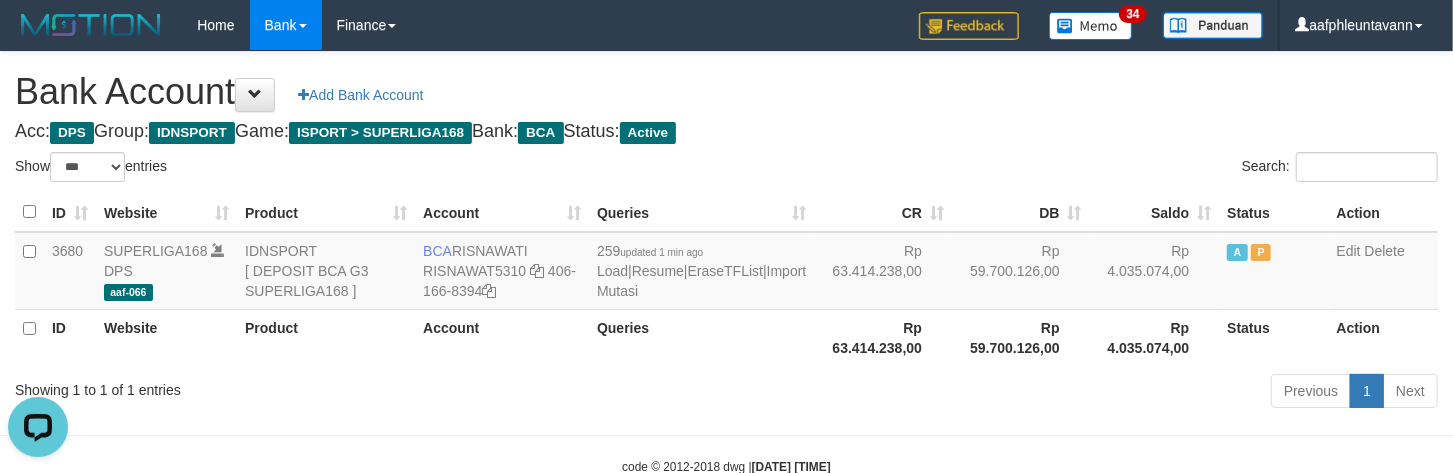 click on "ID Website Product Account Queries CR DB Saldo Status Action
3680
SUPERLIGA168
DPS
aaf-066
IDNSPORT
[ DEPOSIT BCA G3 SUPERLIGA168 ]
BCA
RISNAWATI
RISNAWAT5310
406-166-8394
259  updated 1 min ago
Load
|
Resume
|
EraseTFList
|
Import Mutasi
Rp 63.414.238,00
Rp 59.700.126,00
Rp 4.035.074,00
A
P
Edit
Delete
ID Website Product Account Queries Rp 63.414.238,00 Rp 59.700.126,00 Rp 4.035.074,00" at bounding box center (726, 279) 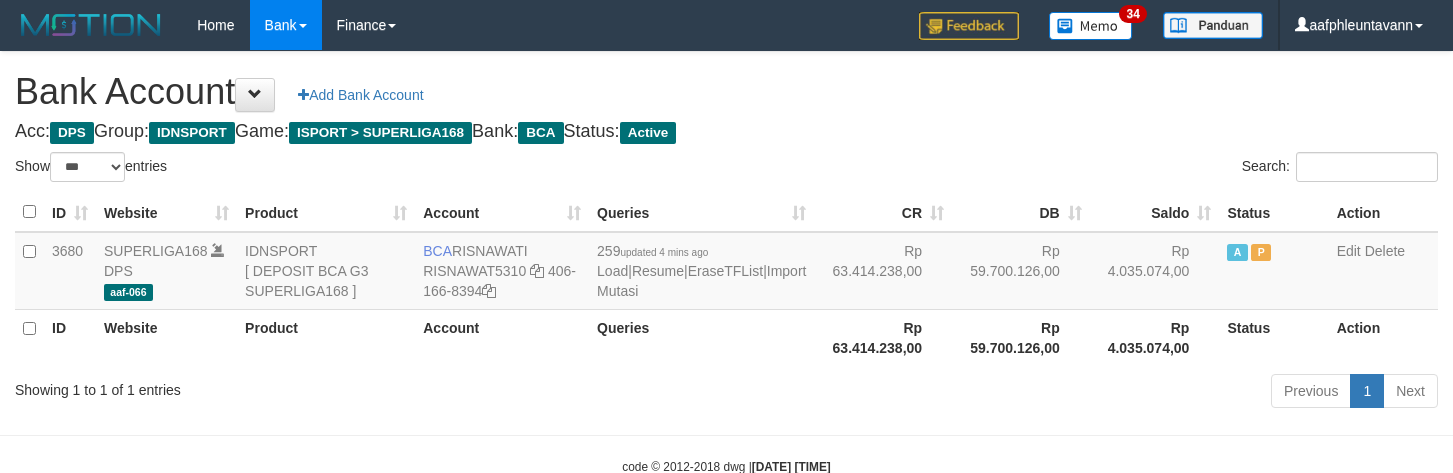 select on "***" 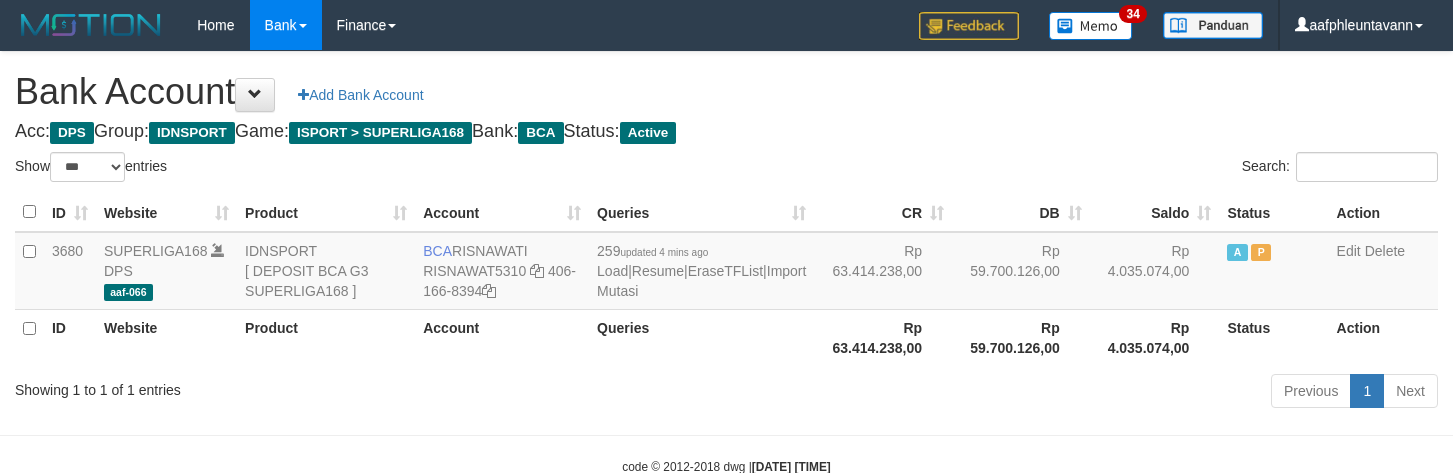 scroll, scrollTop: 0, scrollLeft: 0, axis: both 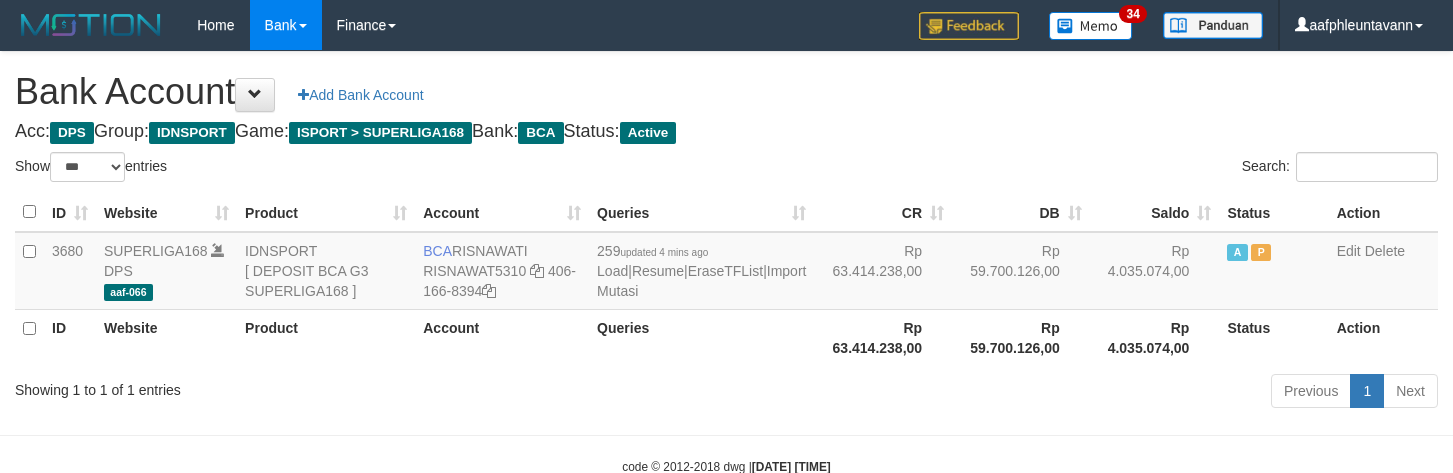 select on "***" 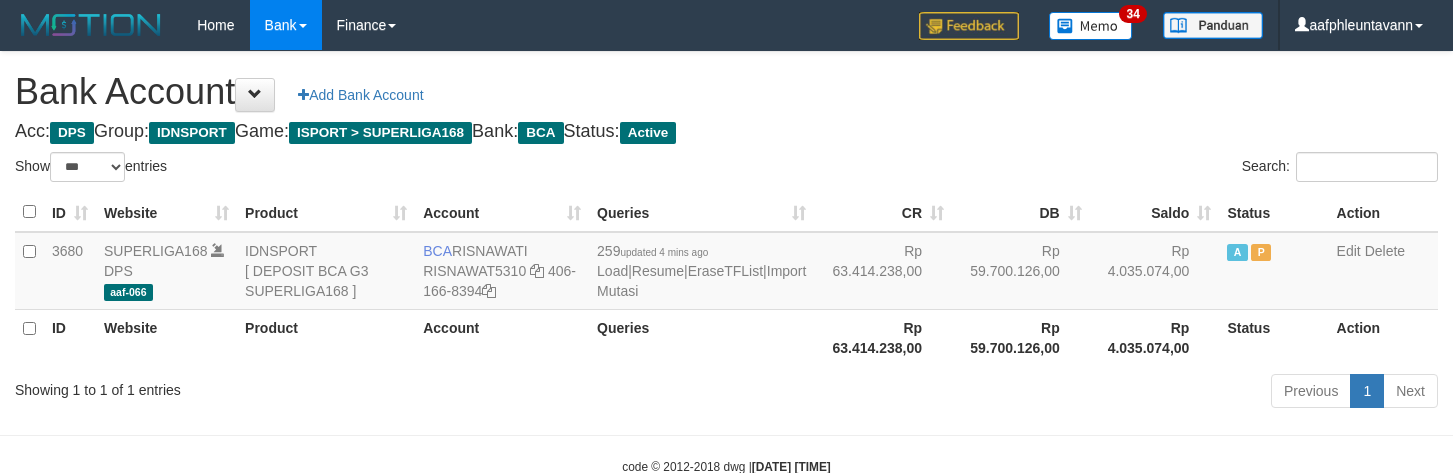 scroll, scrollTop: 0, scrollLeft: 0, axis: both 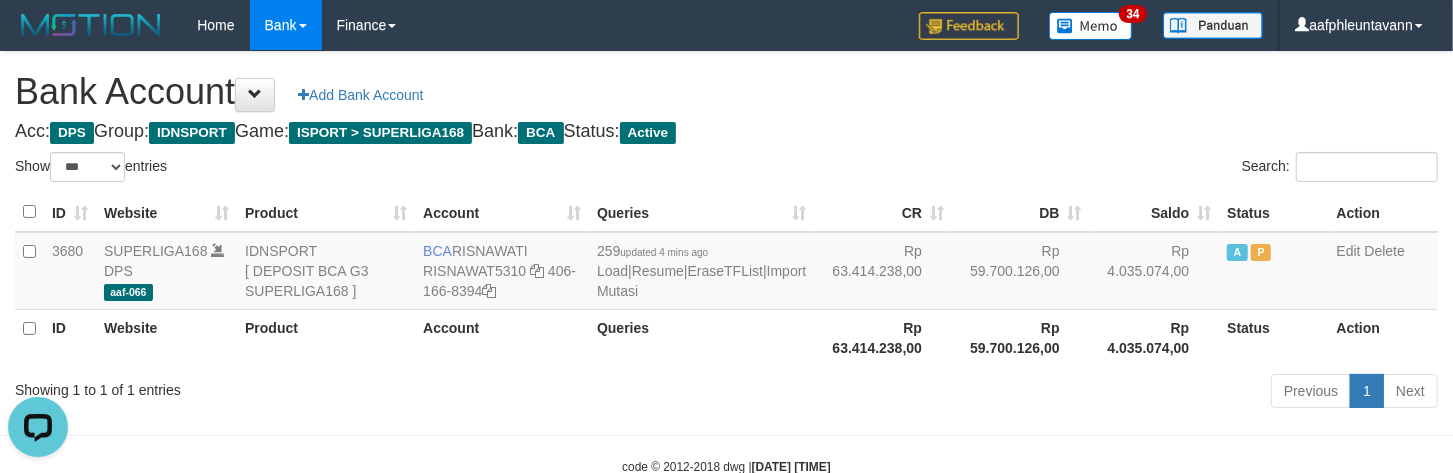 click on "Acc: 										 DPS
Group:   IDNSPORT    		Game:   ISPORT > SUPERLIGA168    		Bank:   BCA    		Status:  Active" at bounding box center [726, 132] 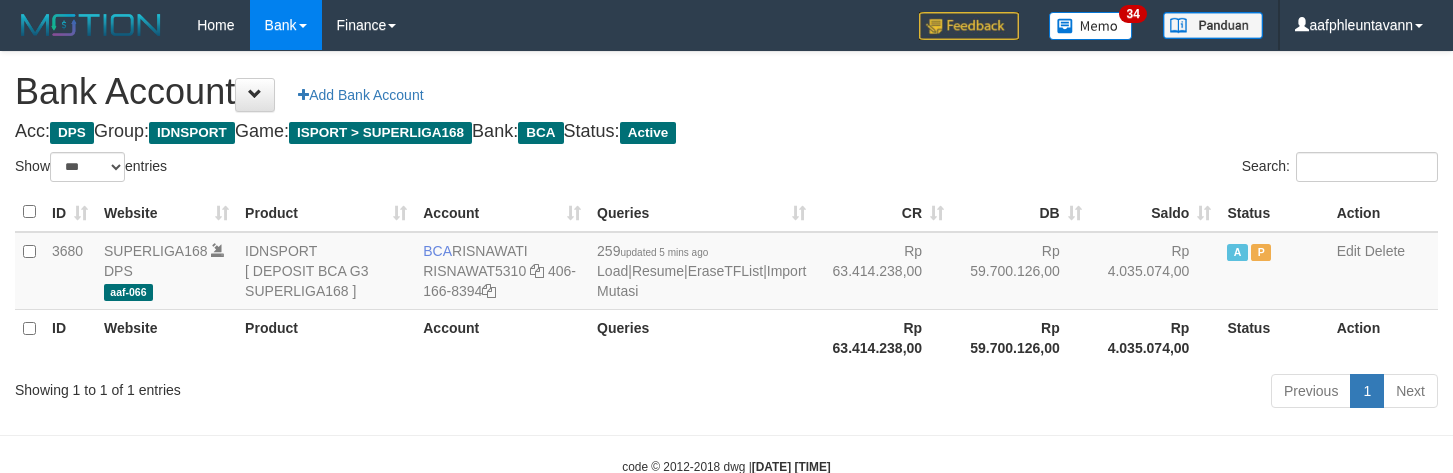 select on "***" 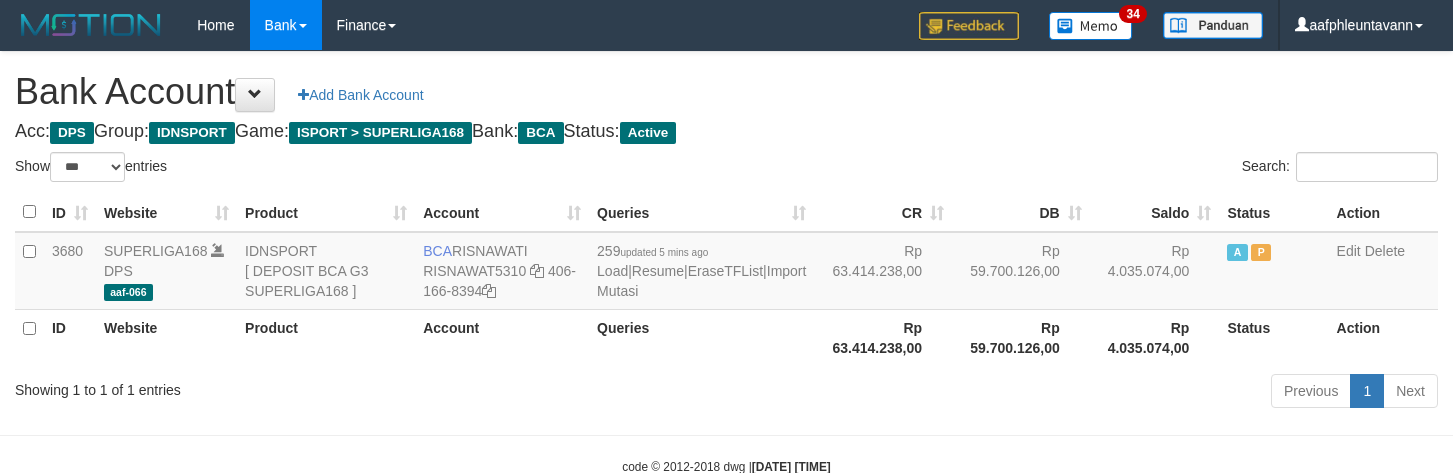 click on "Bank Account
Add Bank Account
Acc: 										 DPS
Group:   IDNSPORT    		Game:   ISPORT > SUPERLIGA168    		Bank:   BCA    		Status:  Active
Filter Account Type
*******
***
**
***
DPS
SELECT ALL  SELECT TYPE  - ALL -
DPS
WD
TMP
Filter Product
*******
******
********
********
*******
********
IDNSPORT
SELECT ALL  SELECT GROUP  - ALL -
BETHUB
IDNPOKER
IDNSPORT
IDNTOTO
LOADONLY
Filter Website
*******" at bounding box center (726, 233) 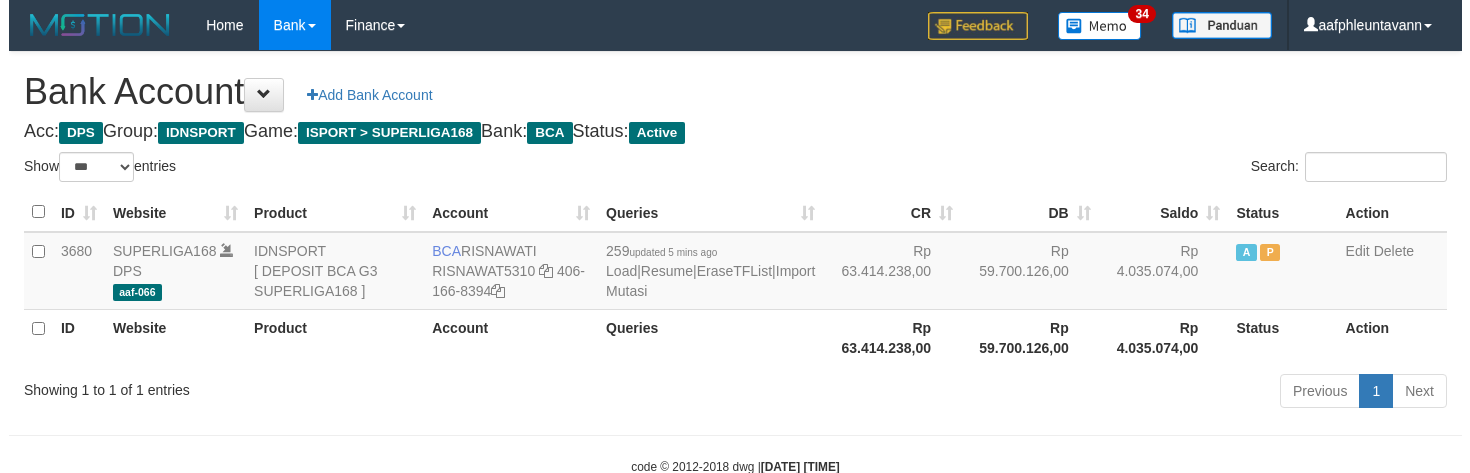scroll, scrollTop: 0, scrollLeft: 0, axis: both 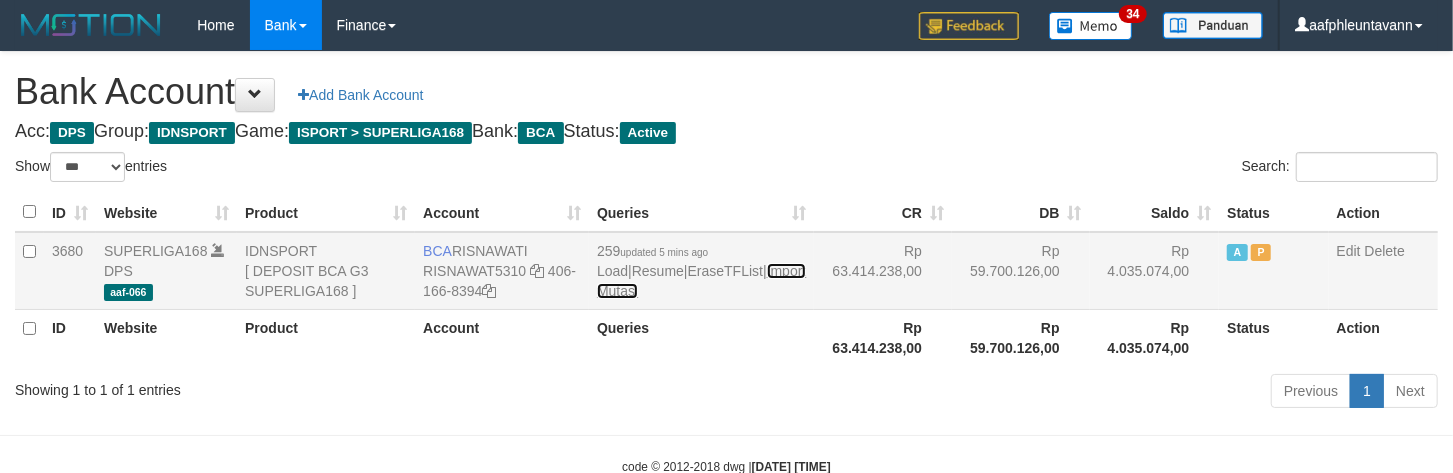 click on "Import Mutasi" at bounding box center (701, 281) 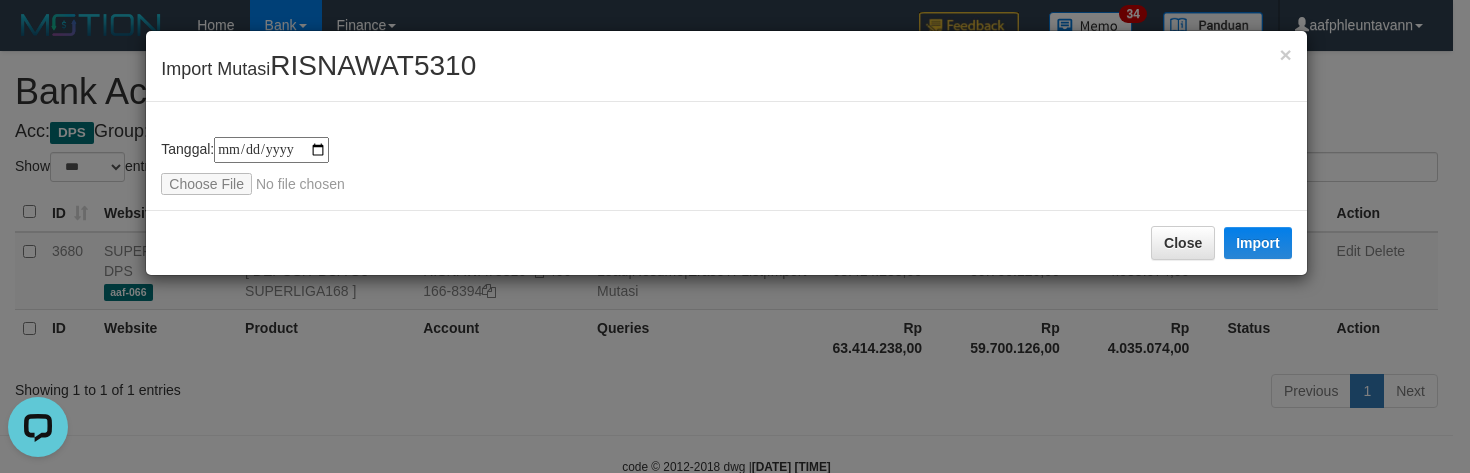scroll, scrollTop: 0, scrollLeft: 0, axis: both 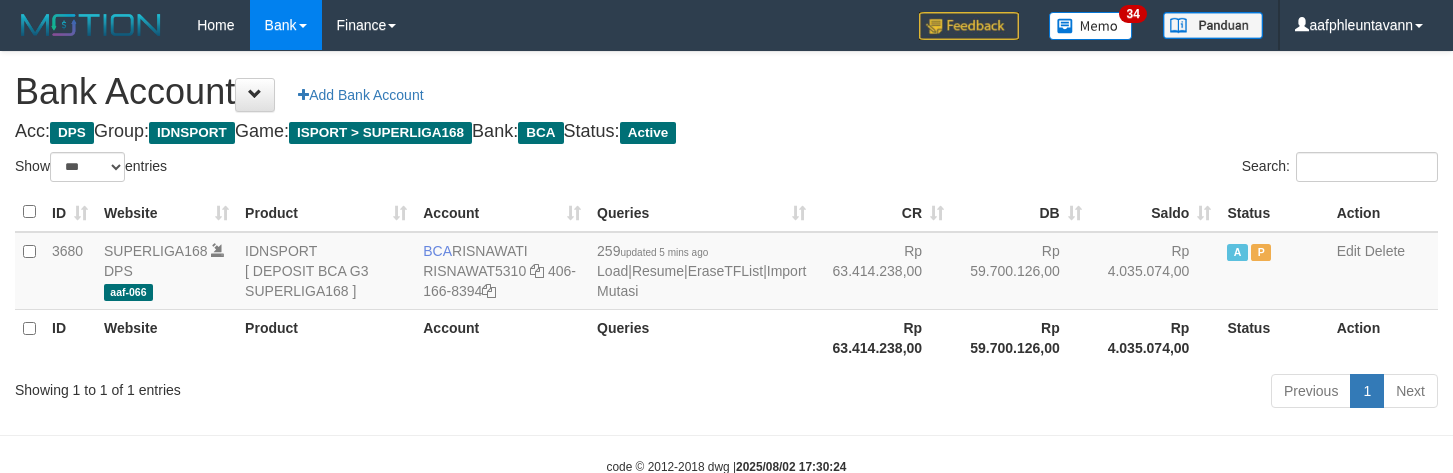 select on "***" 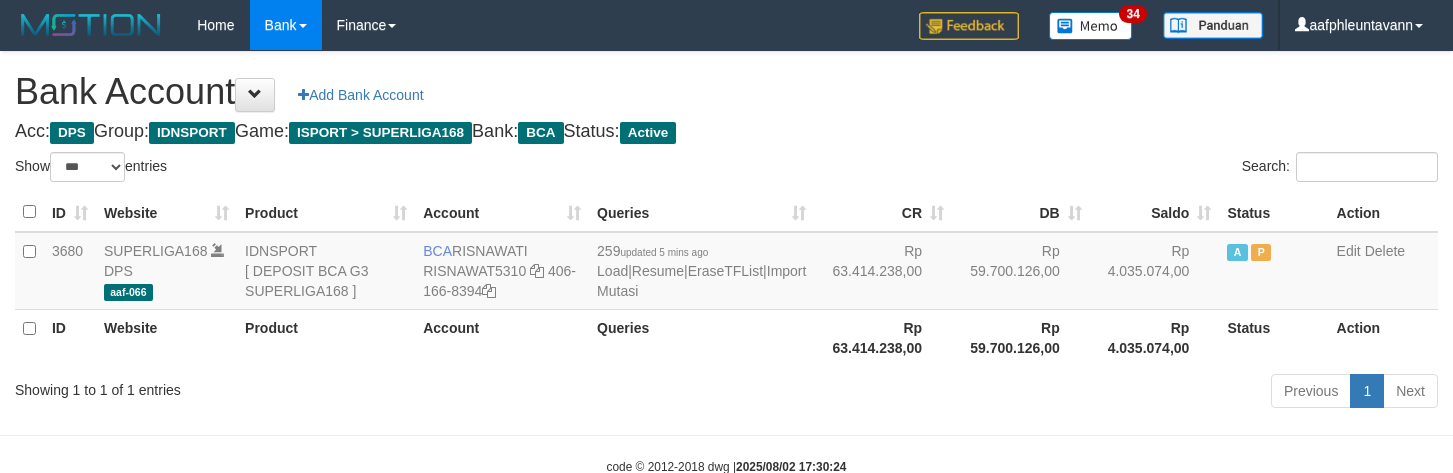 scroll, scrollTop: 0, scrollLeft: 0, axis: both 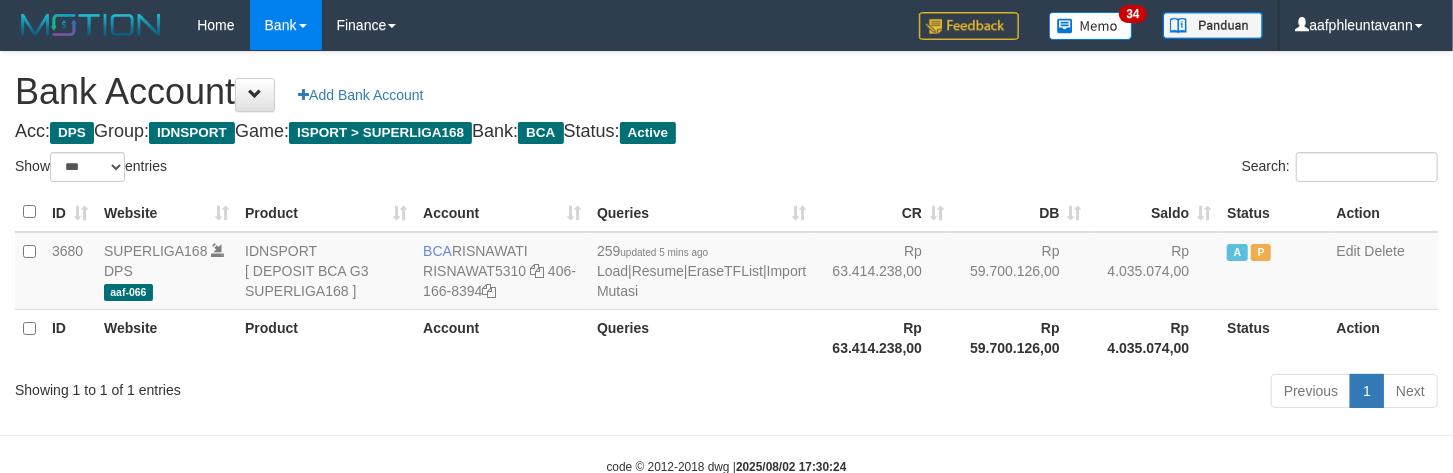 click on "Search:" at bounding box center (1090, 169) 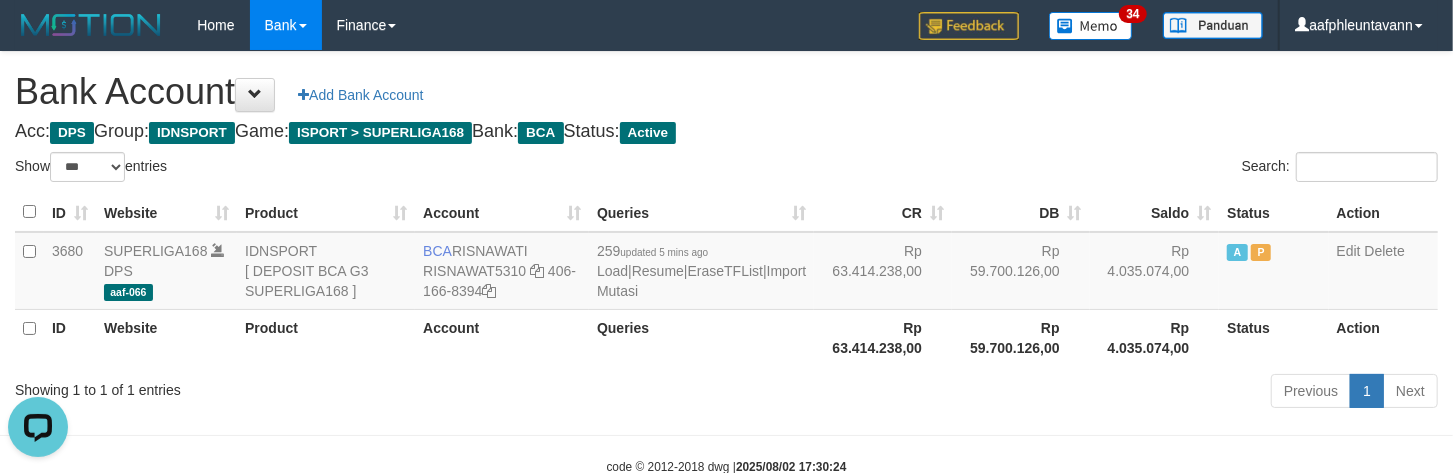scroll, scrollTop: 0, scrollLeft: 0, axis: both 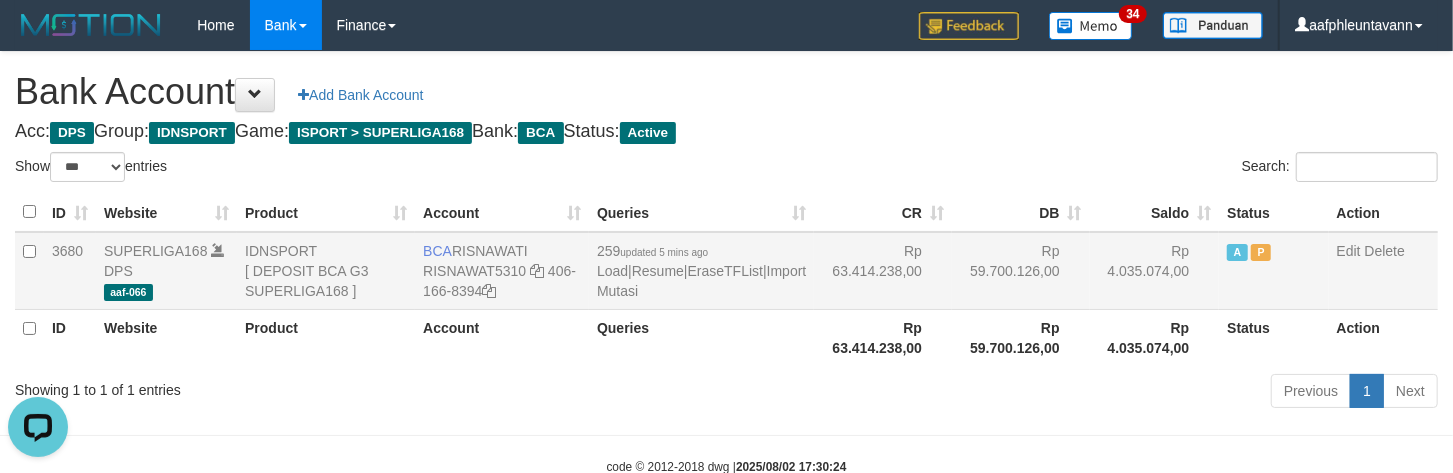 click on "Rp 59.700.126,00" at bounding box center [1021, 271] 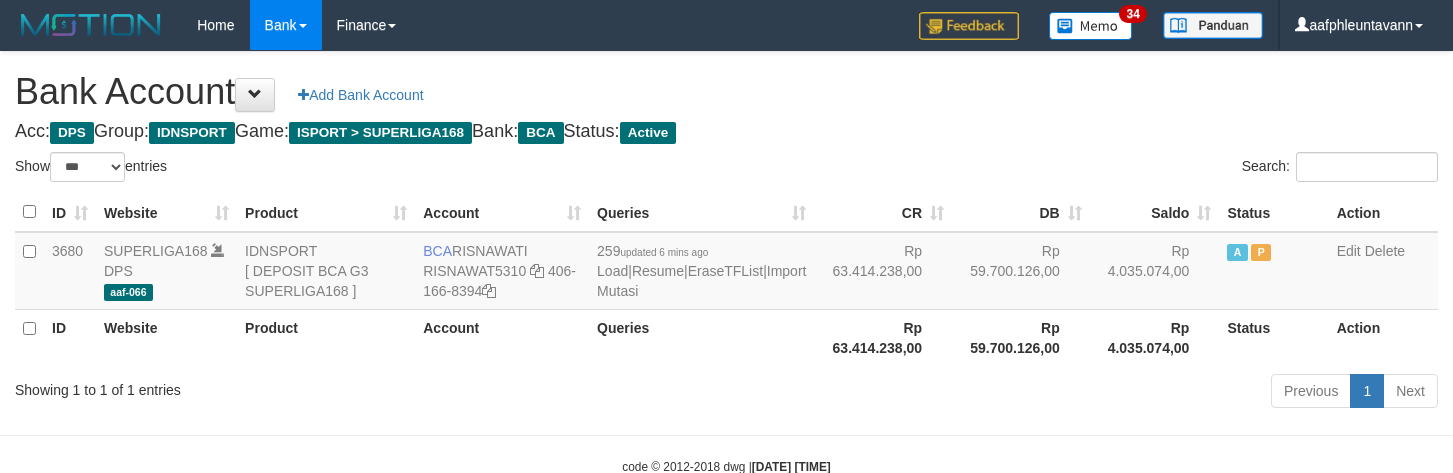 select on "***" 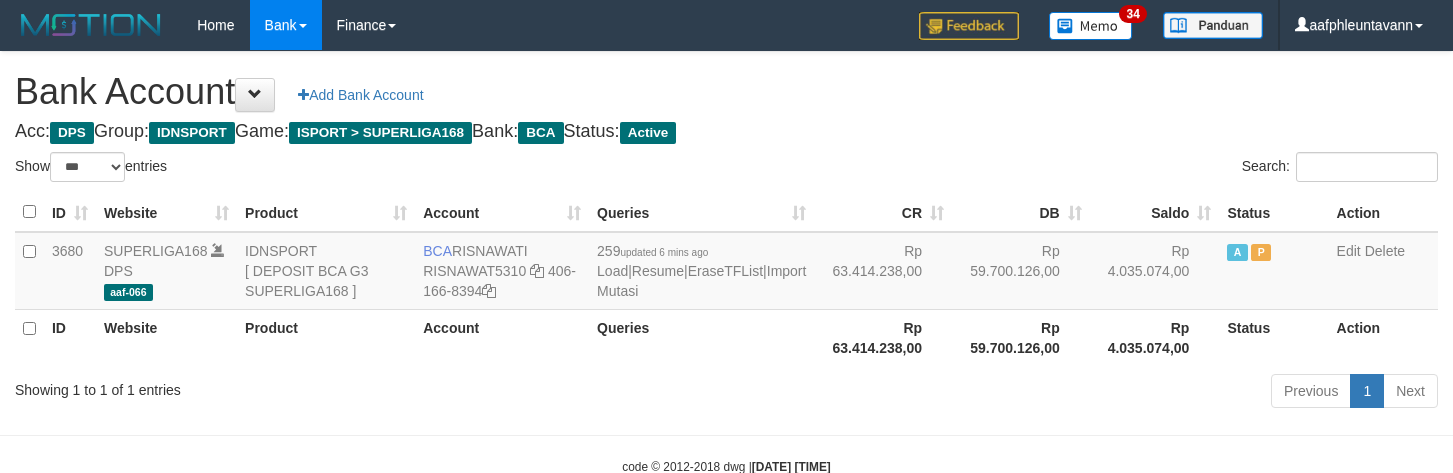scroll, scrollTop: 0, scrollLeft: 0, axis: both 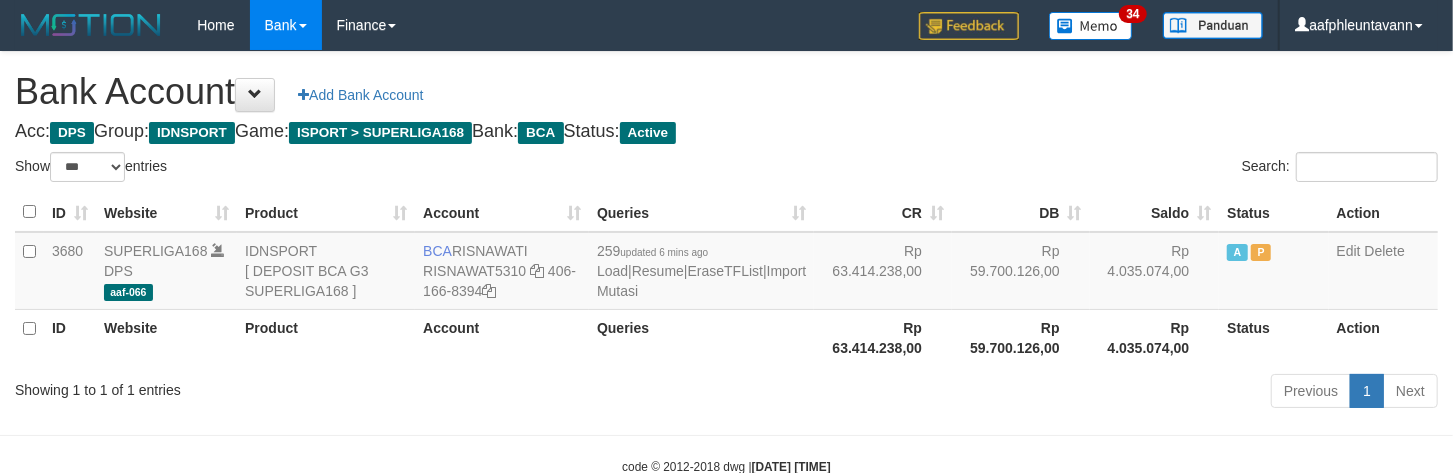 click on "ID Website Product Account Queries CR DB Saldo Status Action
3680
SUPERLIGA168
DPS
aaf-066
IDNSPORT
[ DEPOSIT BCA G3 SUPERLIGA168 ]
BCA
[NAME]
[USERNAME]
[PHONE]
259  updated 6 mins ago
Load
|
Resume
|
EraseTFList
|
Import Mutasi
Rp 63.414.238,00
Rp 59.700.126,00
Rp 4.035.074,00
A
P
Edit
Delete
ID Website Product Account QueriesRp 63.414.238,00 Rp 59.700.126,00 Rp 4.035.074,00" at bounding box center [726, 279] 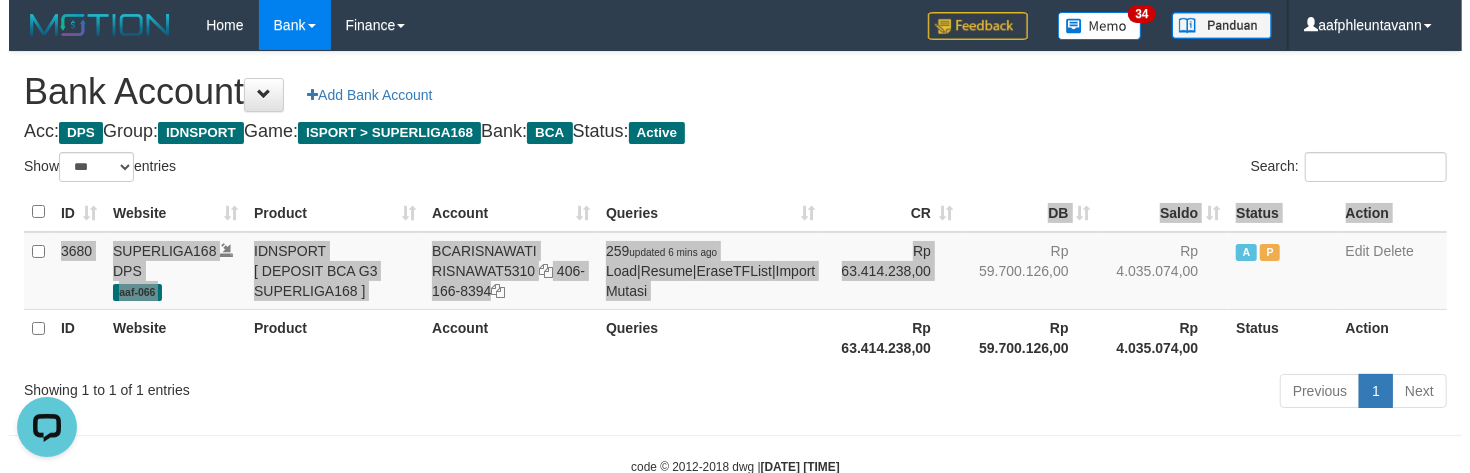 scroll, scrollTop: 0, scrollLeft: 0, axis: both 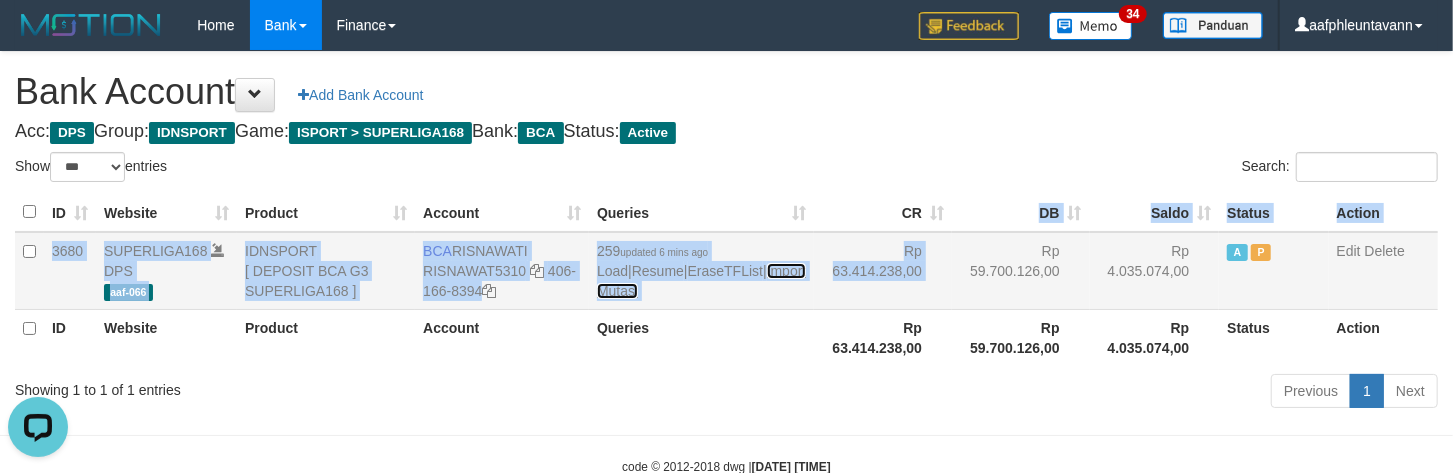click on "Import Mutasi" at bounding box center (701, 281) 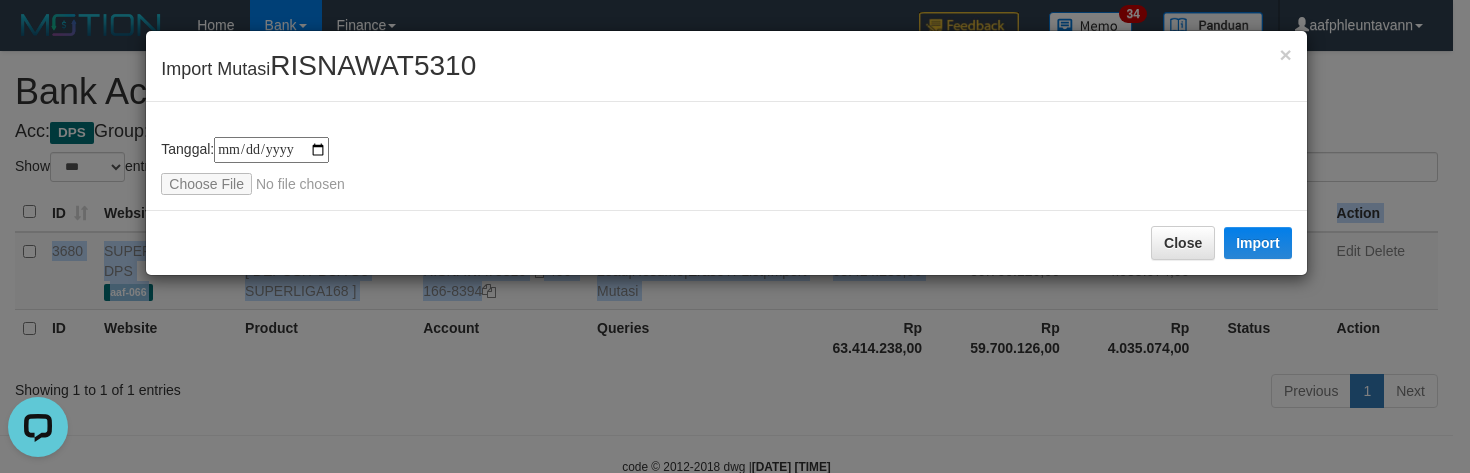 type on "**********" 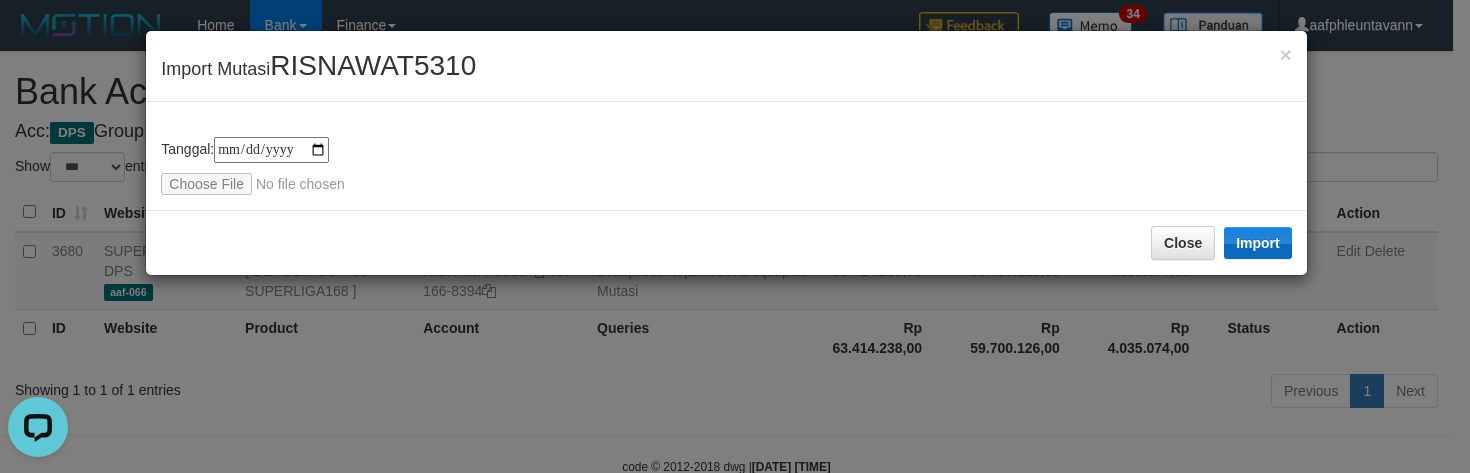 click on "Close
Import" at bounding box center (726, 242) 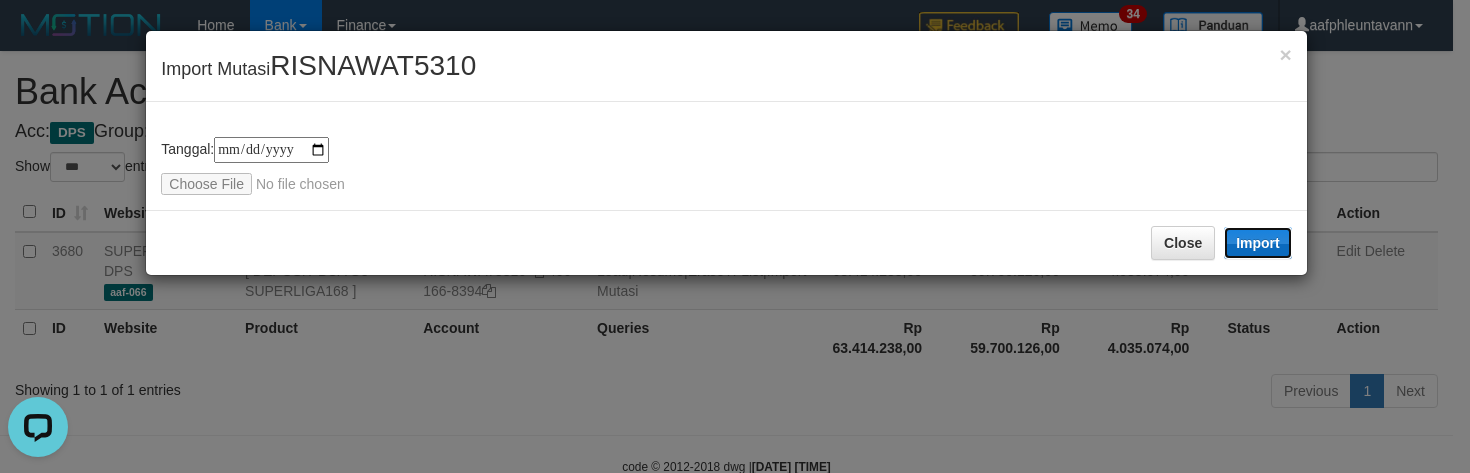 click on "Import" at bounding box center (1258, 243) 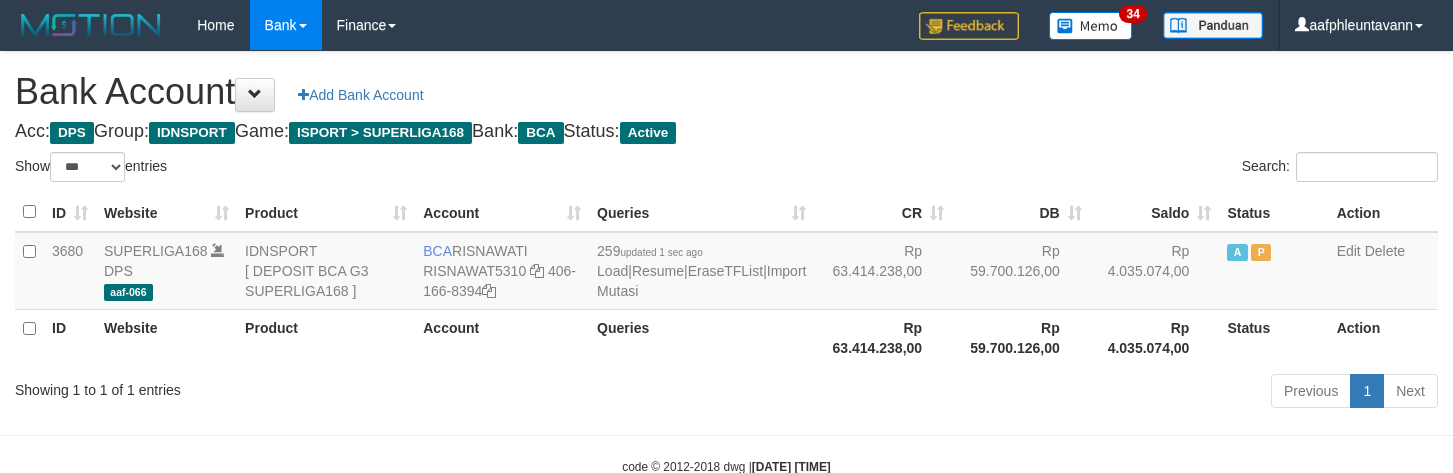 select on "***" 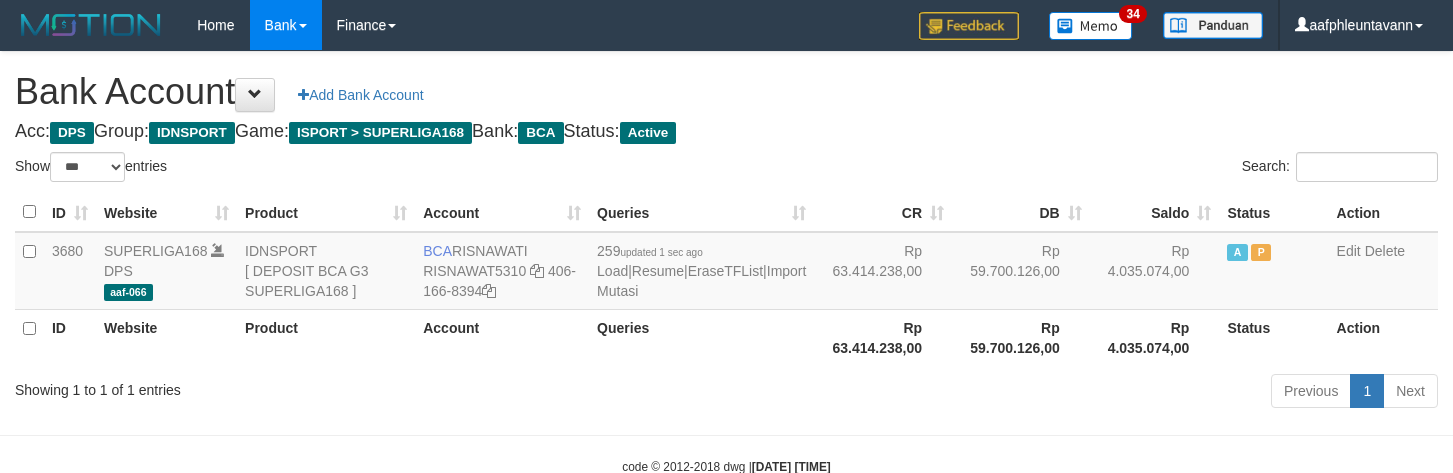 scroll, scrollTop: 0, scrollLeft: 0, axis: both 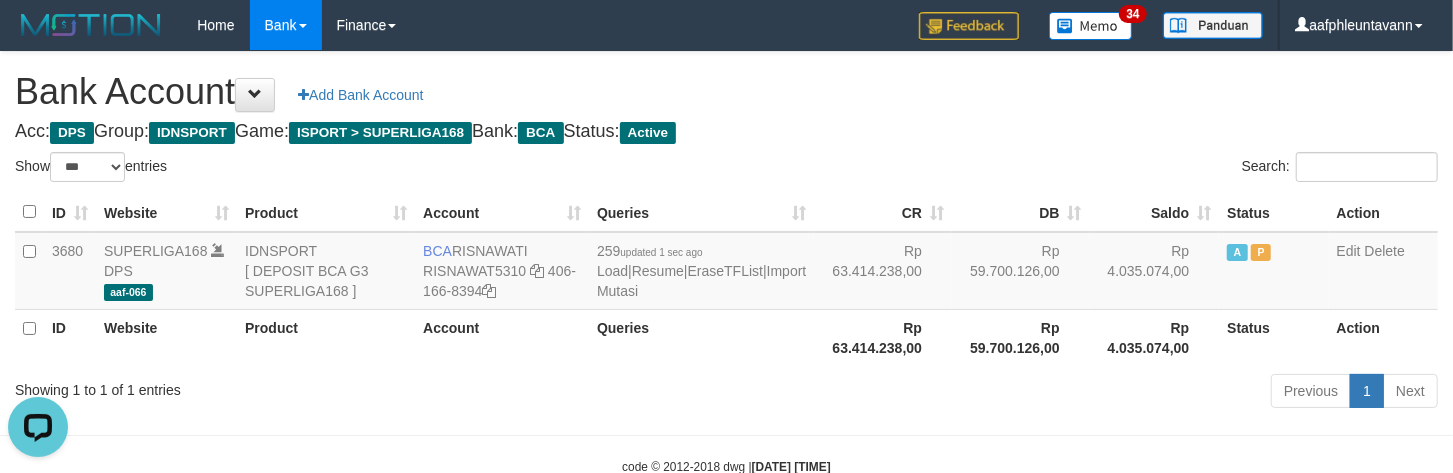 click on "Search:" at bounding box center (1090, 169) 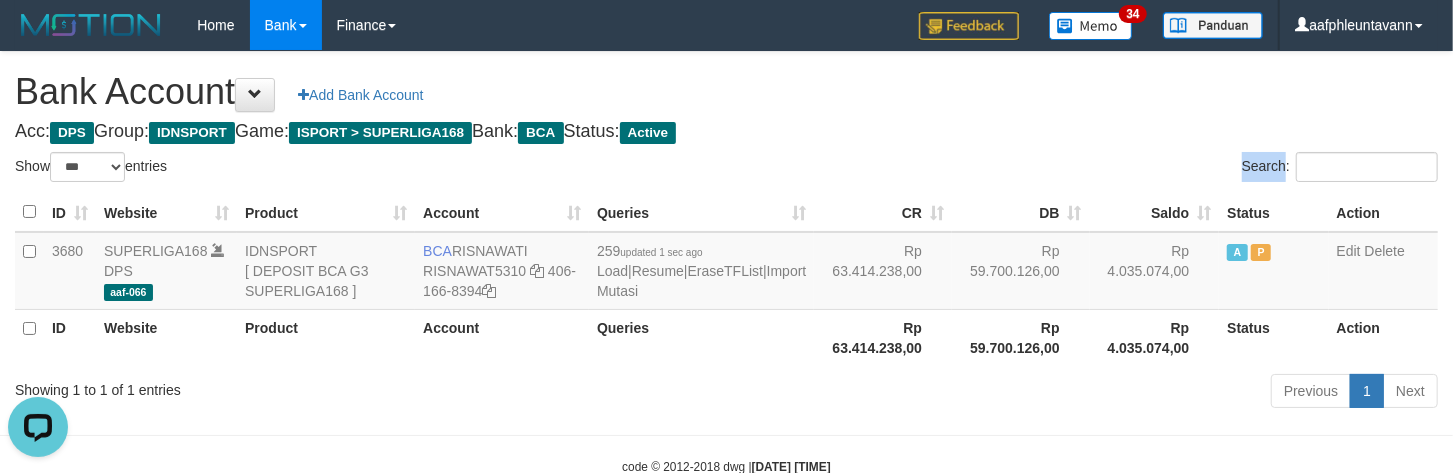 click on "Search:" at bounding box center [1090, 169] 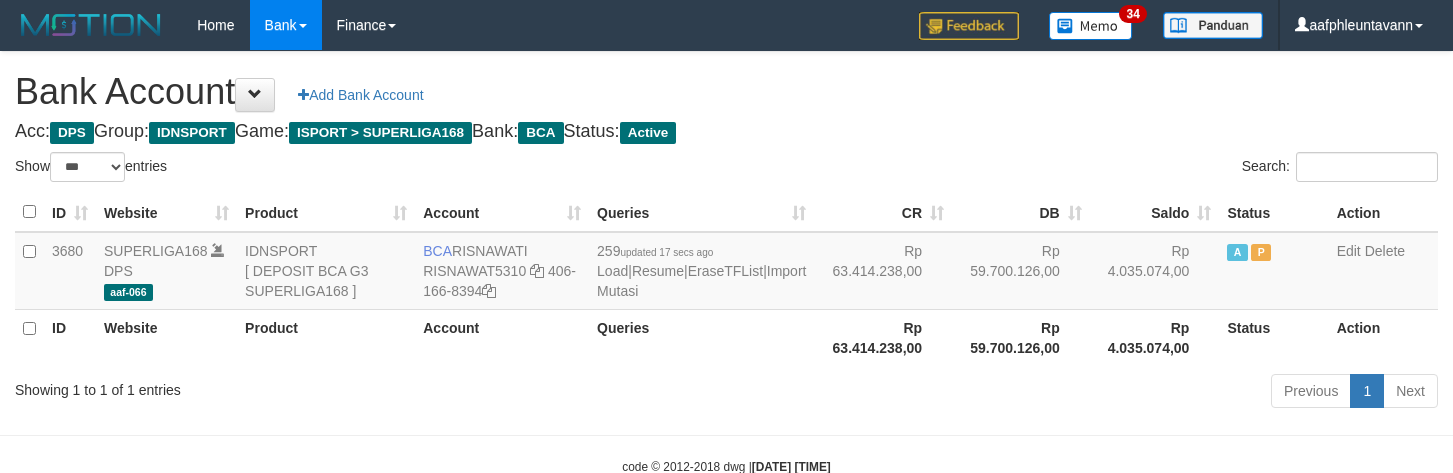 select on "***" 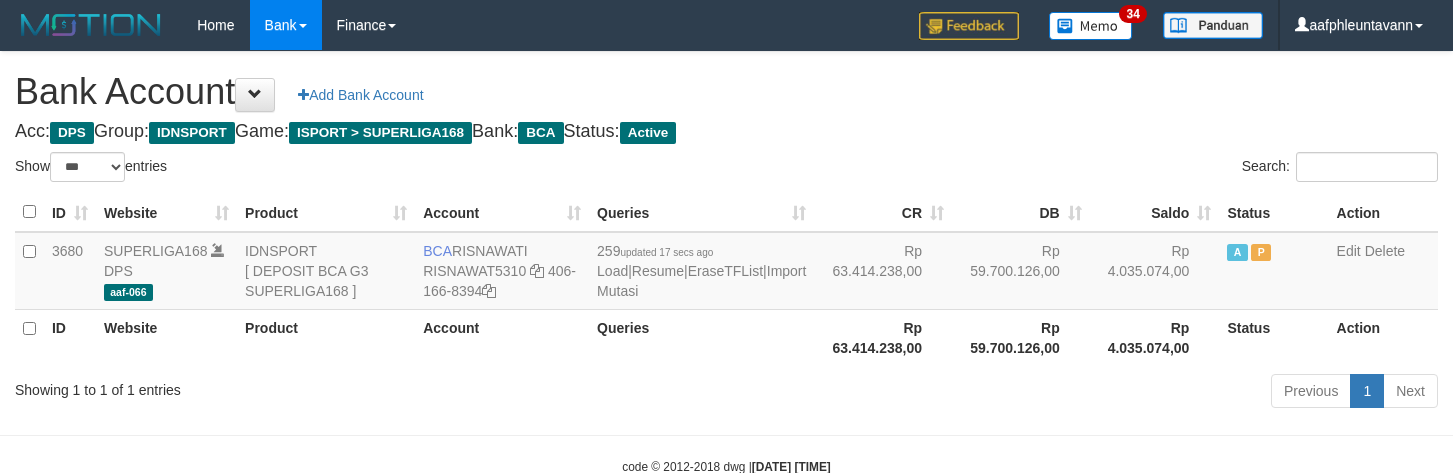 scroll, scrollTop: 0, scrollLeft: 0, axis: both 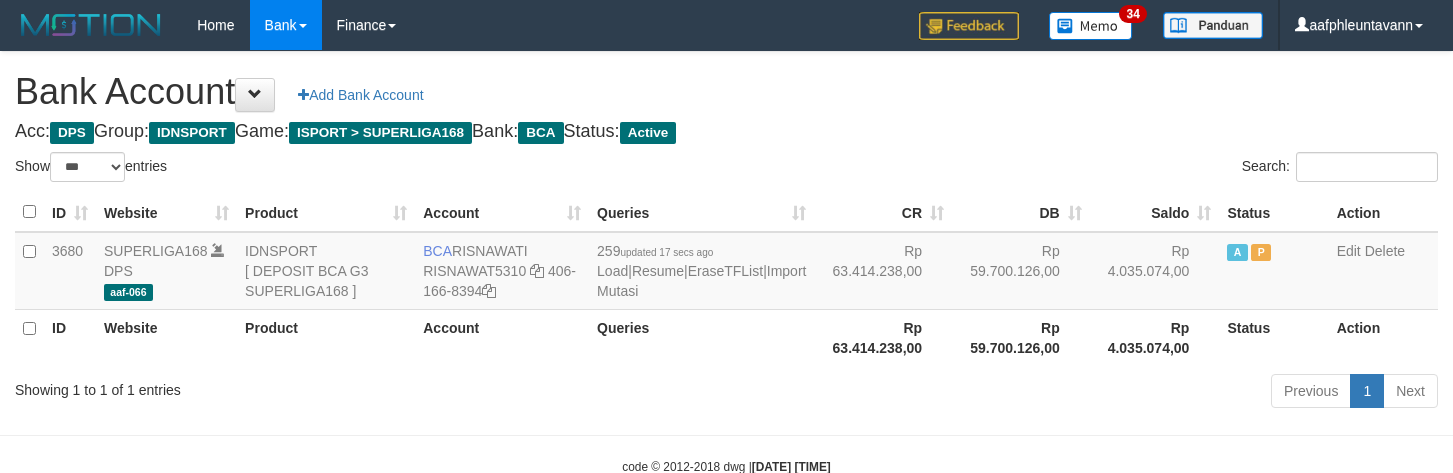 select on "***" 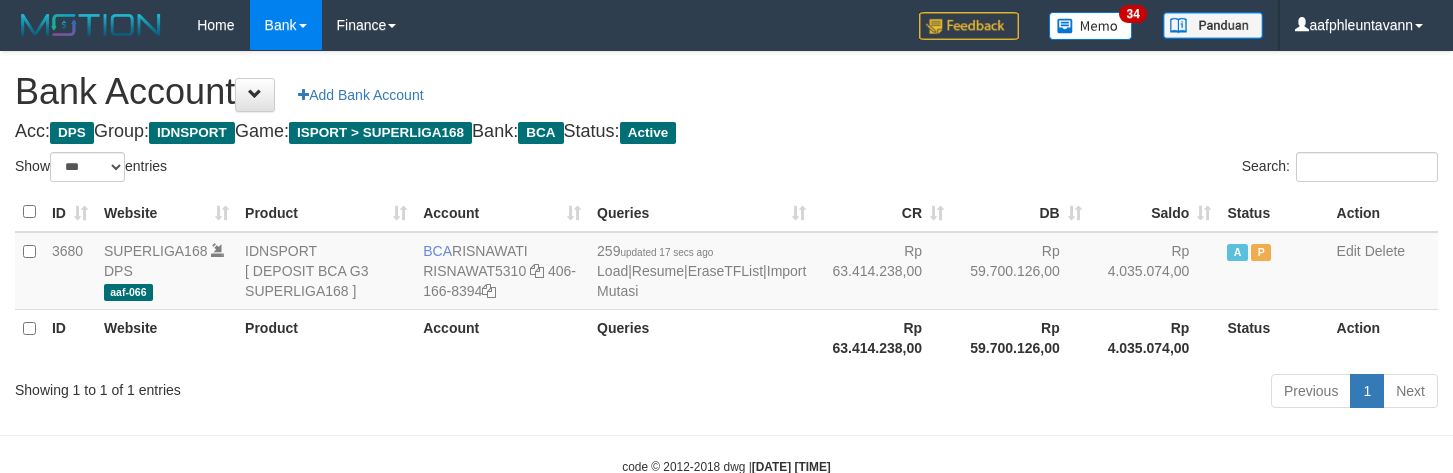 scroll, scrollTop: 0, scrollLeft: 0, axis: both 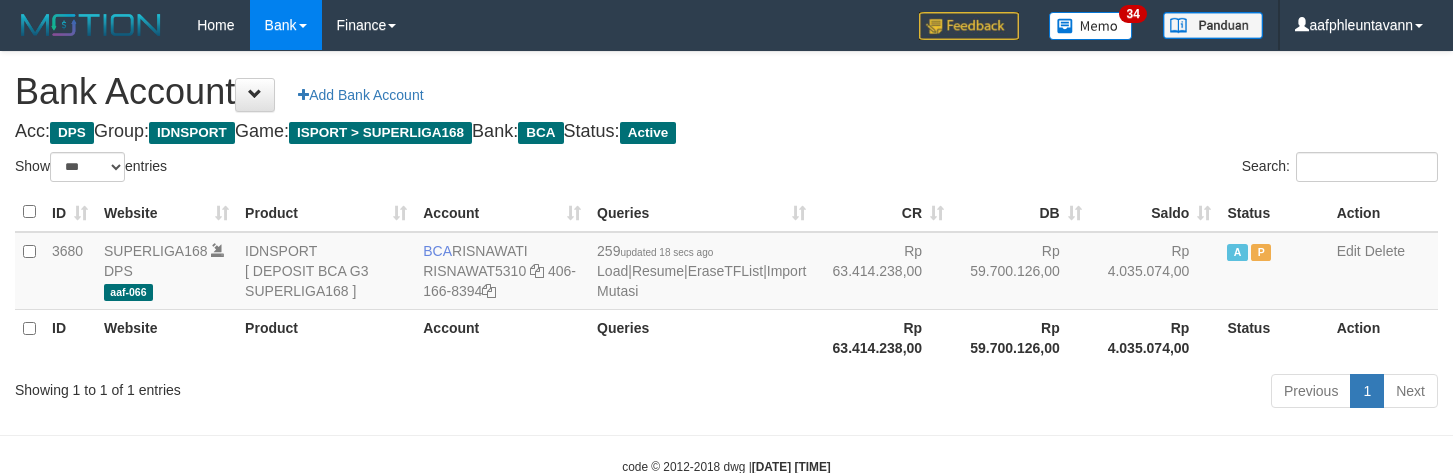 select on "***" 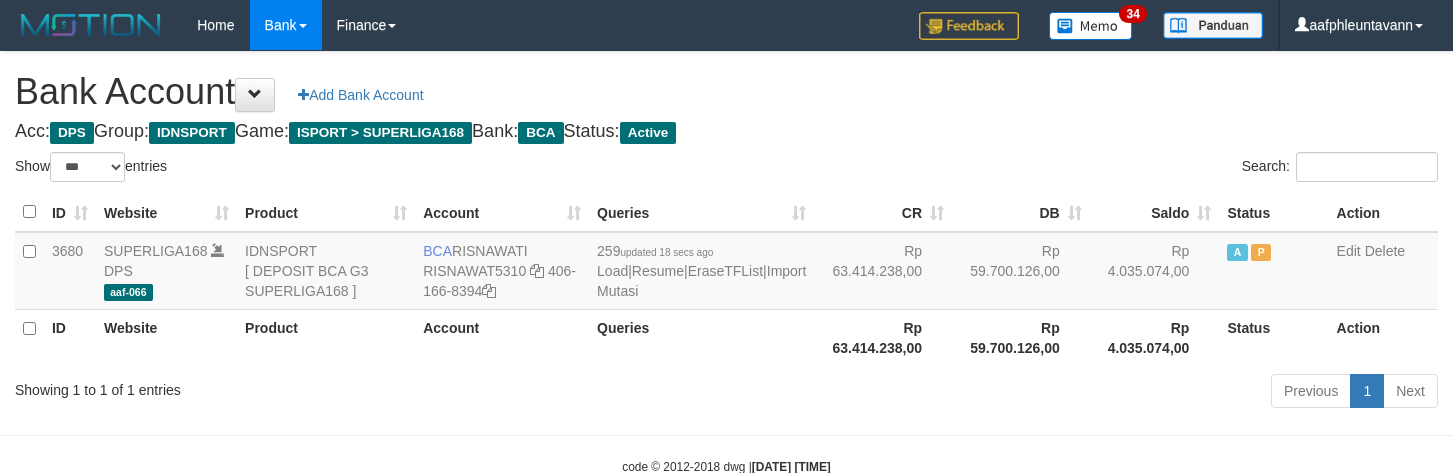 scroll, scrollTop: 0, scrollLeft: 0, axis: both 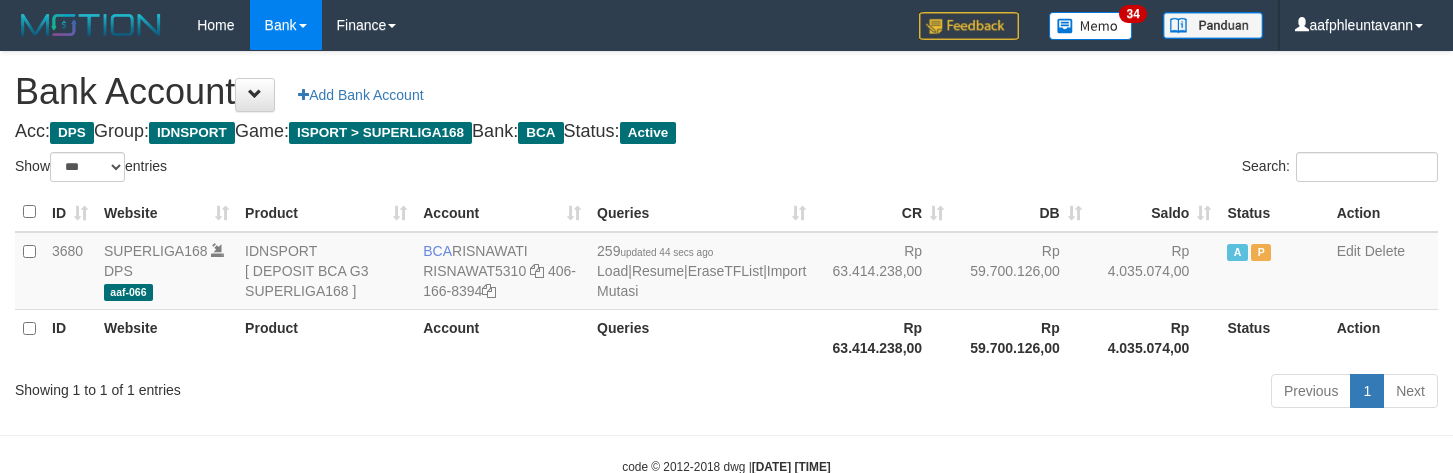 select on "***" 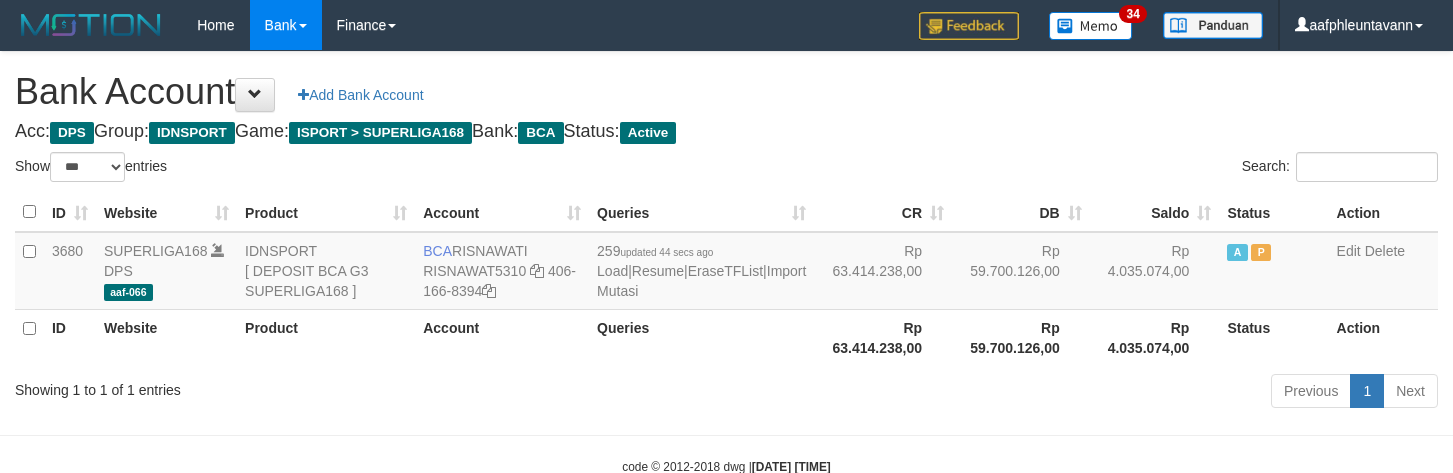 scroll, scrollTop: 0, scrollLeft: 0, axis: both 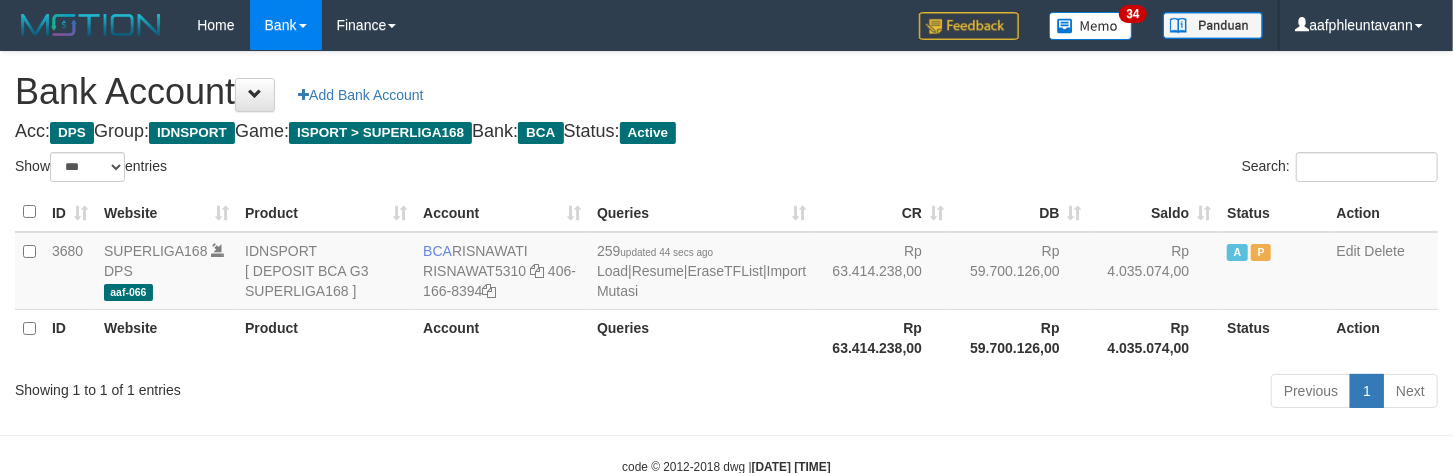 click on "Bank Account
Add Bank Account
Acc: 										 DPS
Group:   IDNSPORT    		Game:   ISPORT > SUPERLIGA168    		Bank:   BCA    		Status:  Active
Filter Account Type
*******
***
**
***
DPS
SELECT ALL  SELECT TYPE  - ALL -
DPS
WD
TMP
Filter Product
*******
******
********
********
*******
********
IDNSPORT
SELECT ALL  SELECT GROUP  - ALL -
BETHUB
IDNPOKER
IDNSPORT
IDNTOTO
LOADONLY
Filter Website
*******" at bounding box center [726, 233] 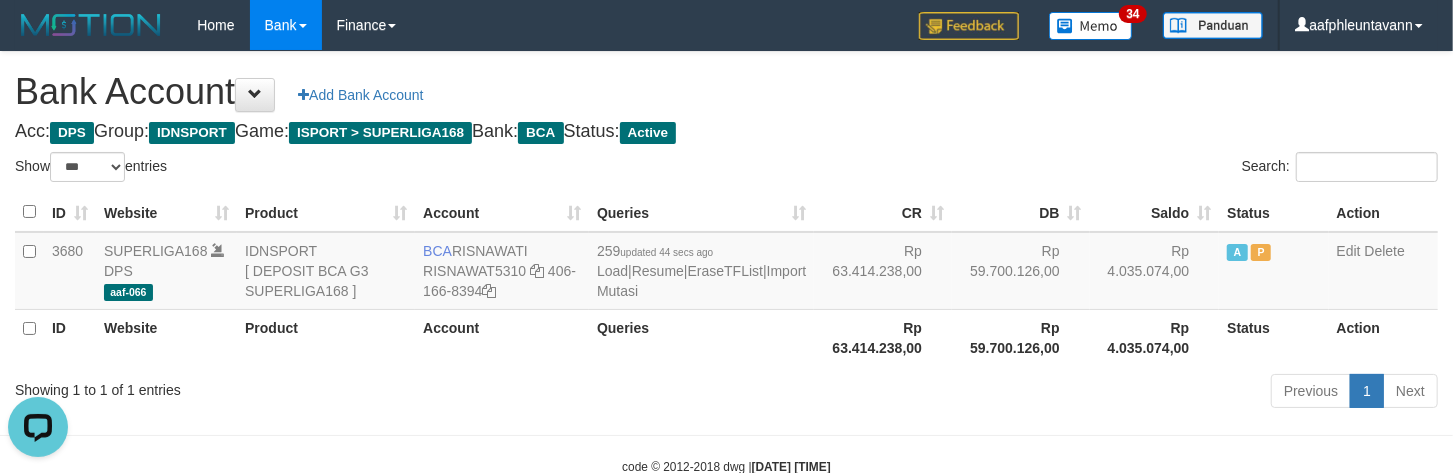 scroll, scrollTop: 0, scrollLeft: 0, axis: both 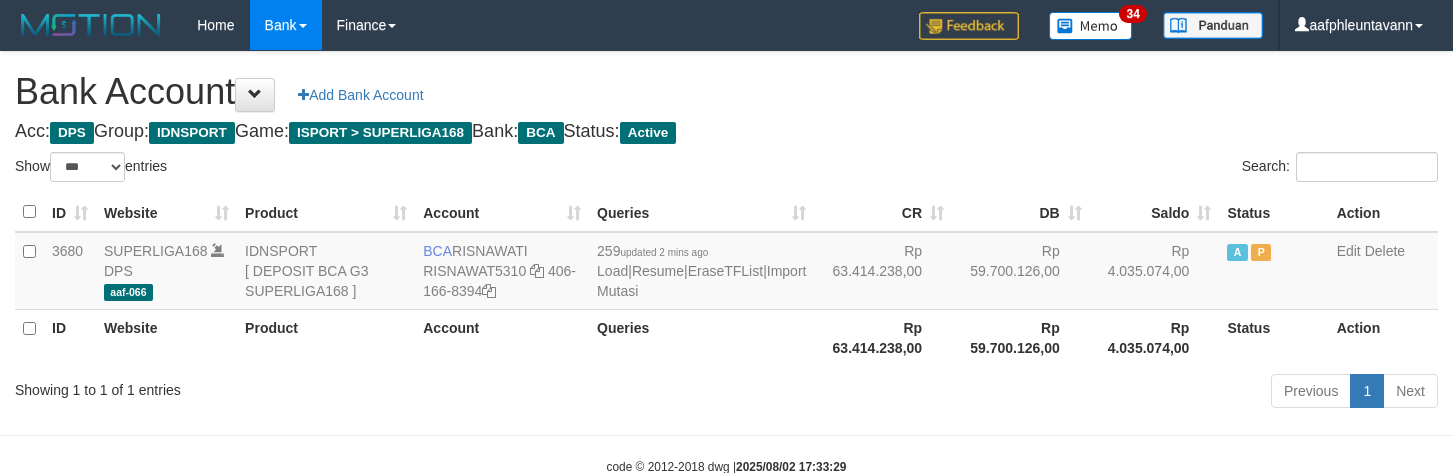 select on "***" 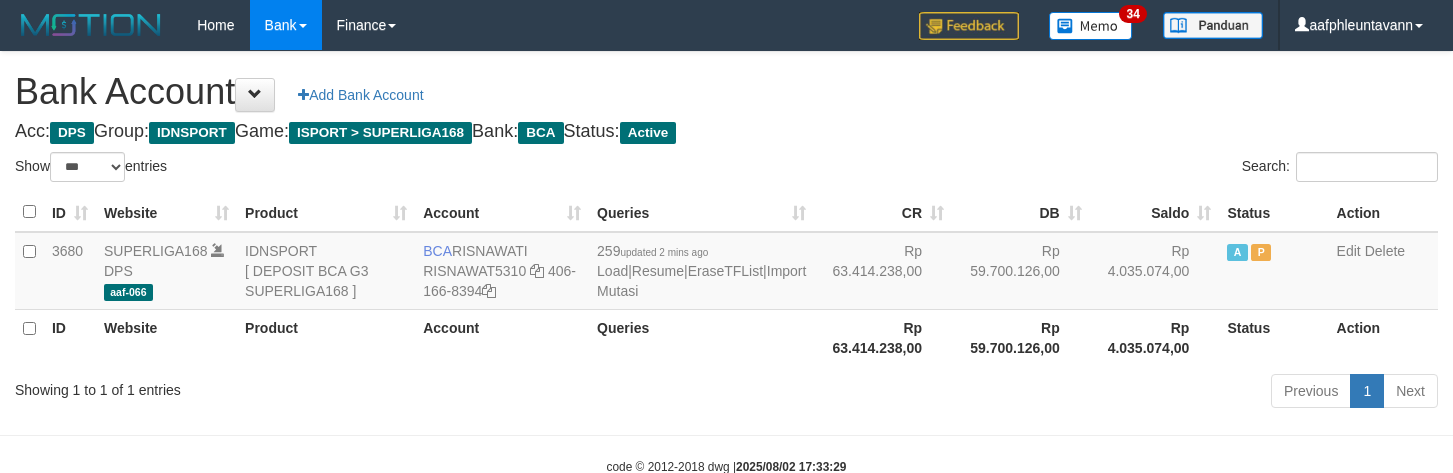 scroll, scrollTop: 0, scrollLeft: 0, axis: both 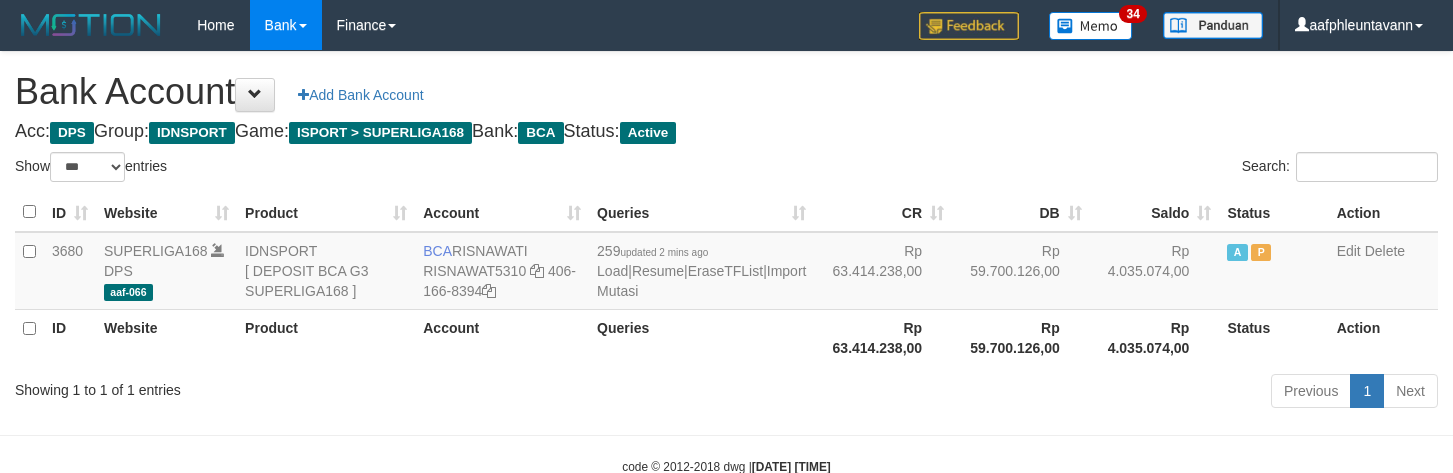 select on "***" 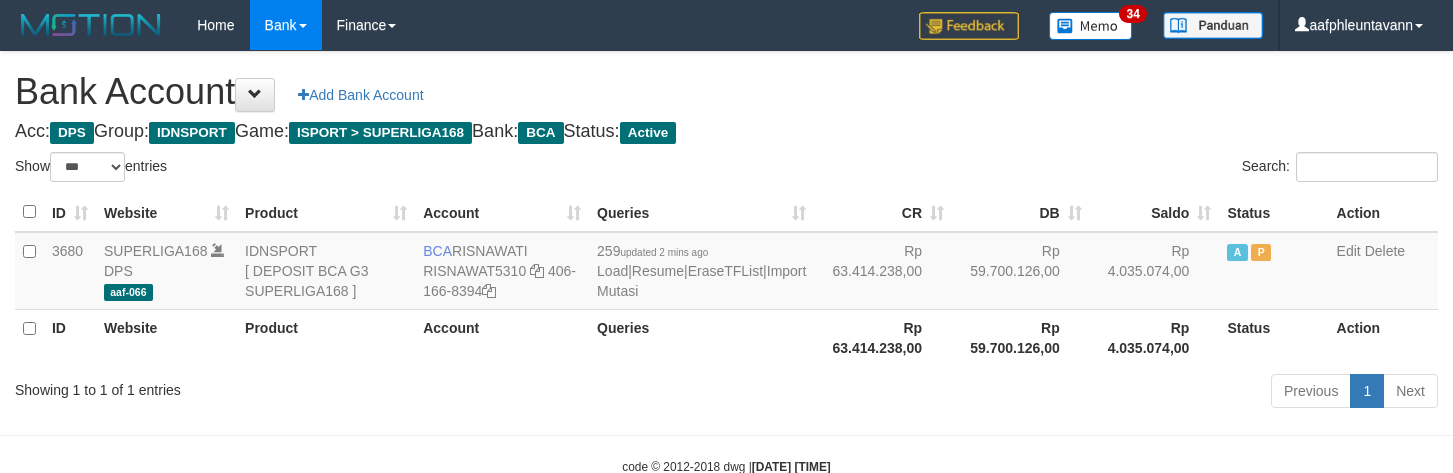 scroll, scrollTop: 0, scrollLeft: 0, axis: both 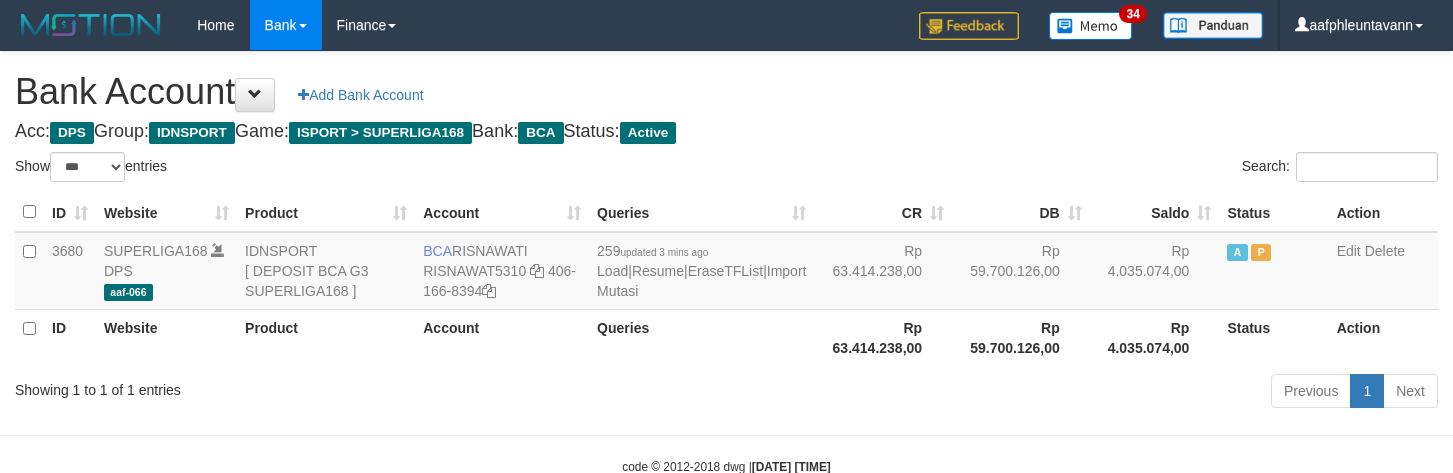 select on "***" 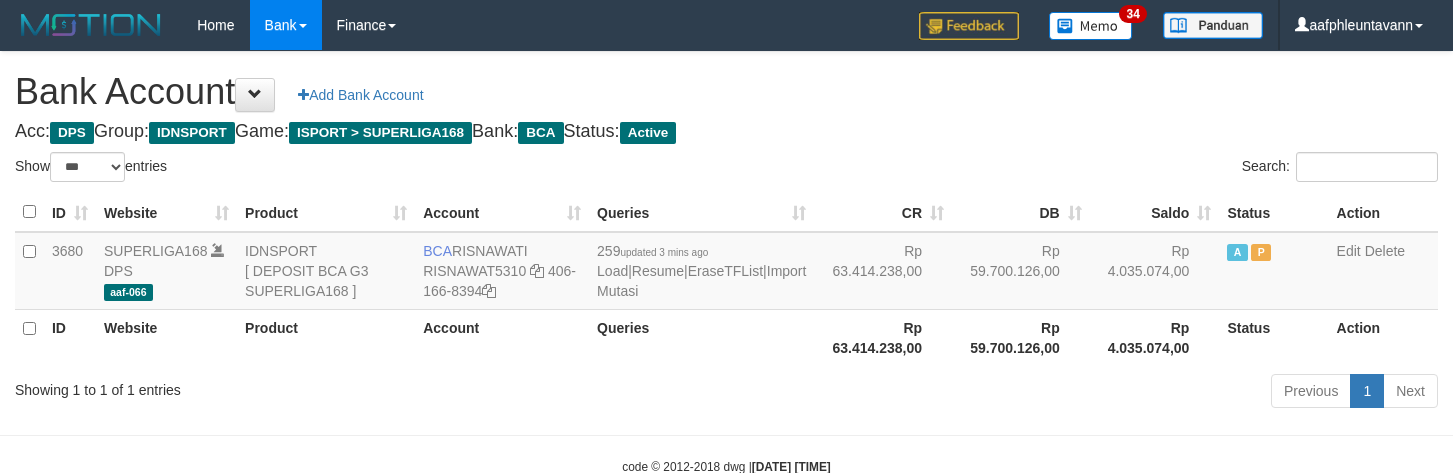 scroll, scrollTop: 0, scrollLeft: 0, axis: both 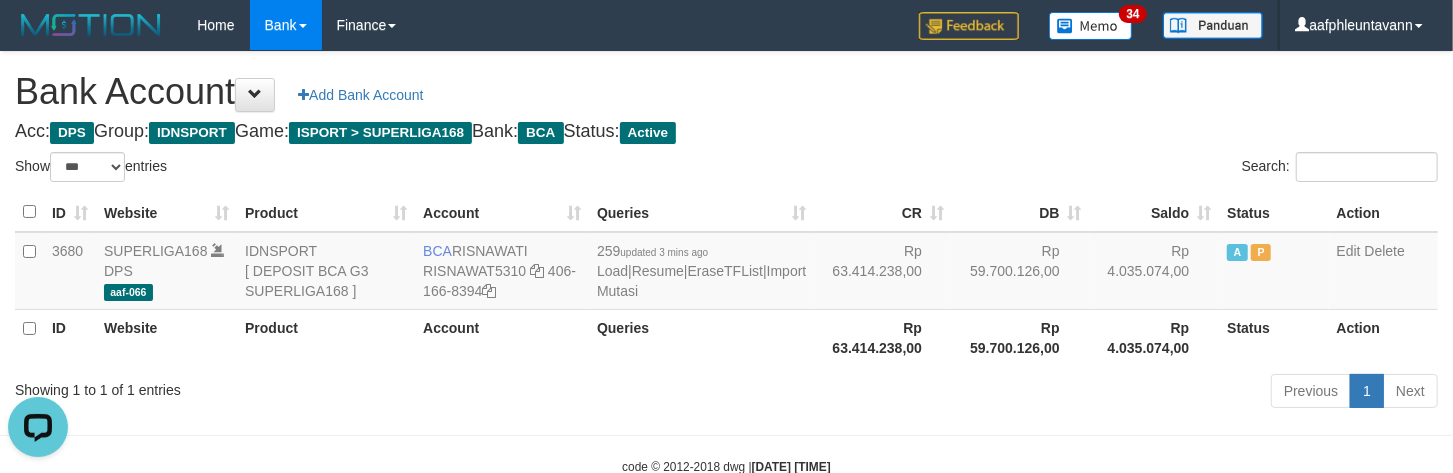 drag, startPoint x: 925, startPoint y: 167, endPoint x: 901, endPoint y: 187, distance: 31.241 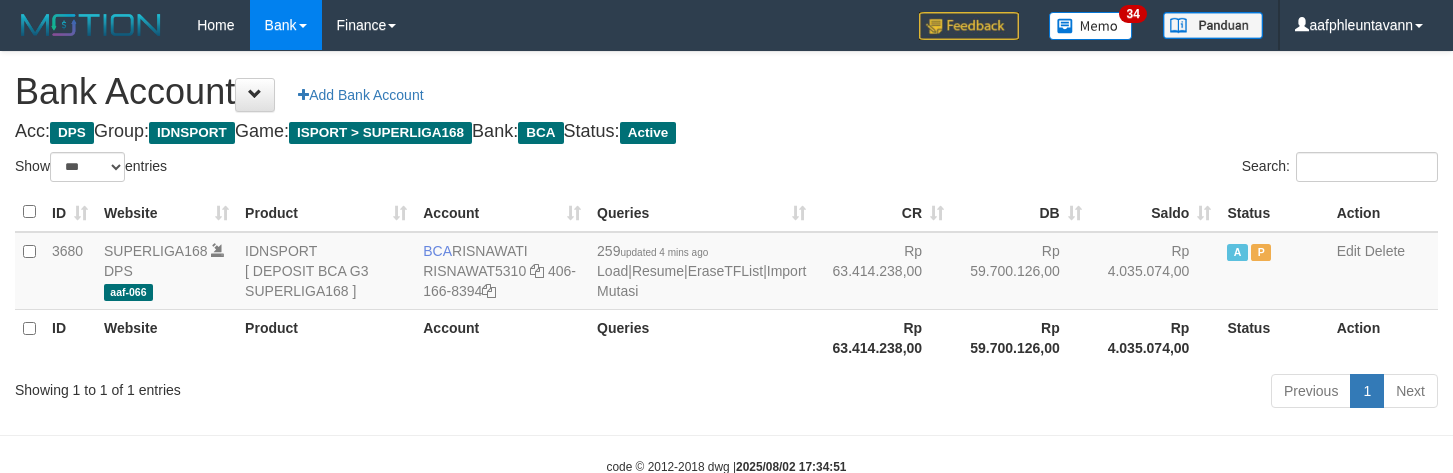 select on "***" 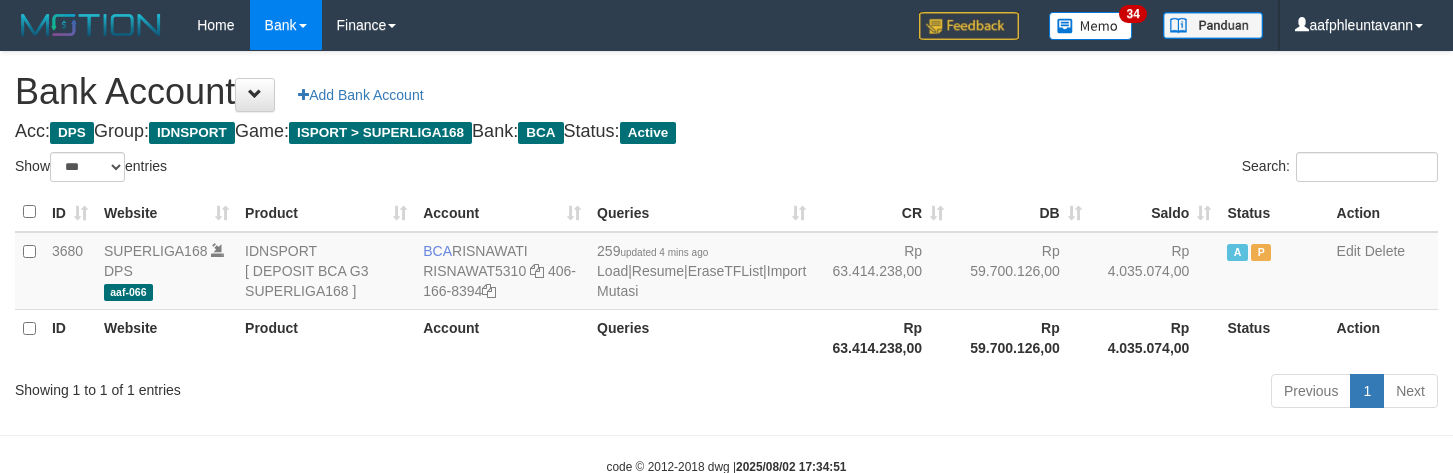 scroll, scrollTop: 0, scrollLeft: 0, axis: both 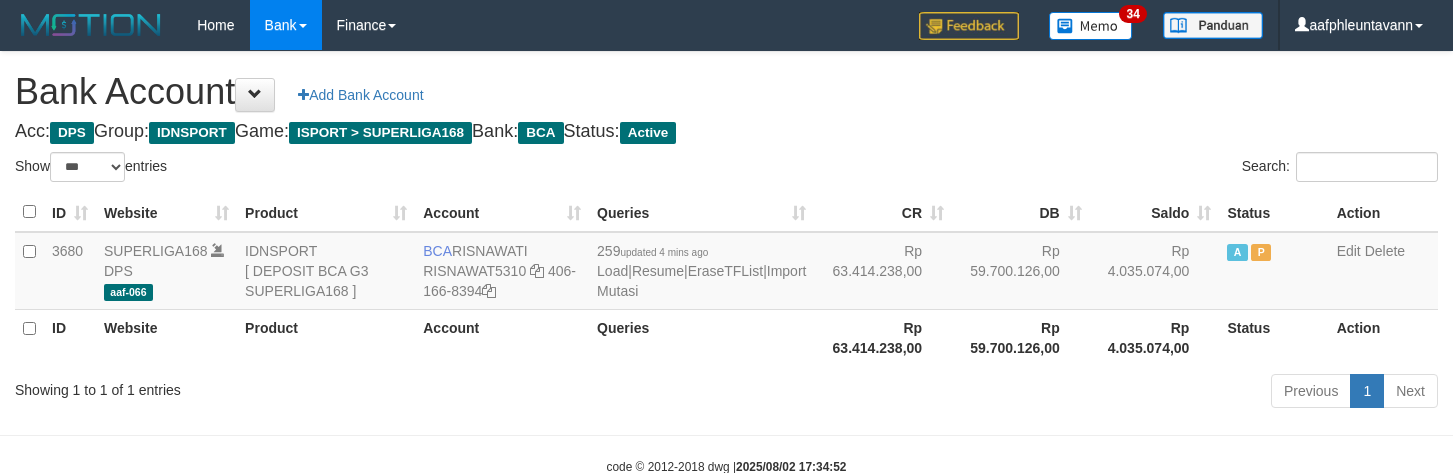 select on "***" 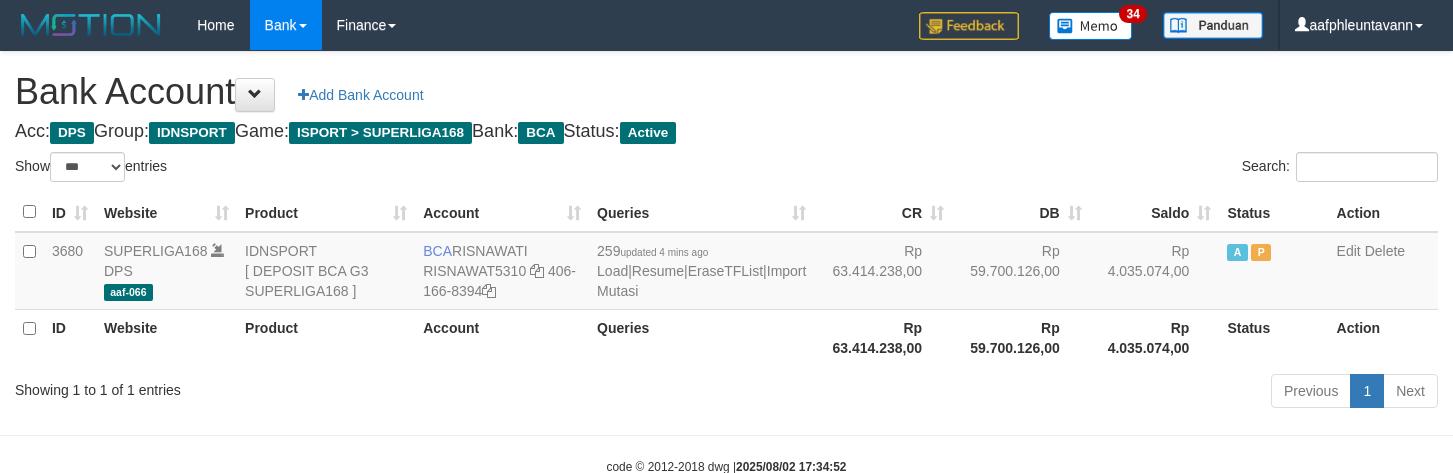 scroll, scrollTop: 0, scrollLeft: 0, axis: both 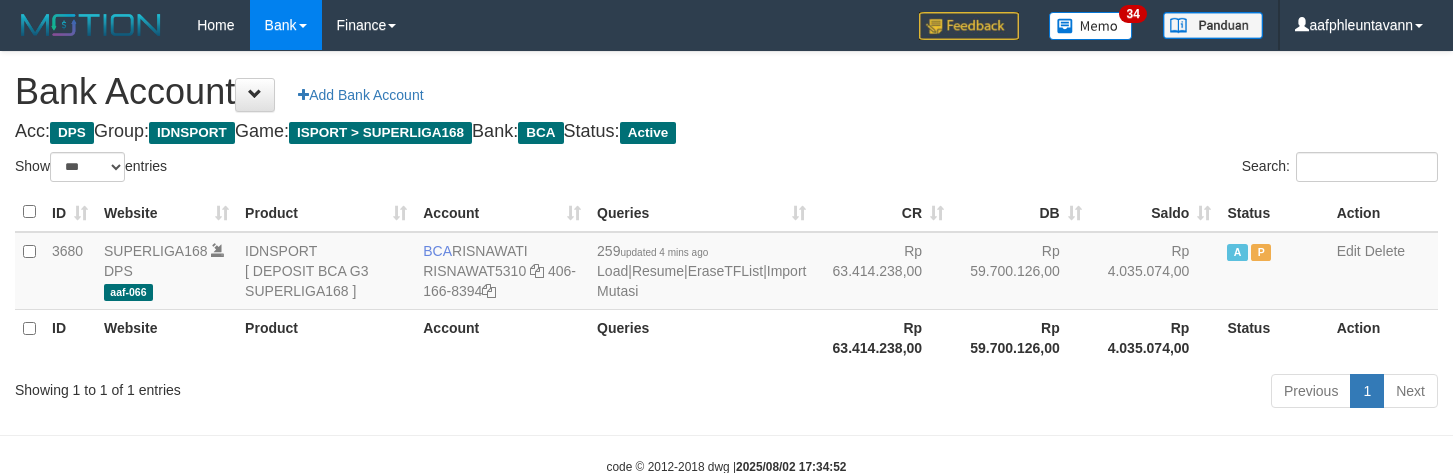 select on "***" 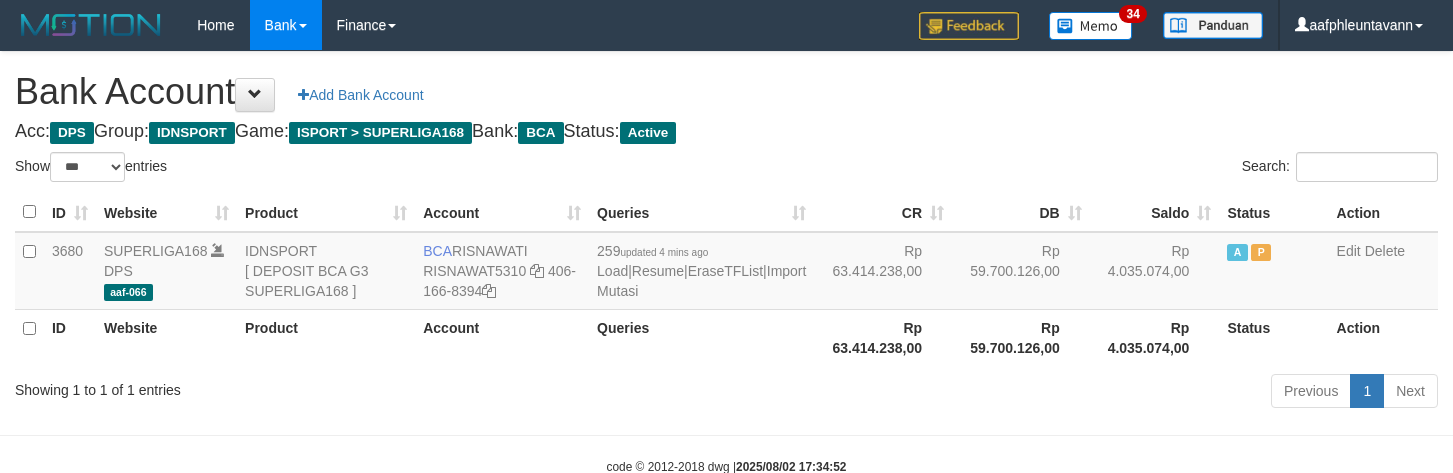 scroll, scrollTop: 0, scrollLeft: 0, axis: both 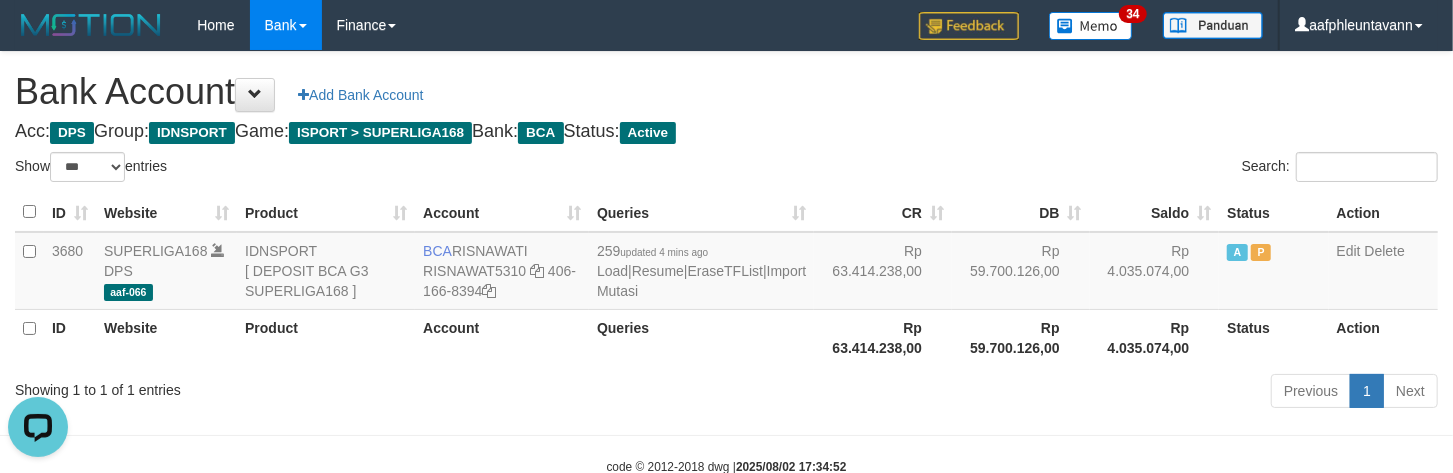 click on "Acc: 										 DPS
Group:   IDNSPORT    		Game:   ISPORT > SUPERLIGA168    		Bank:   BCA    		Status:  Active" at bounding box center (726, 132) 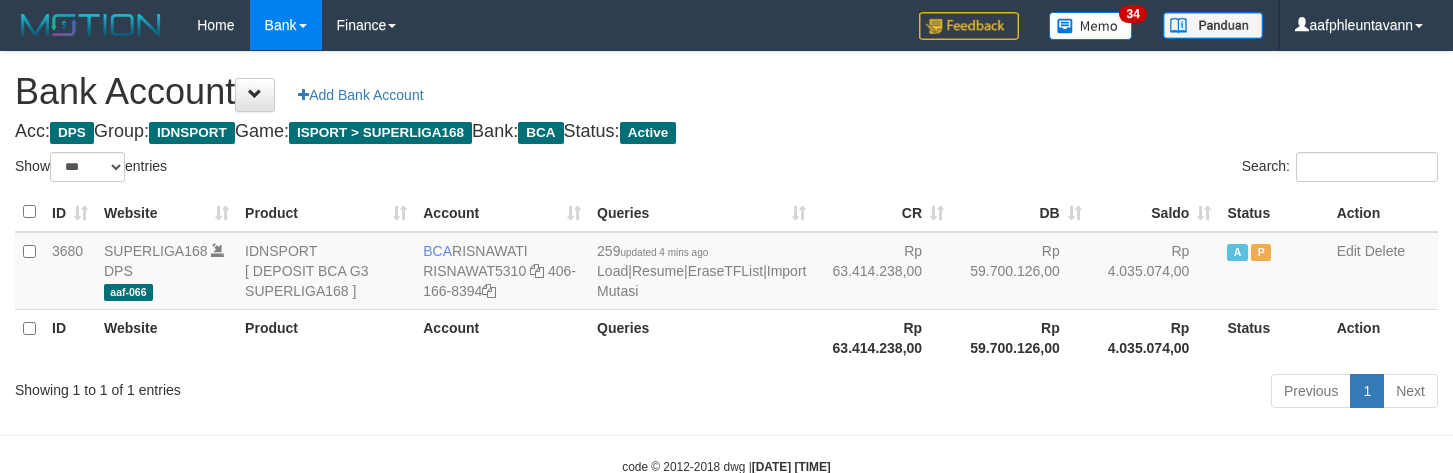 select on "***" 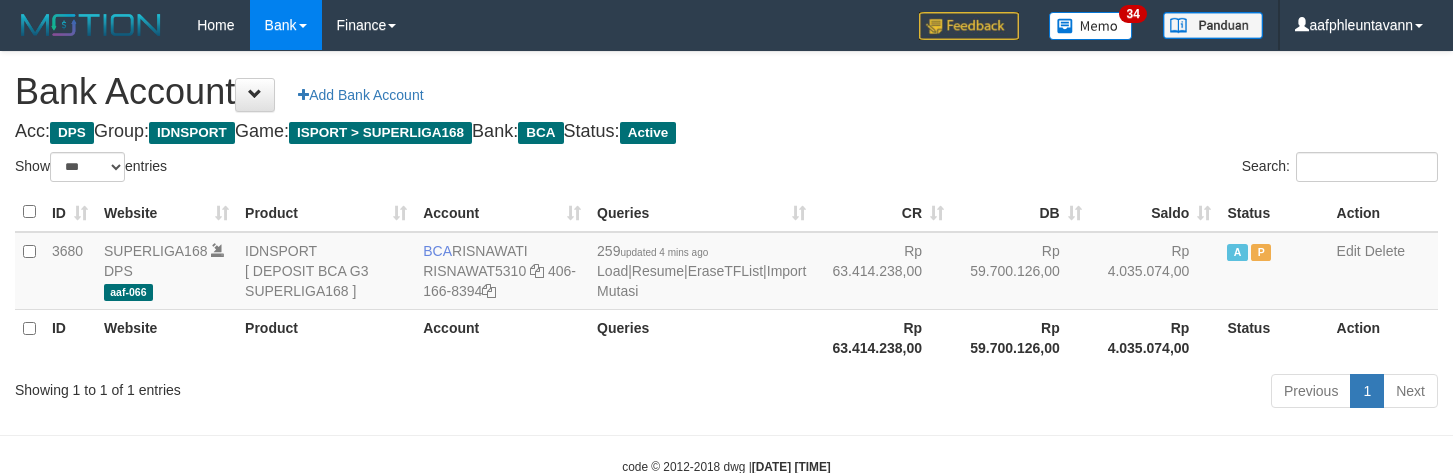 scroll, scrollTop: 0, scrollLeft: 0, axis: both 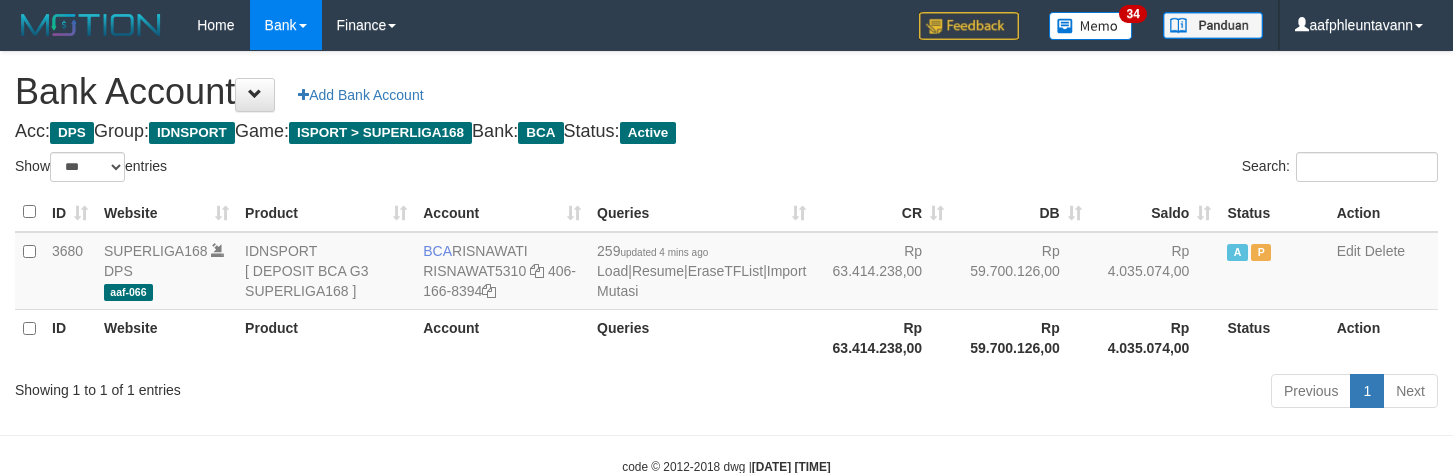 select on "***" 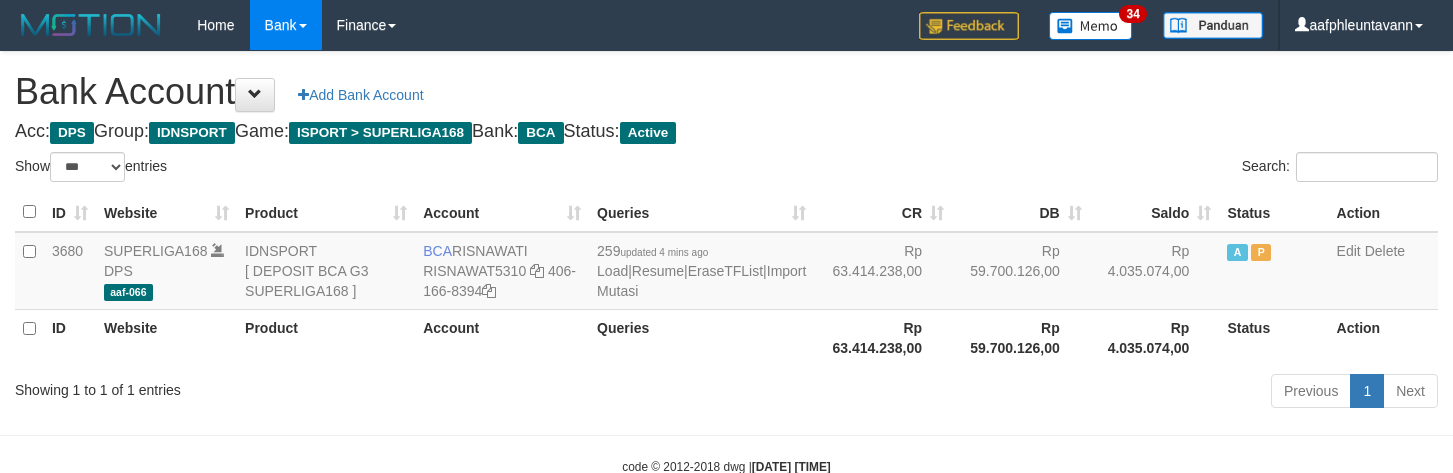 scroll, scrollTop: 0, scrollLeft: 0, axis: both 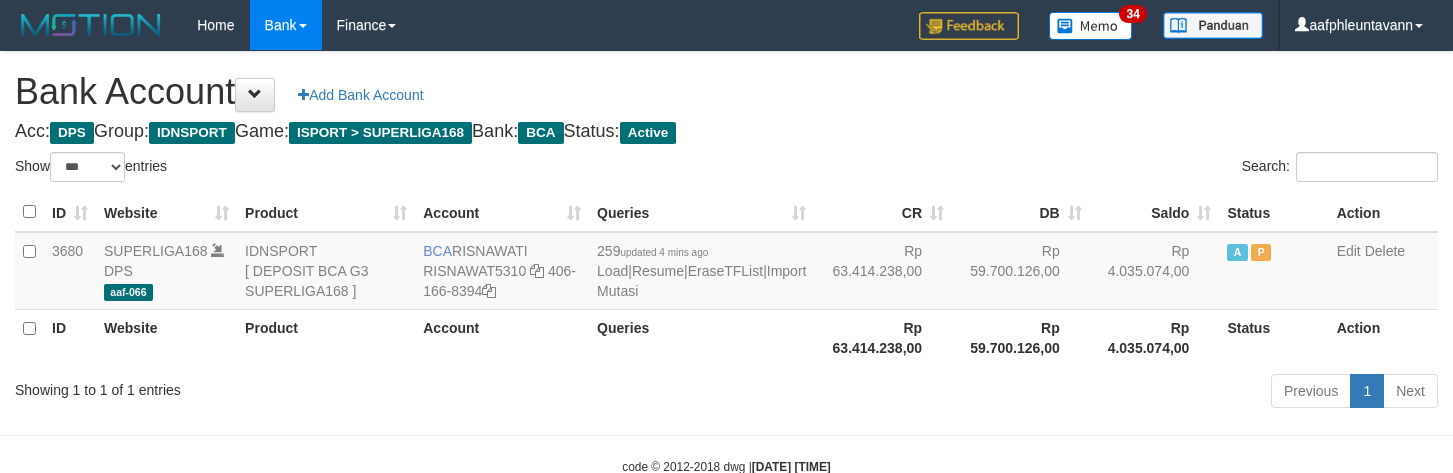 select on "***" 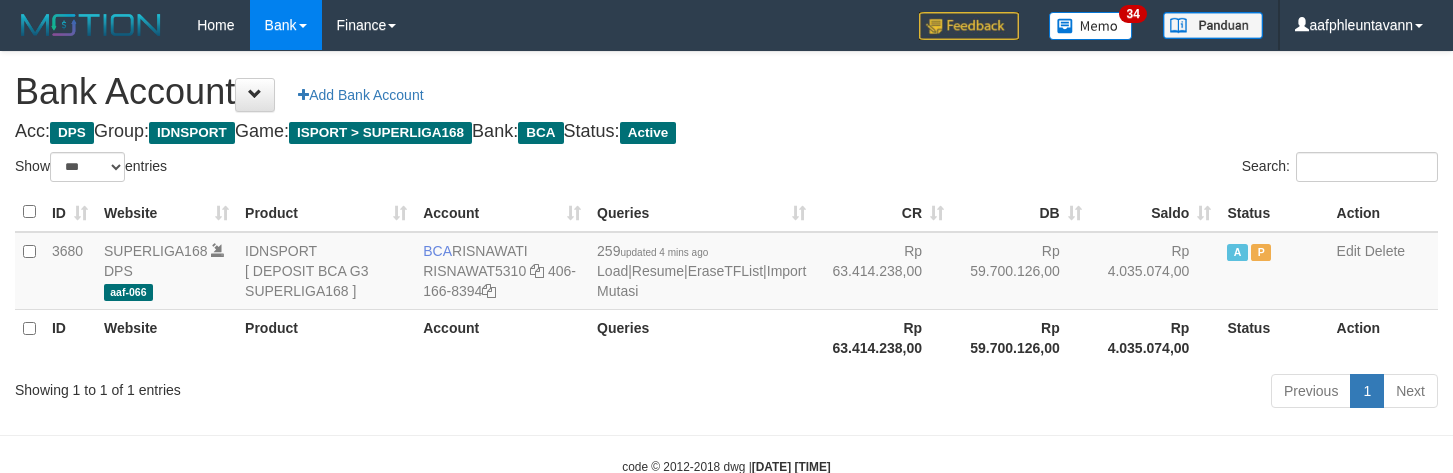 scroll, scrollTop: 0, scrollLeft: 0, axis: both 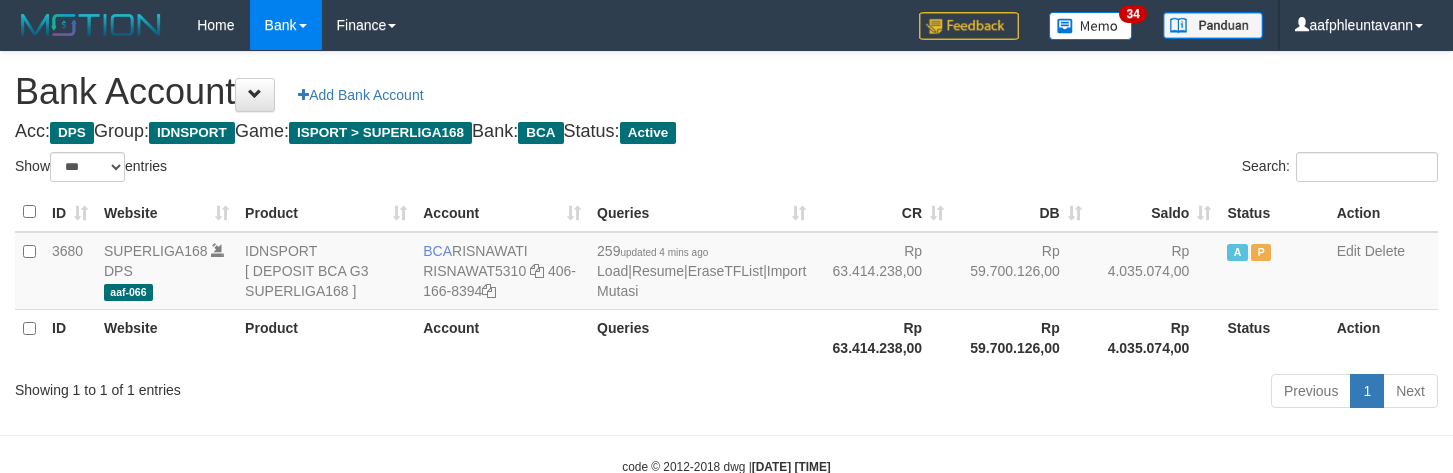 select on "***" 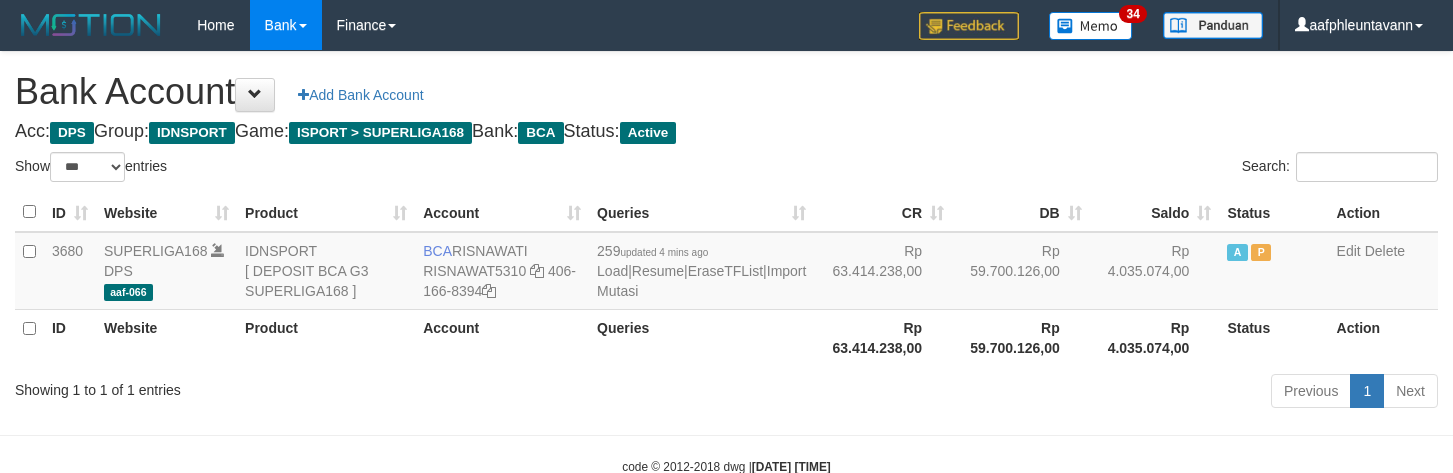 scroll, scrollTop: 0, scrollLeft: 0, axis: both 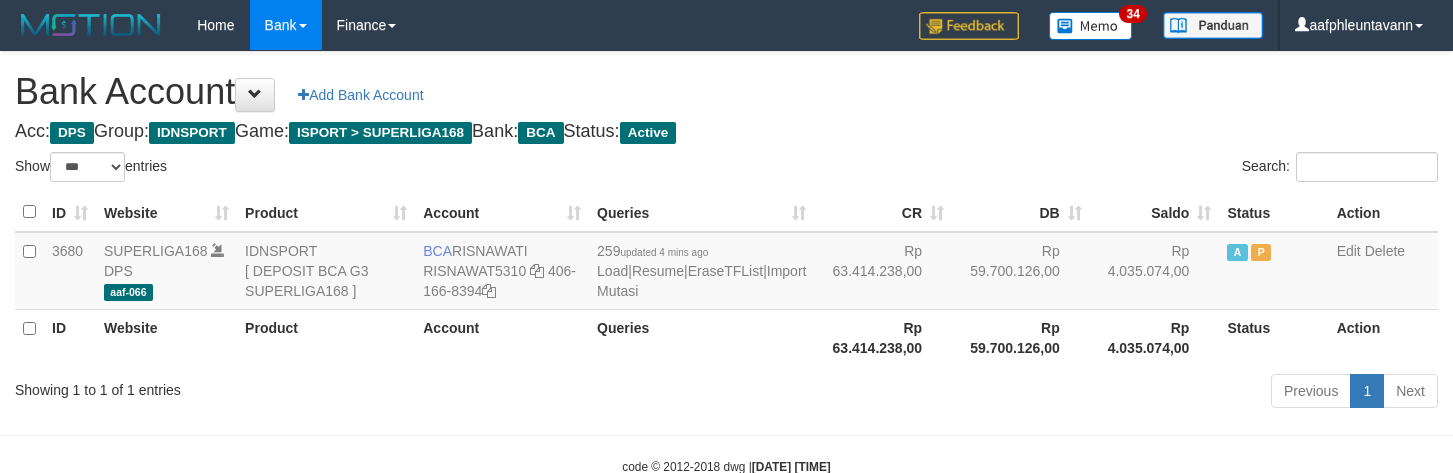 select on "***" 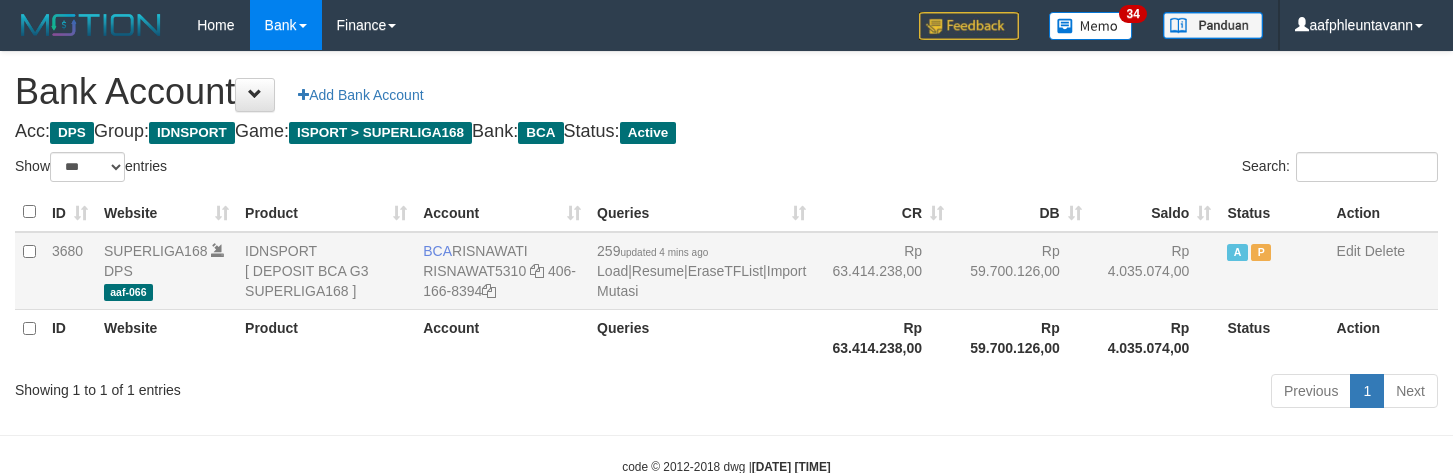 scroll, scrollTop: 0, scrollLeft: 0, axis: both 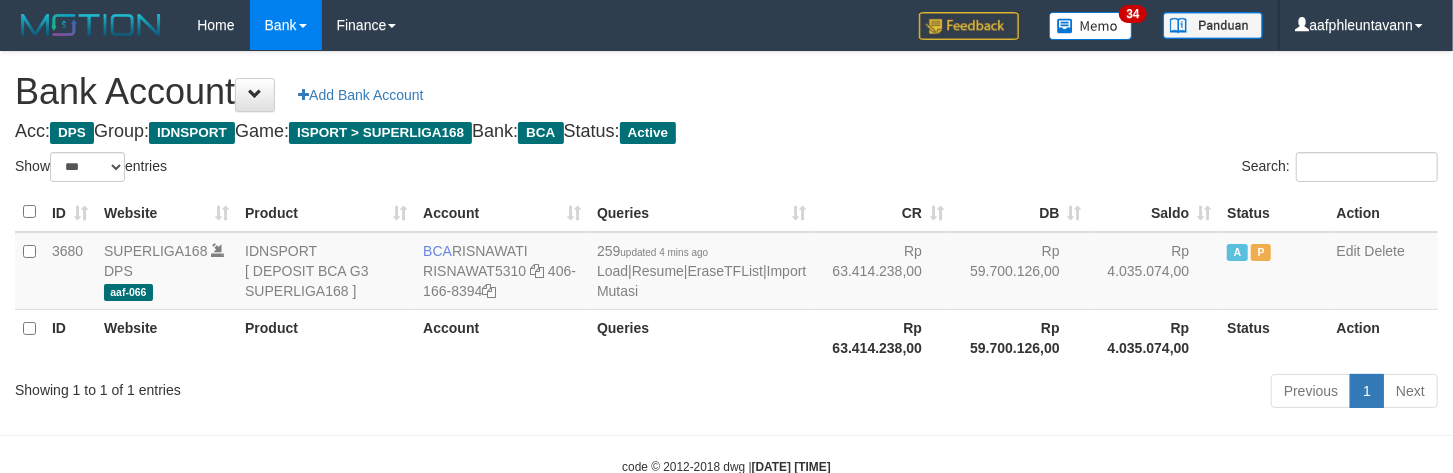 click on "Search:" at bounding box center [1090, 169] 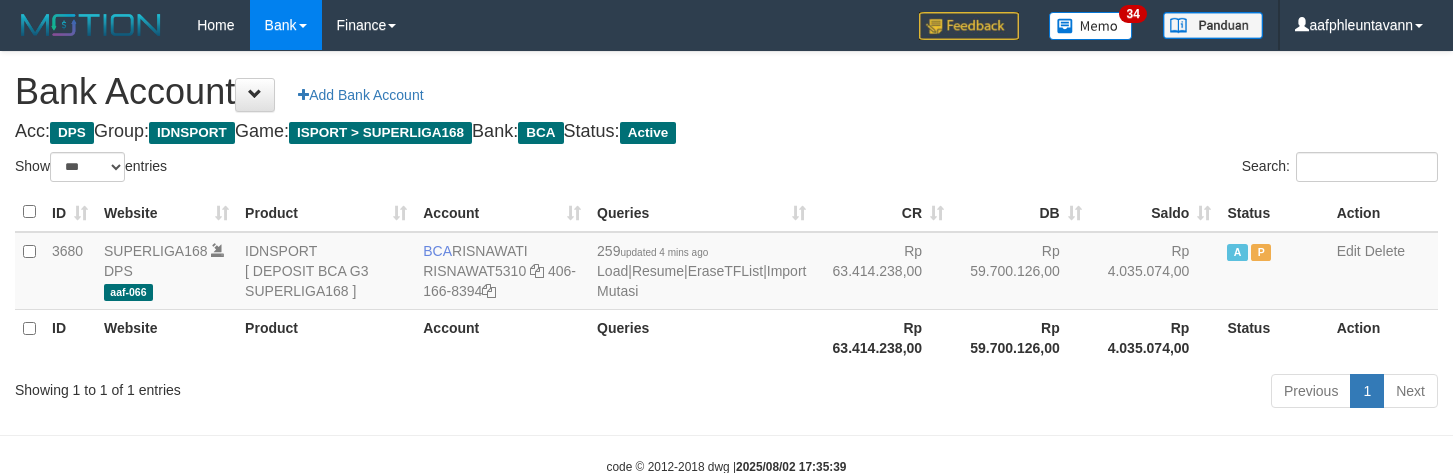 select on "***" 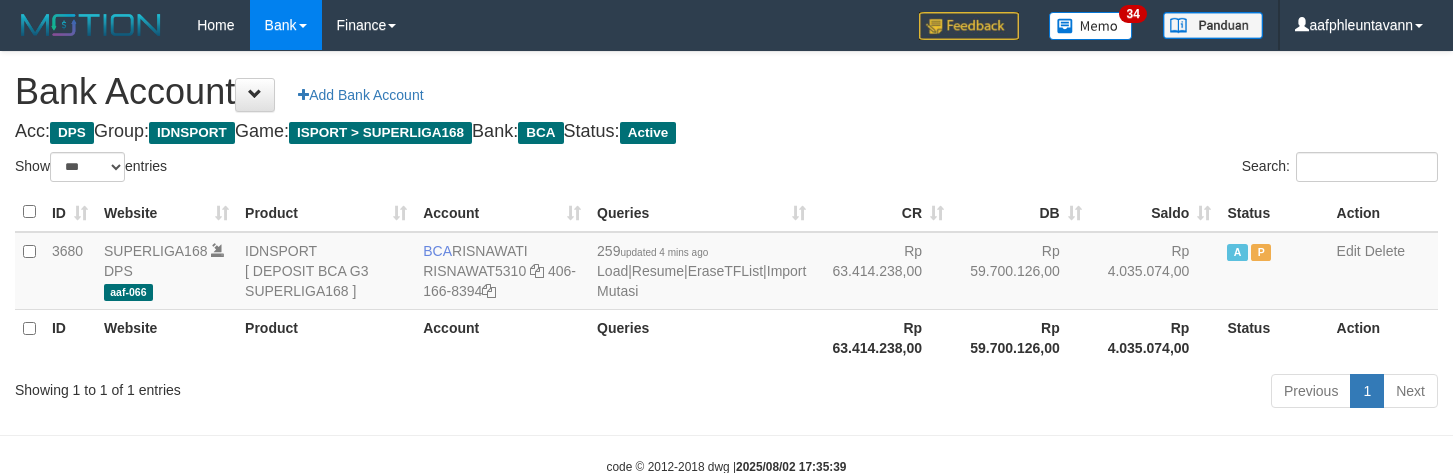 scroll, scrollTop: 0, scrollLeft: 0, axis: both 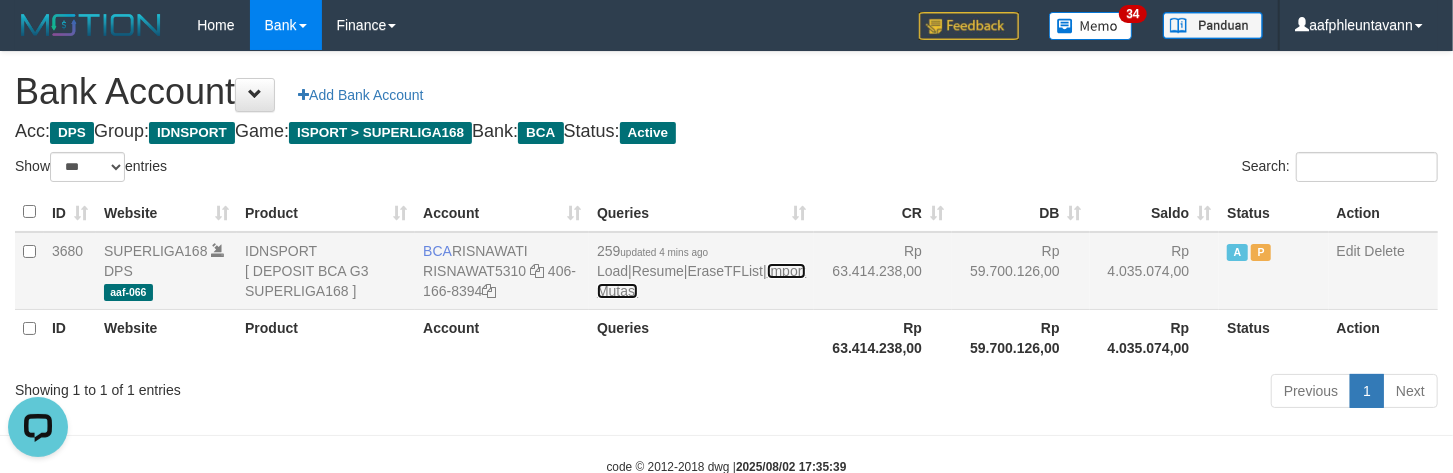 click on "Import Mutasi" at bounding box center [701, 281] 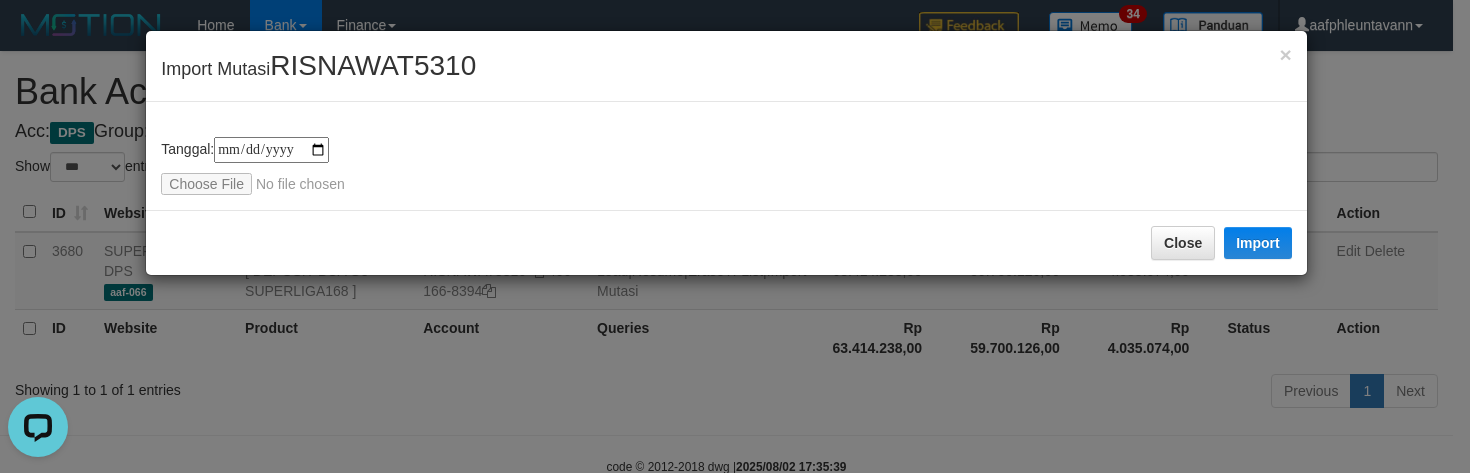 type on "**********" 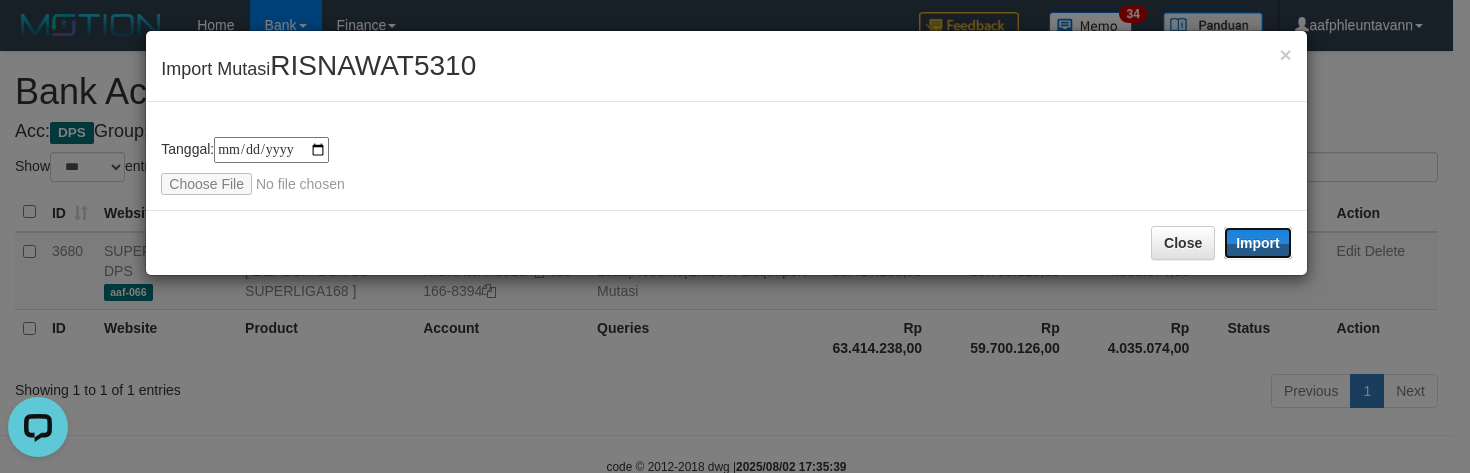 drag, startPoint x: 1254, startPoint y: 246, endPoint x: 285, endPoint y: 0, distance: 999.73846 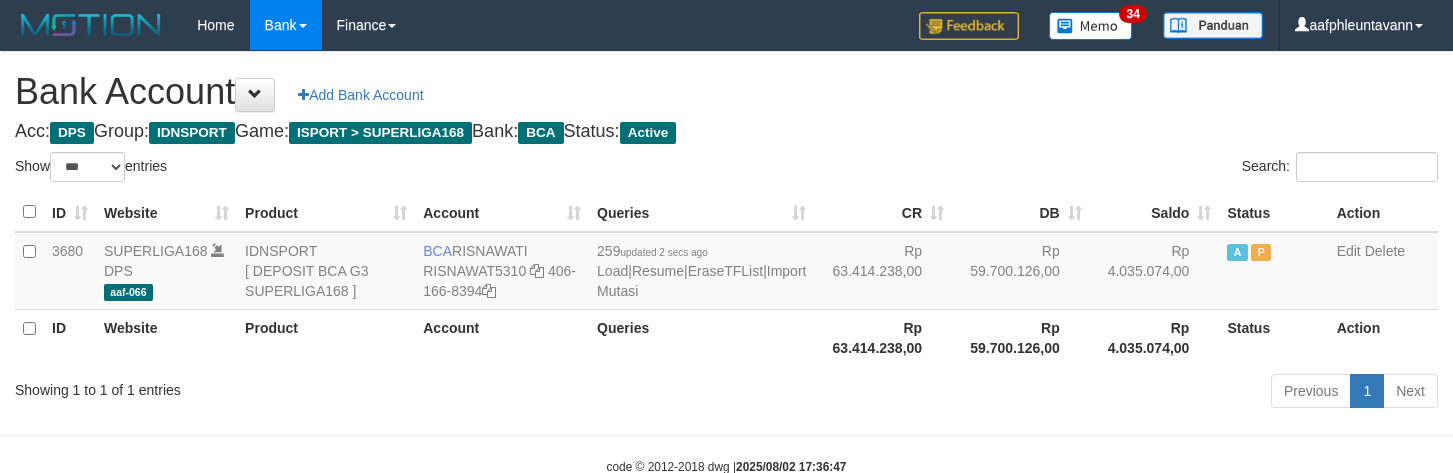 select on "***" 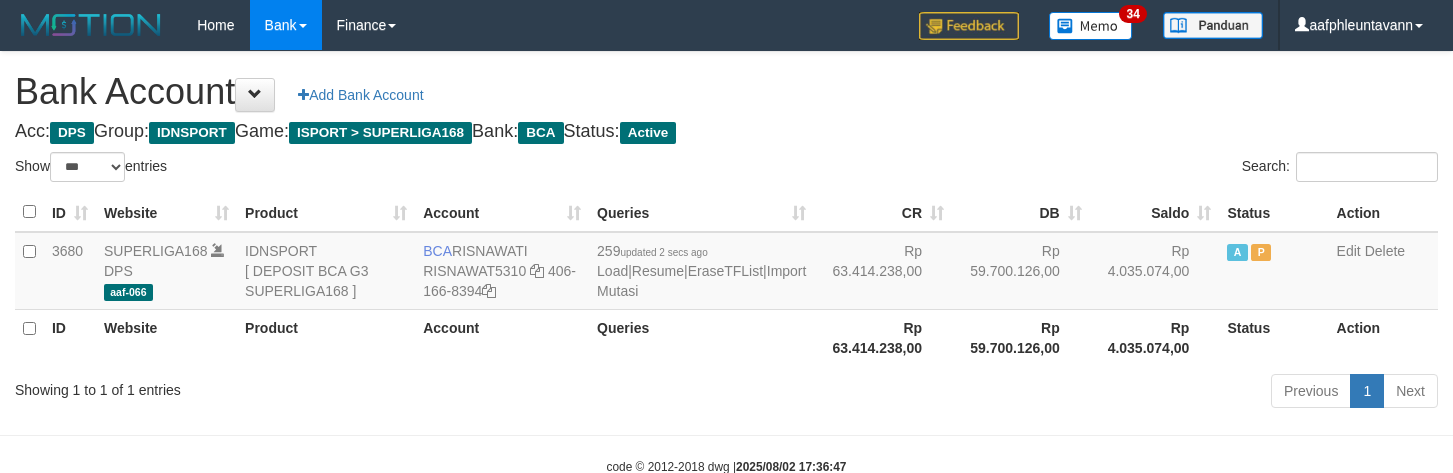 scroll, scrollTop: 0, scrollLeft: 0, axis: both 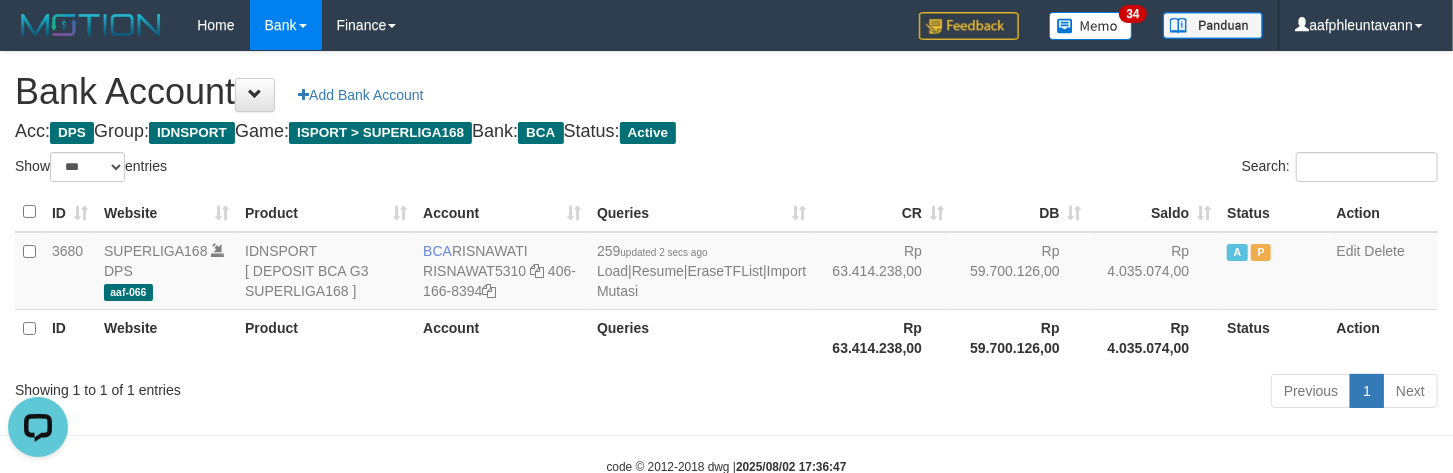 drag, startPoint x: 1123, startPoint y: 220, endPoint x: 1114, endPoint y: 212, distance: 12.0415945 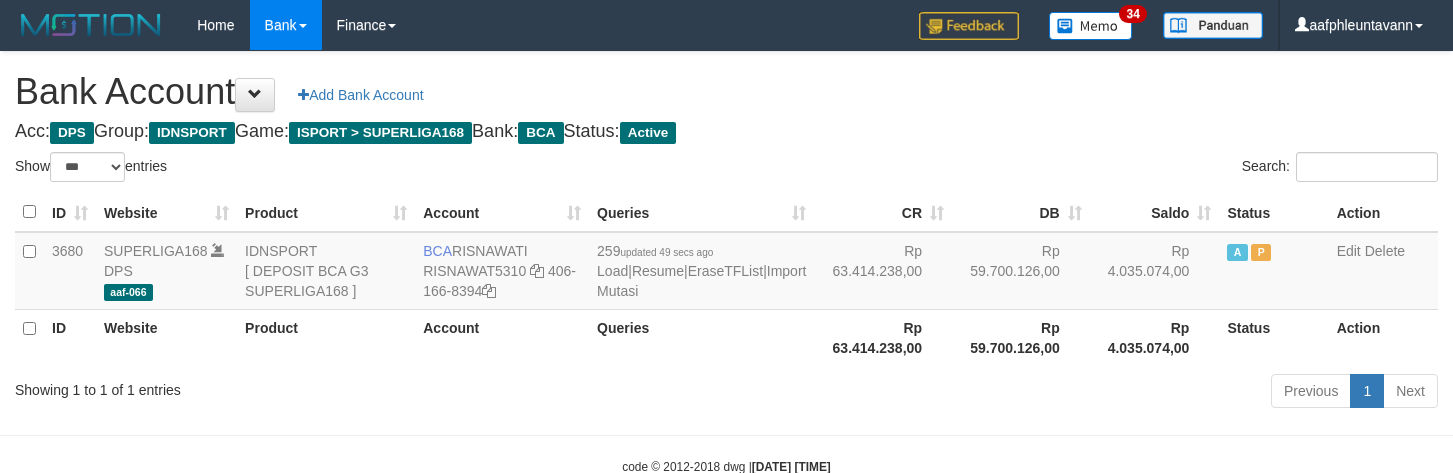 select on "***" 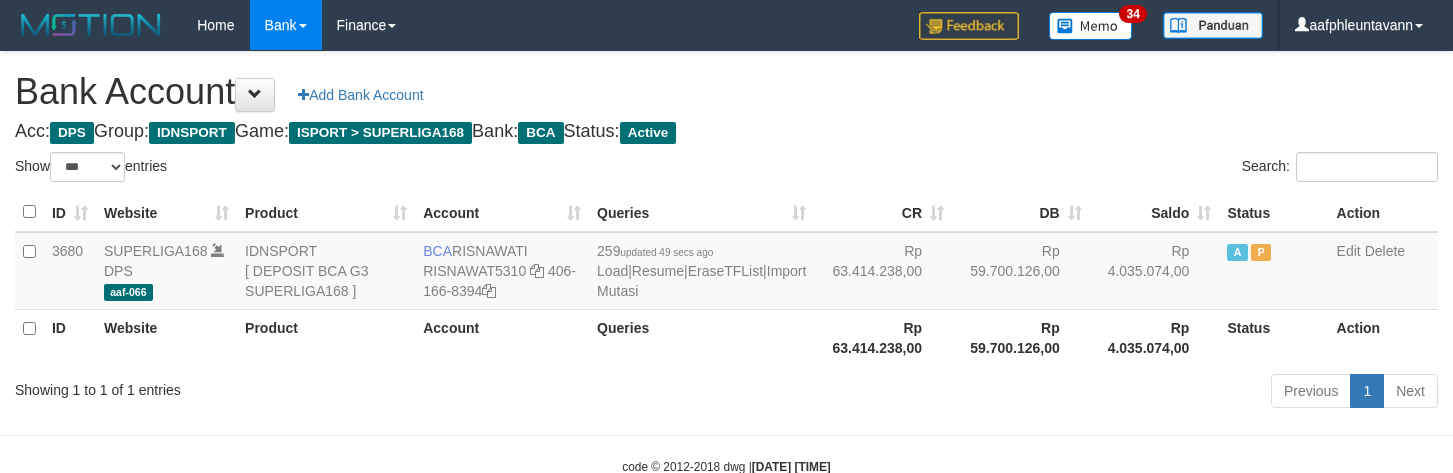 scroll, scrollTop: 0, scrollLeft: 0, axis: both 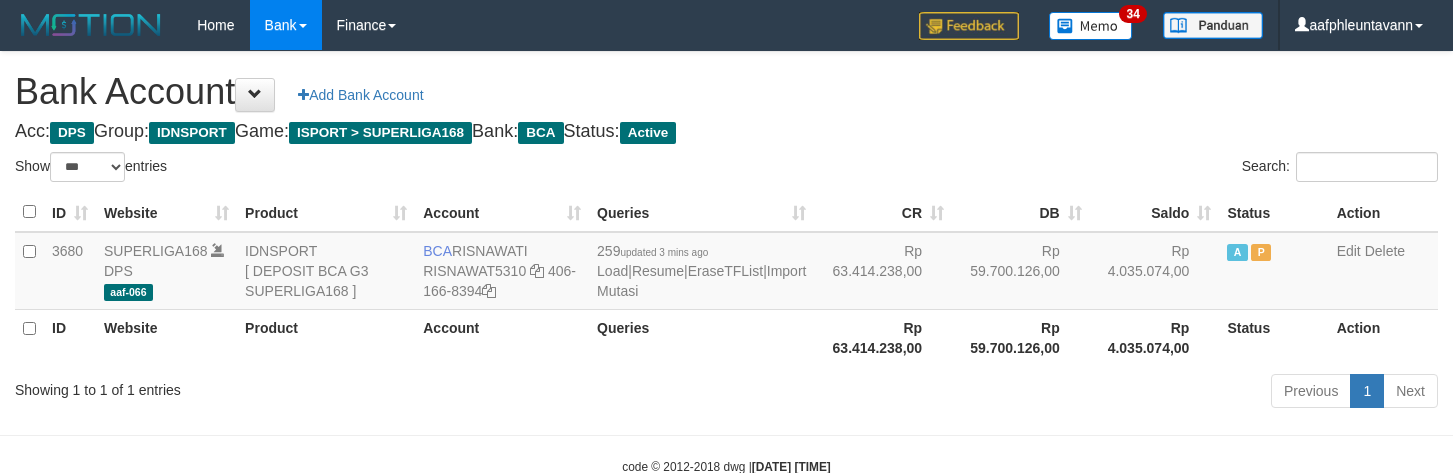 select on "***" 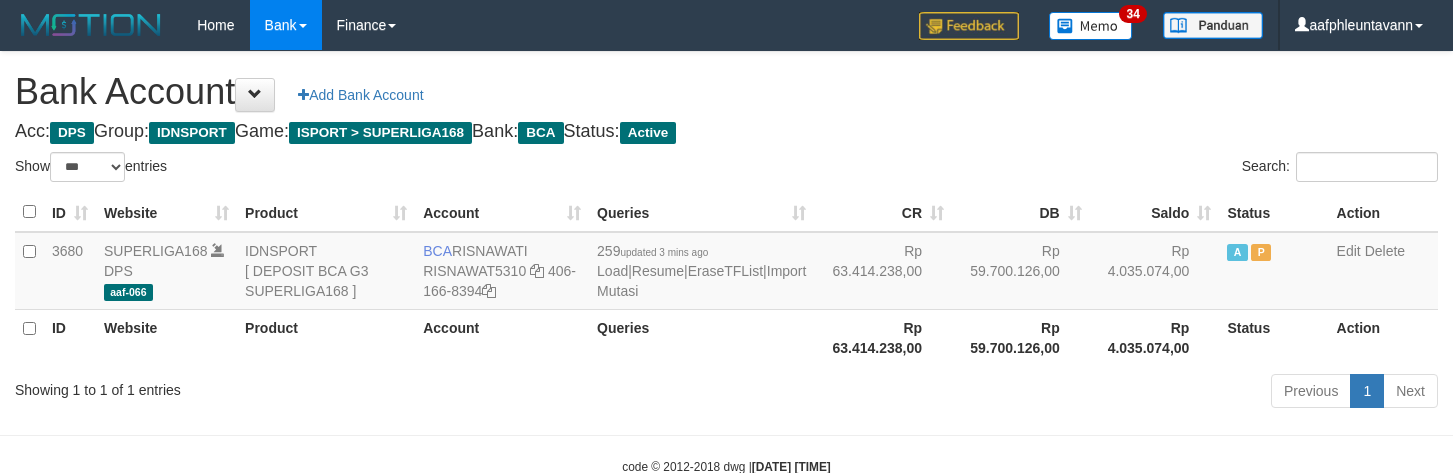 scroll, scrollTop: 0, scrollLeft: 0, axis: both 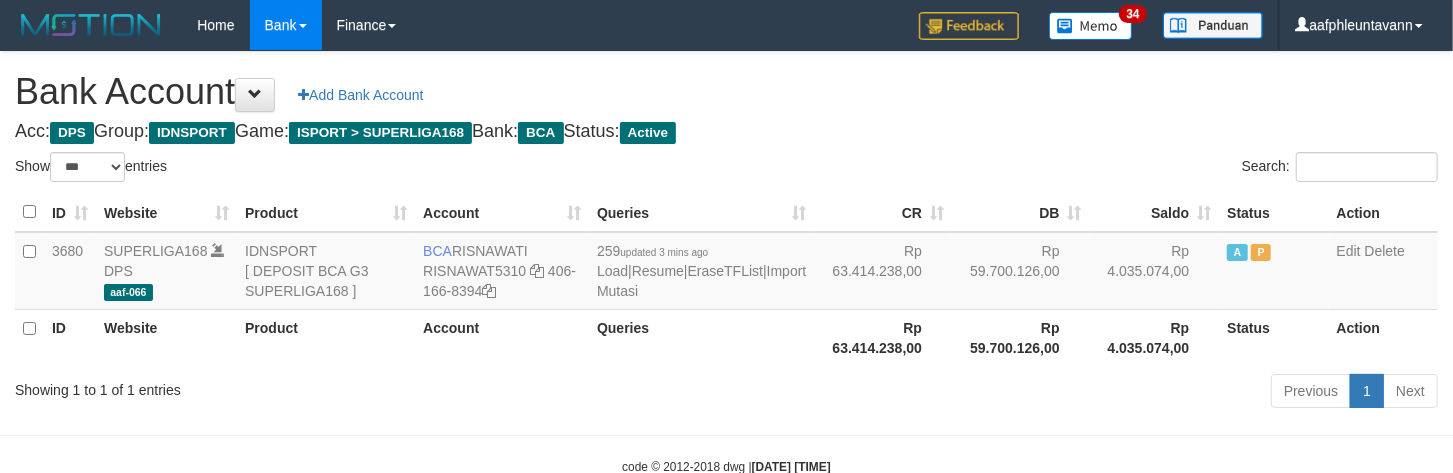 click on "Search:" at bounding box center [1090, 169] 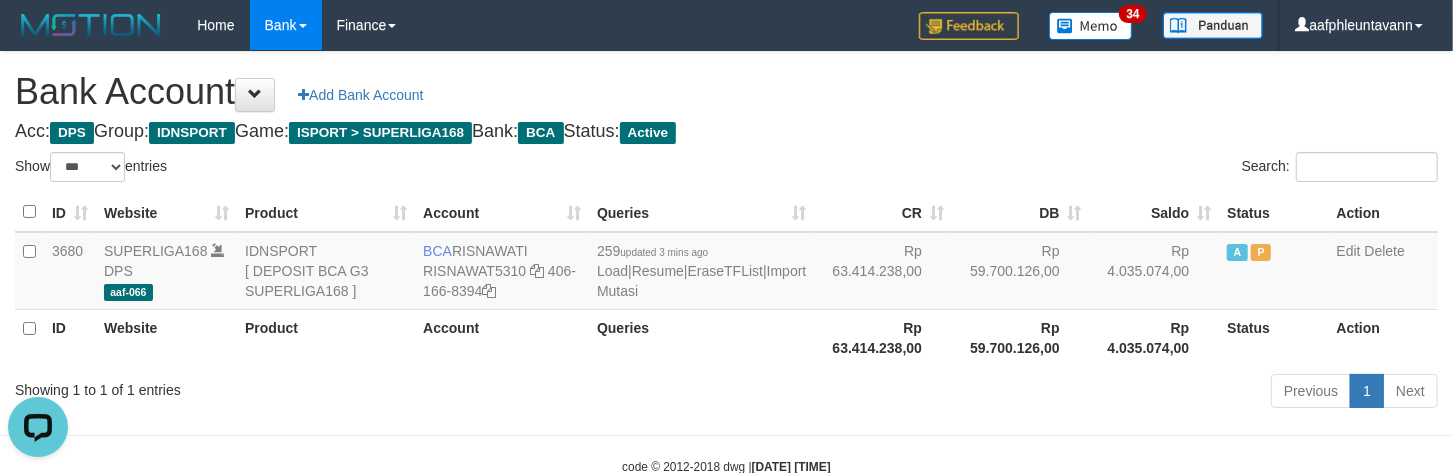 scroll, scrollTop: 0, scrollLeft: 0, axis: both 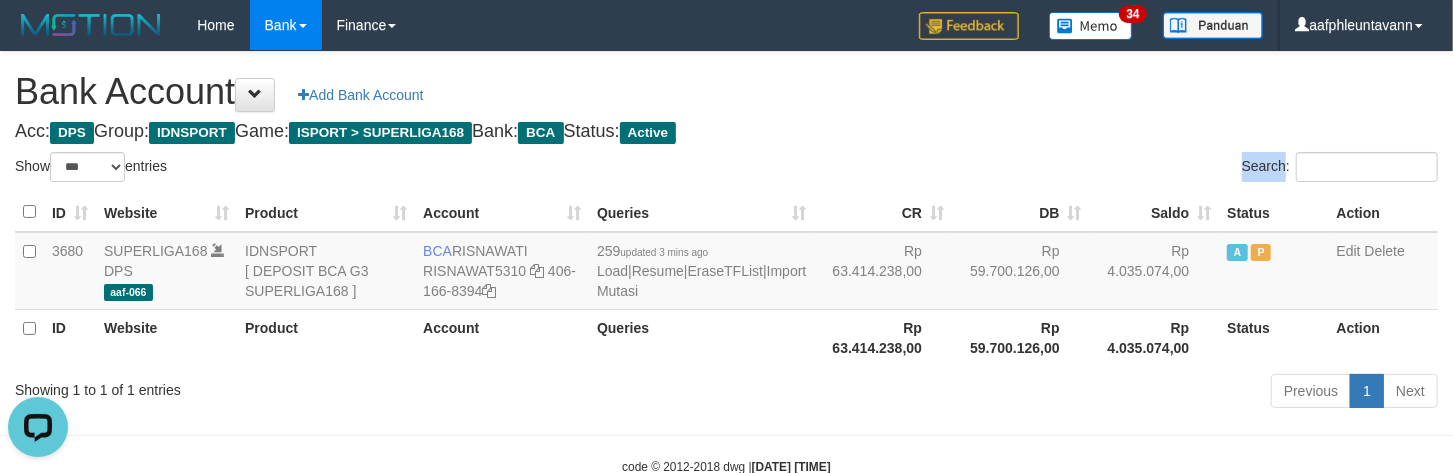 click on "Search:" at bounding box center (1090, 169) 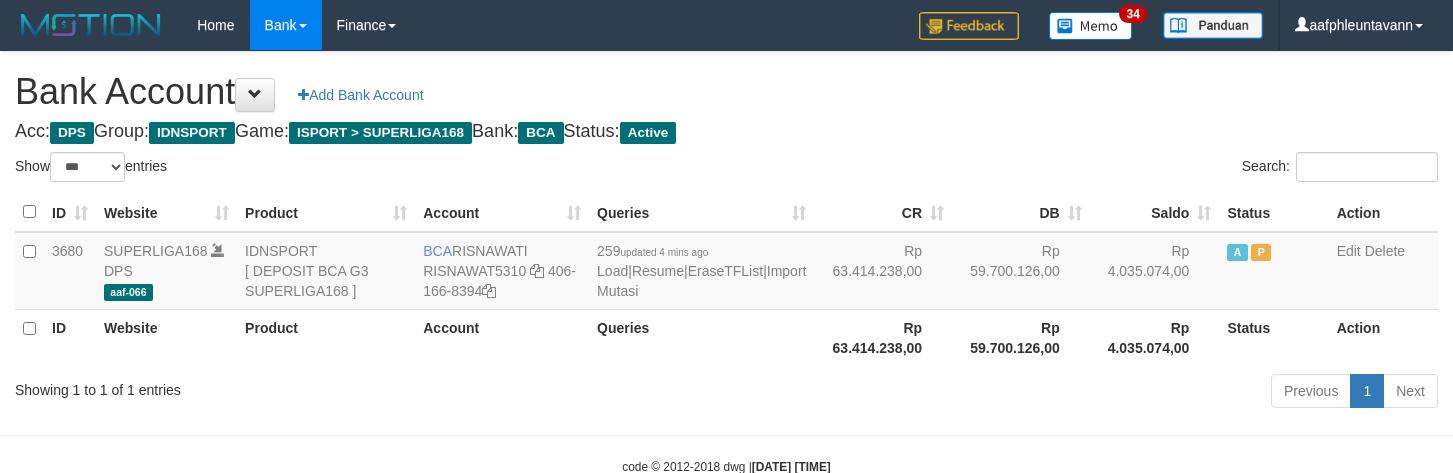 select on "***" 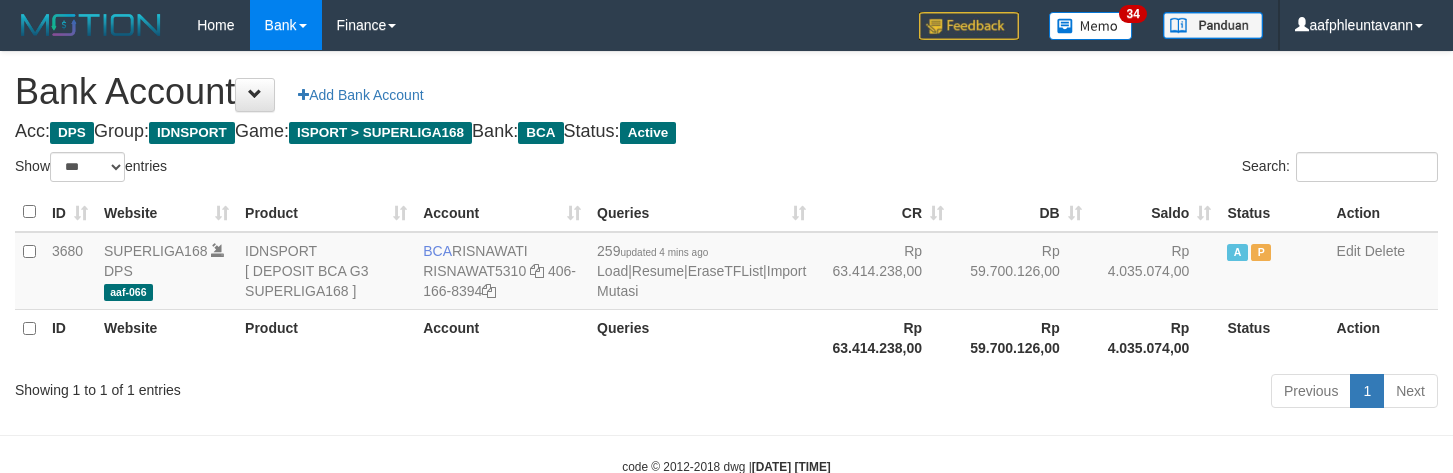 scroll, scrollTop: 0, scrollLeft: 0, axis: both 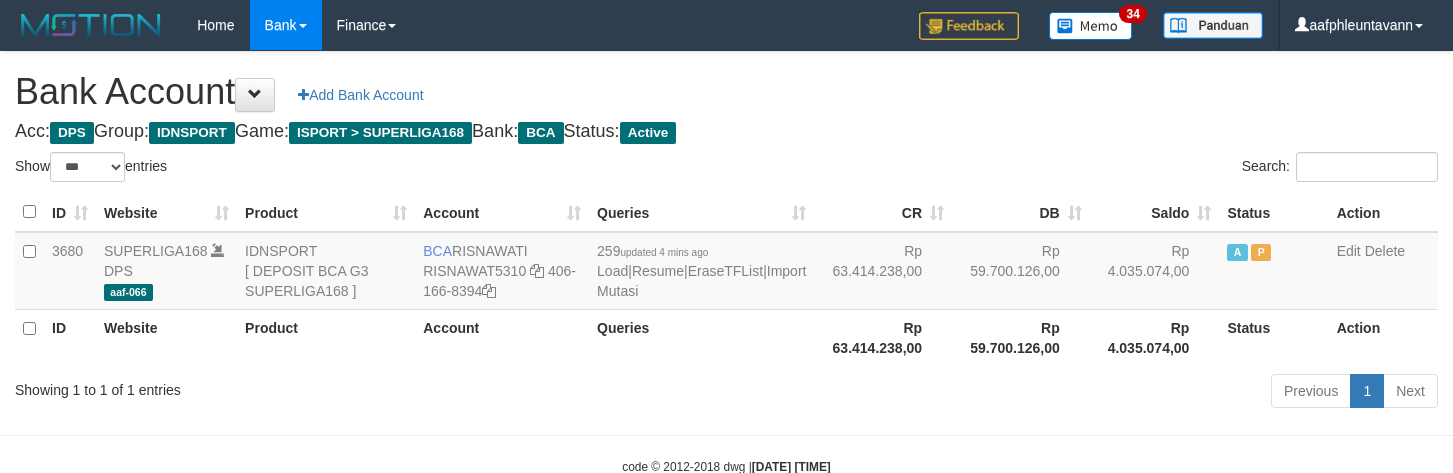 select on "***" 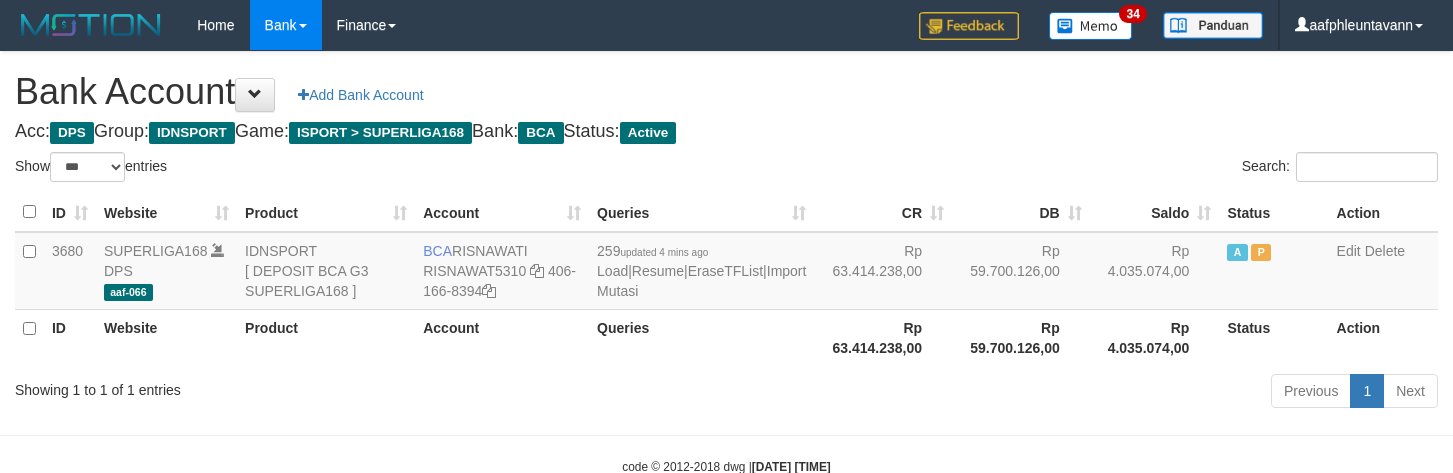 scroll, scrollTop: 0, scrollLeft: 0, axis: both 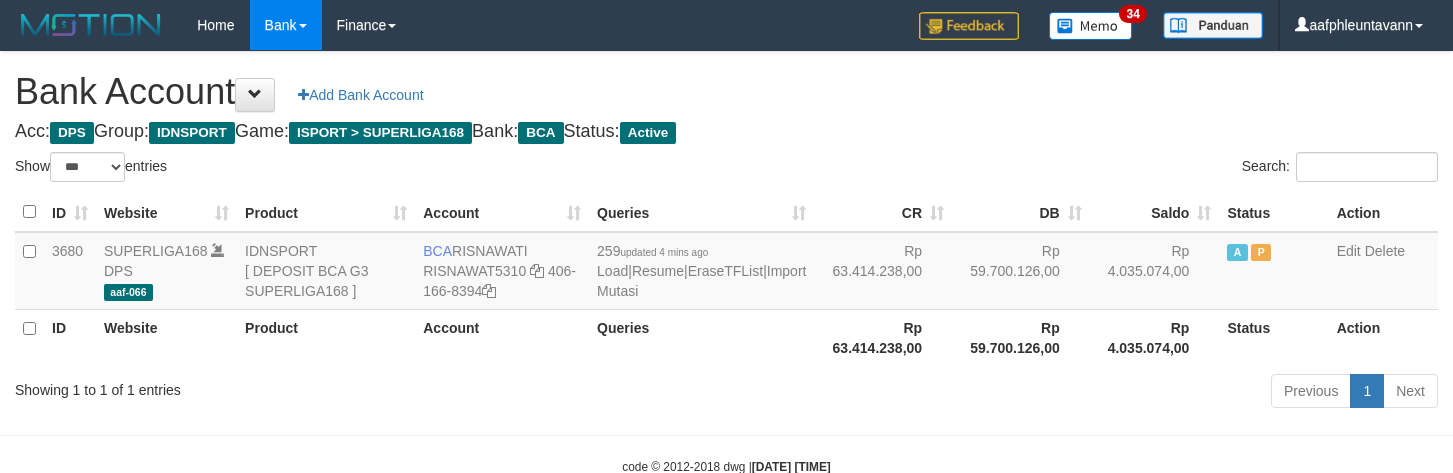 select on "***" 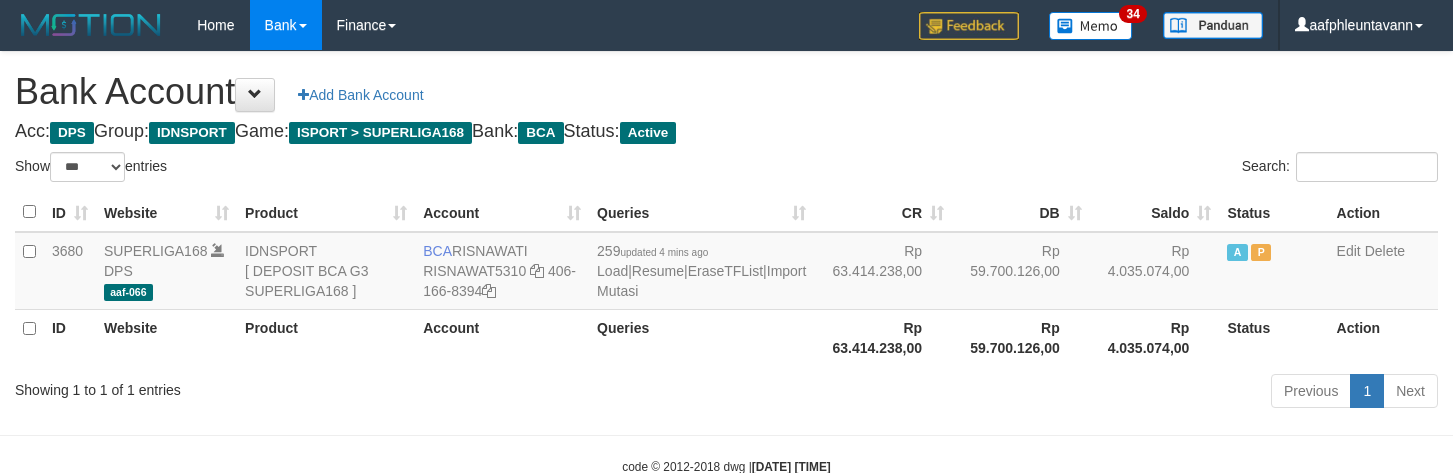 scroll, scrollTop: 0, scrollLeft: 0, axis: both 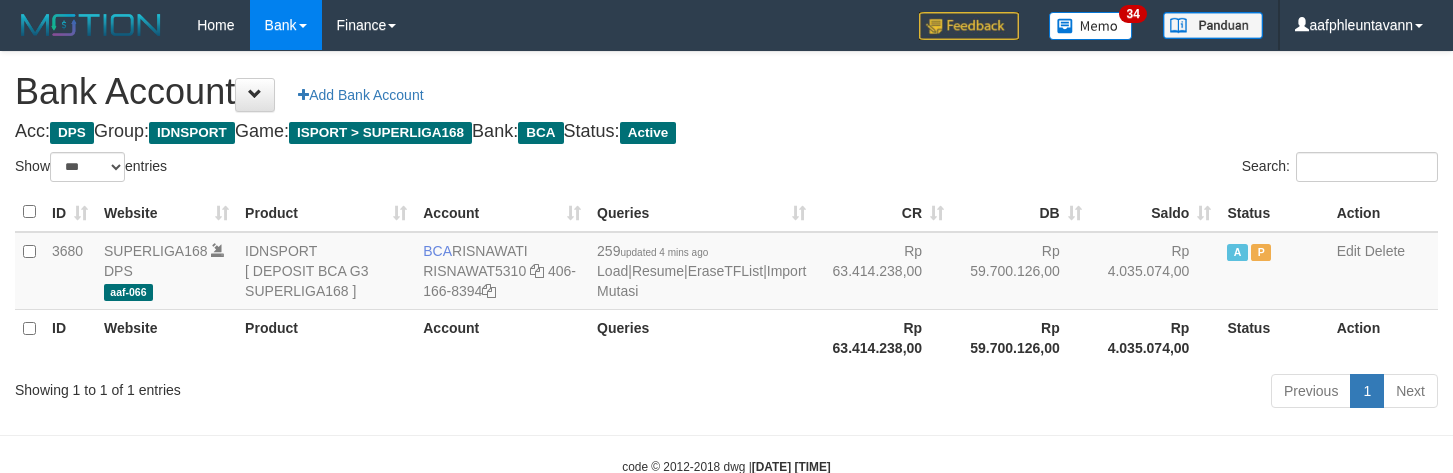 select on "***" 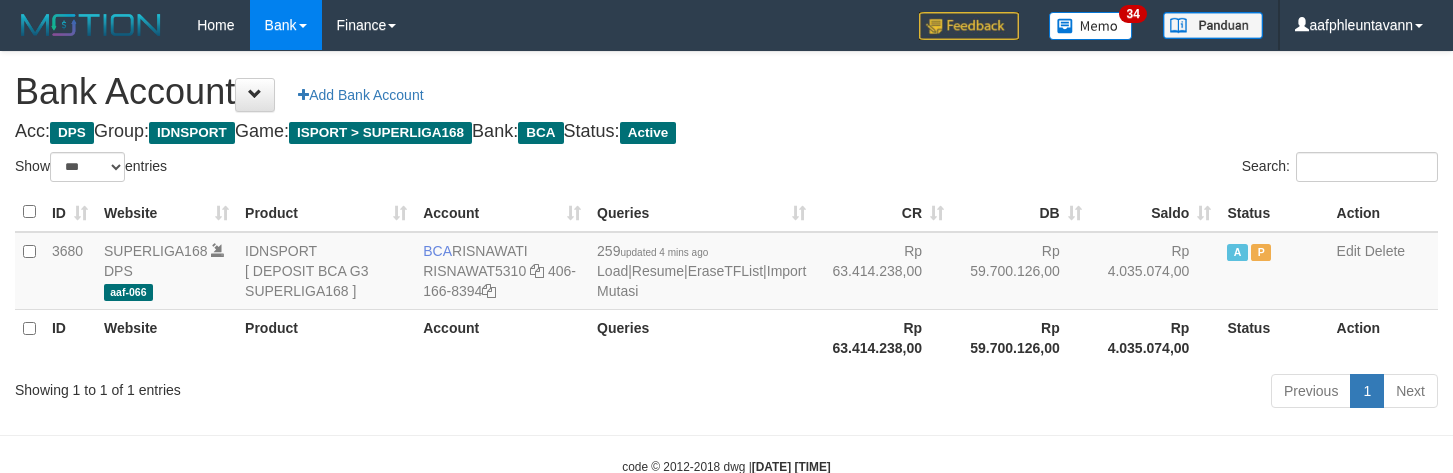 scroll, scrollTop: 0, scrollLeft: 0, axis: both 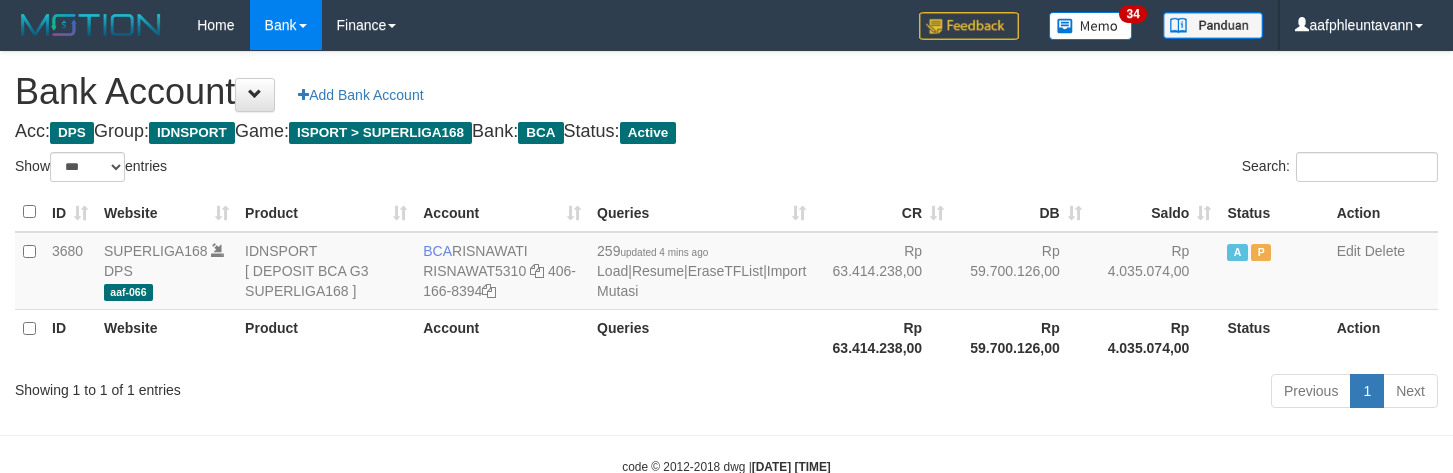 select on "***" 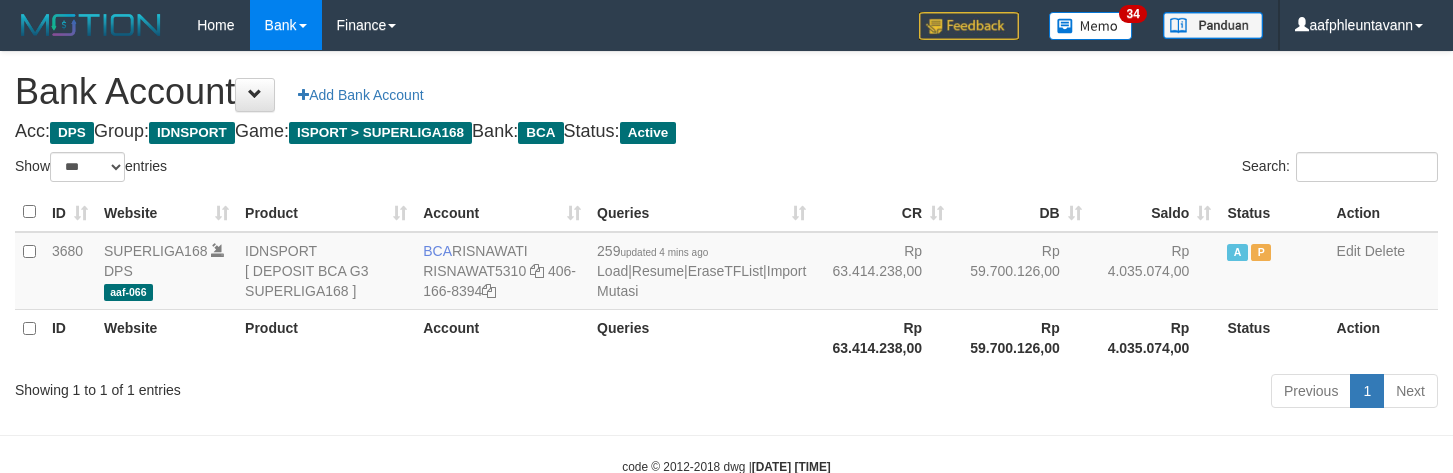 scroll, scrollTop: 0, scrollLeft: 0, axis: both 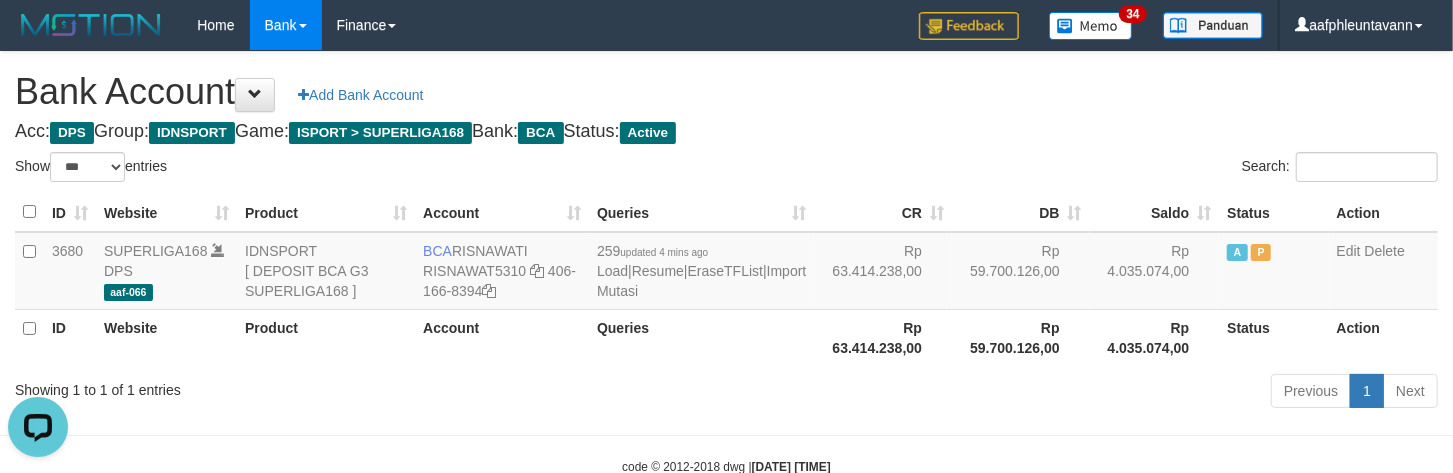 click on "Search:" at bounding box center [1090, 169] 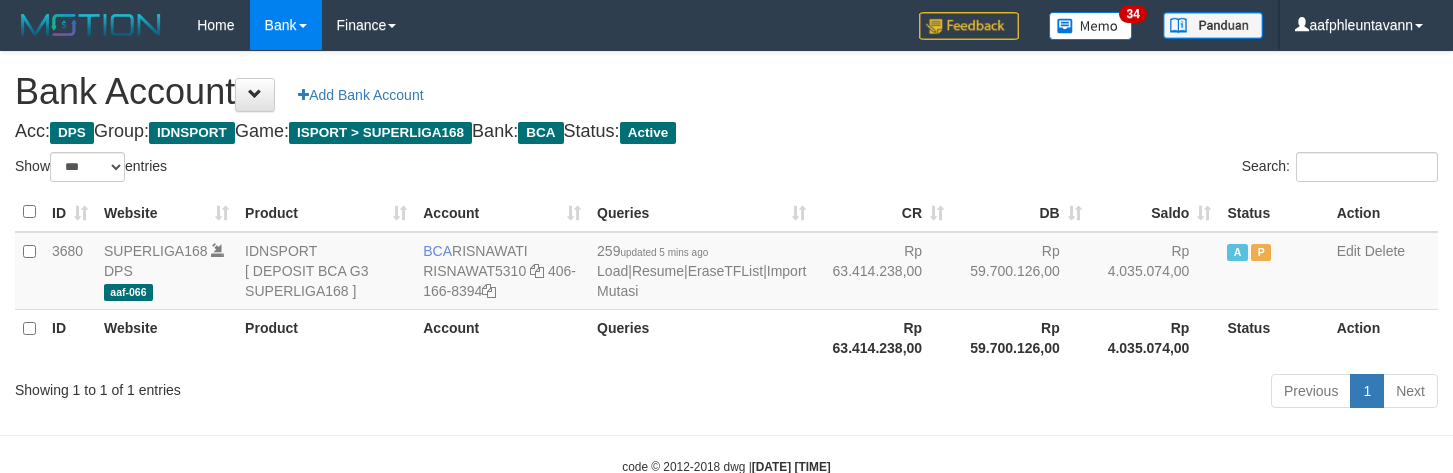 select on "***" 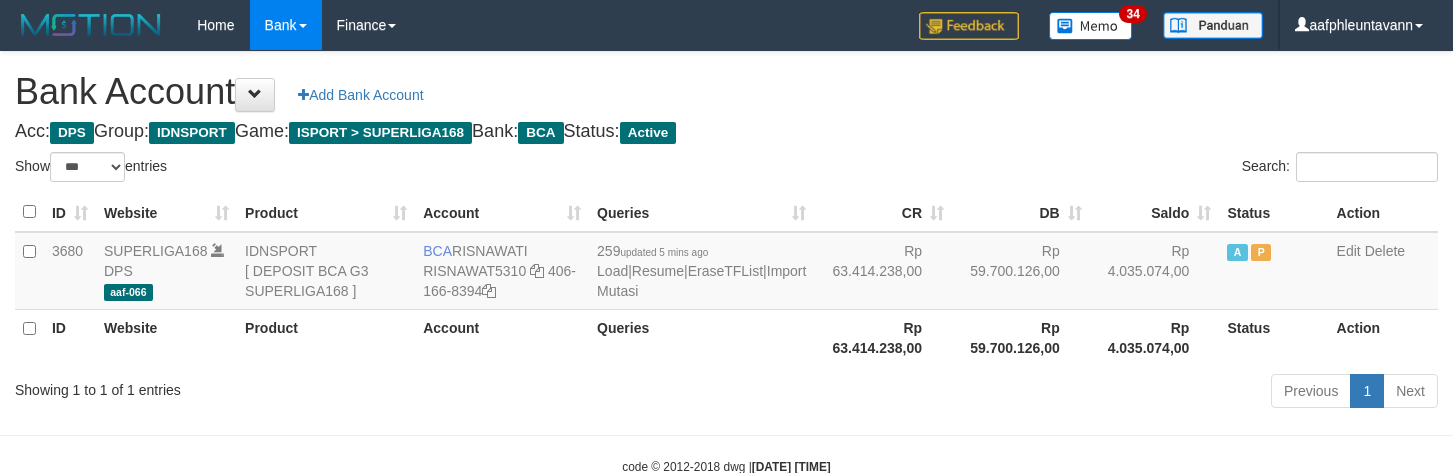 scroll, scrollTop: 0, scrollLeft: 0, axis: both 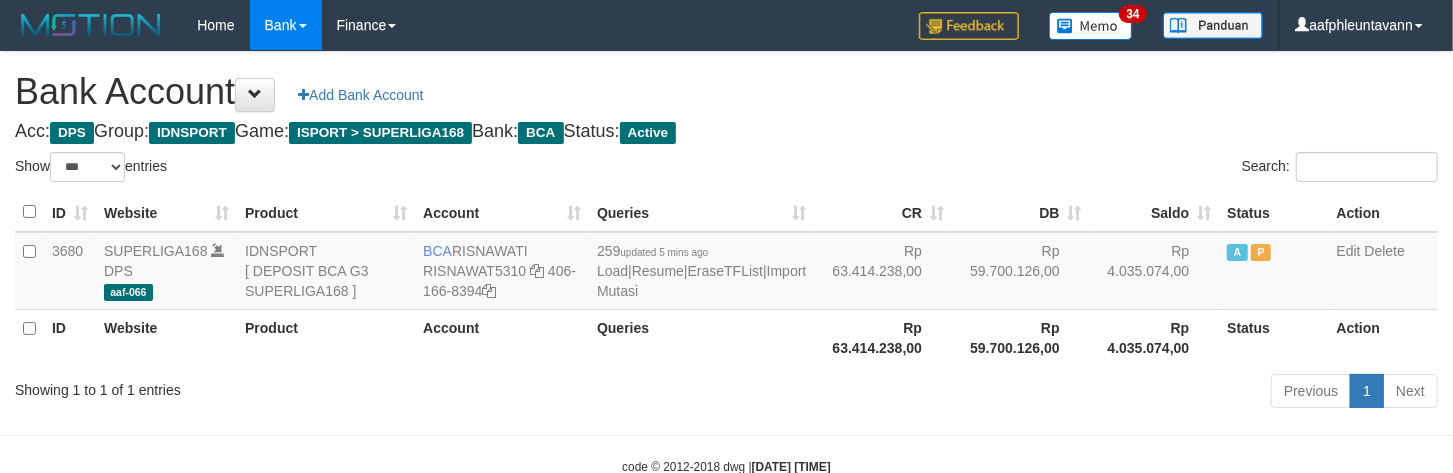 click on "Search:" at bounding box center (1090, 169) 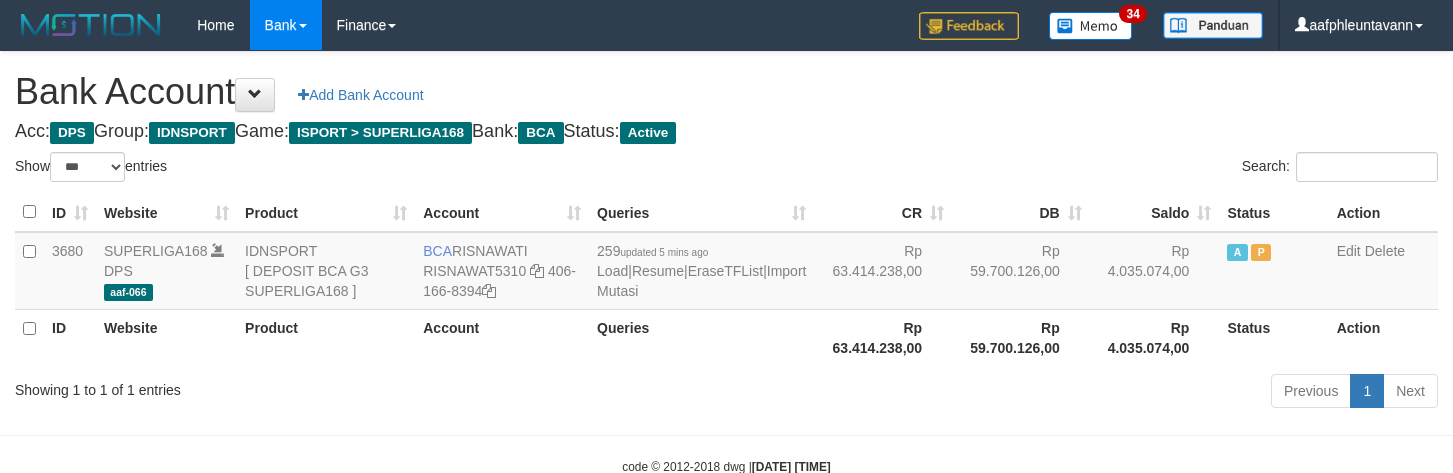 select on "***" 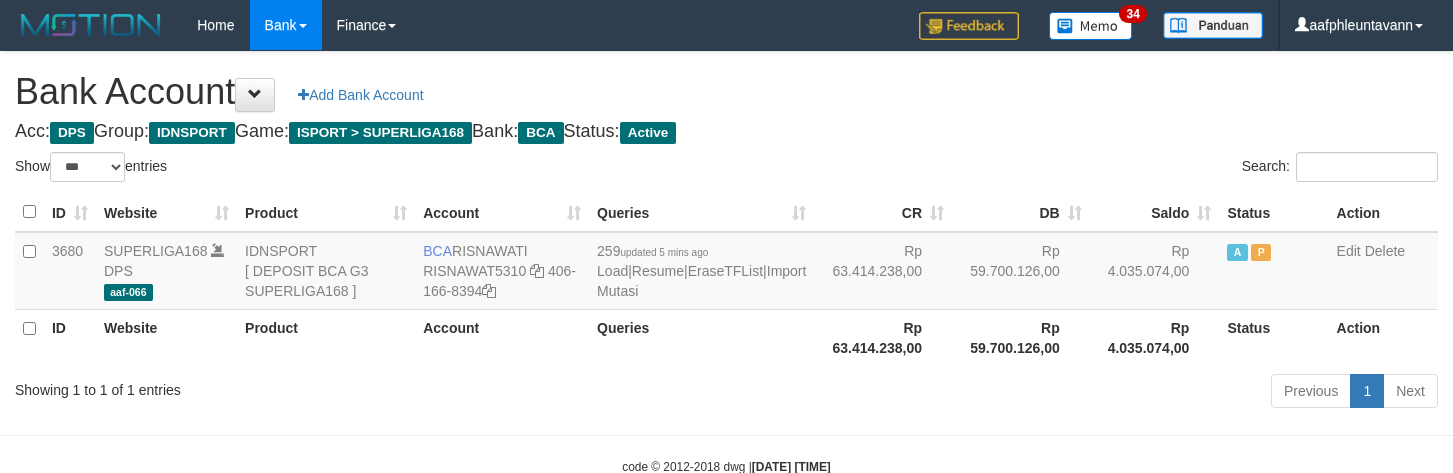 scroll, scrollTop: 0, scrollLeft: 0, axis: both 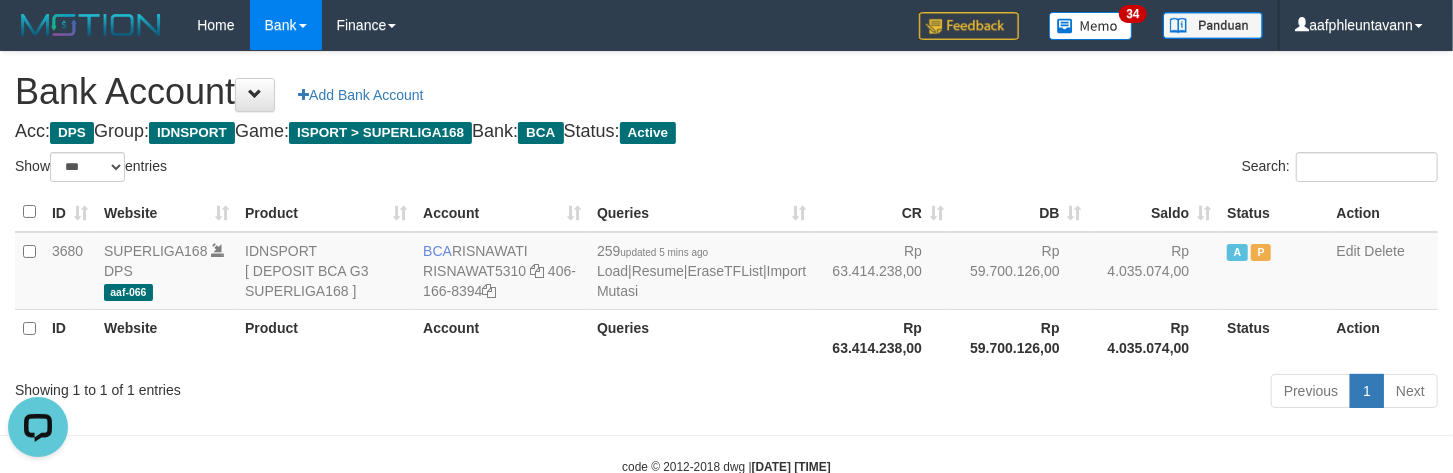 click on "Bank Account
Add Bank Account" at bounding box center (726, 92) 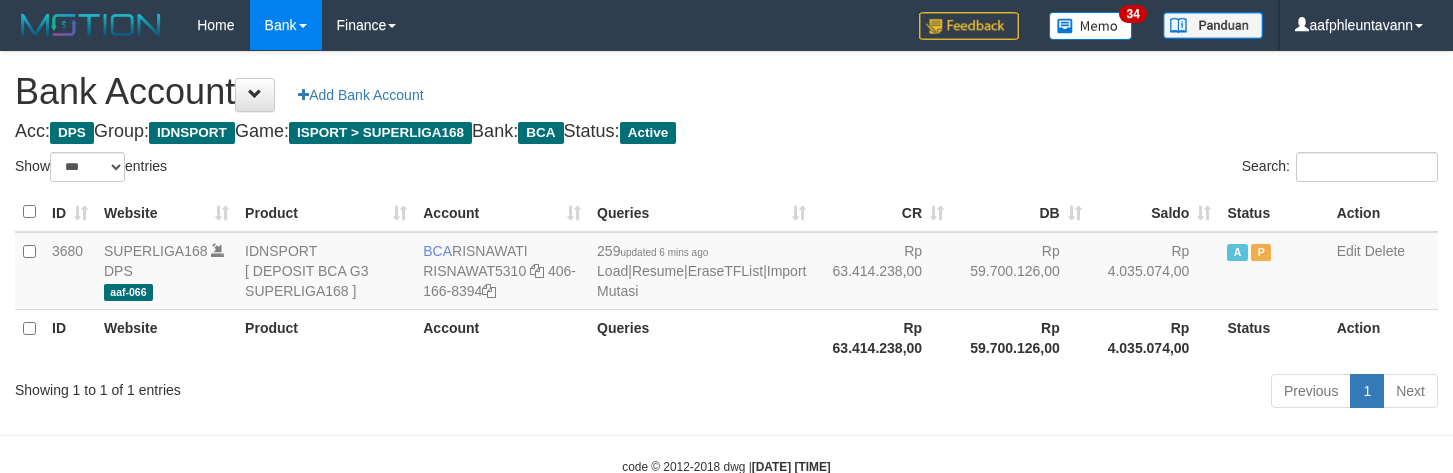 select on "***" 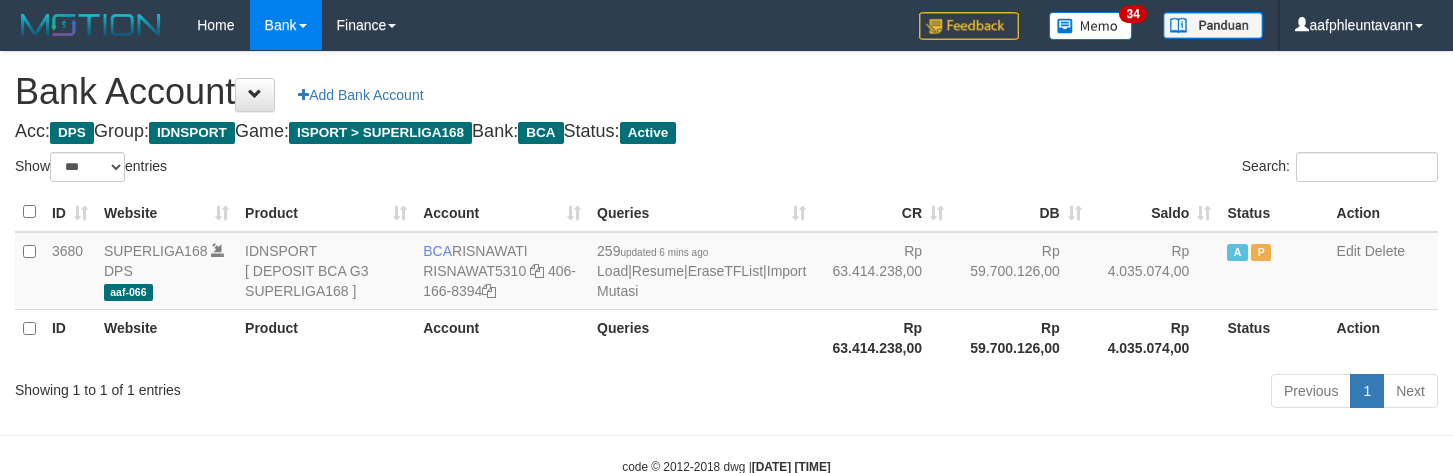 scroll, scrollTop: 0, scrollLeft: 0, axis: both 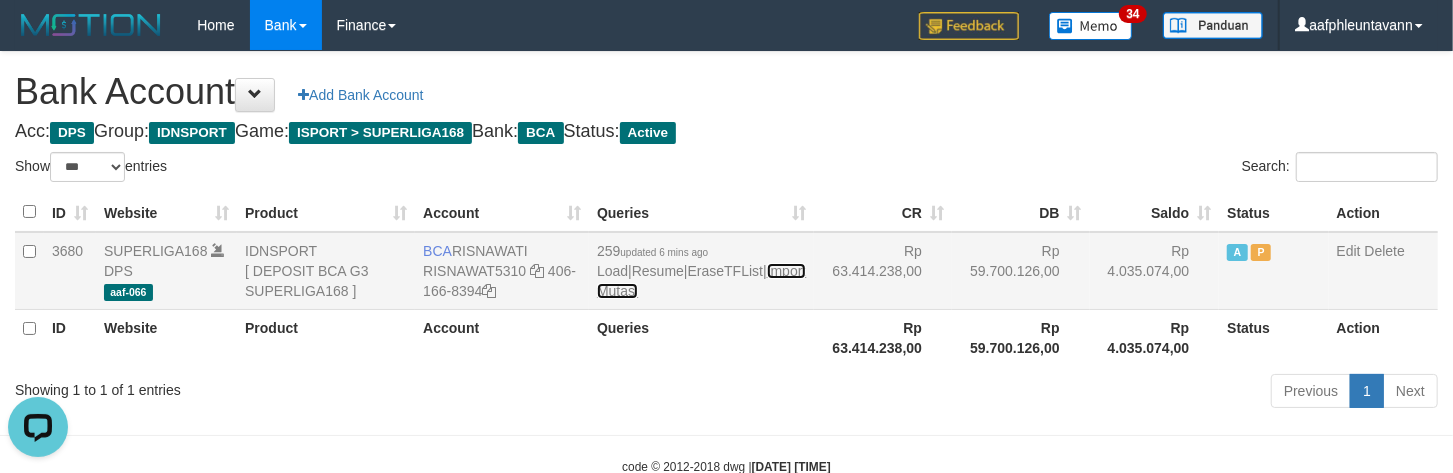 click on "Import Mutasi" at bounding box center [701, 281] 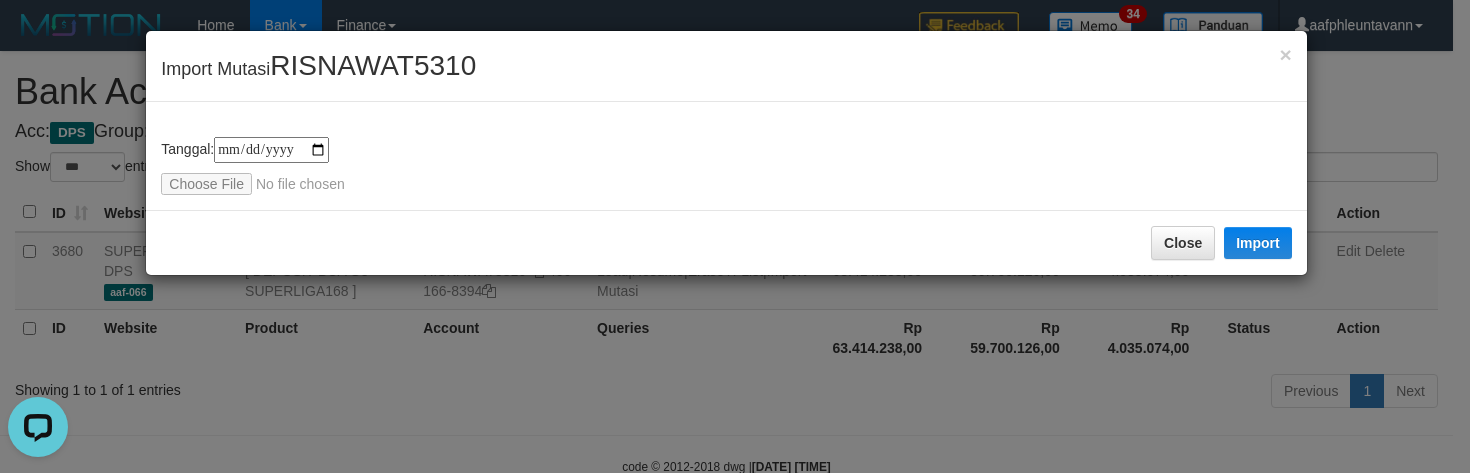 type on "**********" 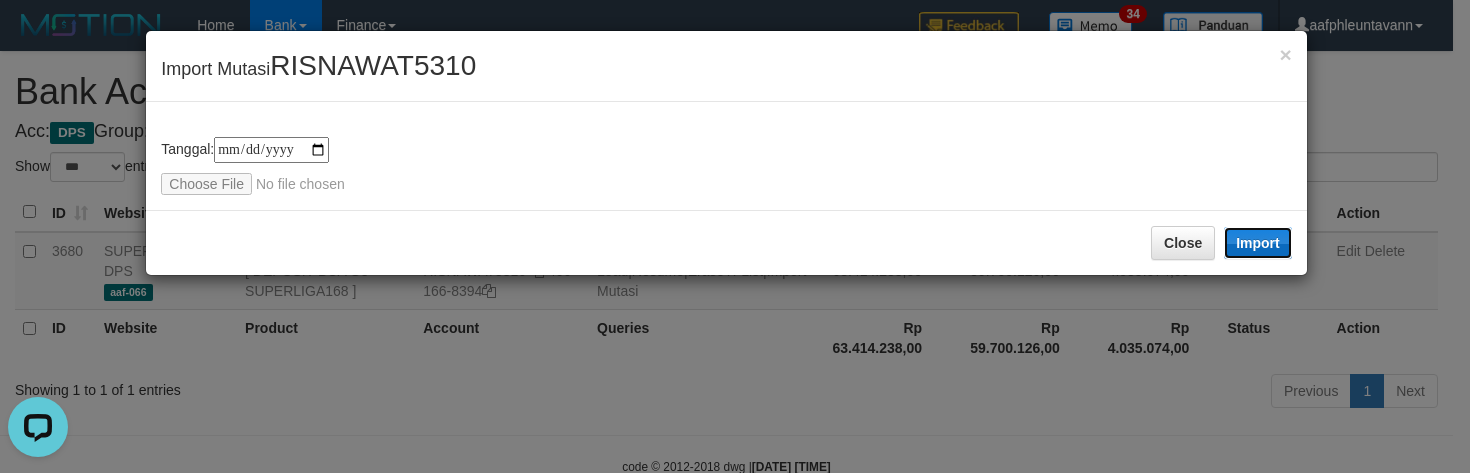 click on "Import" at bounding box center [1258, 243] 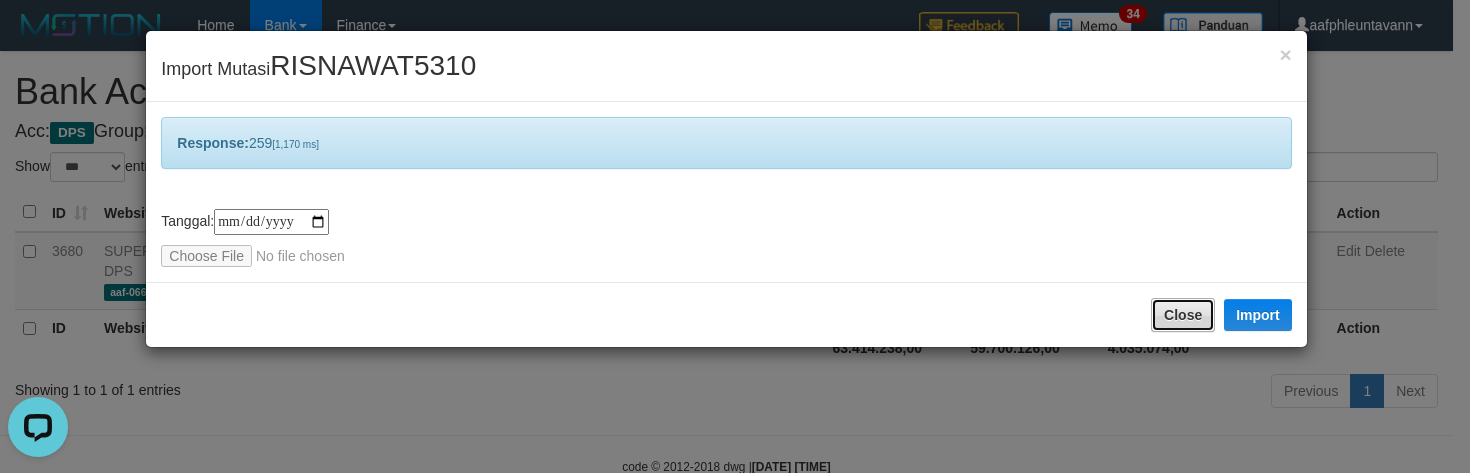 click on "Close" at bounding box center [1183, 315] 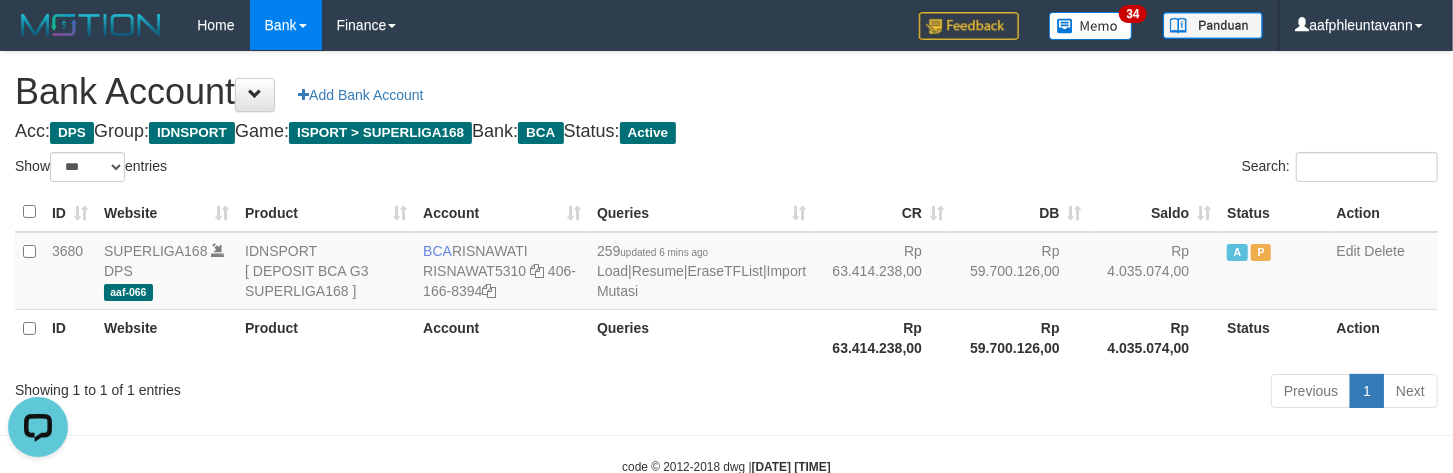 click on "Bank Account
Add Bank Account" at bounding box center (726, 92) 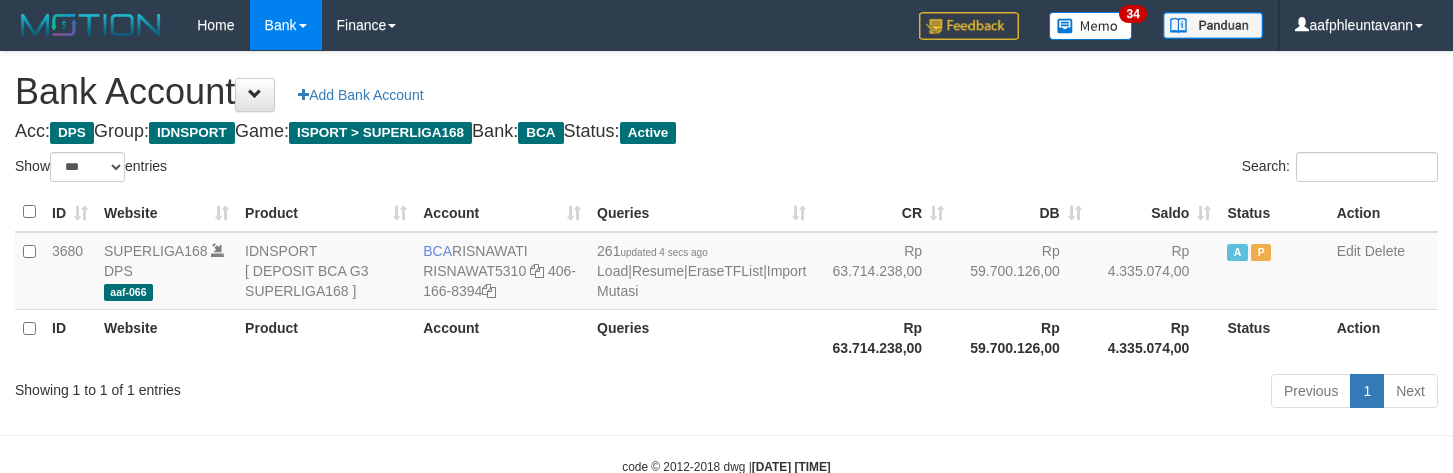 select on "***" 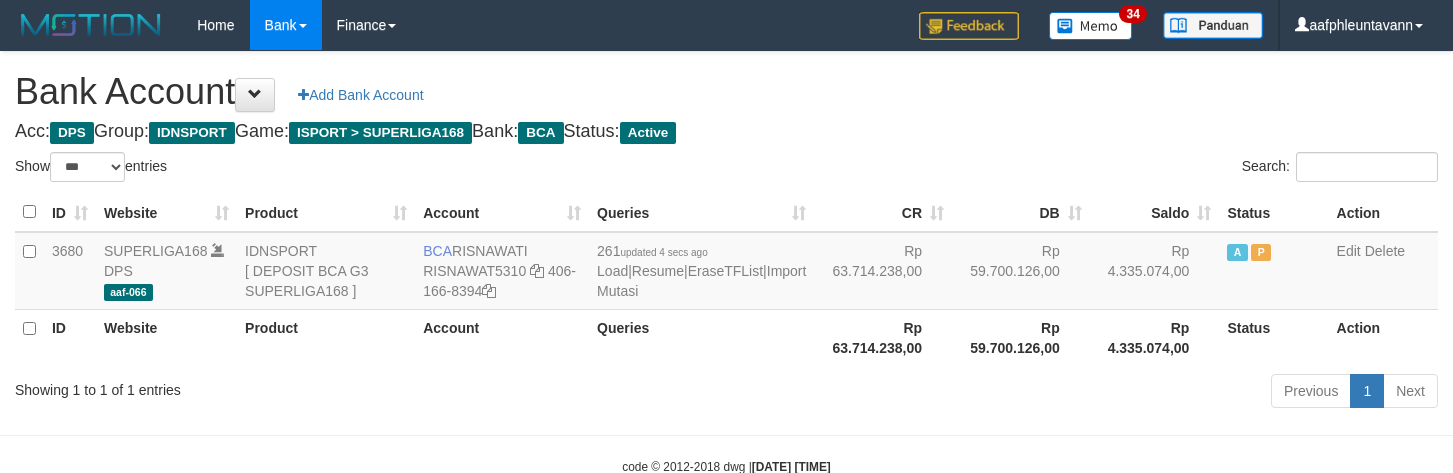 scroll, scrollTop: 0, scrollLeft: 0, axis: both 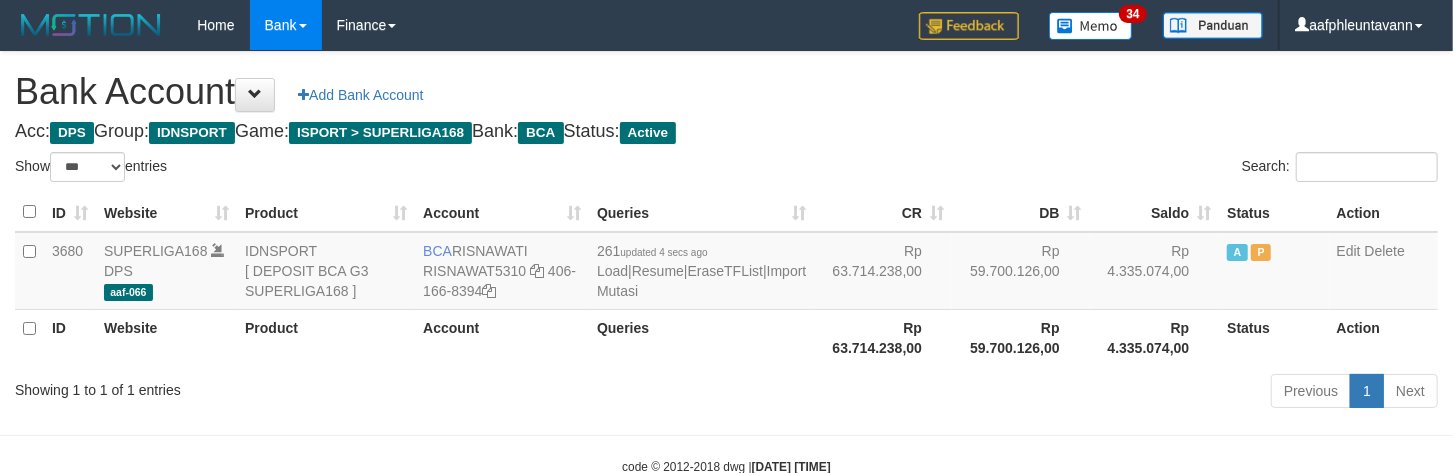 click on "Bank Account
Add Bank Account
Acc: 										 DPS
Group:   IDNSPORT    		Game:   ISPORT > SUPERLIGA168    		Bank:   BCA    		Status:  Active
Filter Account Type
*******
***
**
***
DPS
SELECT ALL  SELECT TYPE  - ALL -
DPS
WD
TMP
Filter Product
*******
******
********
********
*******
********
IDNSPORT
SELECT ALL  SELECT GROUP  - ALL -
BETHUB
IDNPOKER
IDNSPORT
IDNTOTO
LOADONLY
Filter Website
*******" at bounding box center [726, 233] 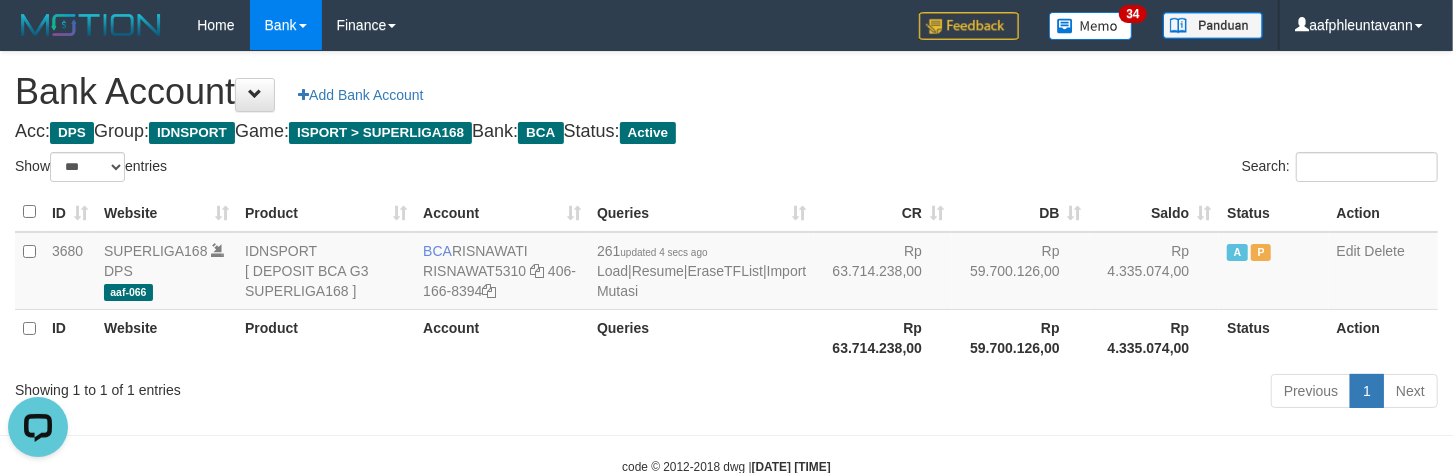 scroll, scrollTop: 0, scrollLeft: 0, axis: both 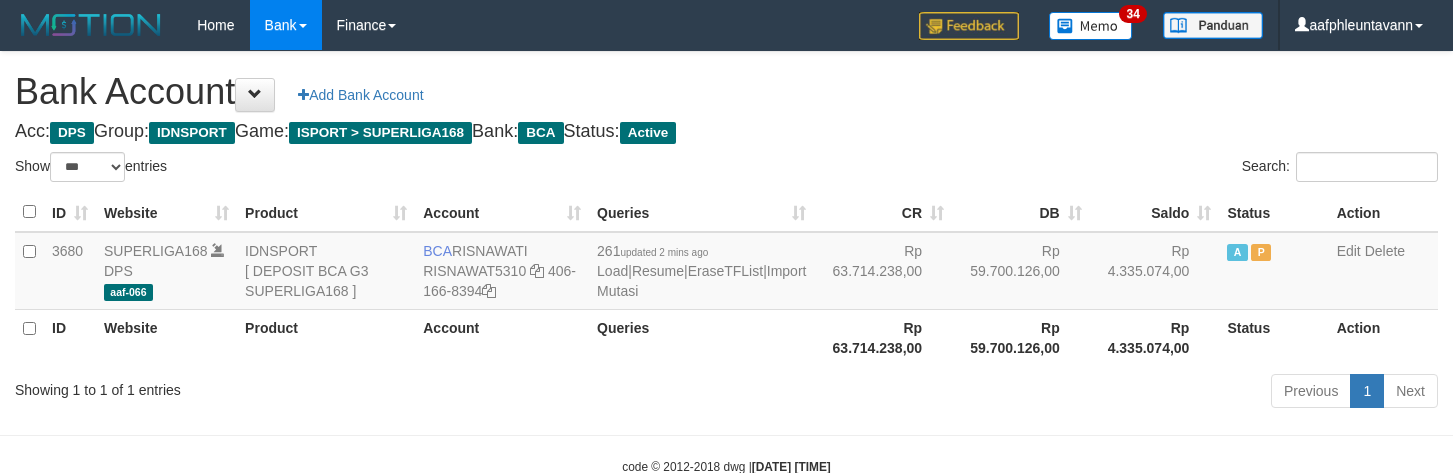 select on "***" 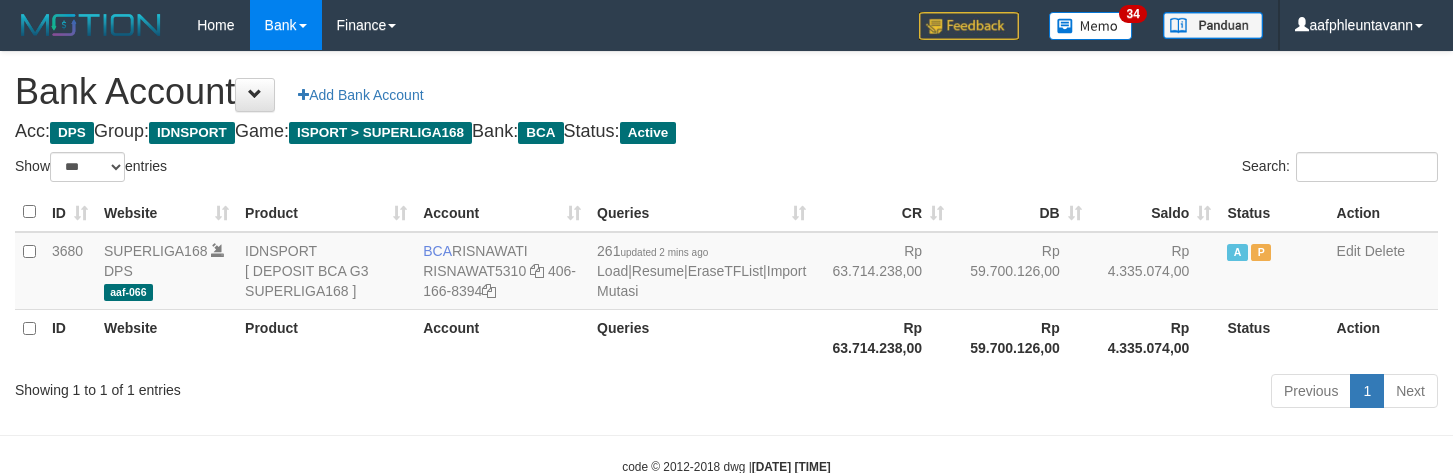 scroll, scrollTop: 0, scrollLeft: 0, axis: both 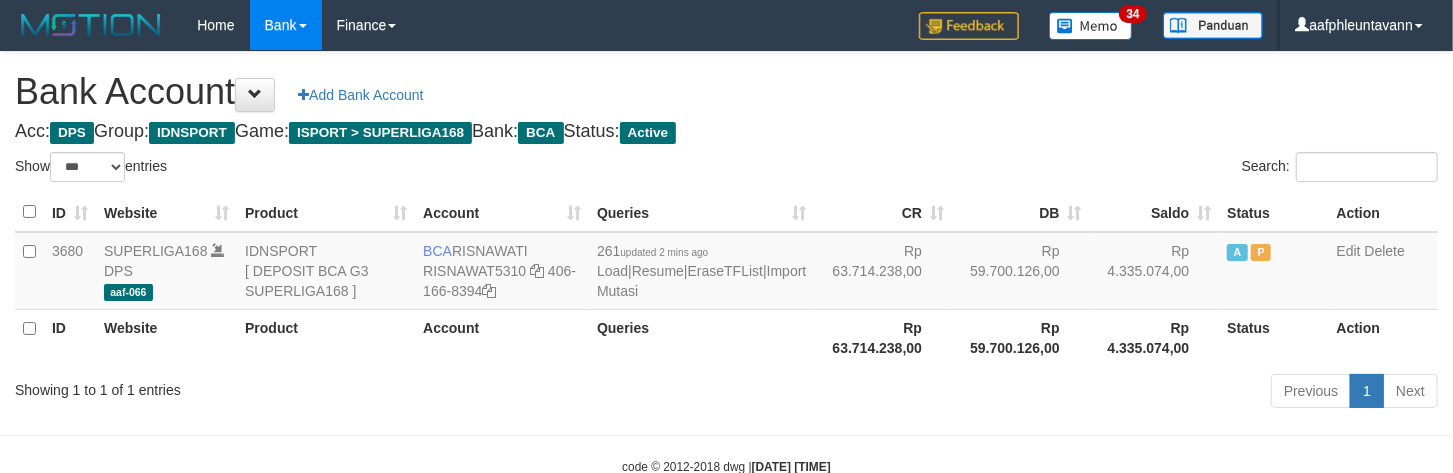 click on "Bank Account
Add Bank Account
Acc: 										 DPS
Group:   IDNSPORT    		Game:   ISPORT > SUPERLIGA168    		Bank:   BCA    		Status:  Active
Filter Account Type
*******
***
**
***
DPS
SELECT ALL  SELECT TYPE  - ALL -
DPS
WD
TMP
Filter Product
*******
******
********
********
*******
********
IDNSPORT
SELECT ALL  SELECT GROUP  - ALL -
BETHUB
IDNPOKER
IDNSPORT
IDNTOTO
LOADONLY
Filter Website
*******" at bounding box center [726, 233] 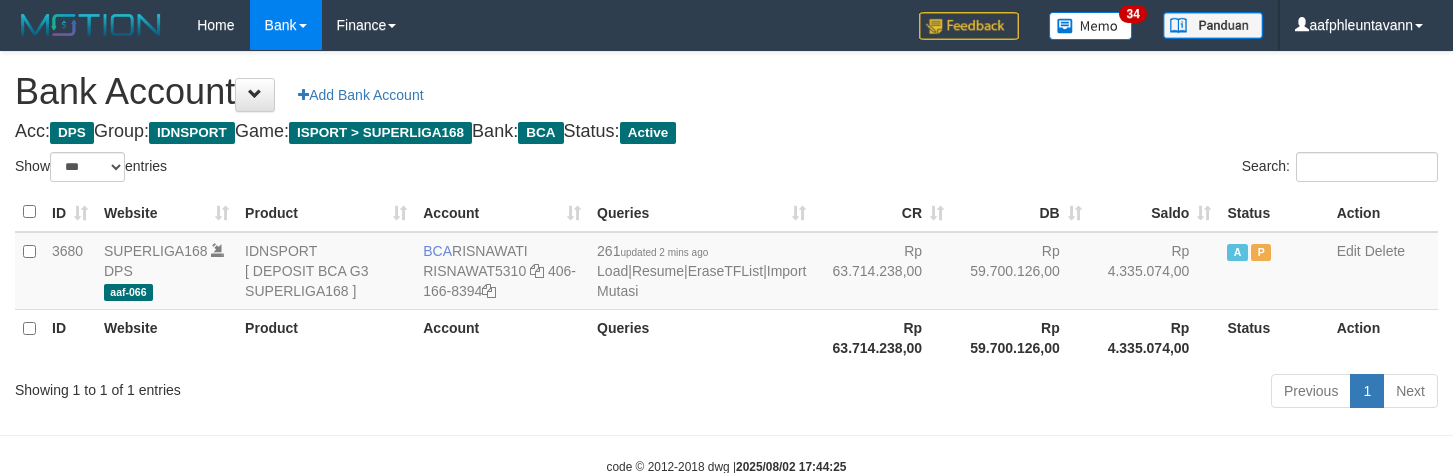 select on "***" 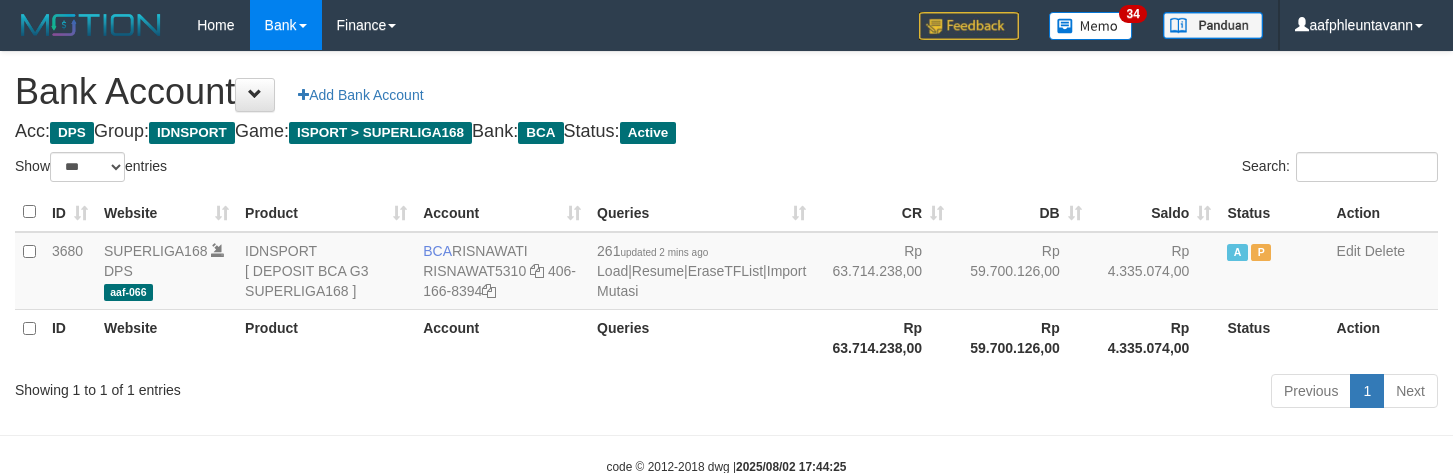 scroll, scrollTop: 0, scrollLeft: 0, axis: both 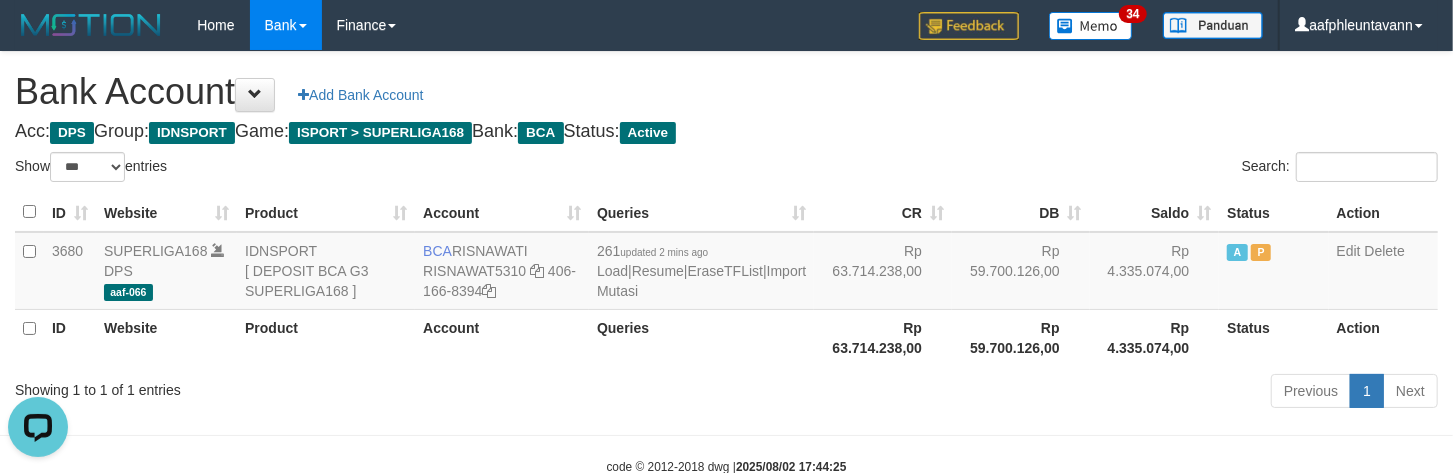 click on "Bank Account
Add Bank Account
Acc: 										 DPS
Group:   IDNSPORT    		Game:   ISPORT > SUPERLIGA168    		Bank:   BCA    		Status:  Active
Filter Account Type
*******
***
**
***
DPS
SELECT ALL  SELECT TYPE  - ALL -
DPS
WD
TMP
Filter Product
*******
******
********
********
*******
********
IDNSPORT
SELECT ALL  SELECT GROUP  - ALL -
BETHUB
IDNPOKER
IDNSPORT
IDNTOTO
LOADONLY
Filter Website
*******" at bounding box center (726, 233) 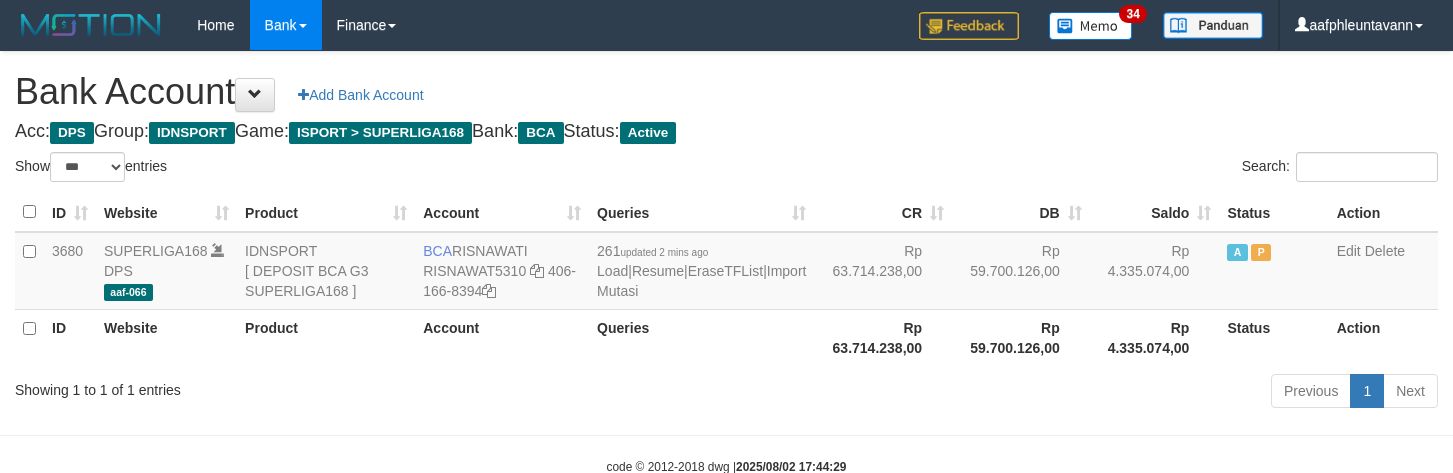 select on "***" 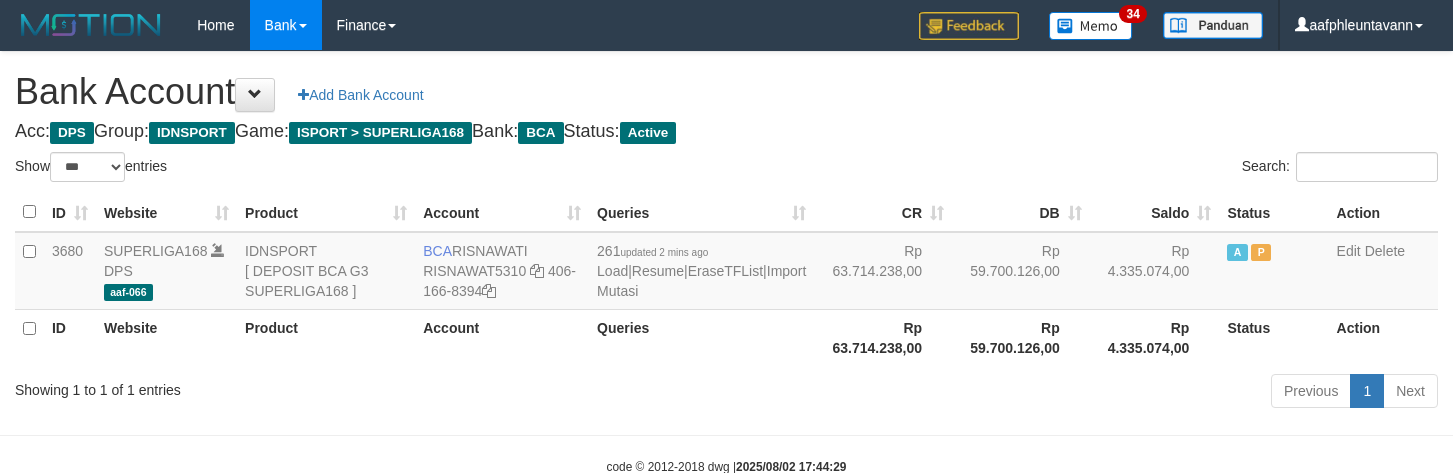 scroll, scrollTop: 0, scrollLeft: 0, axis: both 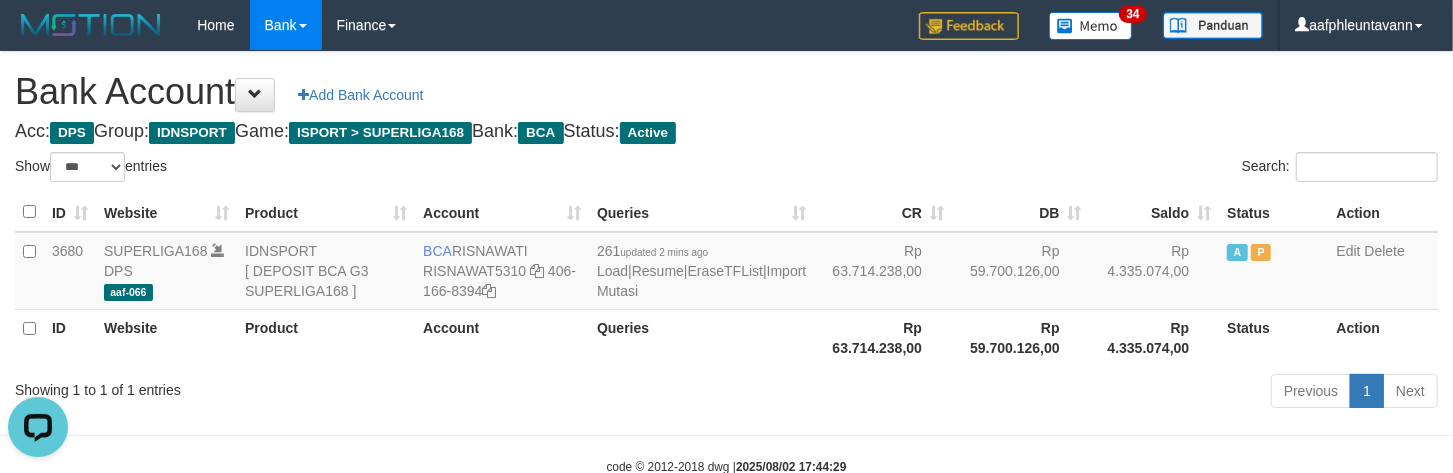 click on "Bank Account
Add Bank Account" at bounding box center (726, 92) 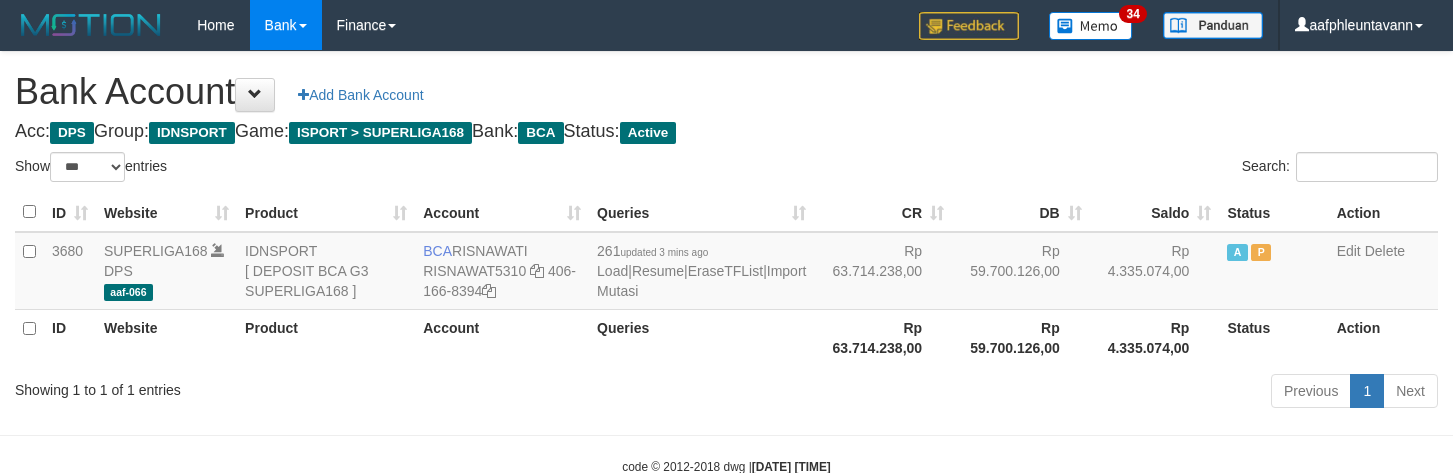 select on "***" 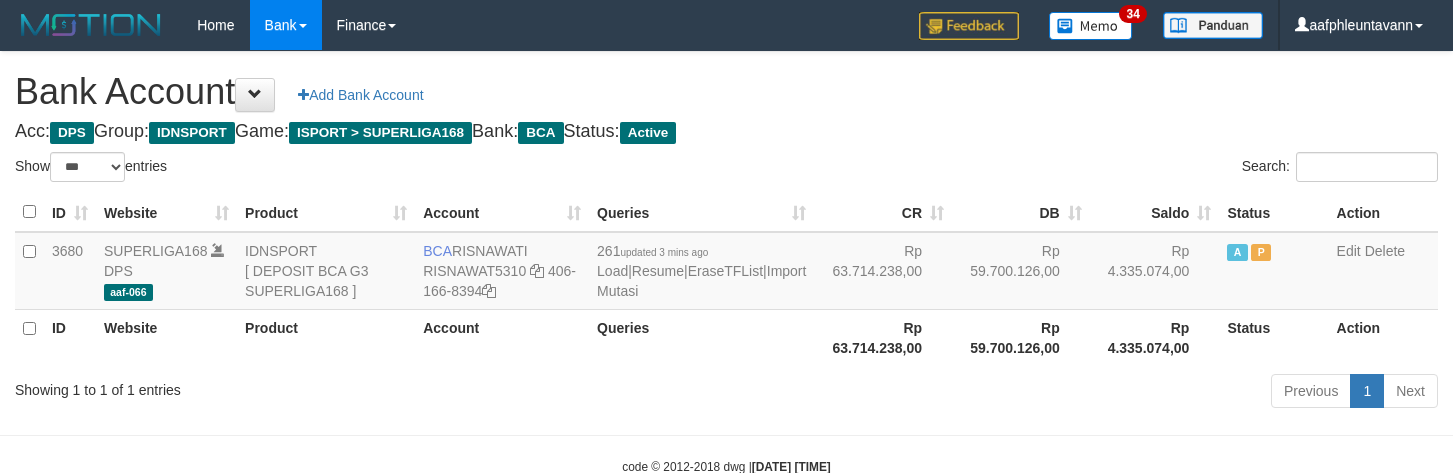 scroll, scrollTop: 0, scrollLeft: 0, axis: both 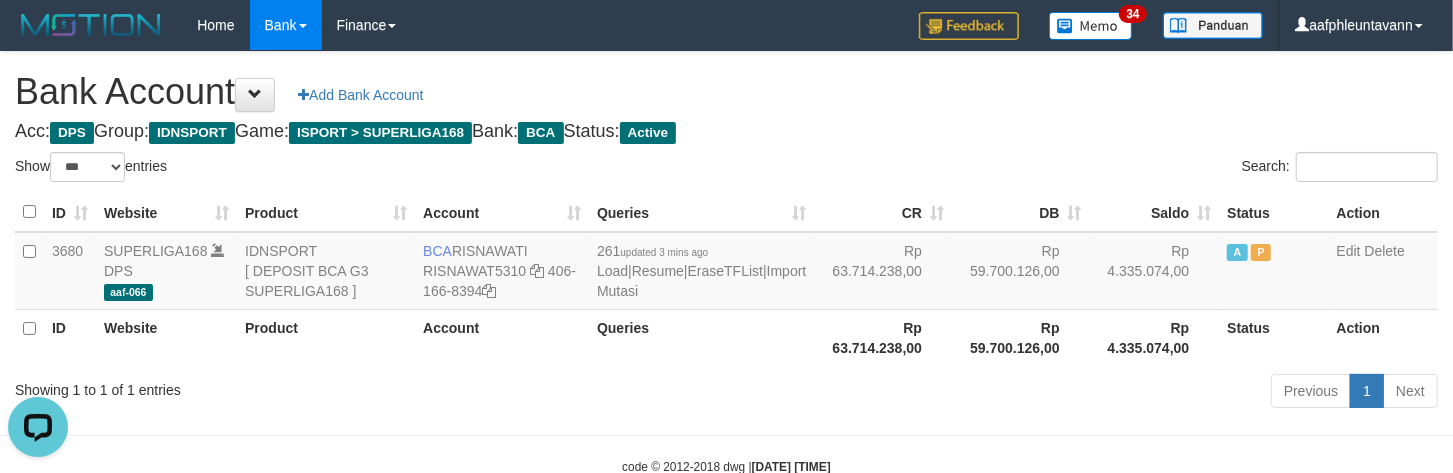 click on "Bank Account
Add Bank Account
Acc: 										 DPS
Group:   IDNSPORT    		Game:   ISPORT > SUPERLIGA168    		Bank:   BCA    		Status:  Active
Filter Account Type
*******
***
**
***
DPS
SELECT ALL  SELECT TYPE  - ALL -
DPS
WD
TMP
Filter Product
*******
******
********
********
*******
********
IDNSPORT
SELECT ALL  SELECT GROUP  - ALL -
BETHUB
IDNPOKER
IDNSPORT
IDNTOTO
LOADONLY
Filter Website
*******" at bounding box center [726, 233] 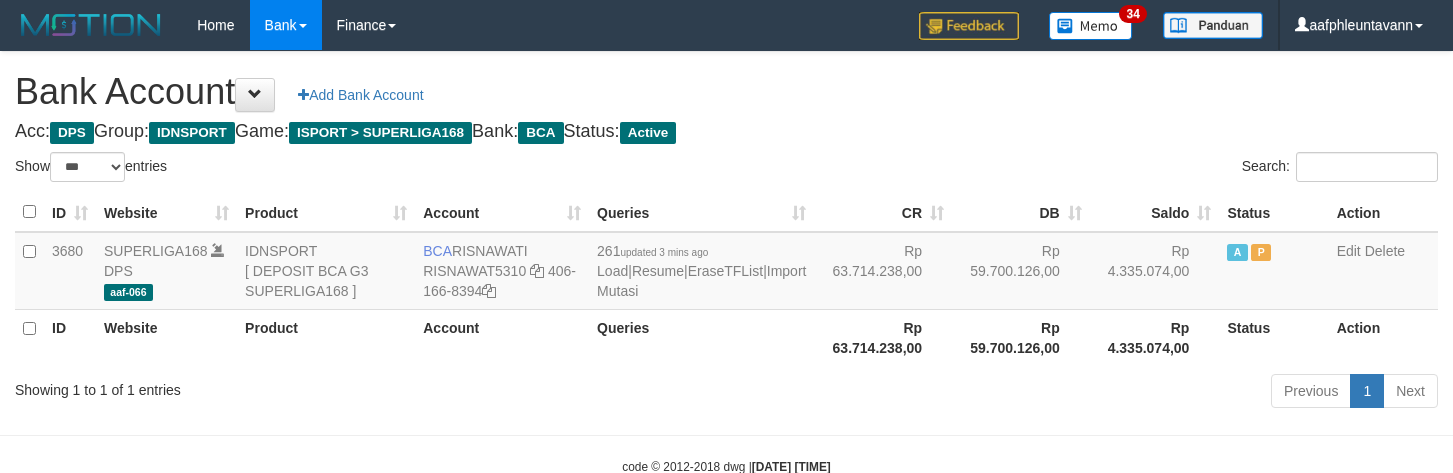 select on "***" 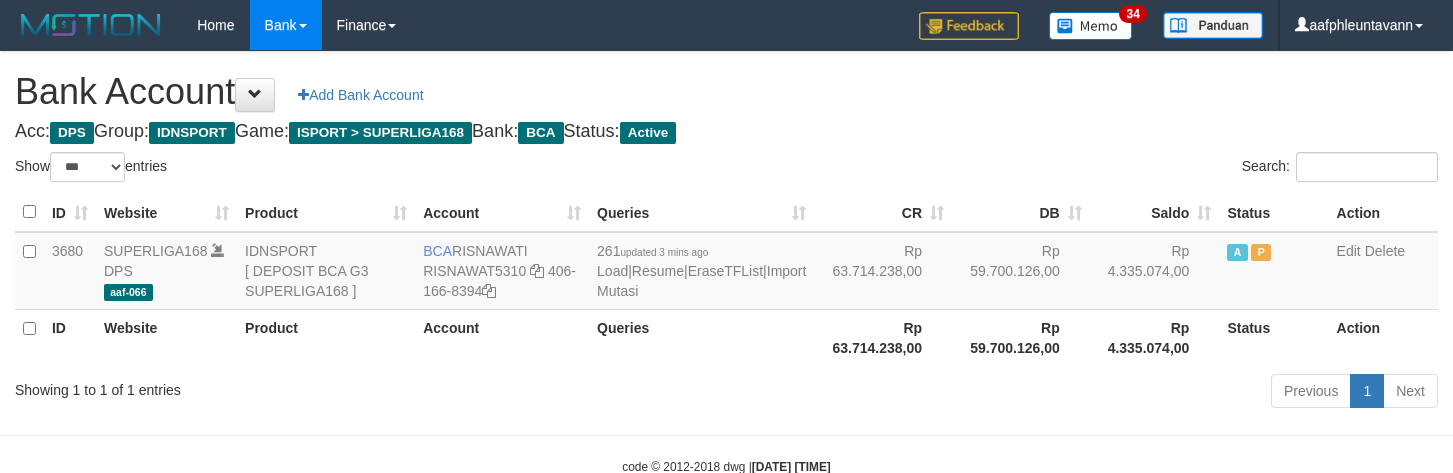 scroll, scrollTop: 0, scrollLeft: 0, axis: both 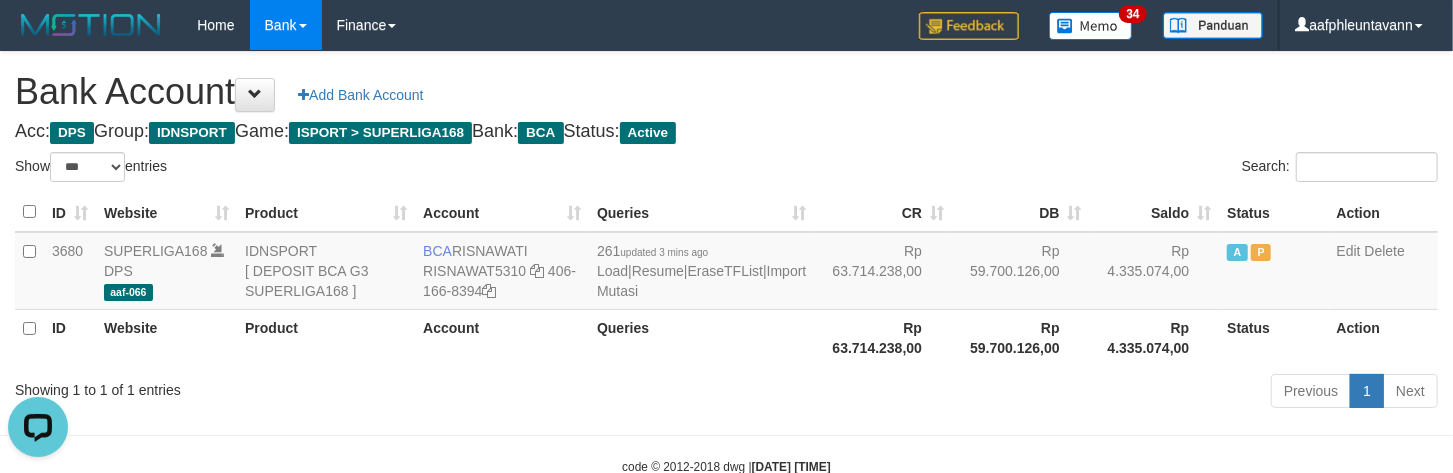 click on "Bank Account
Add Bank Account
Acc: 										 DPS
Group:   IDNSPORT    		Game:   ISPORT > SUPERLIGA168    		Bank:   BCA    		Status:  Active
Filter Account Type
*******
***
**
***
DPS
SELECT ALL  SELECT TYPE  - ALL -
DPS
WD
TMP
Filter Product
*******
******
********
********
*******
********
IDNSPORT
SELECT ALL  SELECT GROUP  - ALL -
BETHUB
IDNPOKER
IDNSPORT
IDNTOTO
LOADONLY
Filter Website
*******" at bounding box center [726, 233] 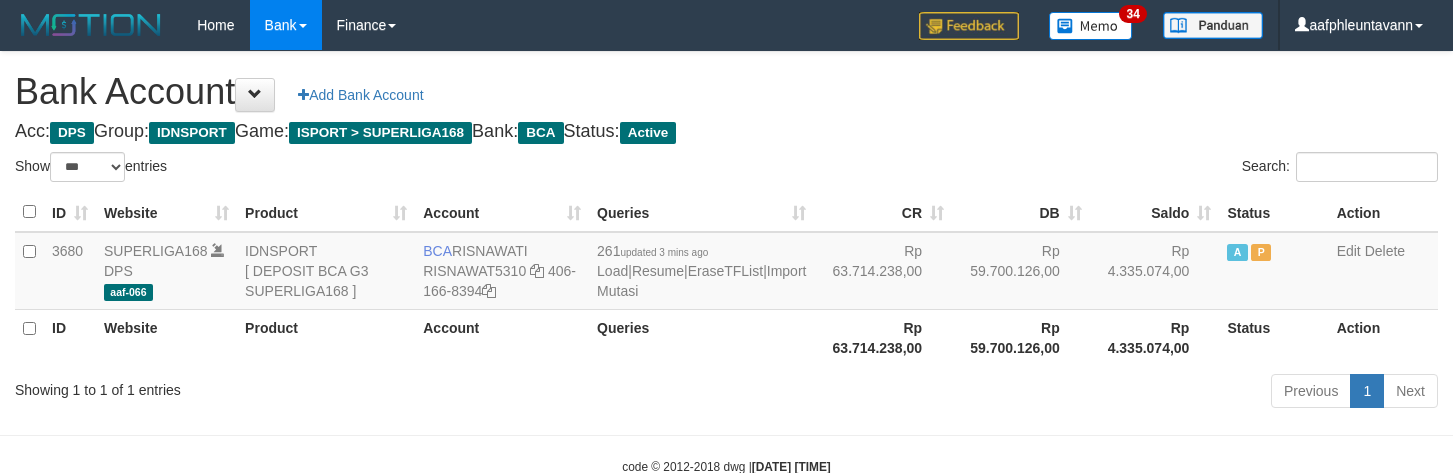 select on "***" 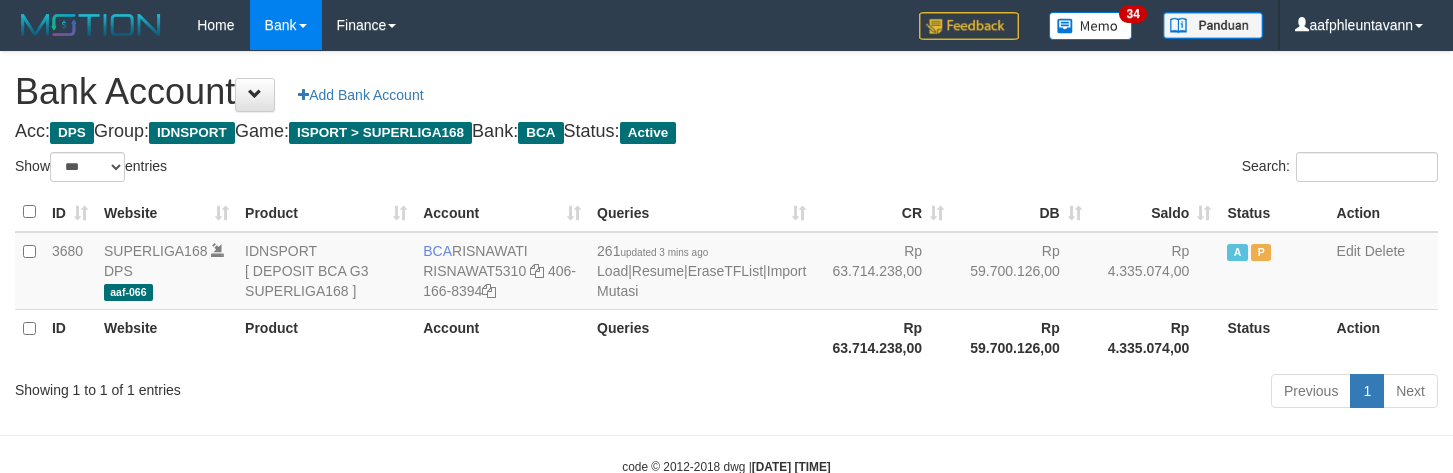scroll, scrollTop: 0, scrollLeft: 0, axis: both 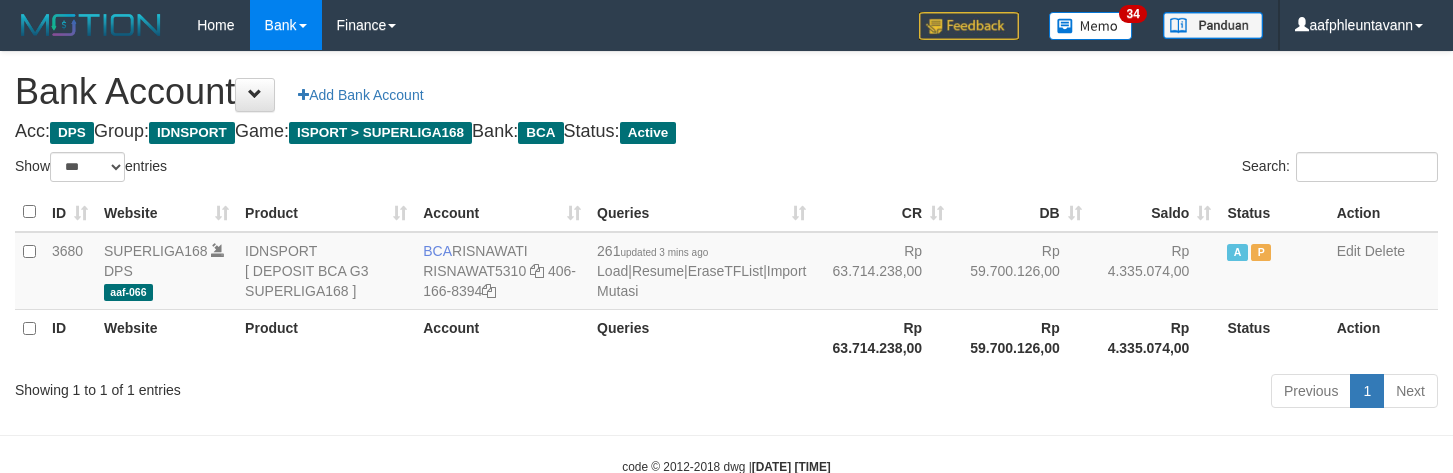 select on "***" 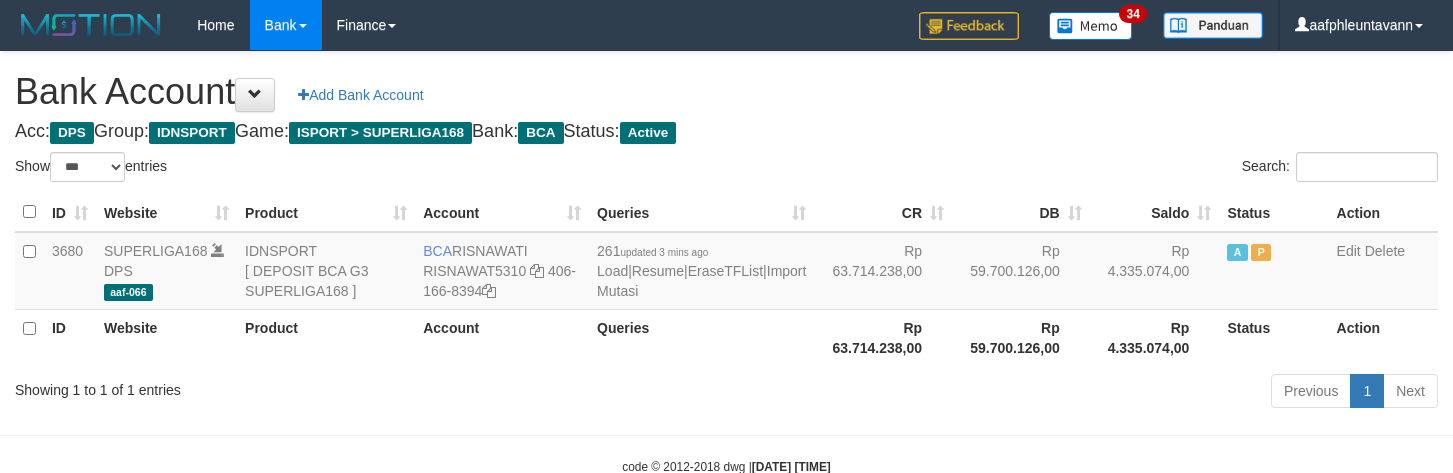 scroll, scrollTop: 0, scrollLeft: 0, axis: both 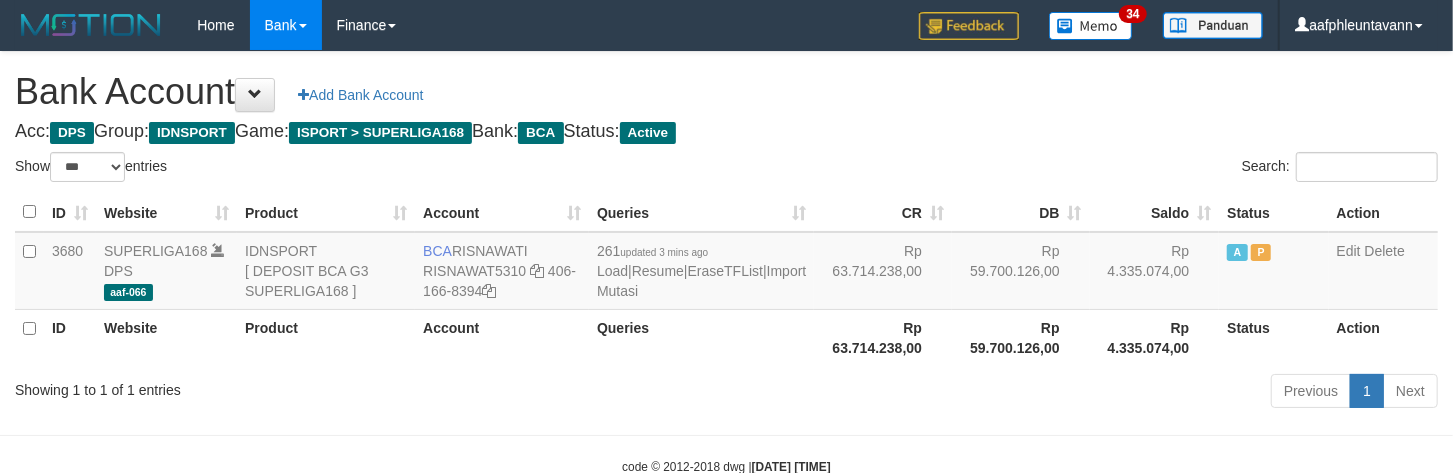 click on "Acc: 										 DPS
Group:   IDNSPORT    		Game:   ISPORT > SUPERLIGA168    		Bank:   BCA    		Status:  Active" at bounding box center (726, 132) 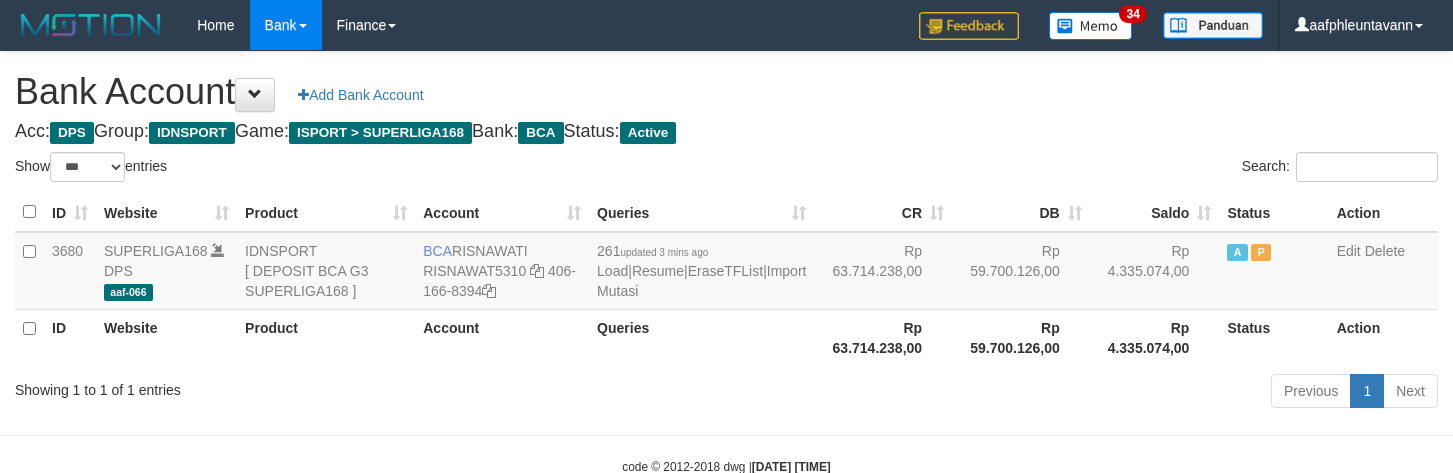 select on "***" 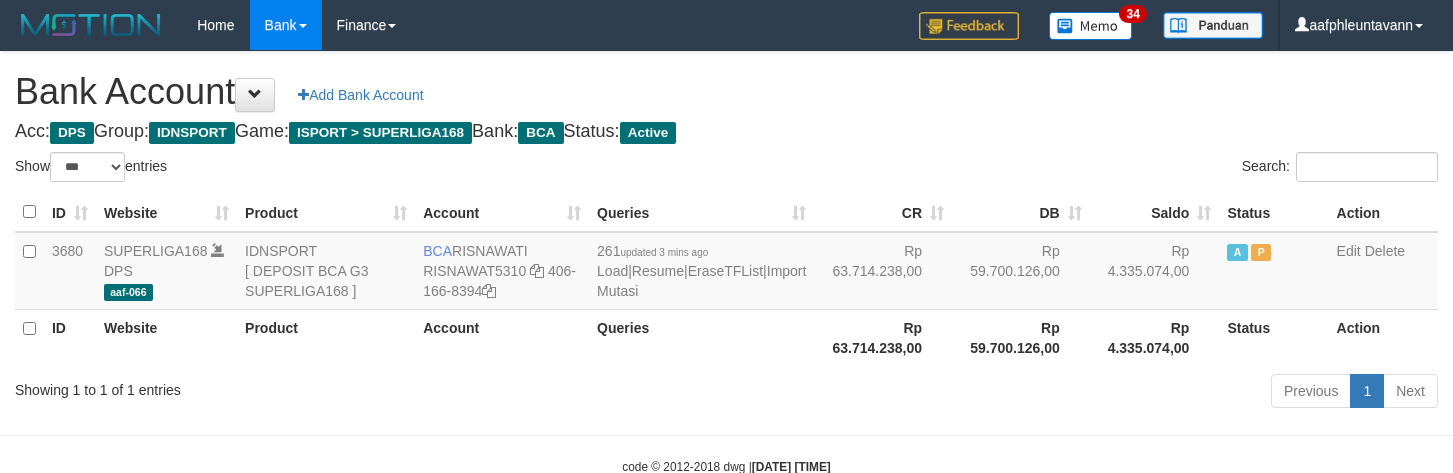 scroll, scrollTop: 0, scrollLeft: 0, axis: both 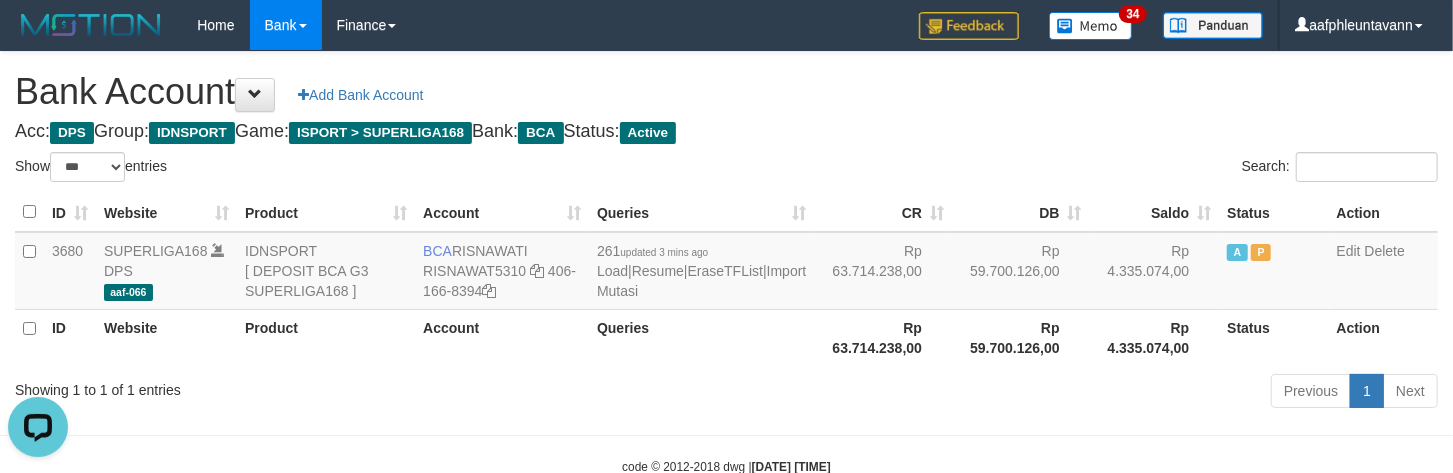 click on "Acc: 										 DPS
Group:   IDNSPORT    		Game:   ISPORT > SUPERLIGA168    		Bank:   BCA    		Status:  Active" at bounding box center [726, 132] 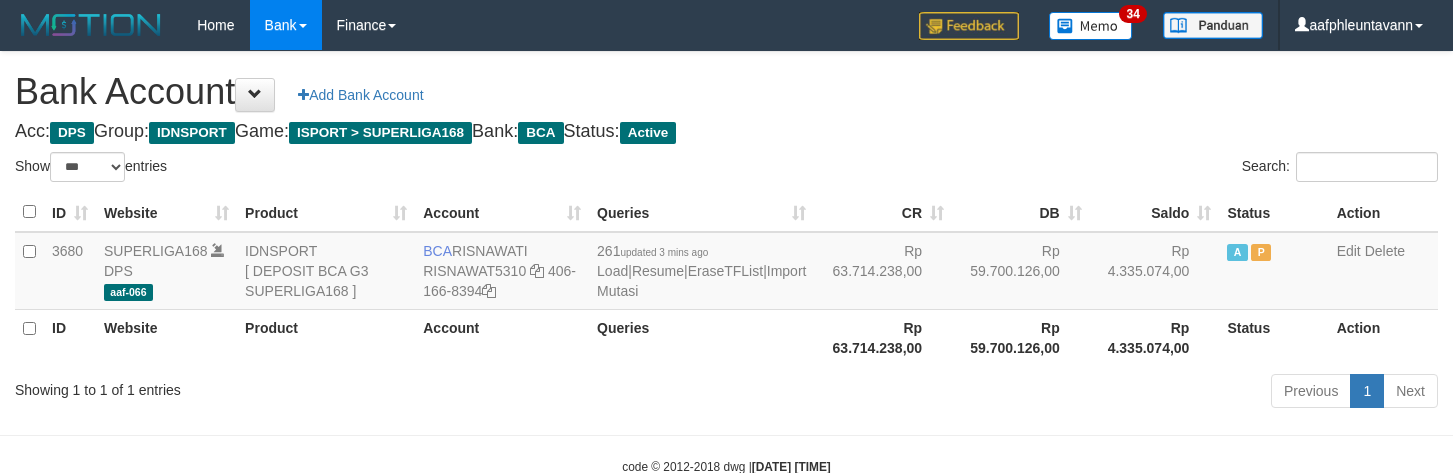select on "***" 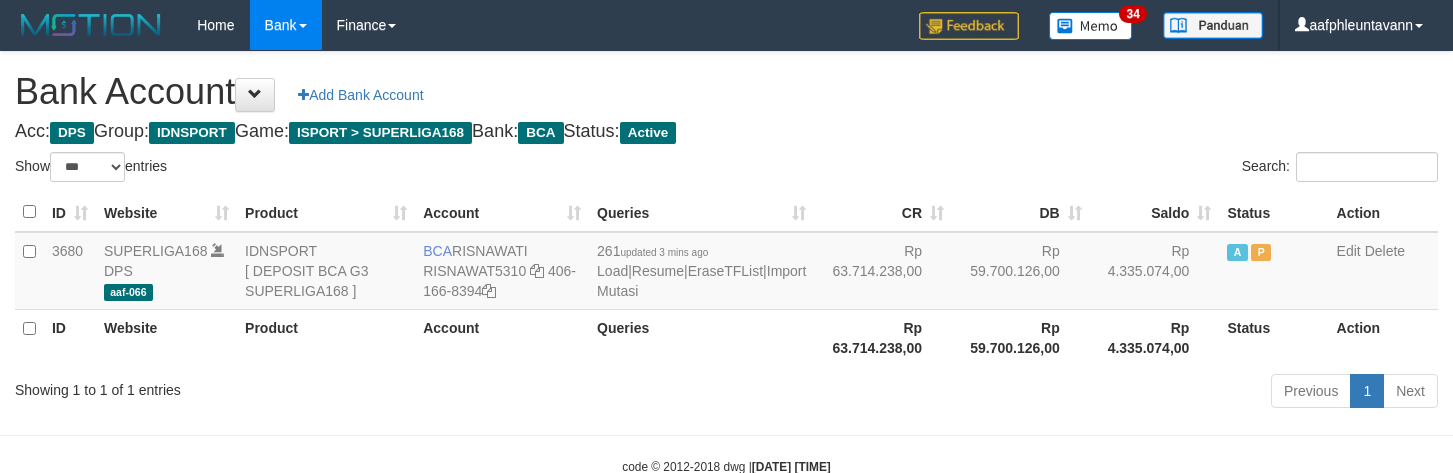 scroll, scrollTop: 0, scrollLeft: 0, axis: both 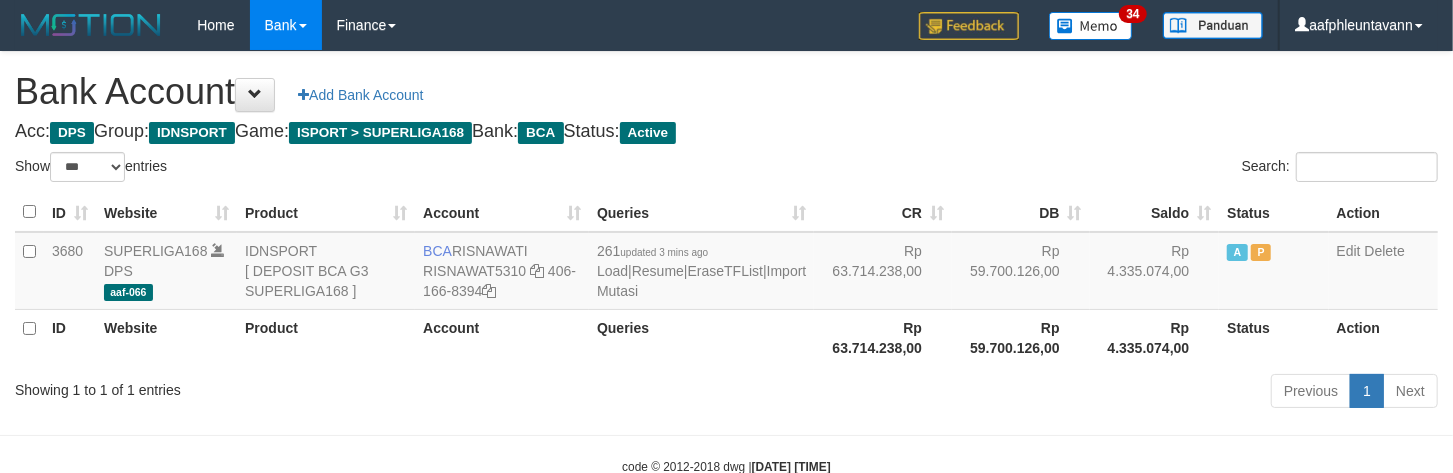 click on "Bank Account
Add Bank Account" at bounding box center (726, 92) 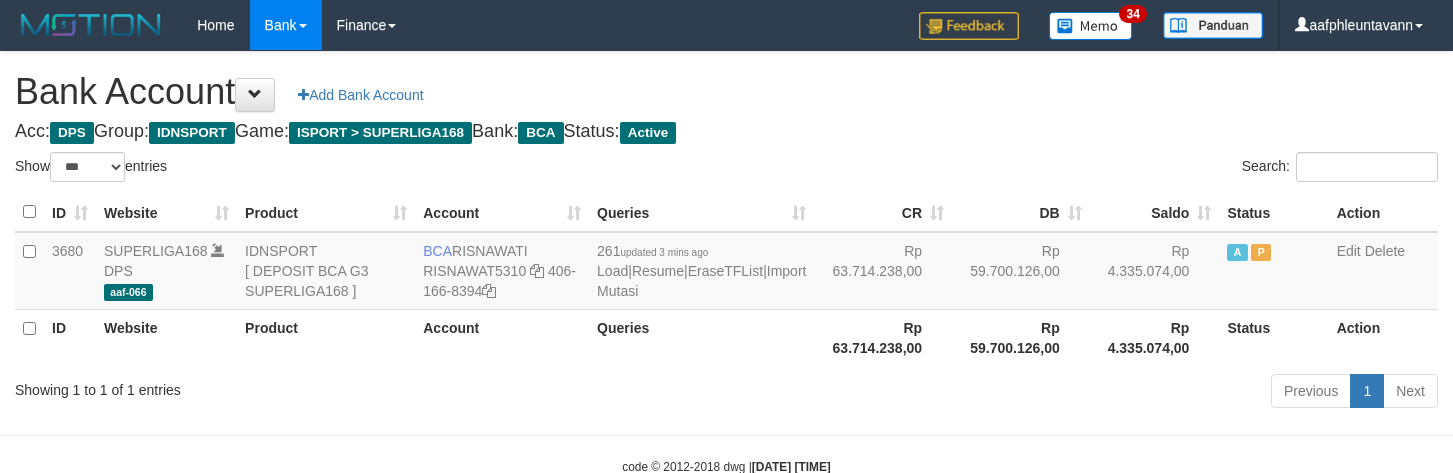 select on "***" 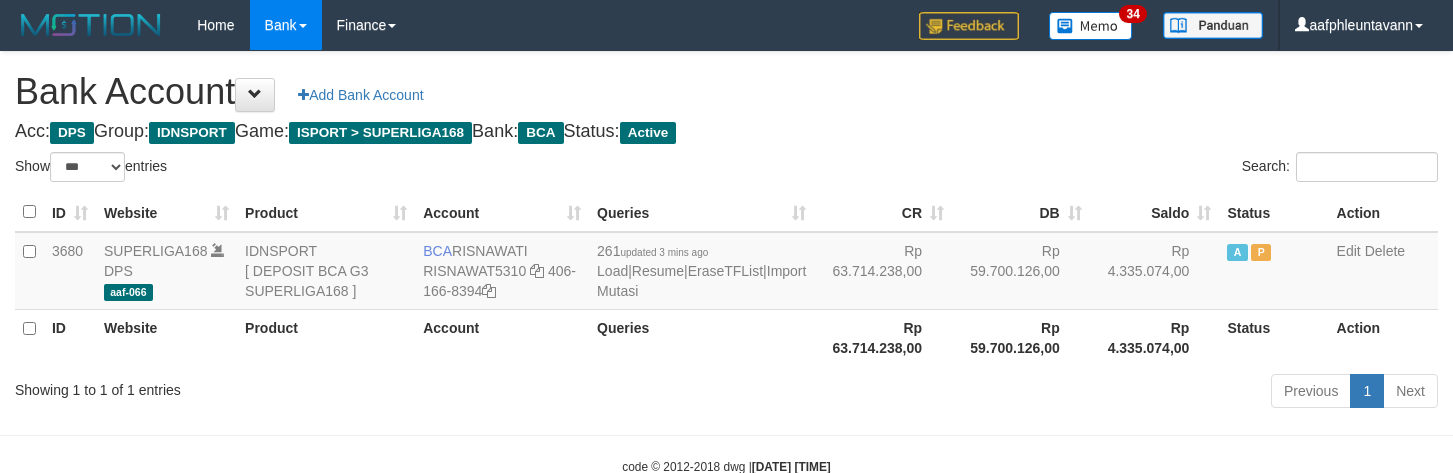 scroll, scrollTop: 0, scrollLeft: 0, axis: both 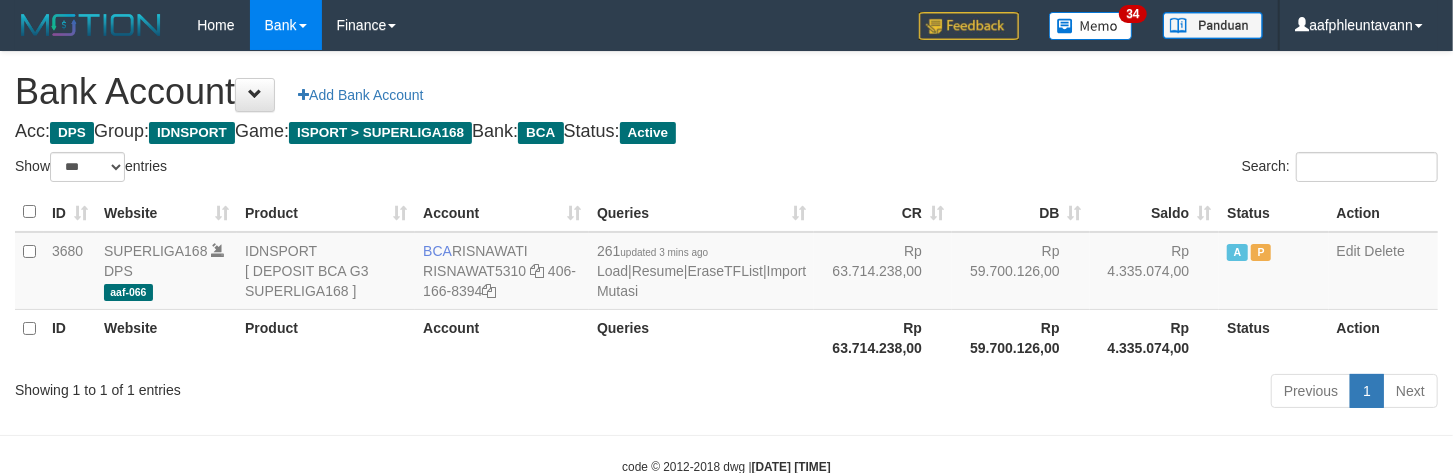click on "Search:" at bounding box center [1090, 169] 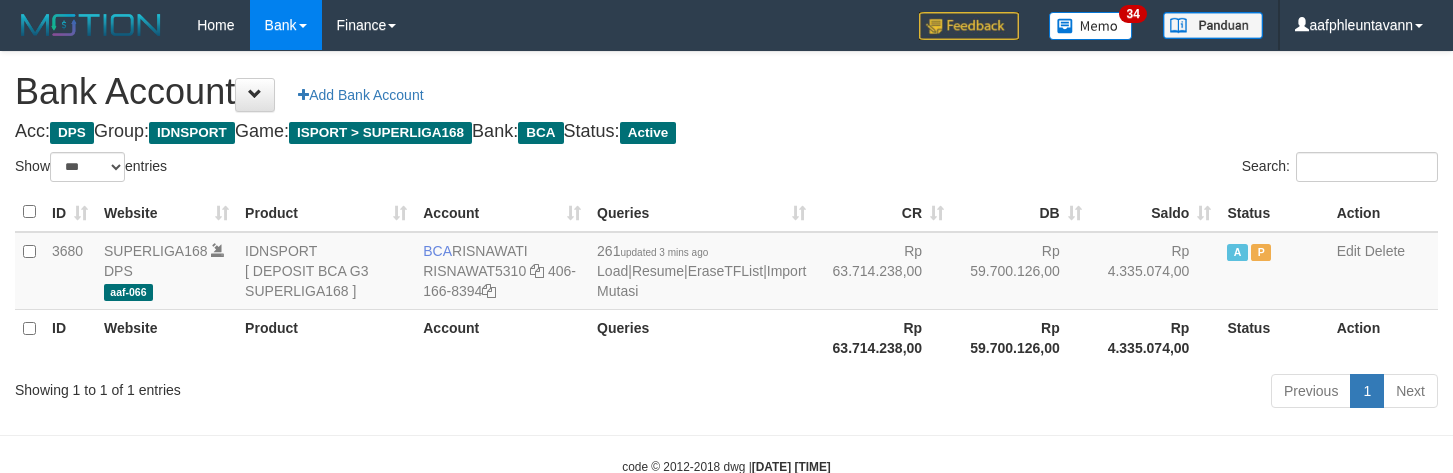 select on "***" 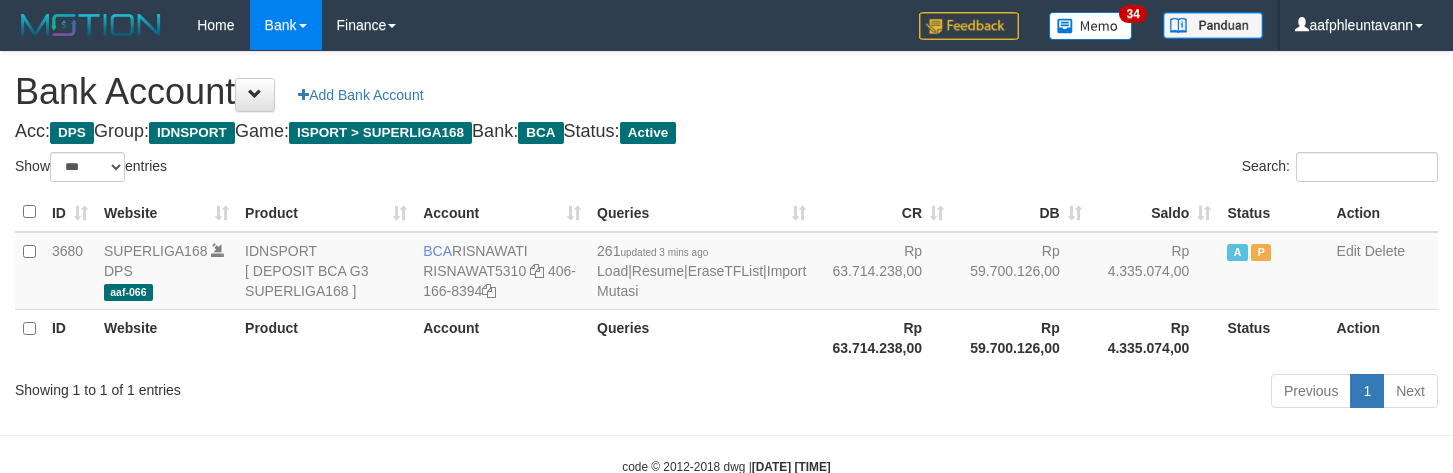 scroll, scrollTop: 0, scrollLeft: 0, axis: both 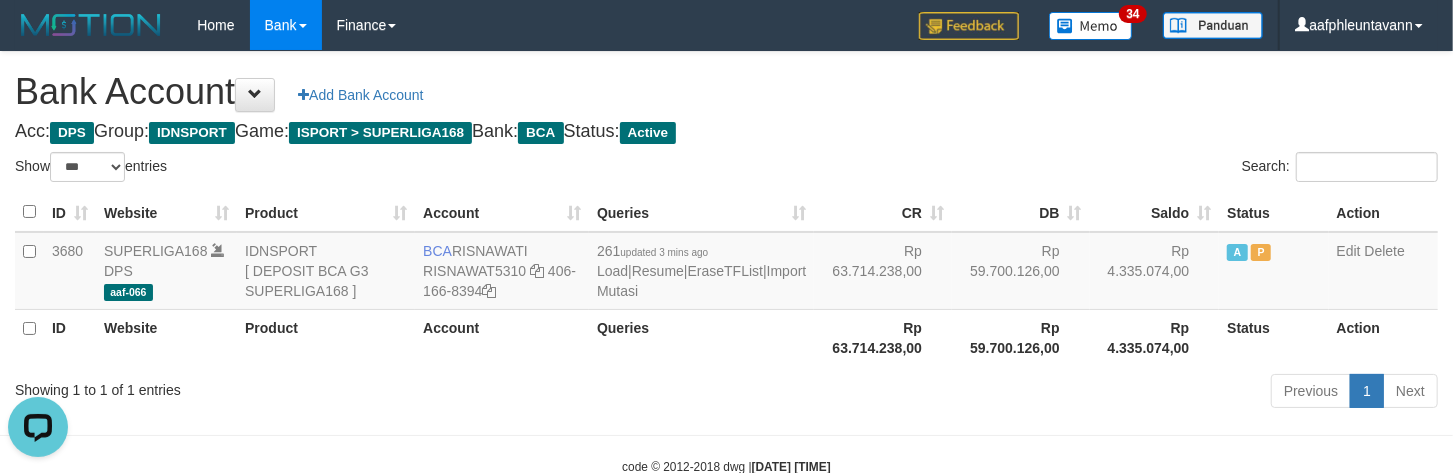 click on "Bank Account
Add Bank Account
Acc: 										 DPS
Group:   IDNSPORT    		Game:   ISPORT > SUPERLIGA168    		Bank:   BCA    		Status:  Active
Filter Account Type
*******
***
**
***
DPS
SELECT ALL  SELECT TYPE  - ALL -
DPS
WD
TMP
Filter Product
*******
******
********
********
*******
********
IDNSPORT
SELECT ALL  SELECT GROUP  - ALL -
BETHUB
IDNPOKER
IDNSPORT
IDNTOTO
LOADONLY
Filter Website
*******" at bounding box center [726, 233] 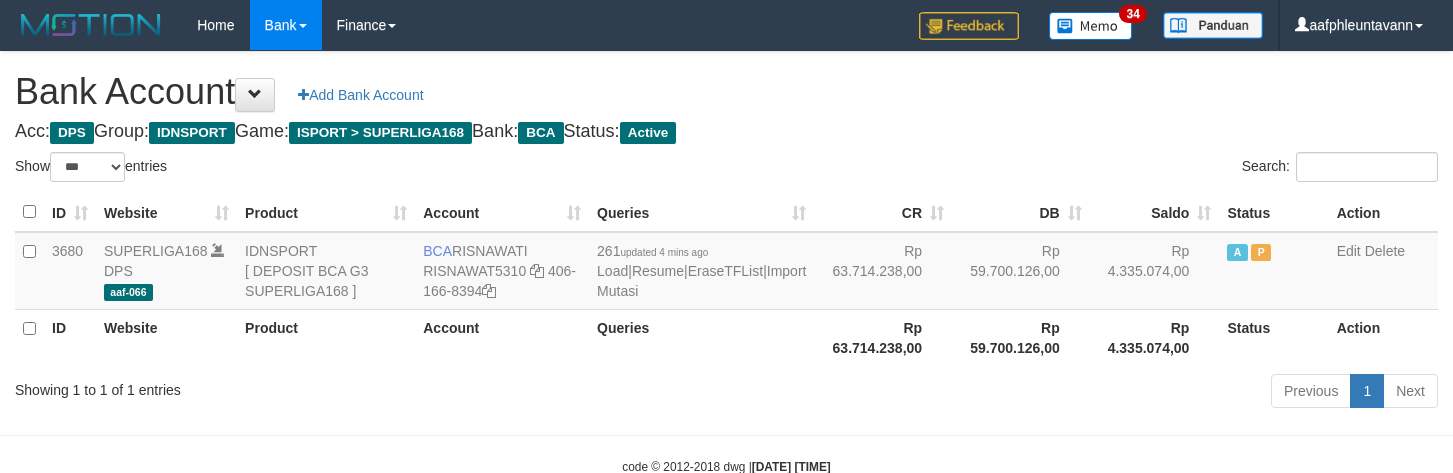 select on "***" 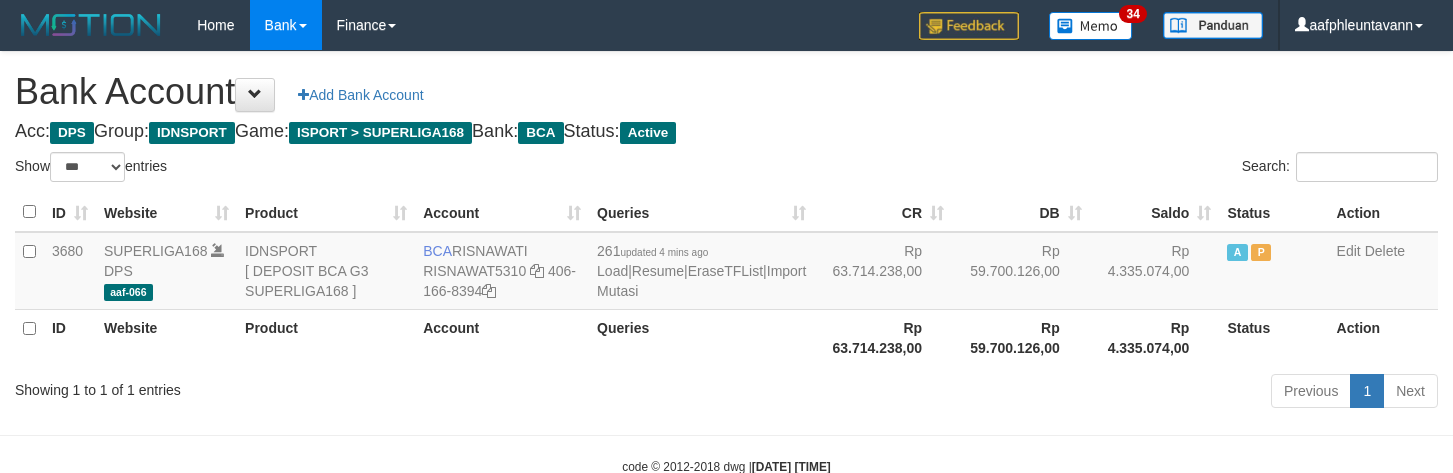scroll, scrollTop: 0, scrollLeft: 0, axis: both 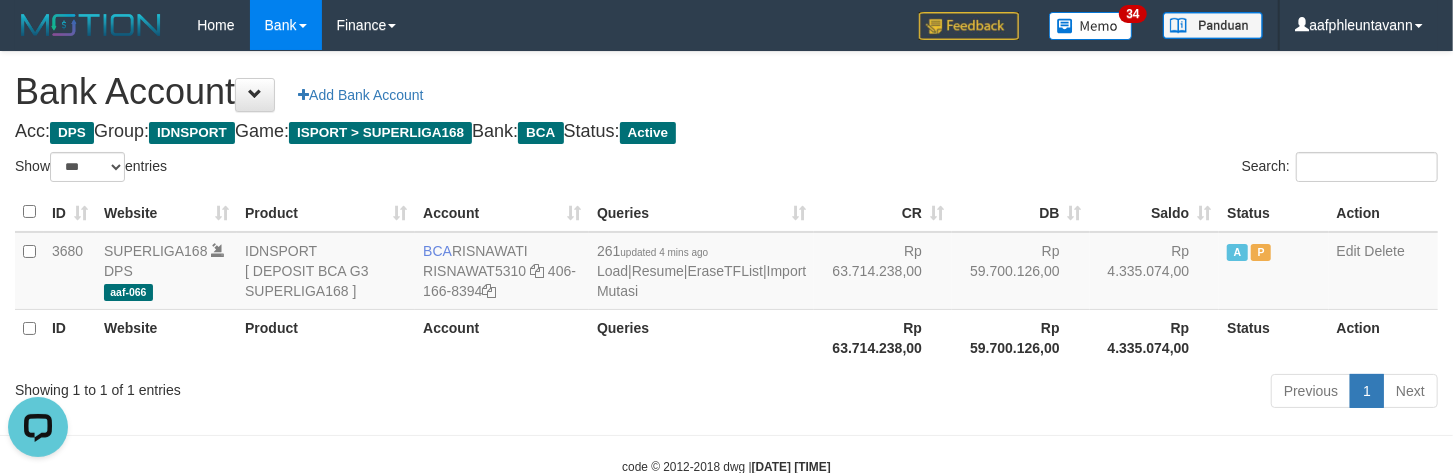 click on "Bank Account
Add Bank Account
Acc: 										 DPS
Group:   IDNSPORT    		Game:   ISPORT > SUPERLIGA168    		Bank:   BCA    		Status:  Active
Filter Account Type
*******
***
**
***
DPS
SELECT ALL  SELECT TYPE  - ALL -
DPS
WD
TMP
Filter Product
*******
******
********
********
*******
********
IDNSPORT
SELECT ALL  SELECT GROUP  - ALL -
BETHUB
IDNPOKER
IDNSPORT
IDNTOTO
LOADONLY
Filter Website
*******" at bounding box center (726, 233) 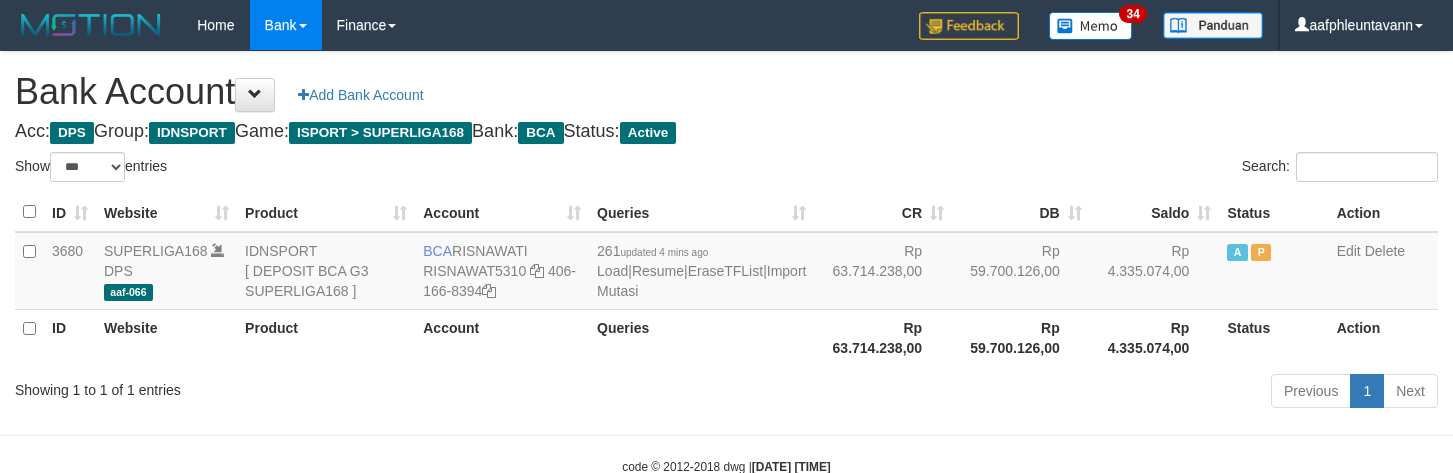 select on "***" 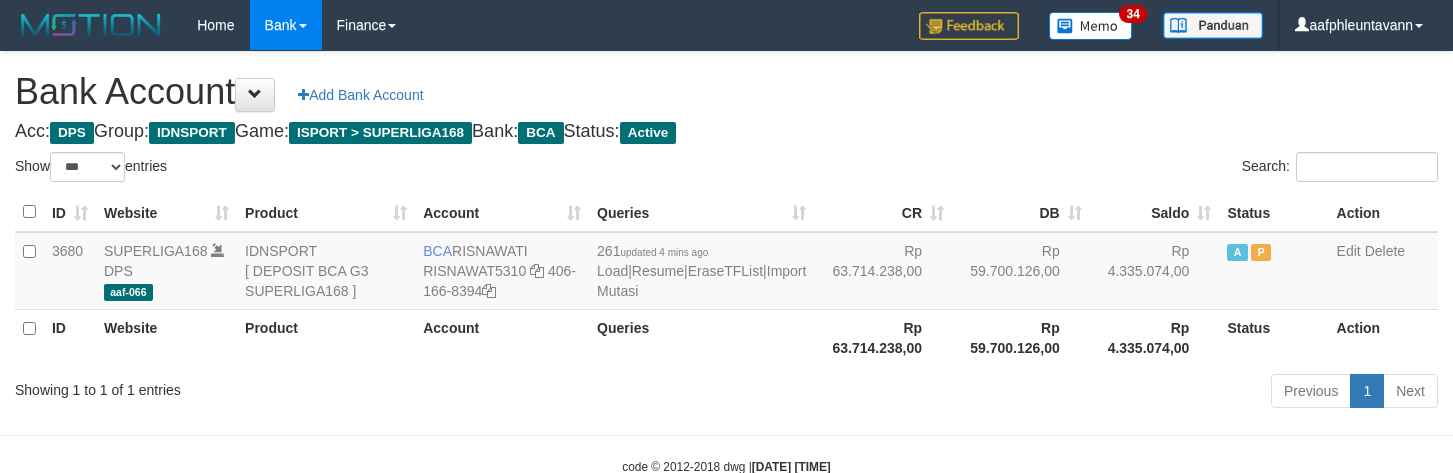scroll, scrollTop: 0, scrollLeft: 0, axis: both 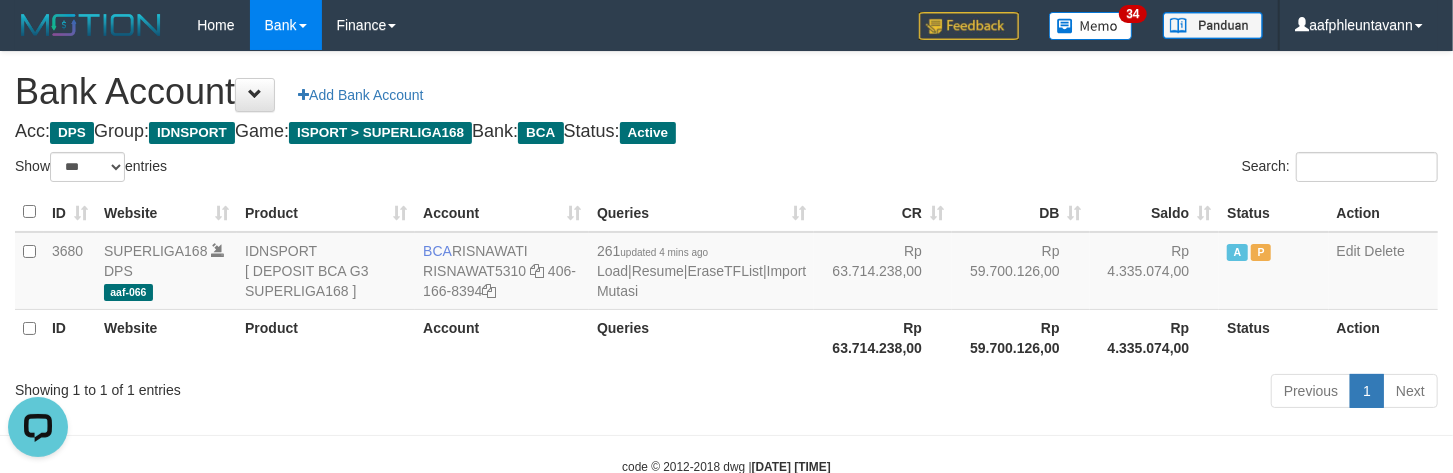 click on "Bank Account
Add Bank Account" at bounding box center [726, 92] 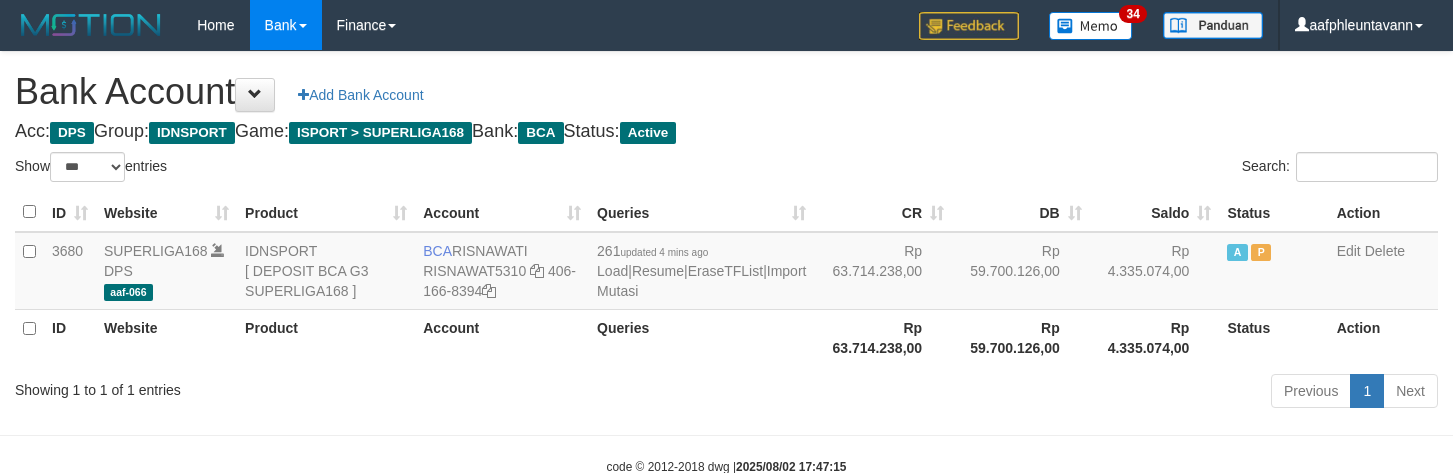 select on "***" 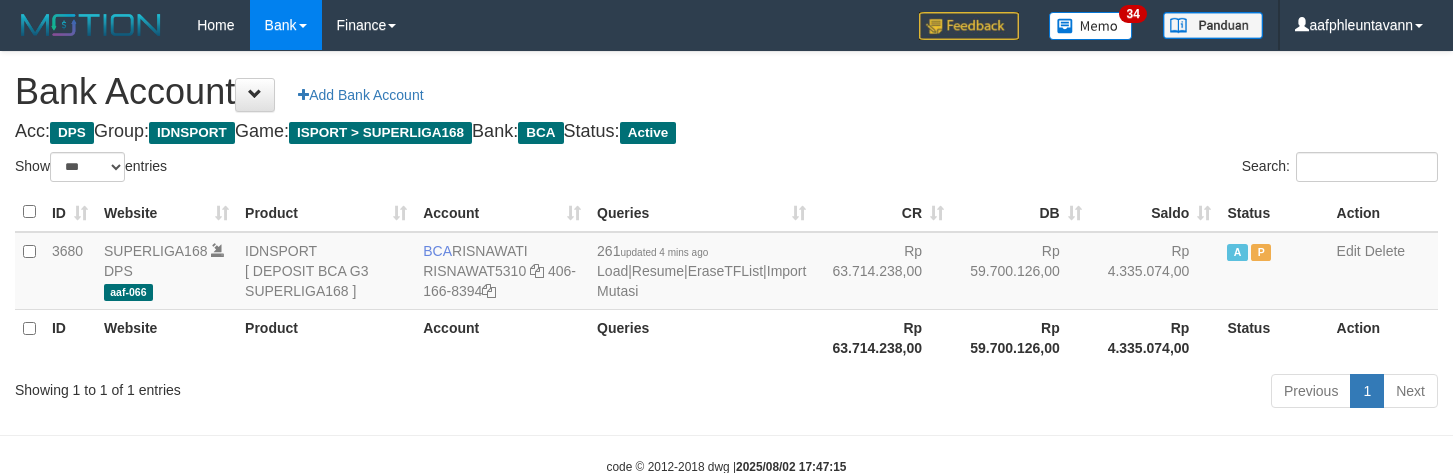 scroll, scrollTop: 0, scrollLeft: 0, axis: both 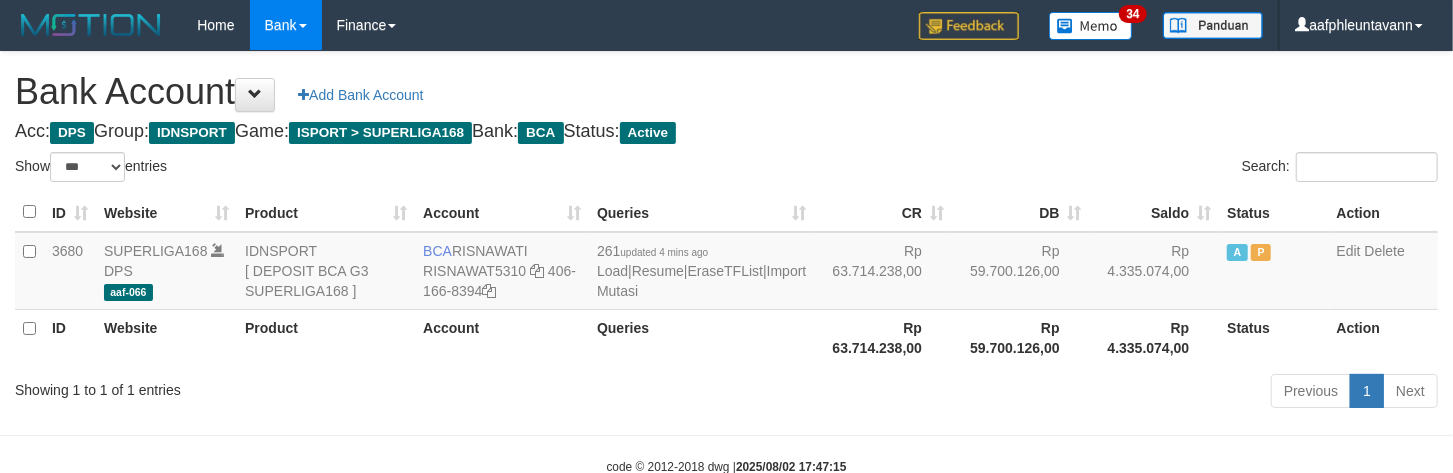 click on "Search:" at bounding box center (1090, 169) 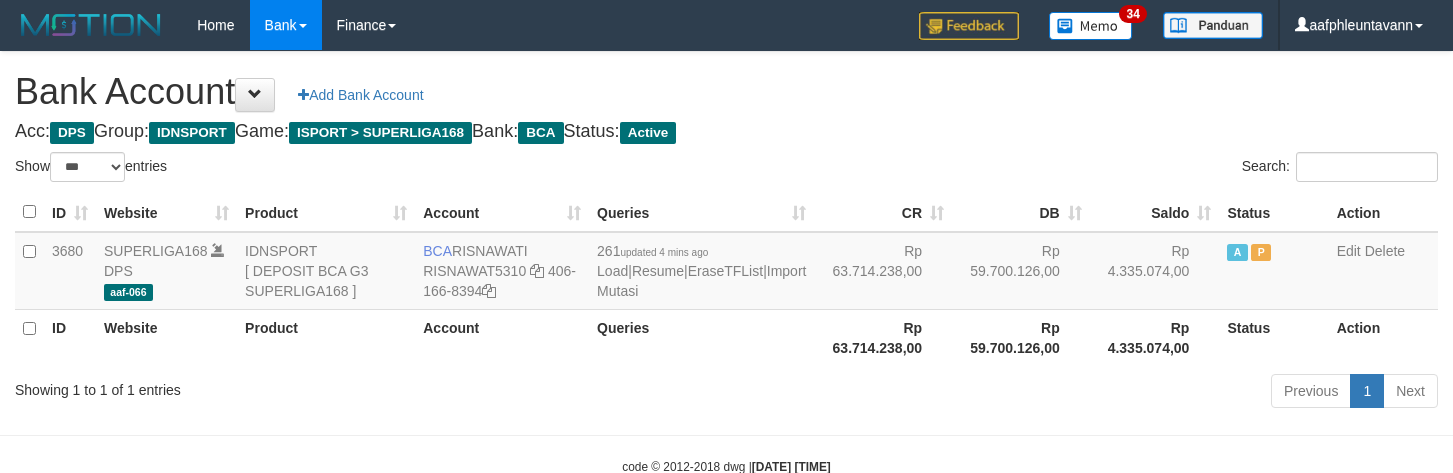 select on "***" 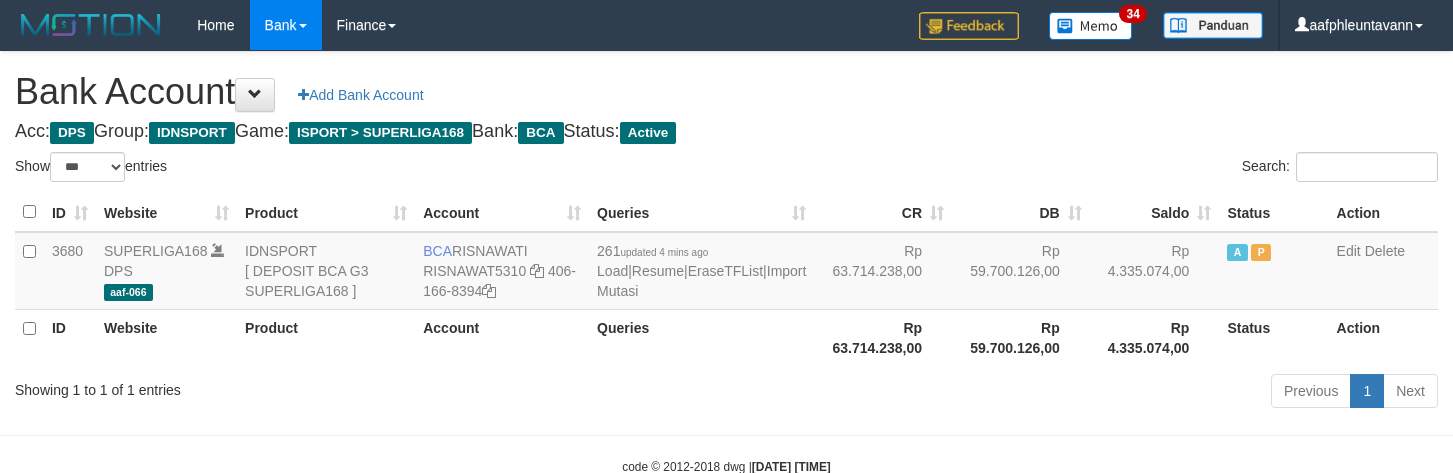 scroll, scrollTop: 0, scrollLeft: 0, axis: both 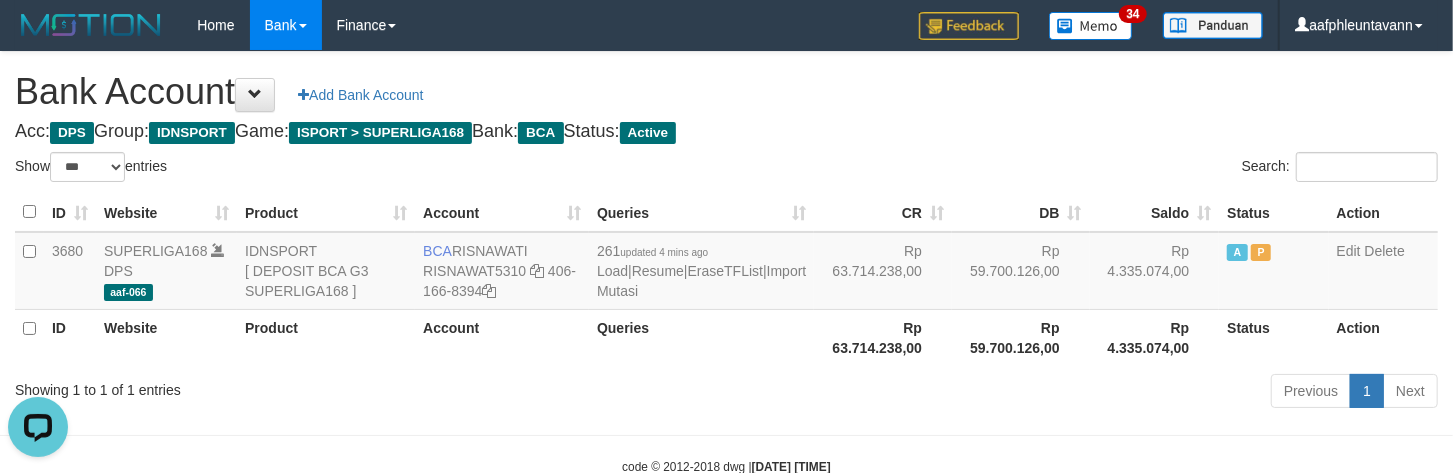 click on "Search:" at bounding box center (1090, 169) 